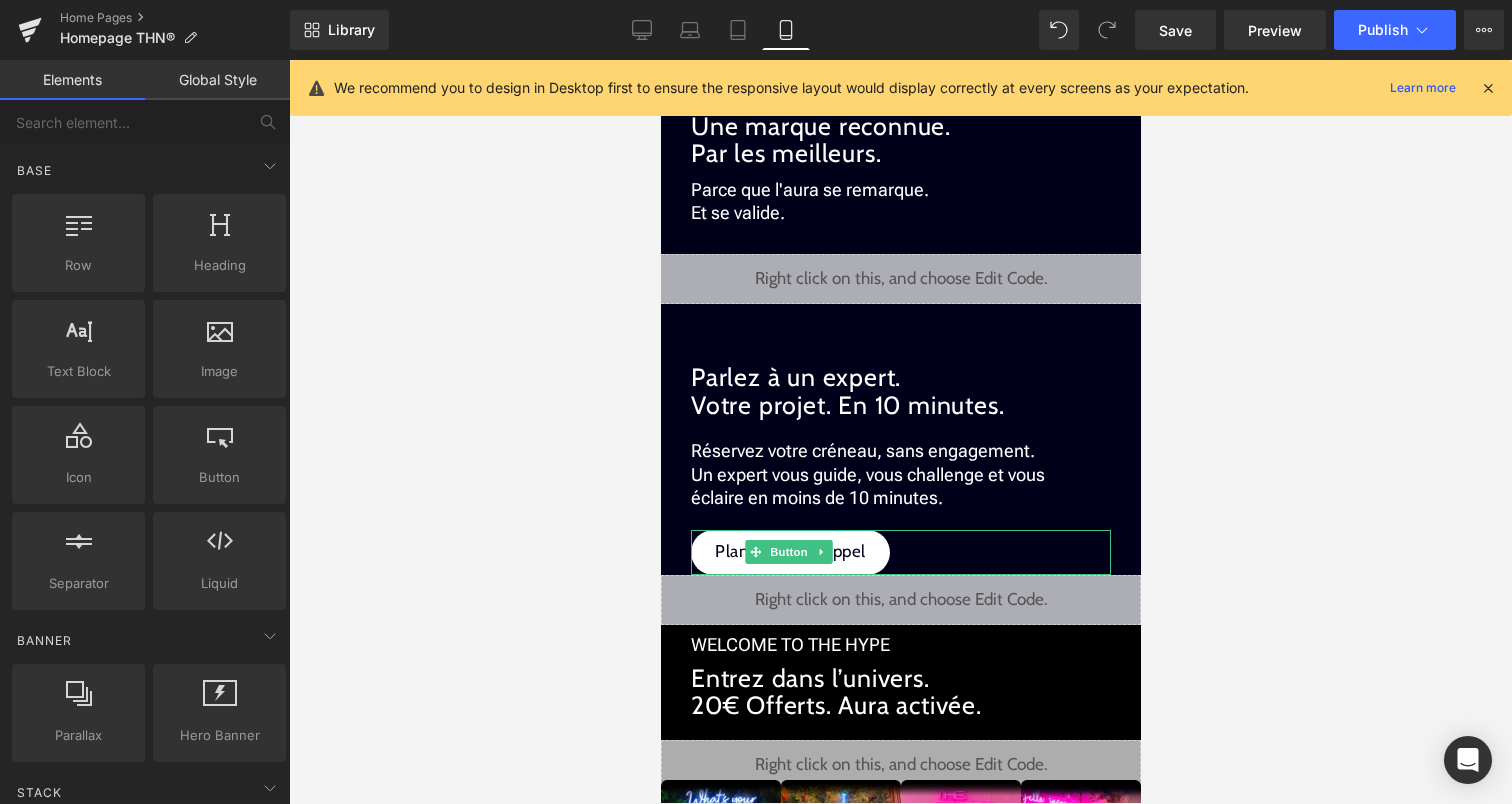 scroll, scrollTop: 0, scrollLeft: 0, axis: both 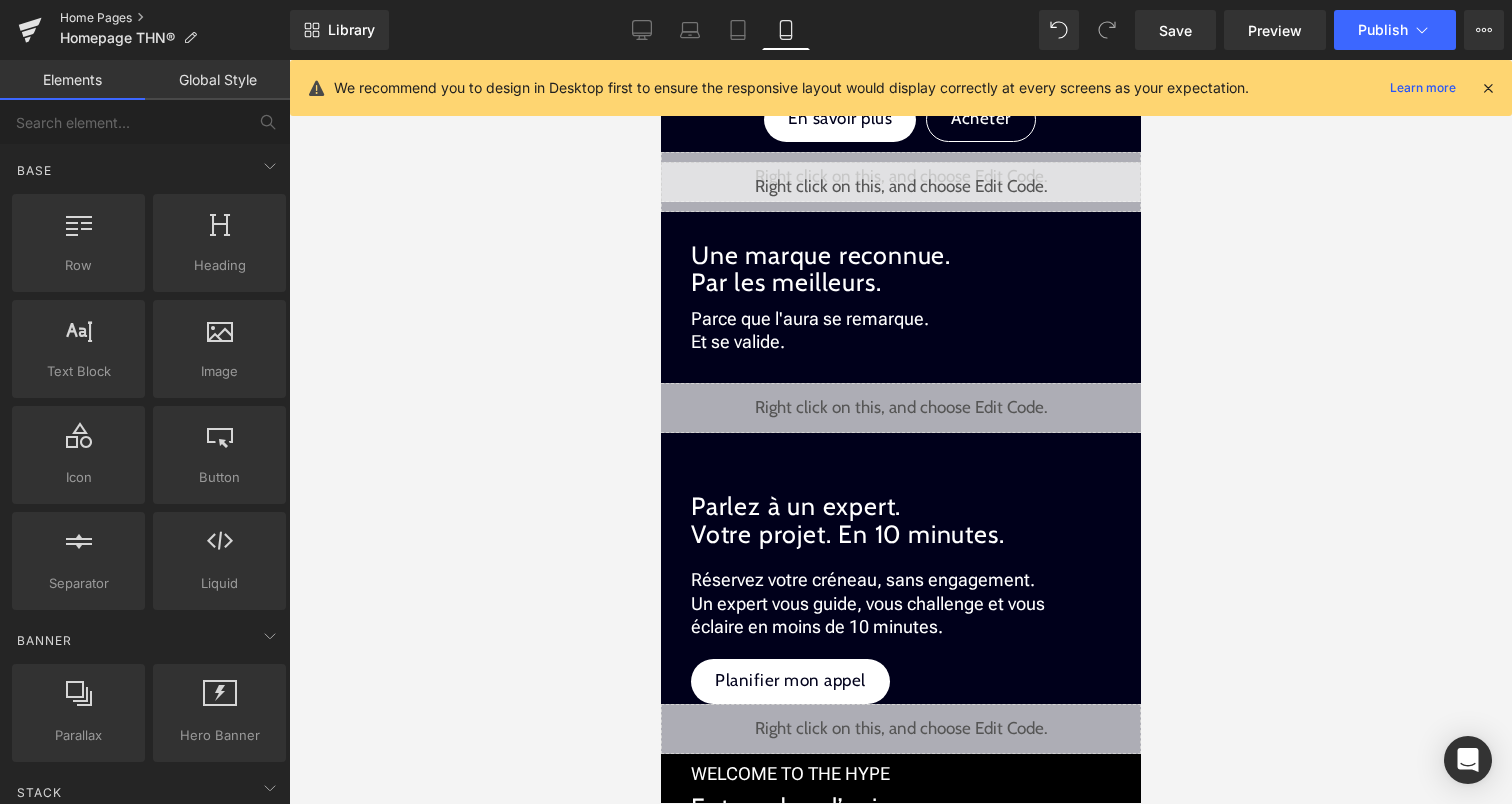 click on "Home Pages" at bounding box center (175, 18) 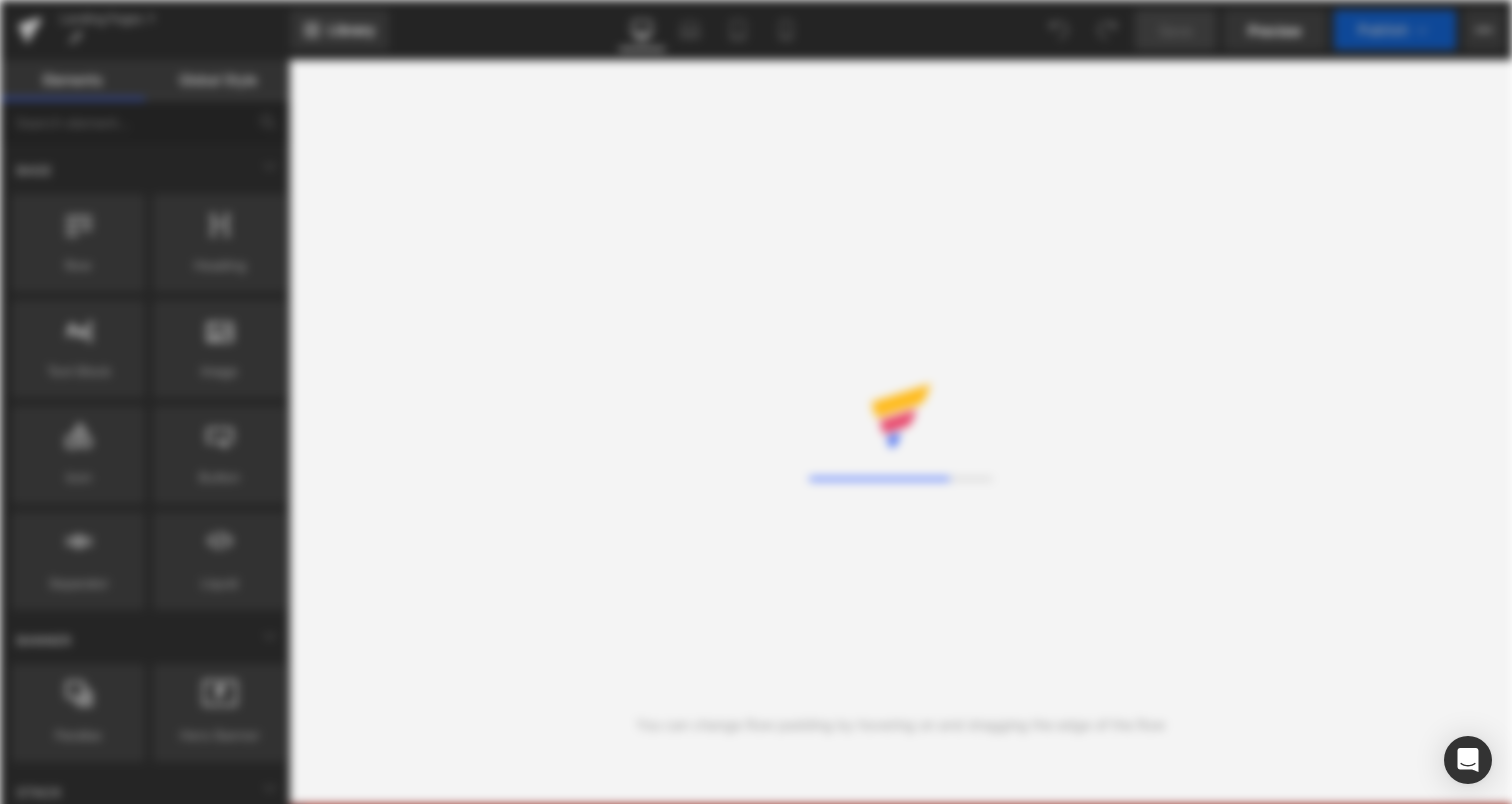 scroll, scrollTop: 0, scrollLeft: 0, axis: both 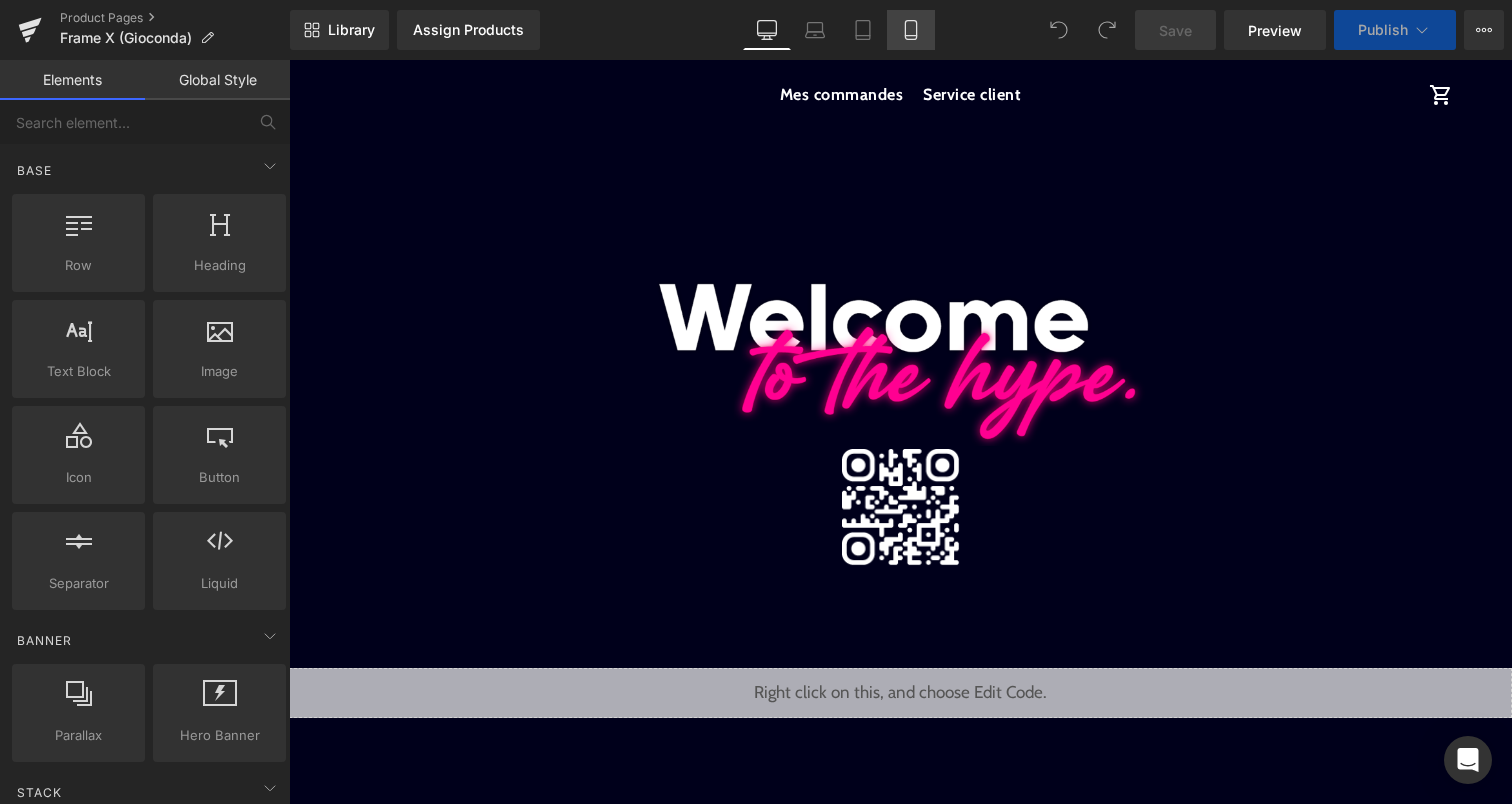 click on "Mobile" at bounding box center (911, 30) 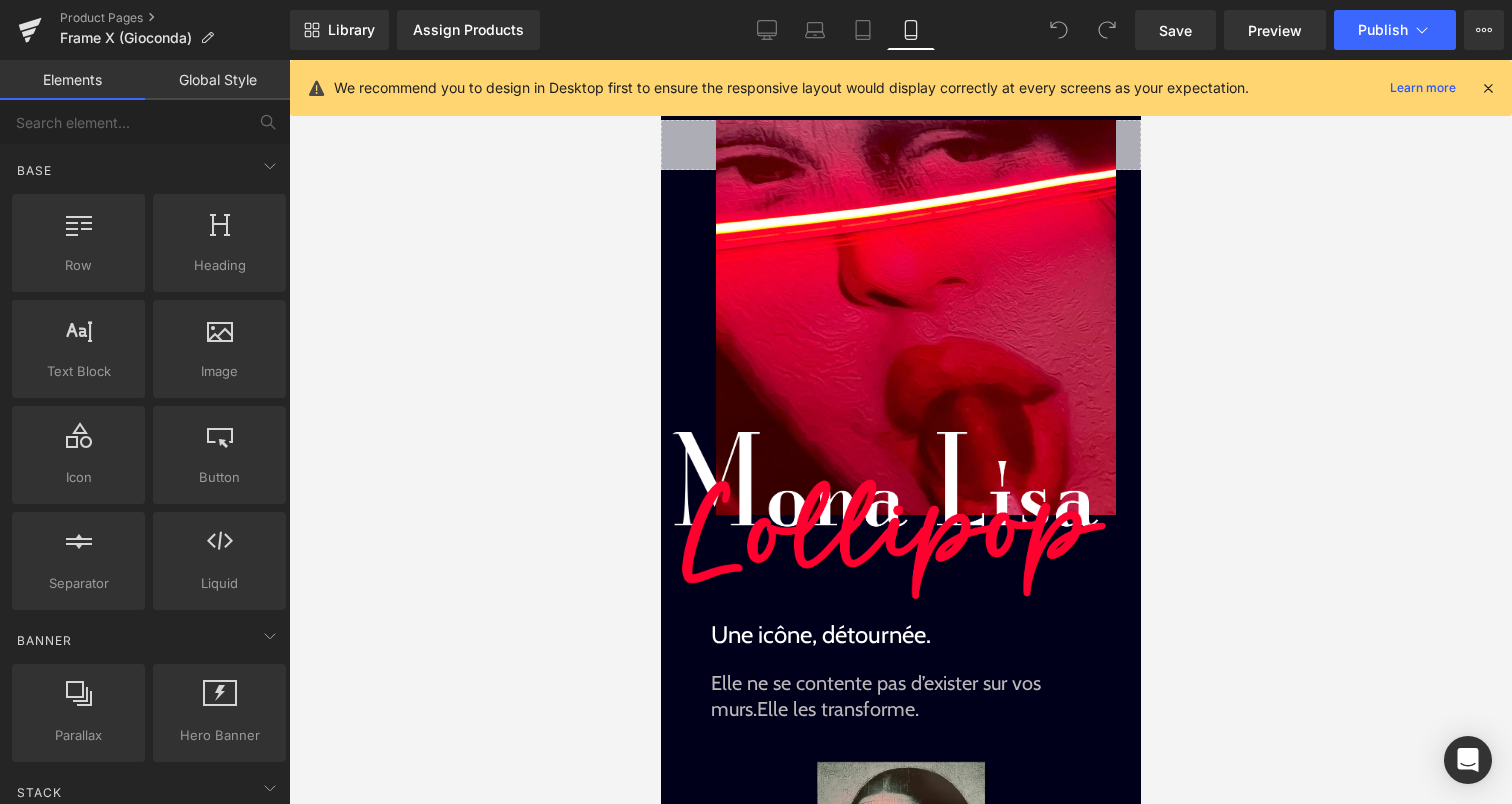 click at bounding box center (1488, 88) 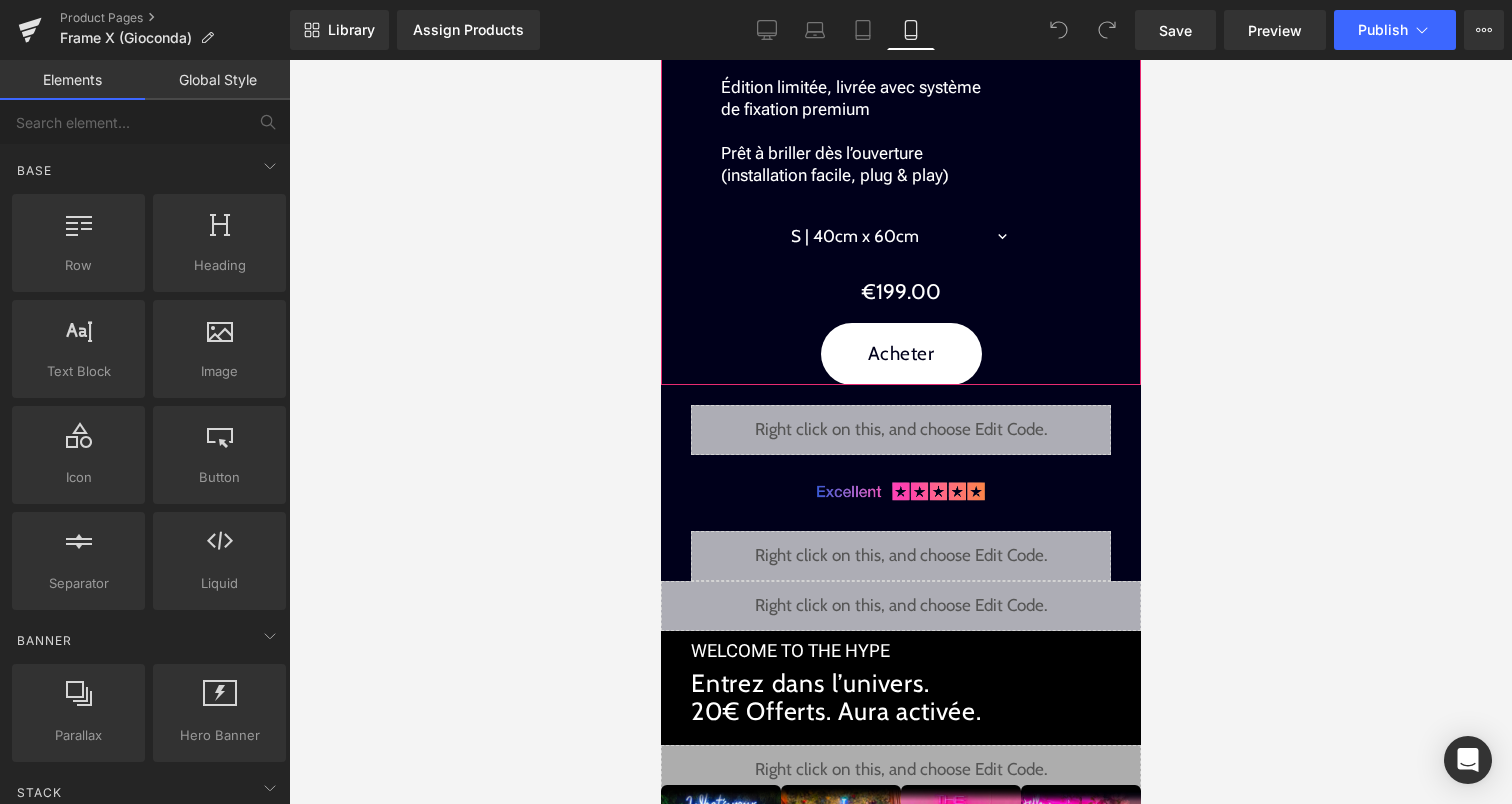 scroll, scrollTop: 2568, scrollLeft: 0, axis: vertical 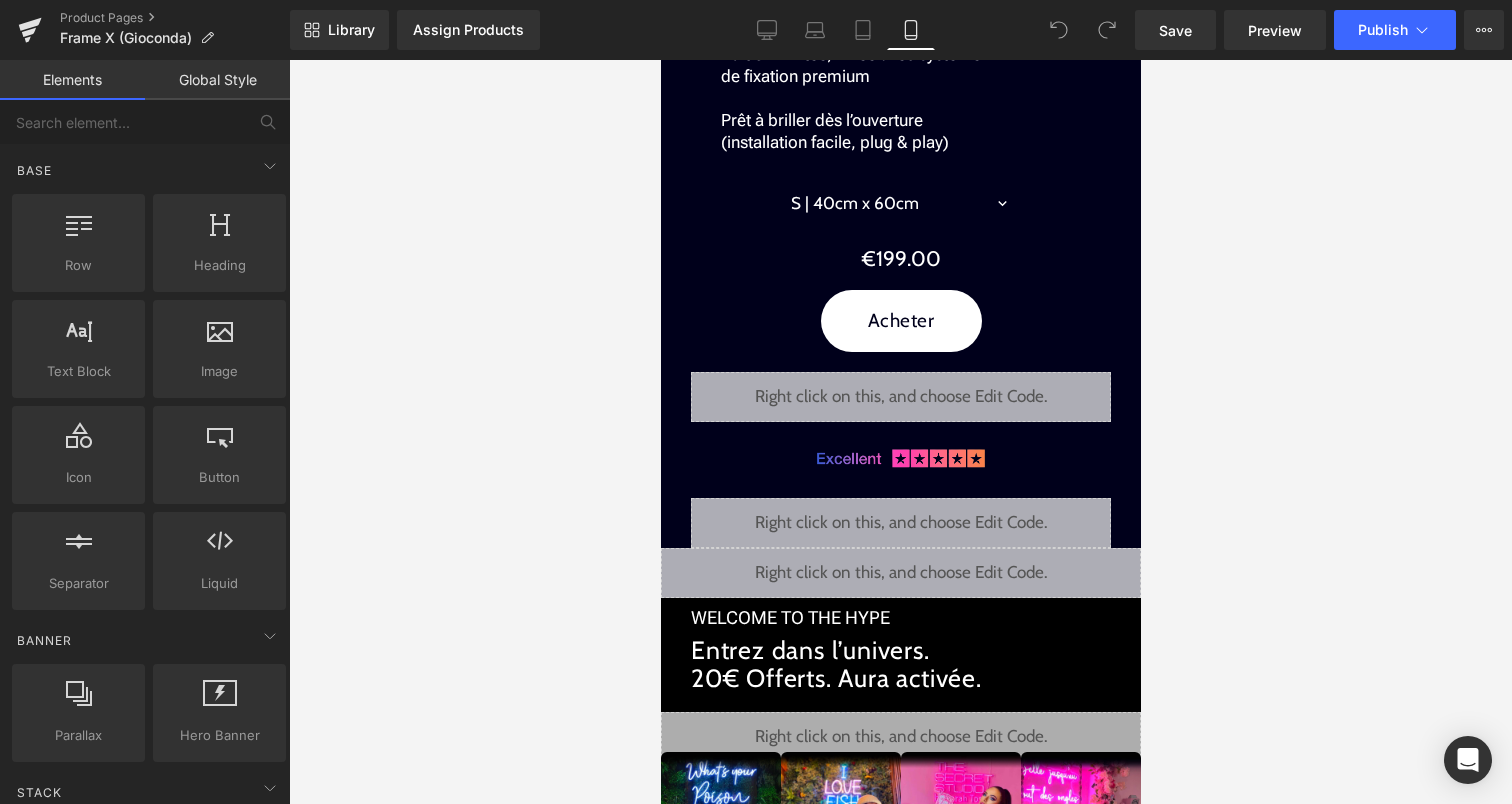 click on "Liquid" at bounding box center (900, 397) 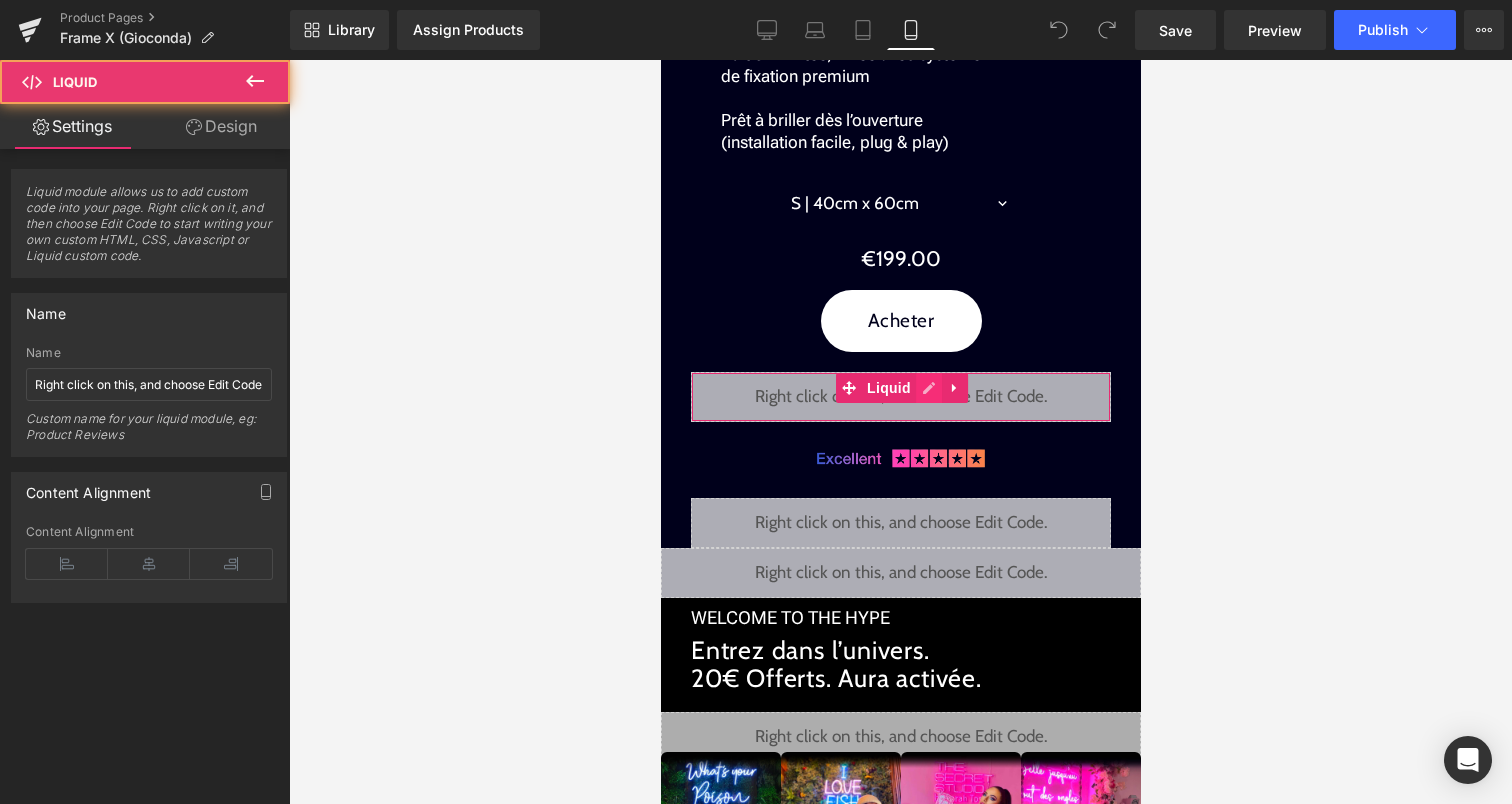 click on "Liquid" at bounding box center (900, 397) 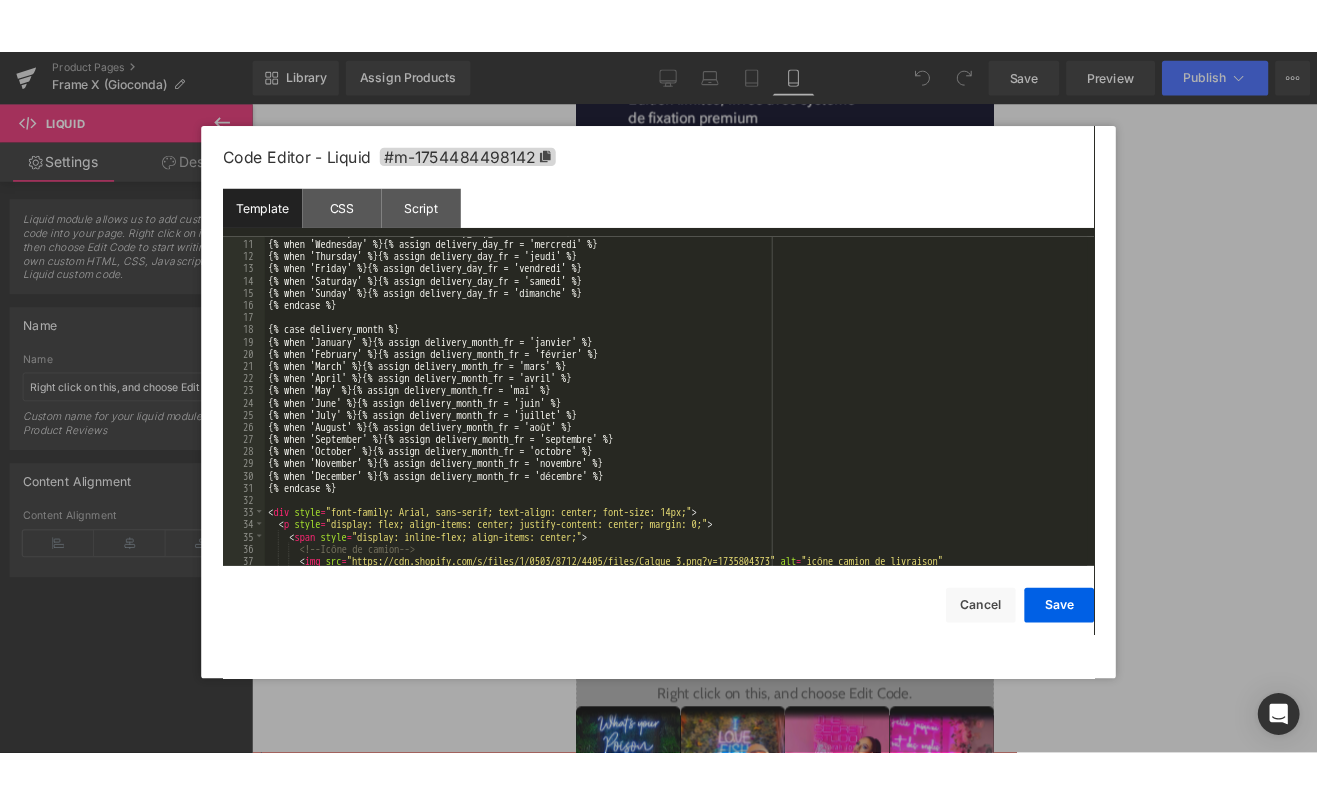 scroll, scrollTop: 280, scrollLeft: 0, axis: vertical 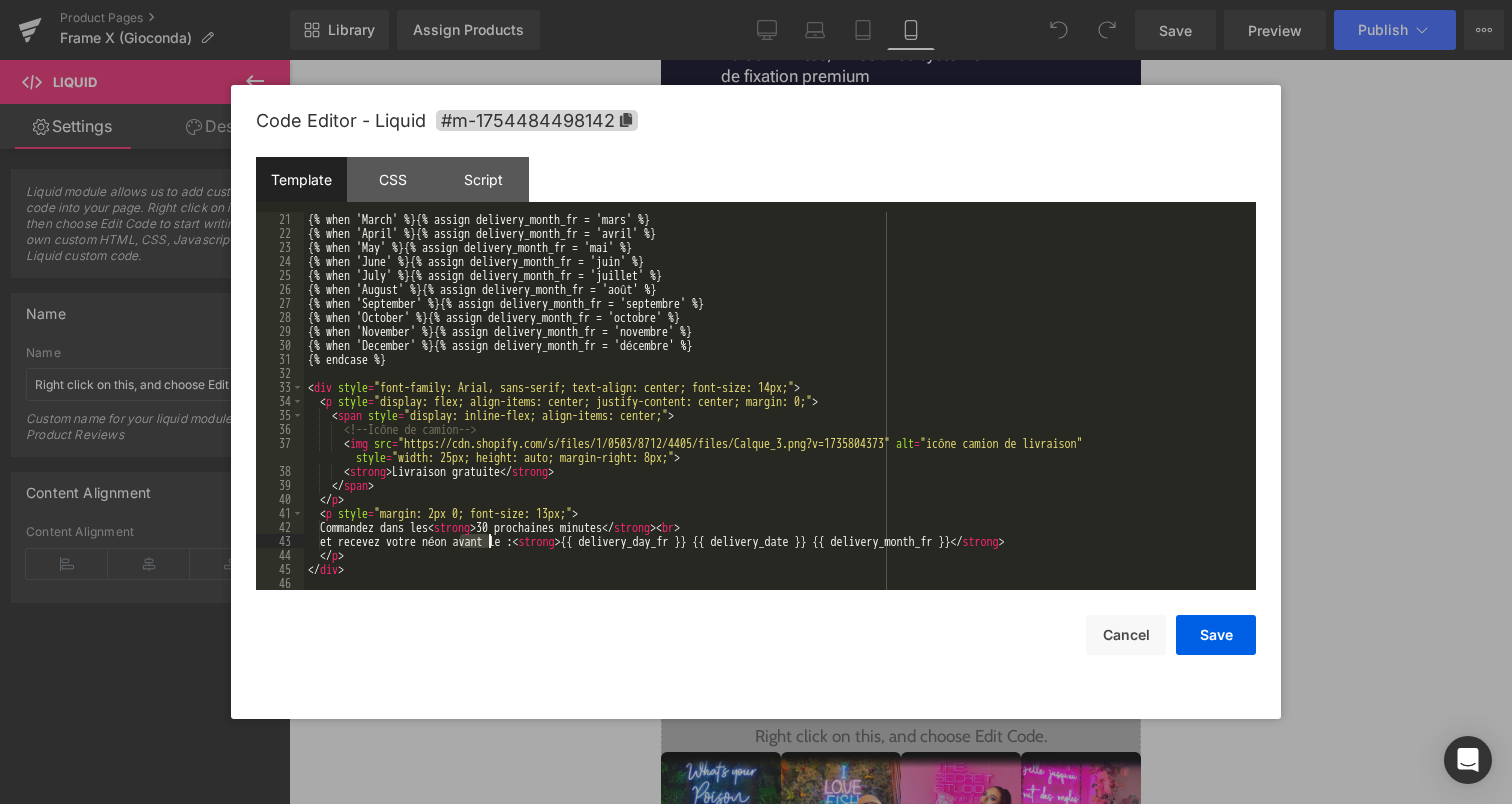 drag, startPoint x: 459, startPoint y: 546, endPoint x: 486, endPoint y: 545, distance: 27.018513 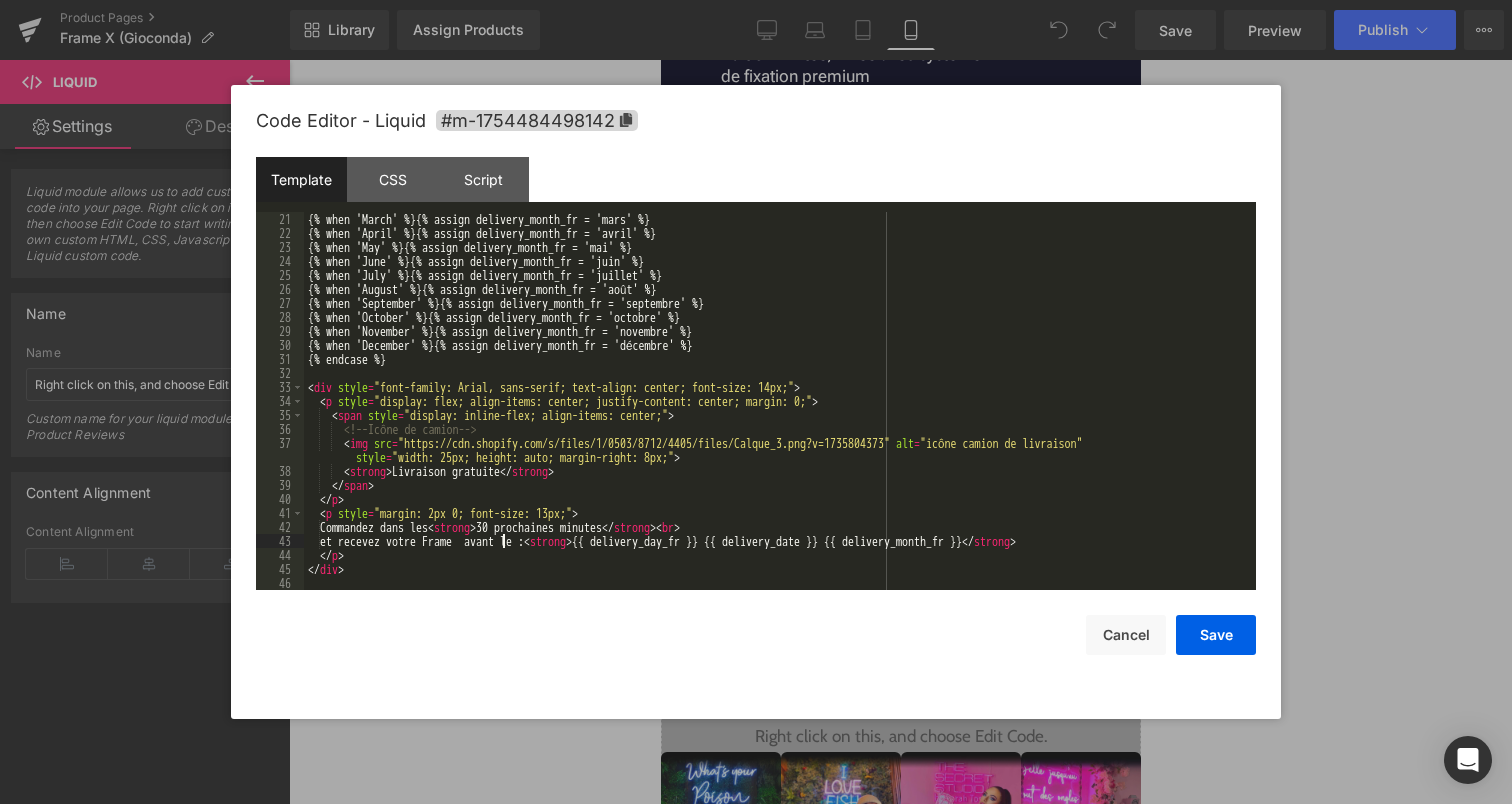 type 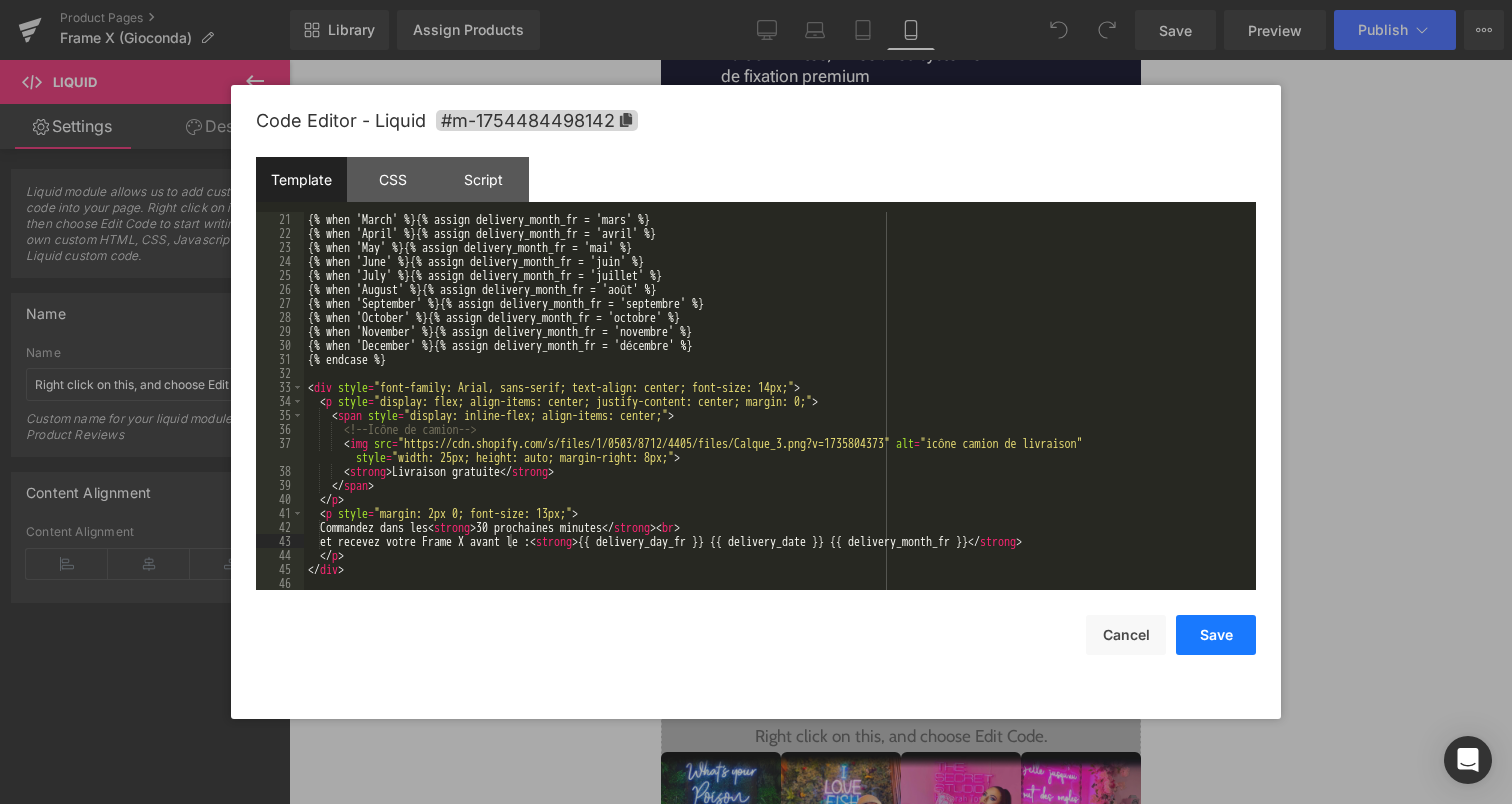 click on "Save" at bounding box center [1216, 635] 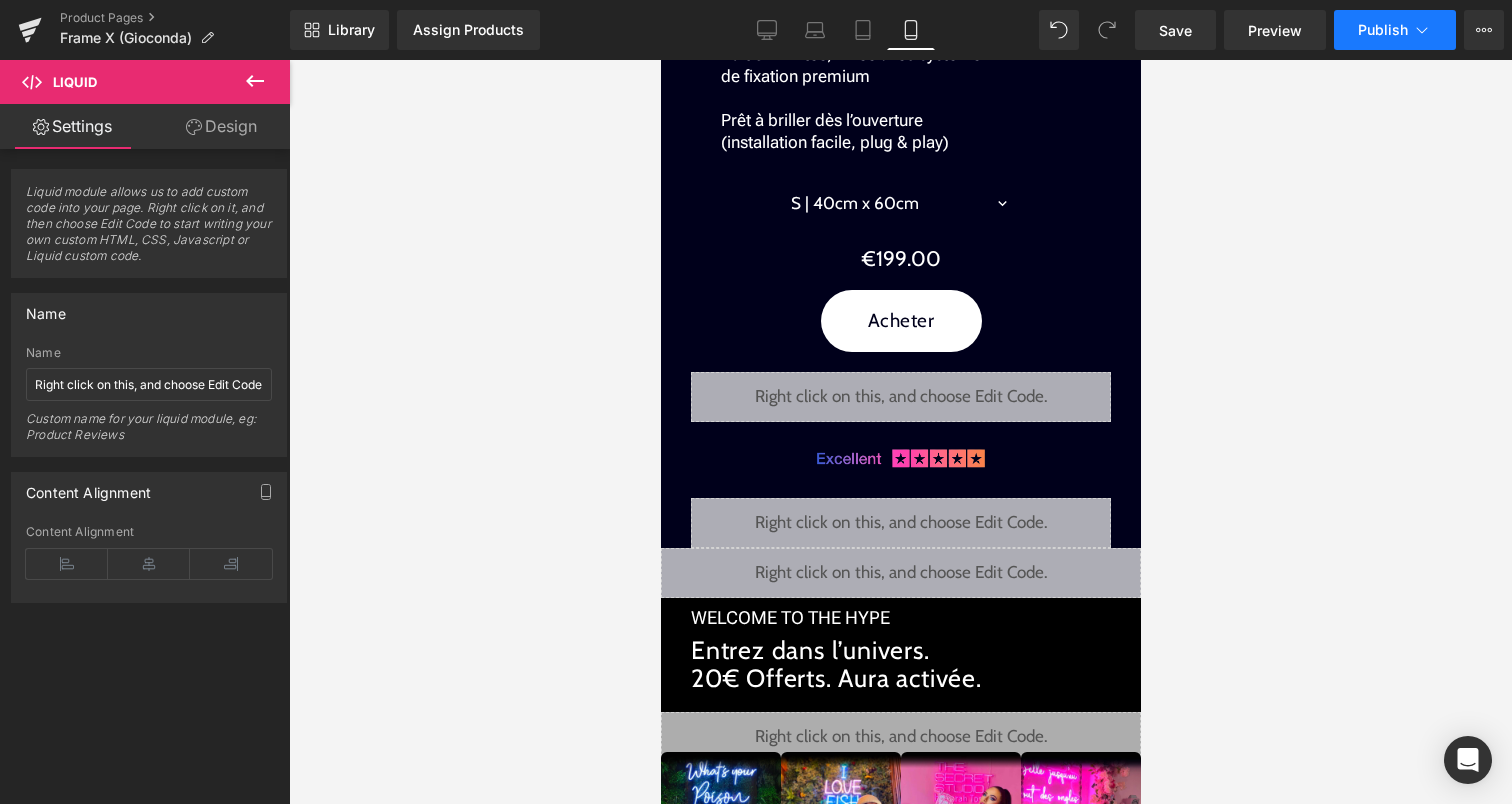 click on "Publish" at bounding box center [1383, 30] 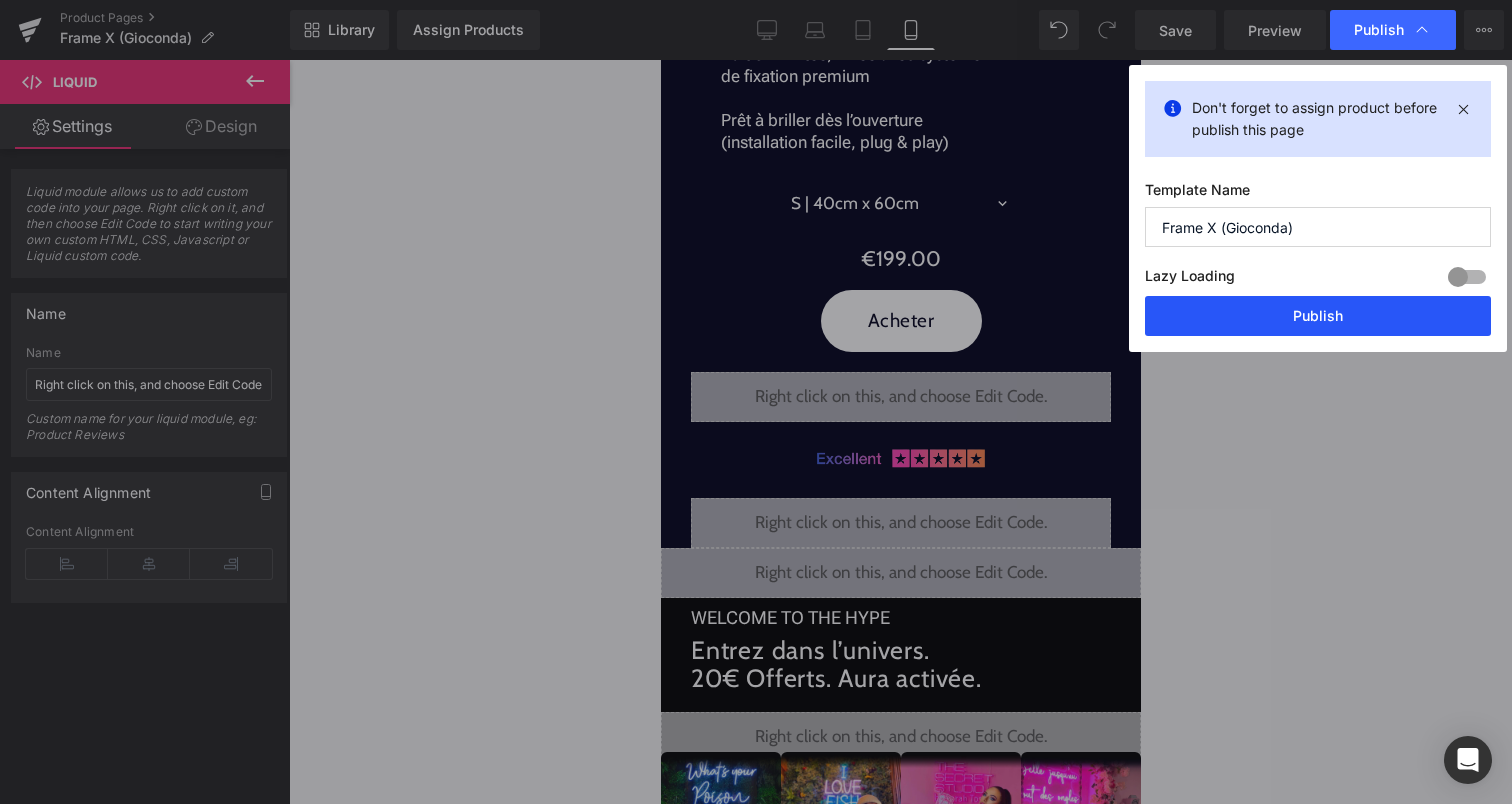click on "Publish" at bounding box center [1318, 316] 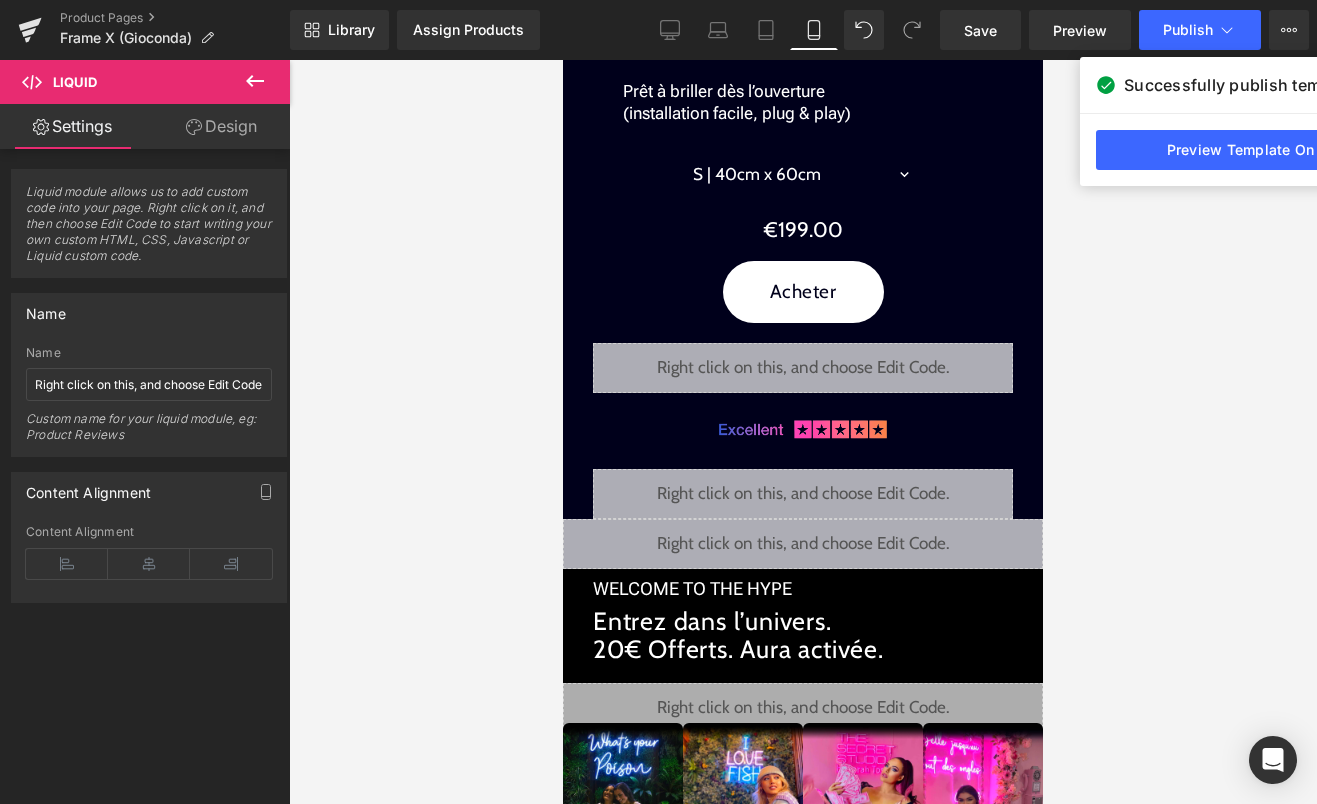 scroll, scrollTop: 2595, scrollLeft: 0, axis: vertical 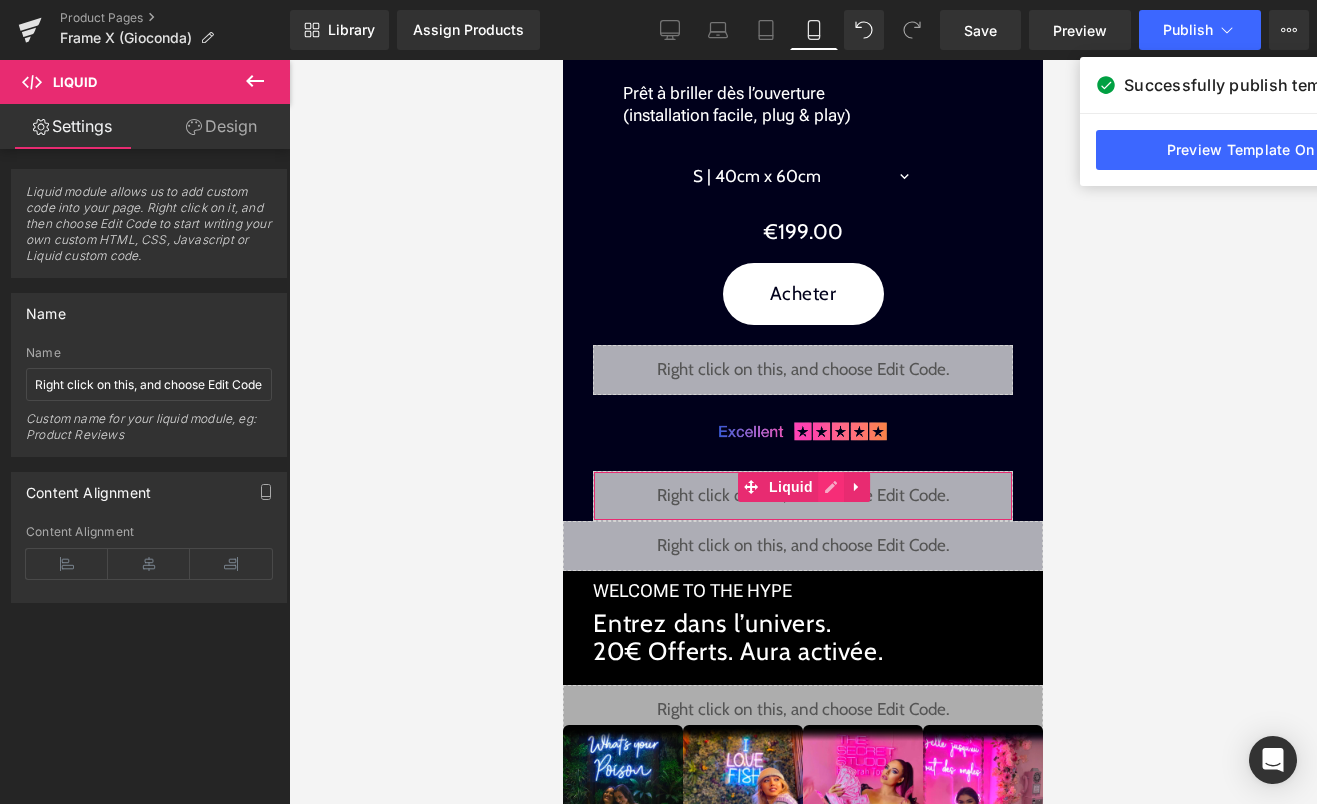 click 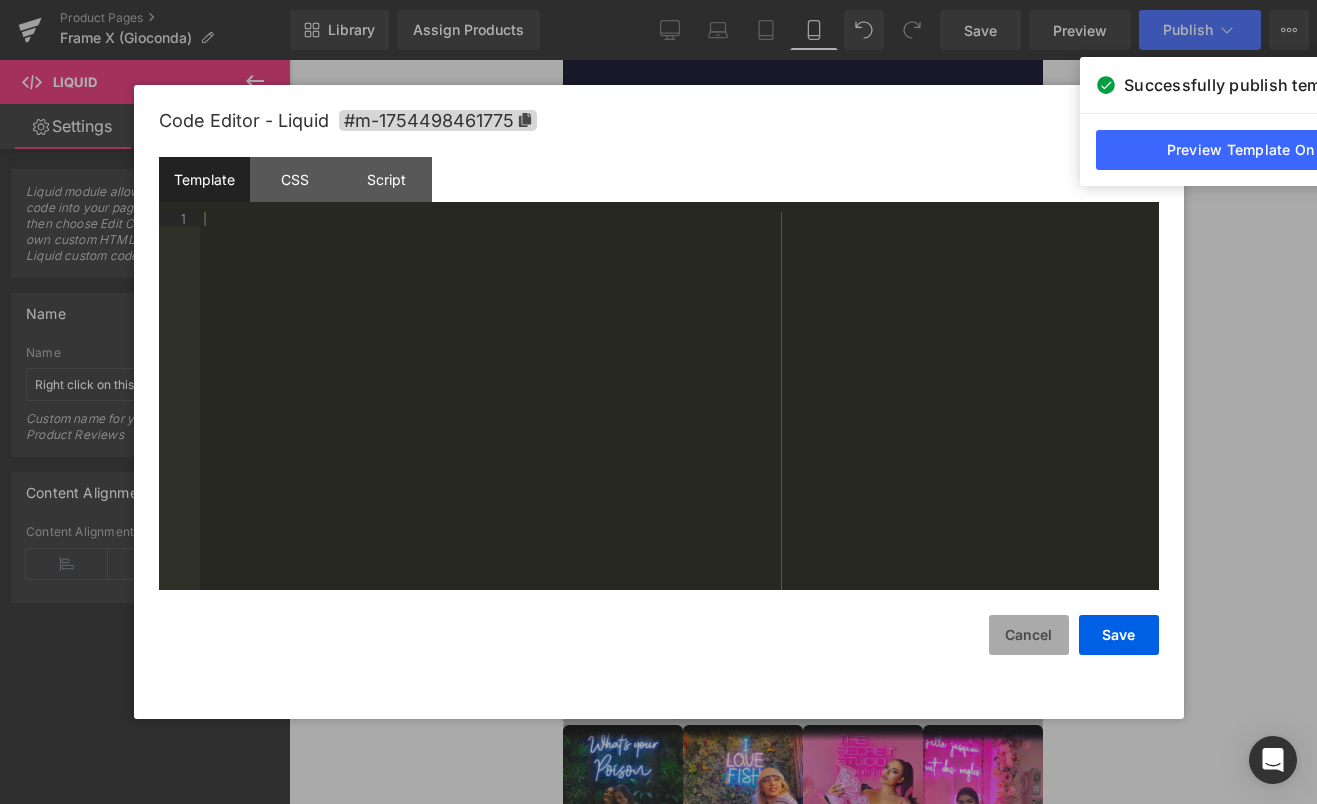 click on "Cancel" at bounding box center [1029, 635] 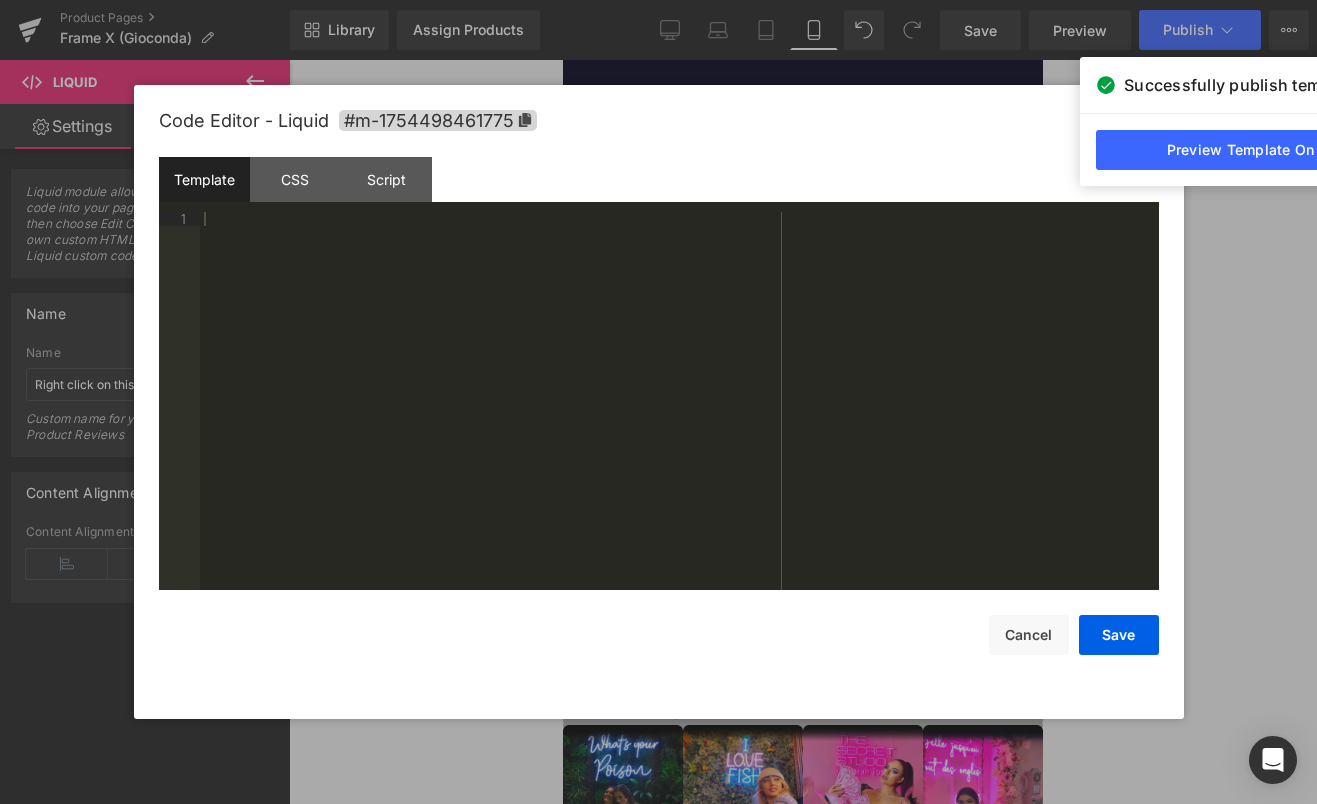 click 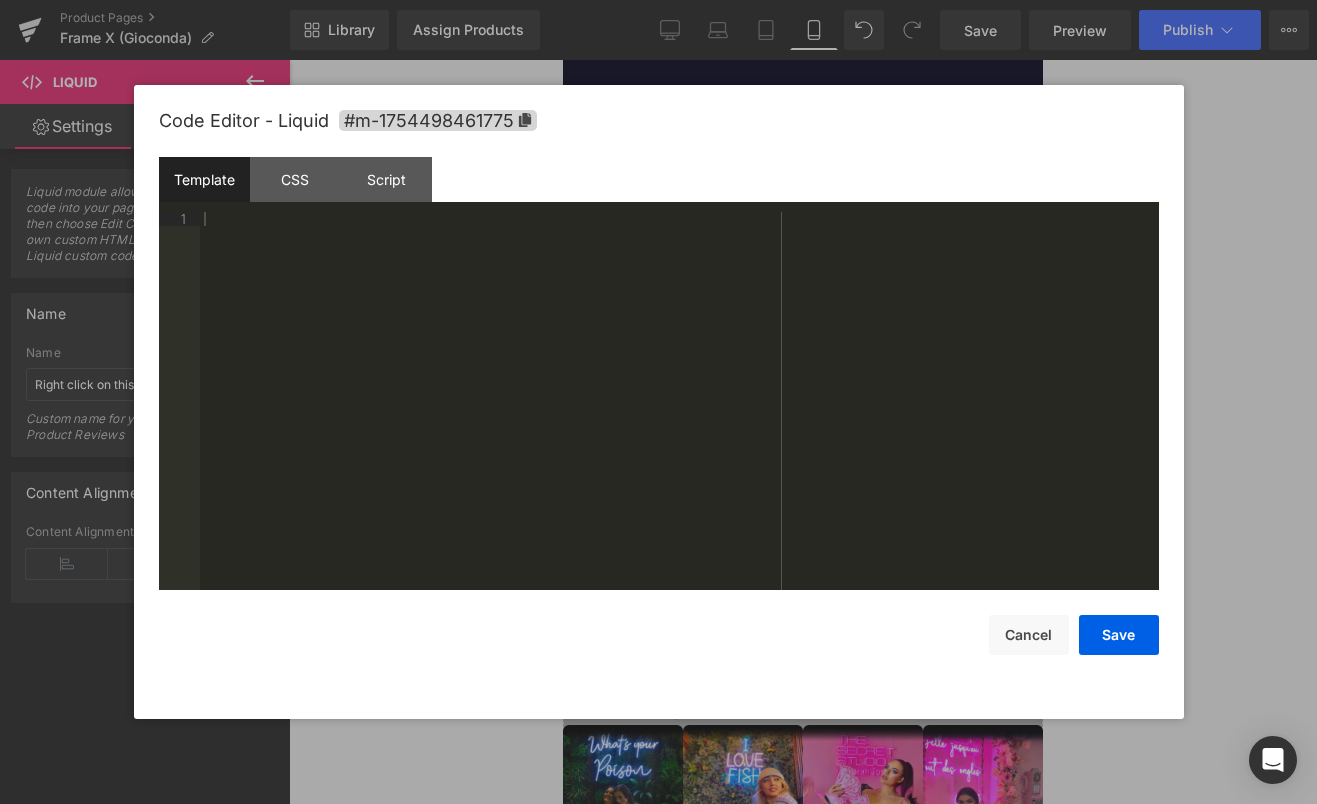 click at bounding box center [679, 415] 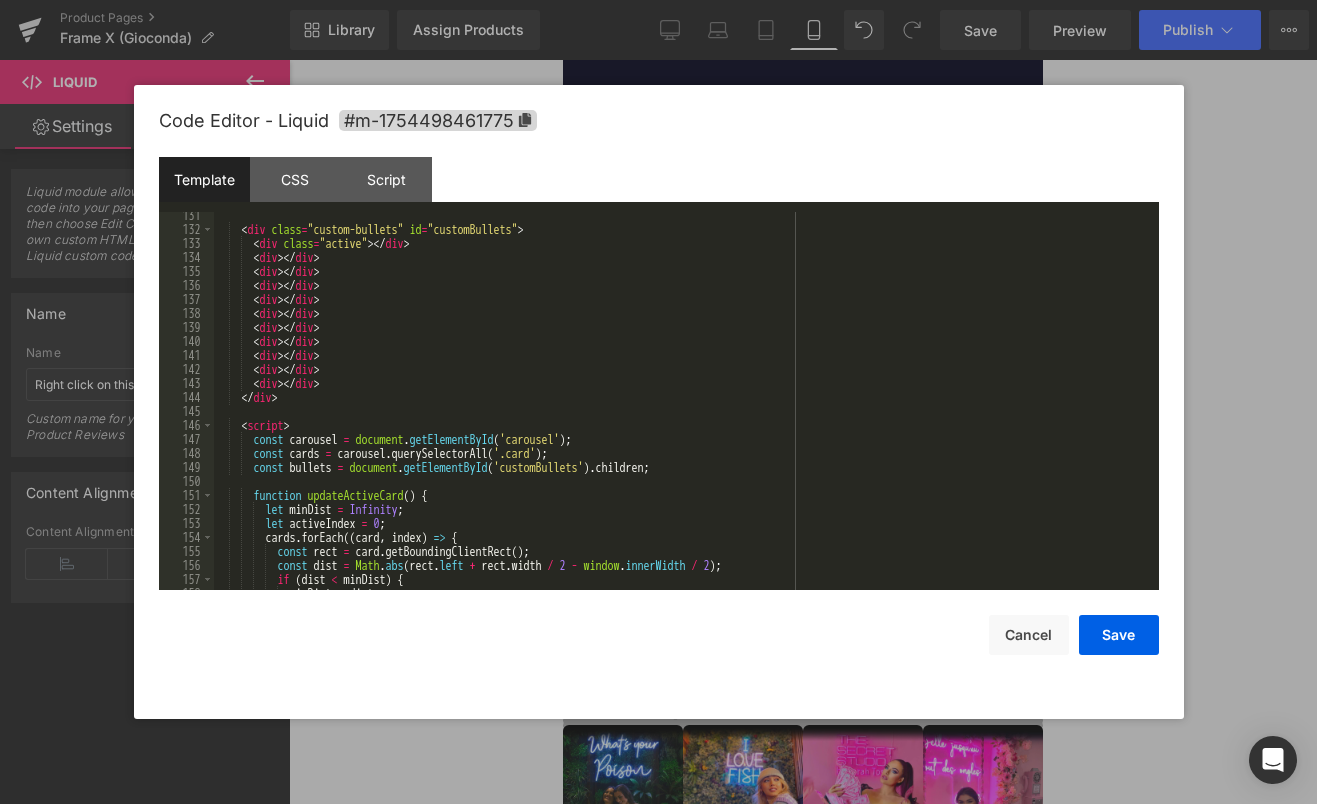 scroll, scrollTop: 1838, scrollLeft: 0, axis: vertical 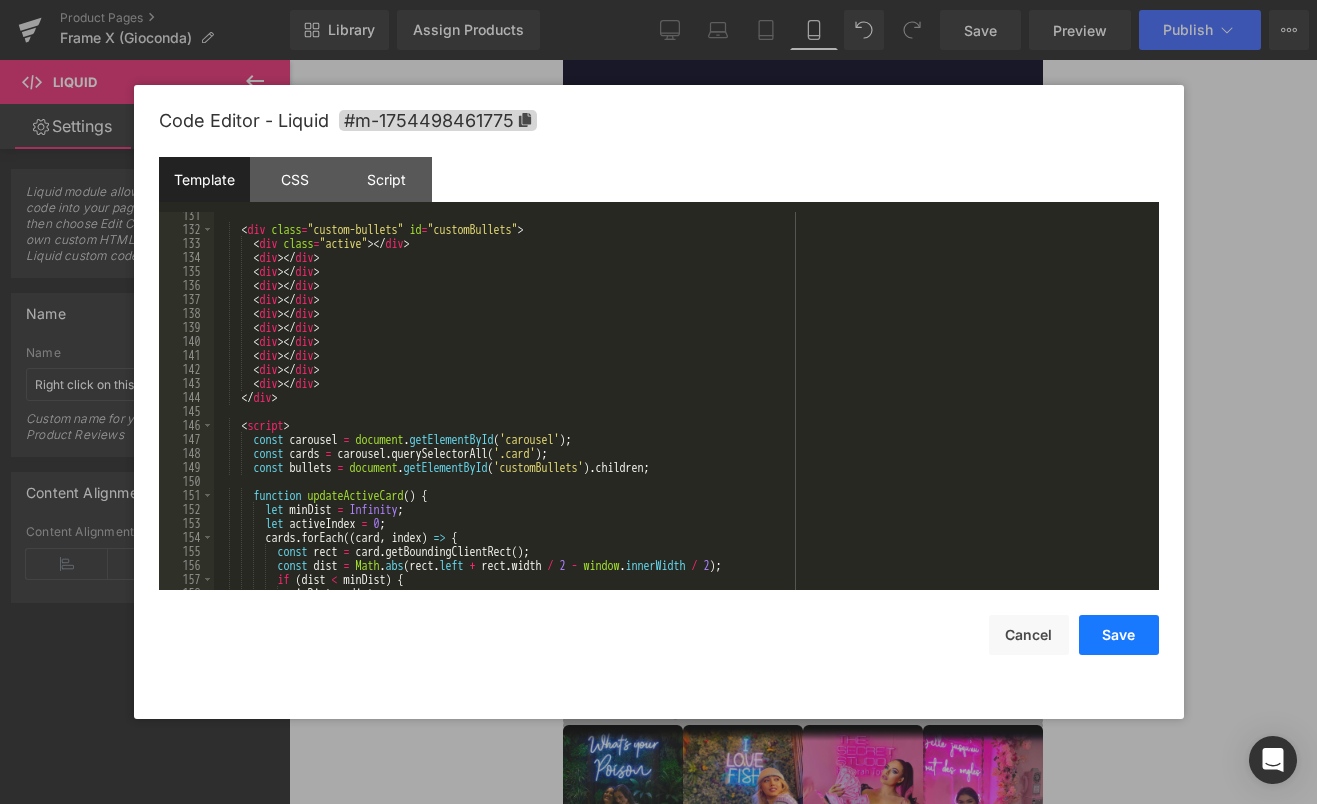 click on "Save" at bounding box center [1119, 635] 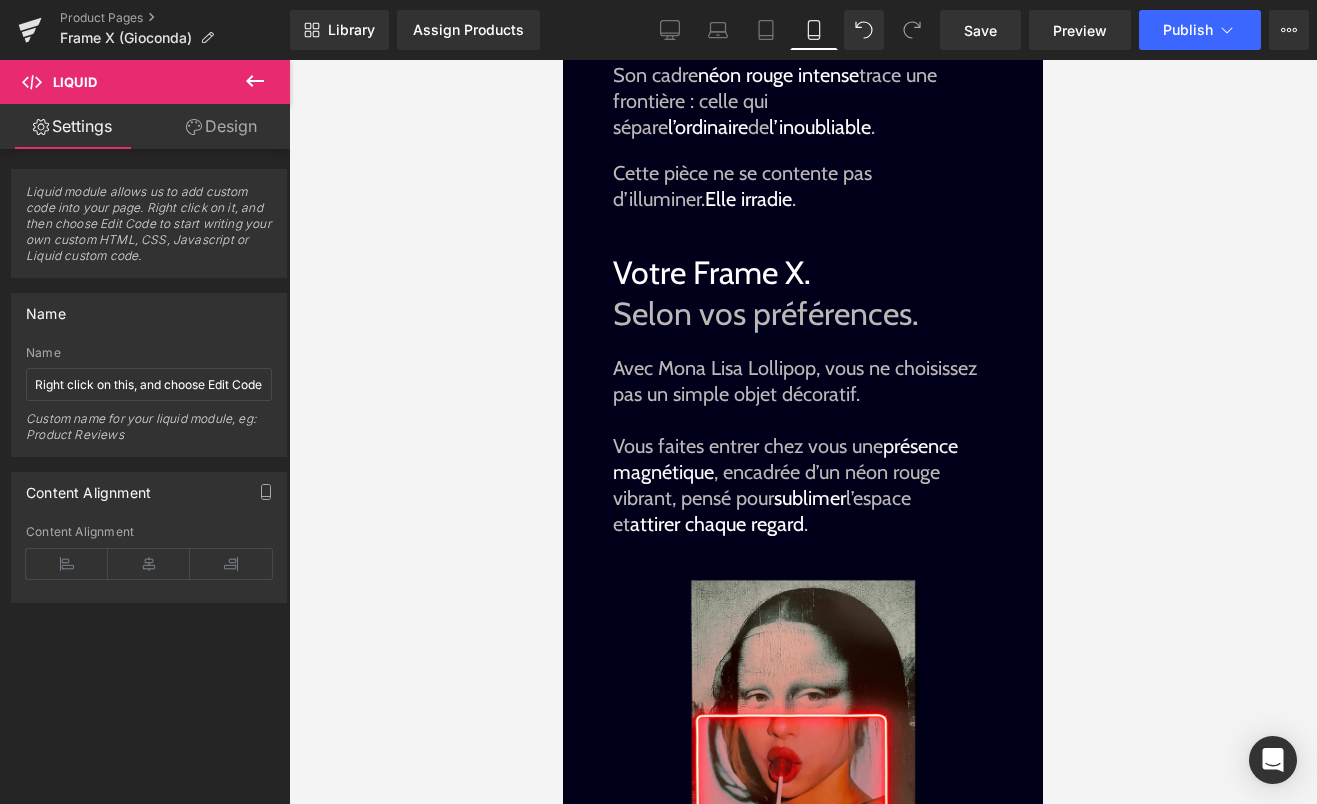 scroll, scrollTop: 1435, scrollLeft: 0, axis: vertical 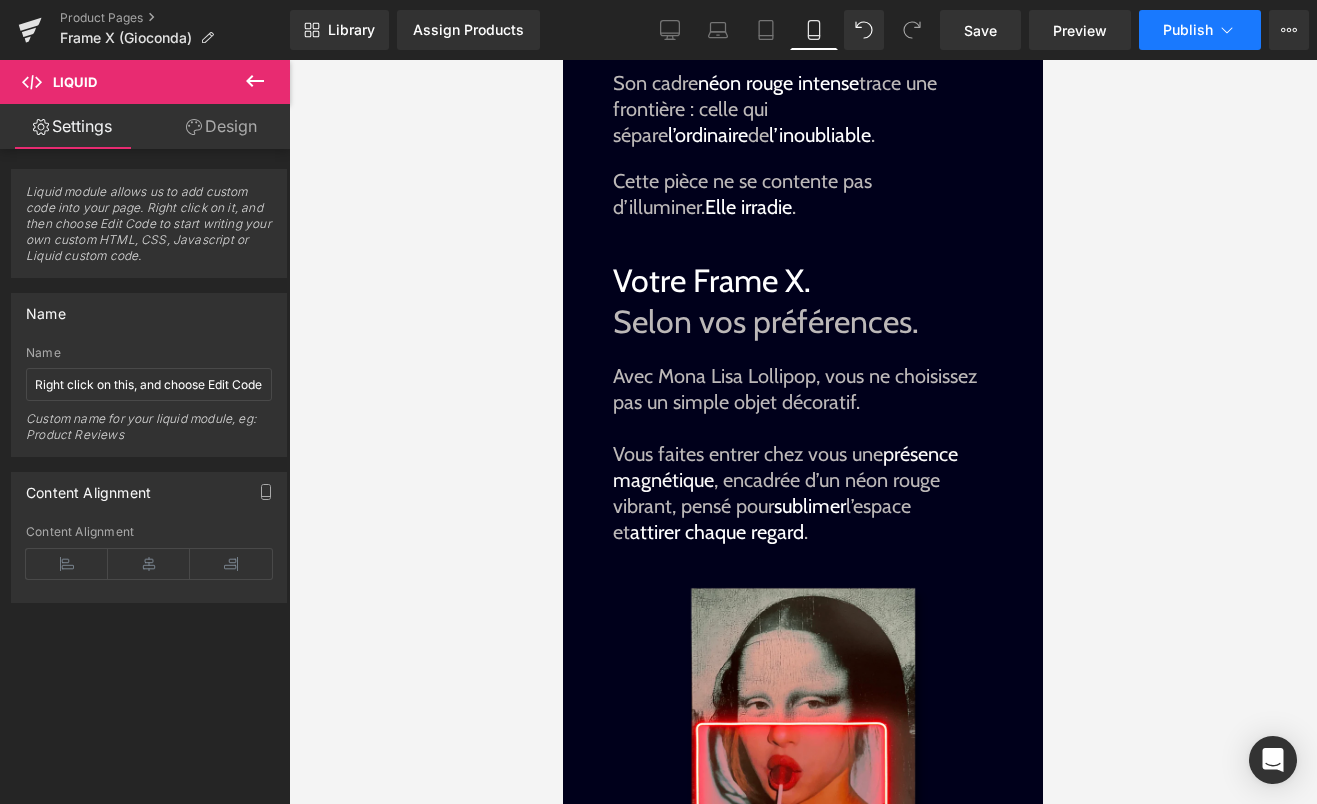 click 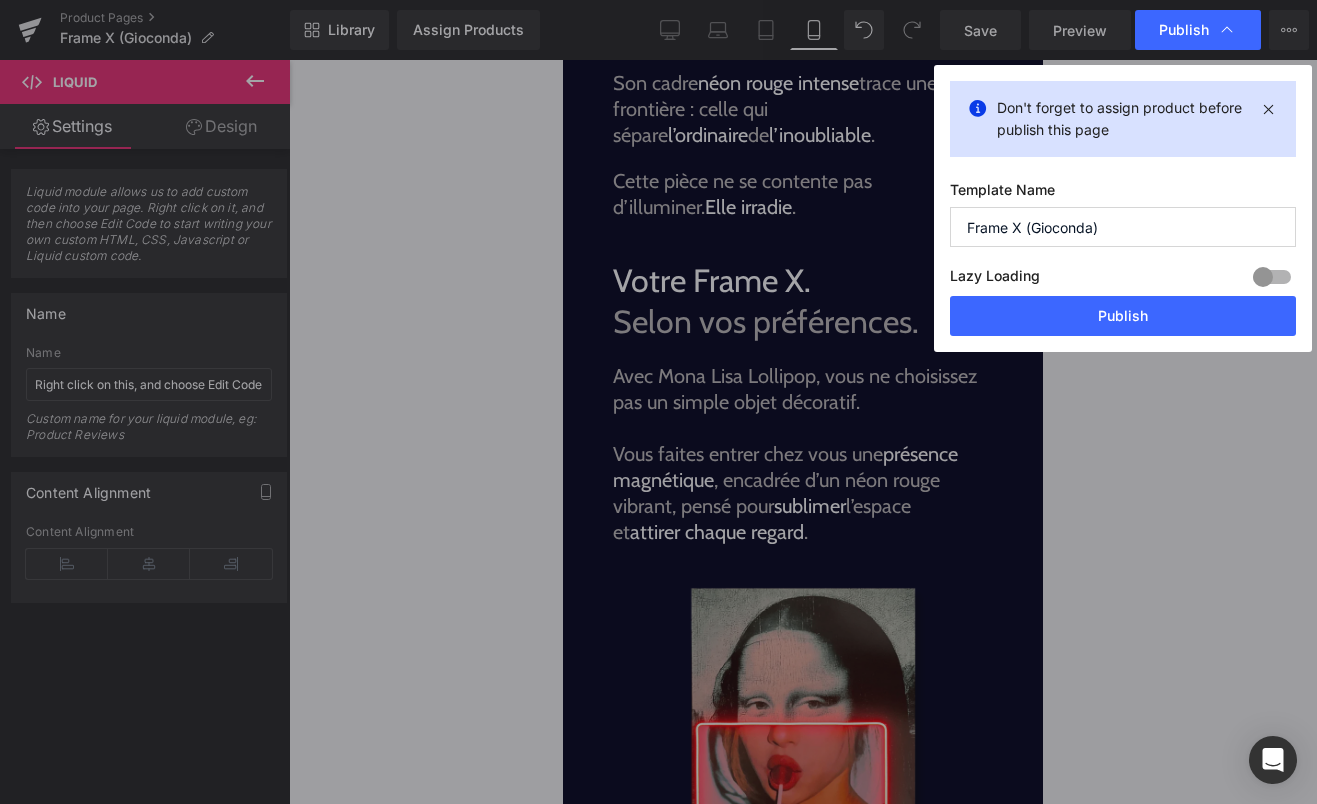 click on "Don't forget to assign product before publish this page Template Name Frame X (Gioconda)
Lazy Loading
Build
Upgrade plan to unlock
Lazy loading helps you improve page loading time, enhance user experience & increase your SEO results.
Lazy loading is available on  Build, Optimize & Enterprise.
You’ve reached the maximum published page number of your plan  (4/999999) .
Upgrade plan to unlock more pages
Publish" at bounding box center [1123, 208] 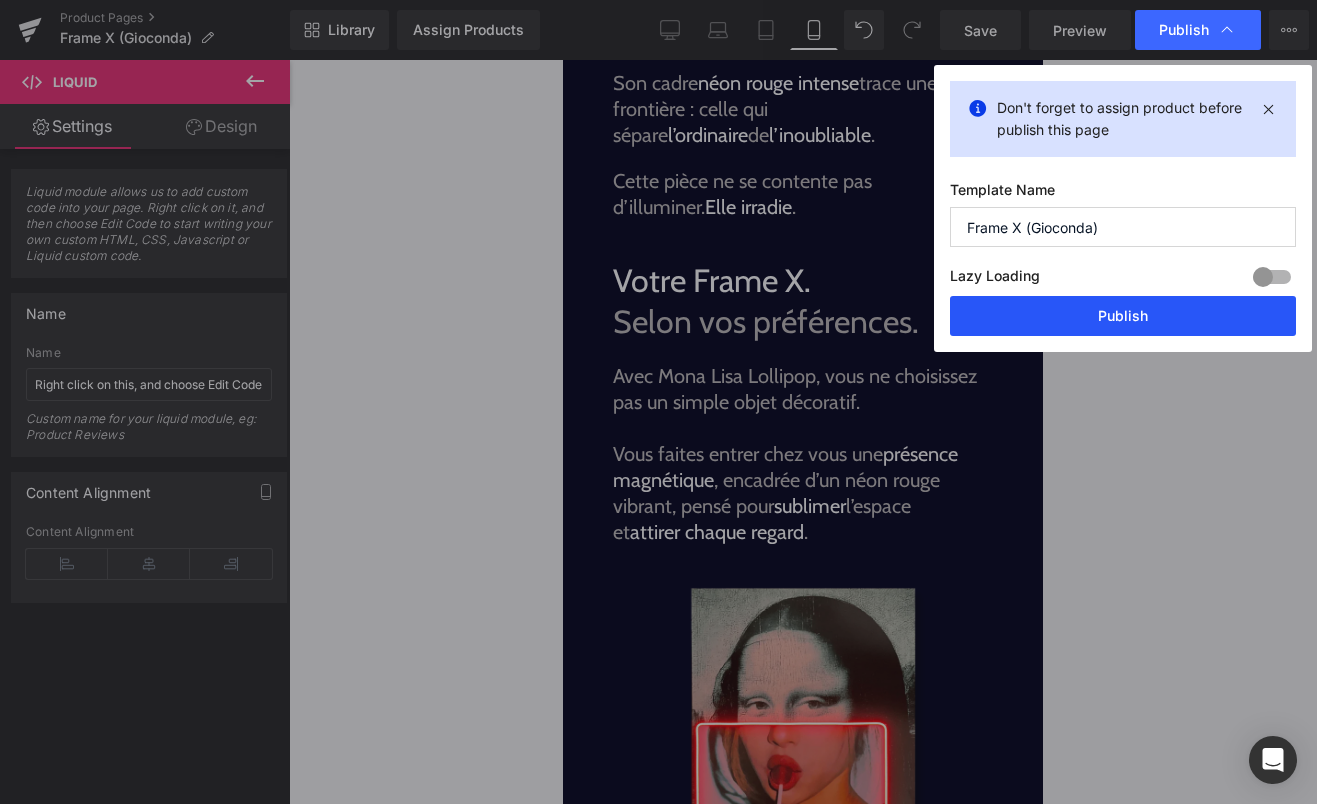 click on "Publish" at bounding box center [1123, 316] 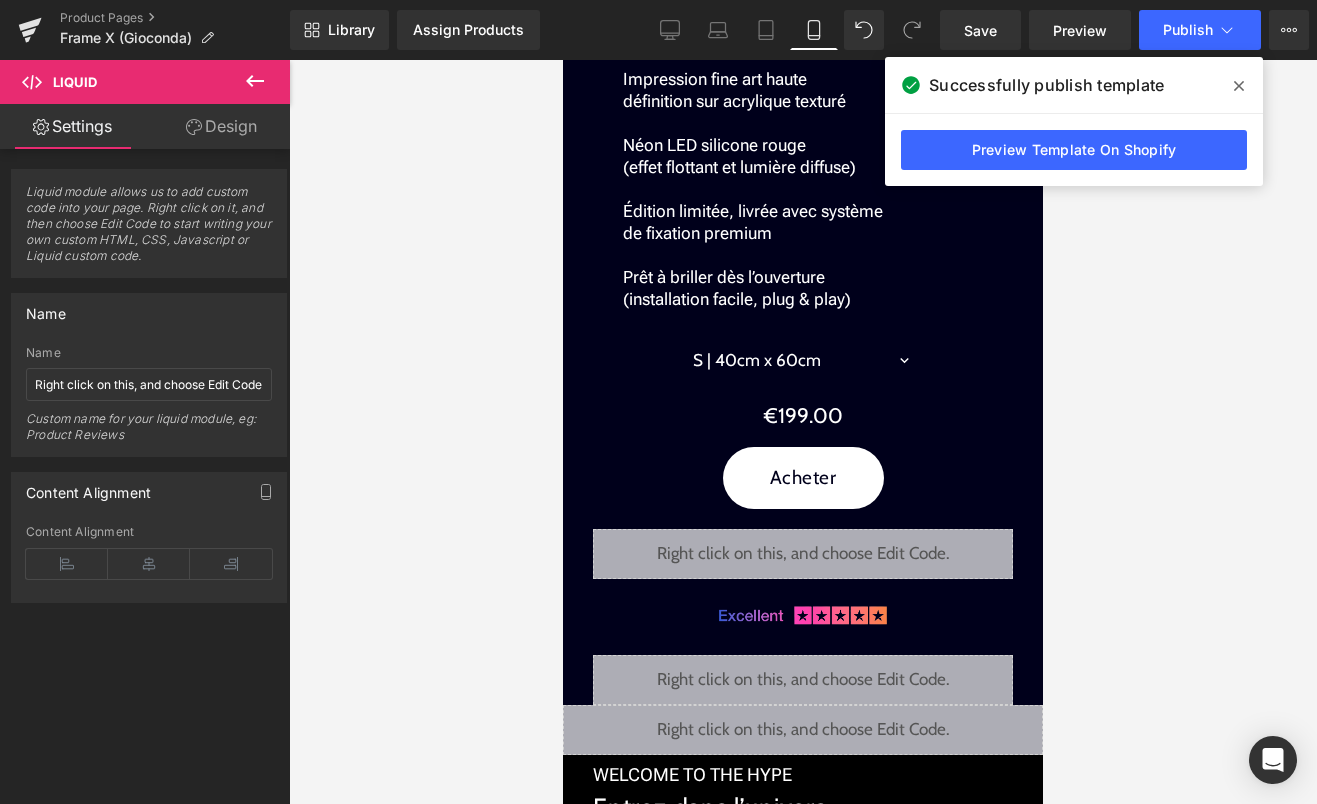 scroll, scrollTop: 2416, scrollLeft: 0, axis: vertical 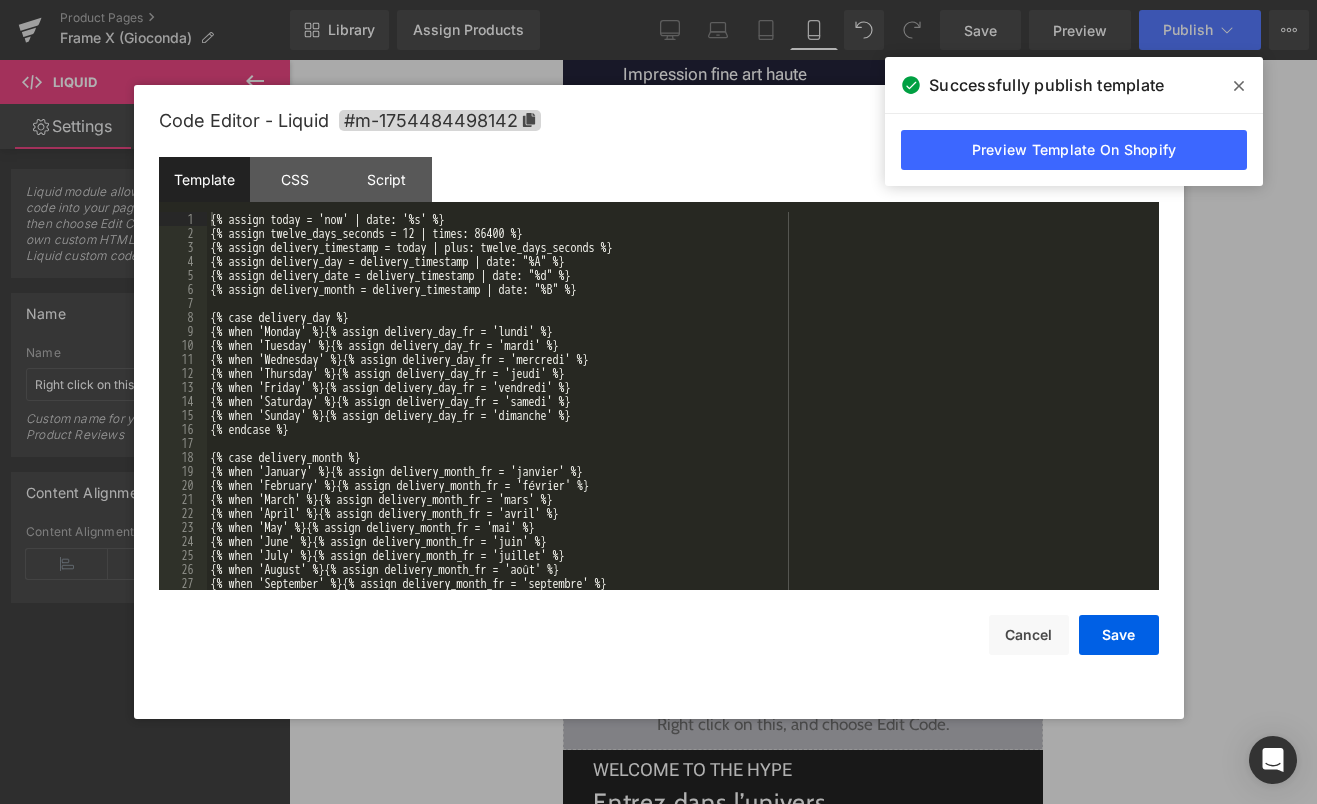 click 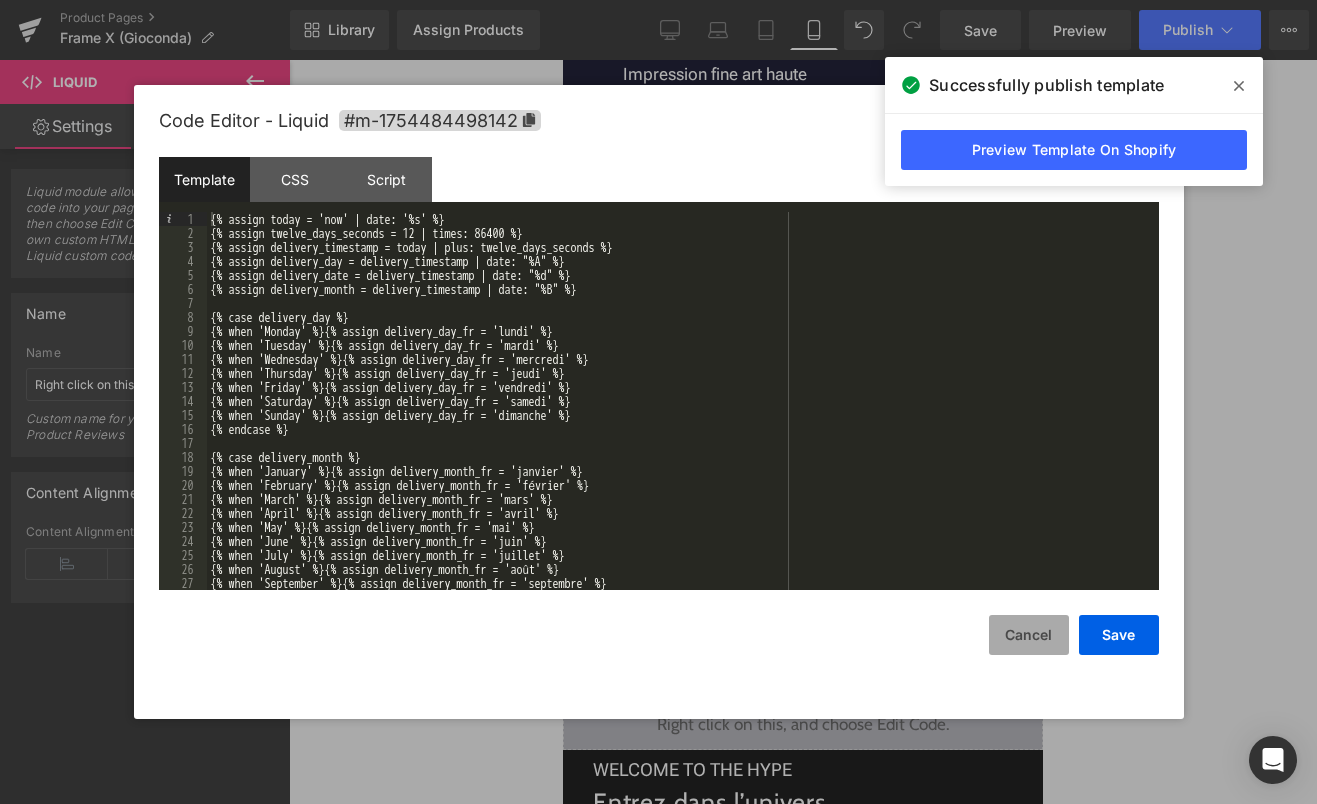 click on "Cancel" at bounding box center [1029, 635] 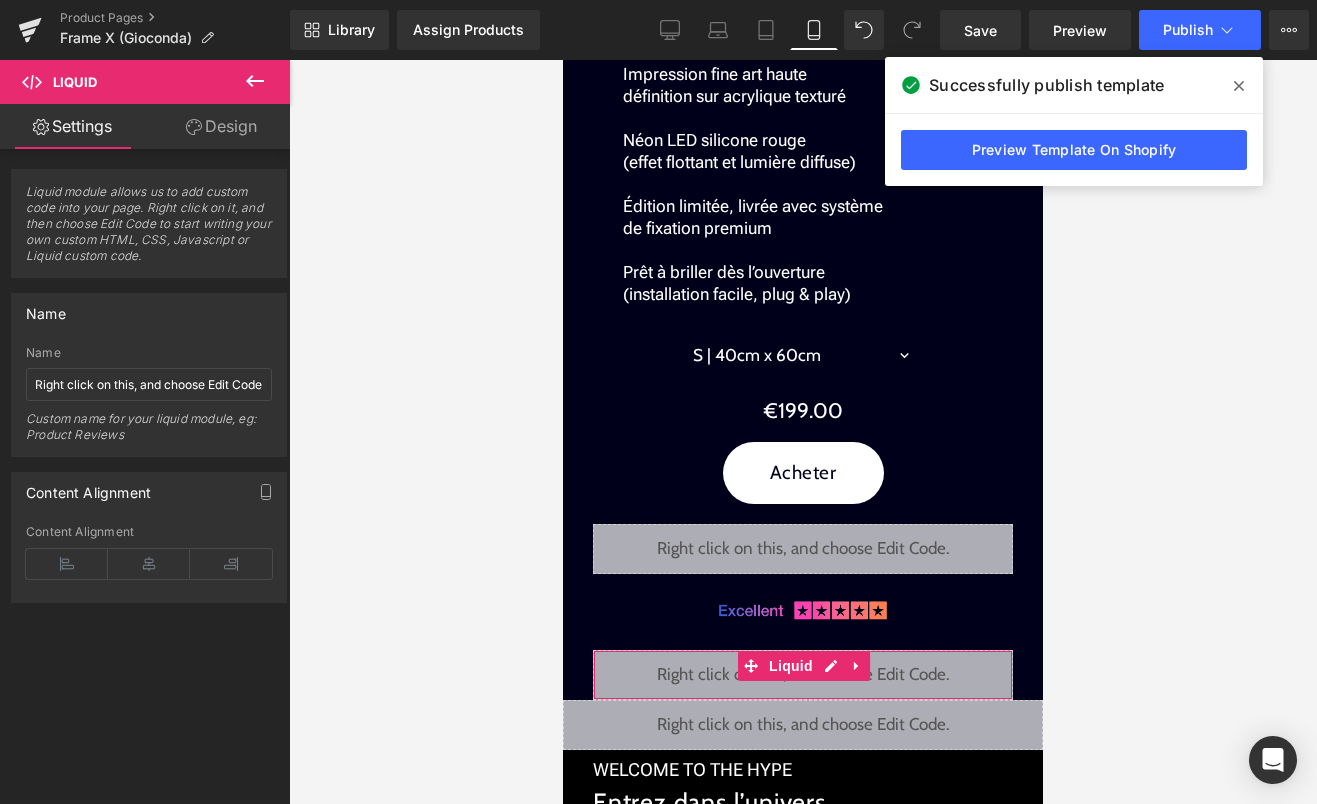click 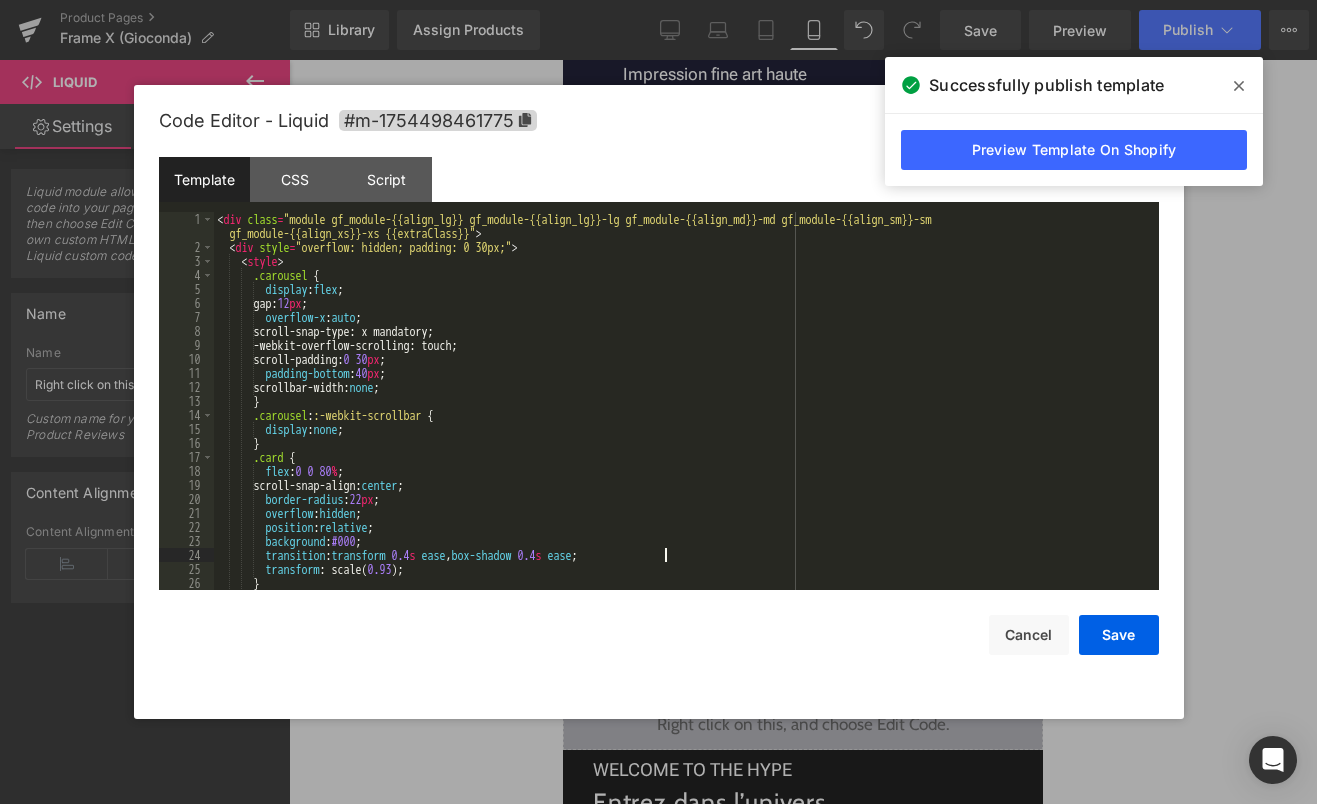 click on "< div   class = "module gf_module-{{align_lg}} gf_module-{{align_lg}}-lg gf_module-{{align_md}}-md gf_module-{{align_sm}}-sm     gf_module-{{align_xs}}-xs {{extraClass}}" >    < div   style = "overflow: hidden; padding: 0 30px;" >       < style >          .carousel   {             display :  flex ;            gap:  12 px ;             overflow-x :  auto ;            scroll-snap-type: x mandatory;            -webkit-overflow-scrolling: touch;            scroll-padding:  0   30 px ;             padding-bottom :  40 px ;            scrollbar-width:  none ;          }          .carousel : :-webkit-scrollbar   {             display :  none ;          }          .card   {             flex :  0   0   80 % ;            scroll-snap-align:  center ;             border-radius :  22 px ;             overflow :  hidden ;             position :  relative ;             background :  #000 ;             transition :  transform   0.4 s   ease ,  box-shadow   0.4 s   ease ;             transform : scale( 0.93 );          }" at bounding box center [682, 422] 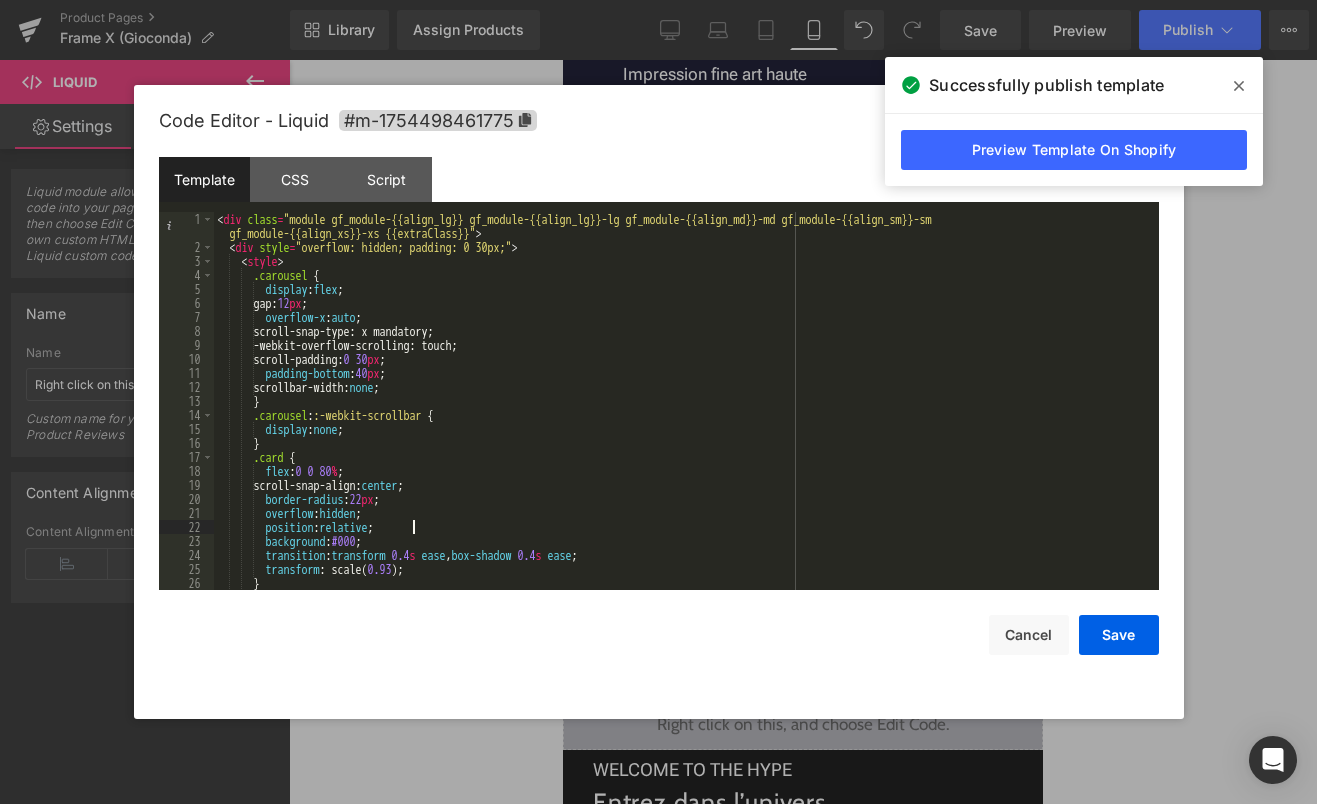 click on "< div   class = "module gf_module-{{align_lg}} gf_module-{{align_lg}}-lg gf_module-{{align_md}}-md gf_module-{{align_sm}}-sm     gf_module-{{align_xs}}-xs {{extraClass}}" >    < div   style = "overflow: hidden; padding: 0 30px;" >       < style >          .carousel   {             display :  flex ;            gap:  12 px ;             overflow-x :  auto ;            scroll-snap-type: x mandatory;            -webkit-overflow-scrolling: touch;            scroll-padding:  0   30 px ;             padding-bottom :  40 px ;            scrollbar-width:  none ;          }          .carousel : :-webkit-scrollbar   {             display :  none ;          }          .card   {             flex :  0   0   80 % ;            scroll-snap-align:  center ;             border-radius :  22 px ;             overflow :  hidden ;             position :  relative ;             background :  #000 ;             transition :  transform   0.4 s   ease ,  box-shadow   0.4 s   ease ;             transform : scale( 0.93 );          }" at bounding box center [682, 422] 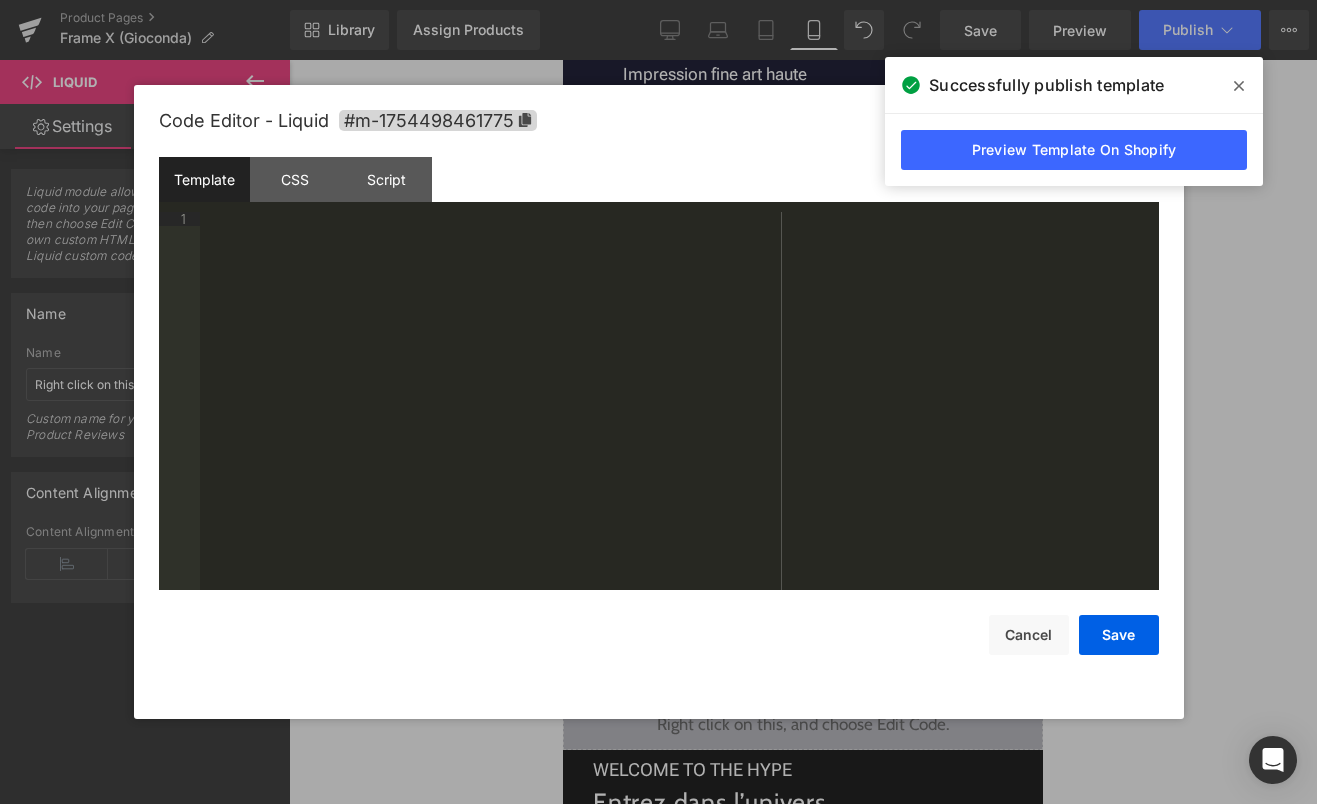 scroll, scrollTop: 2534, scrollLeft: 0, axis: vertical 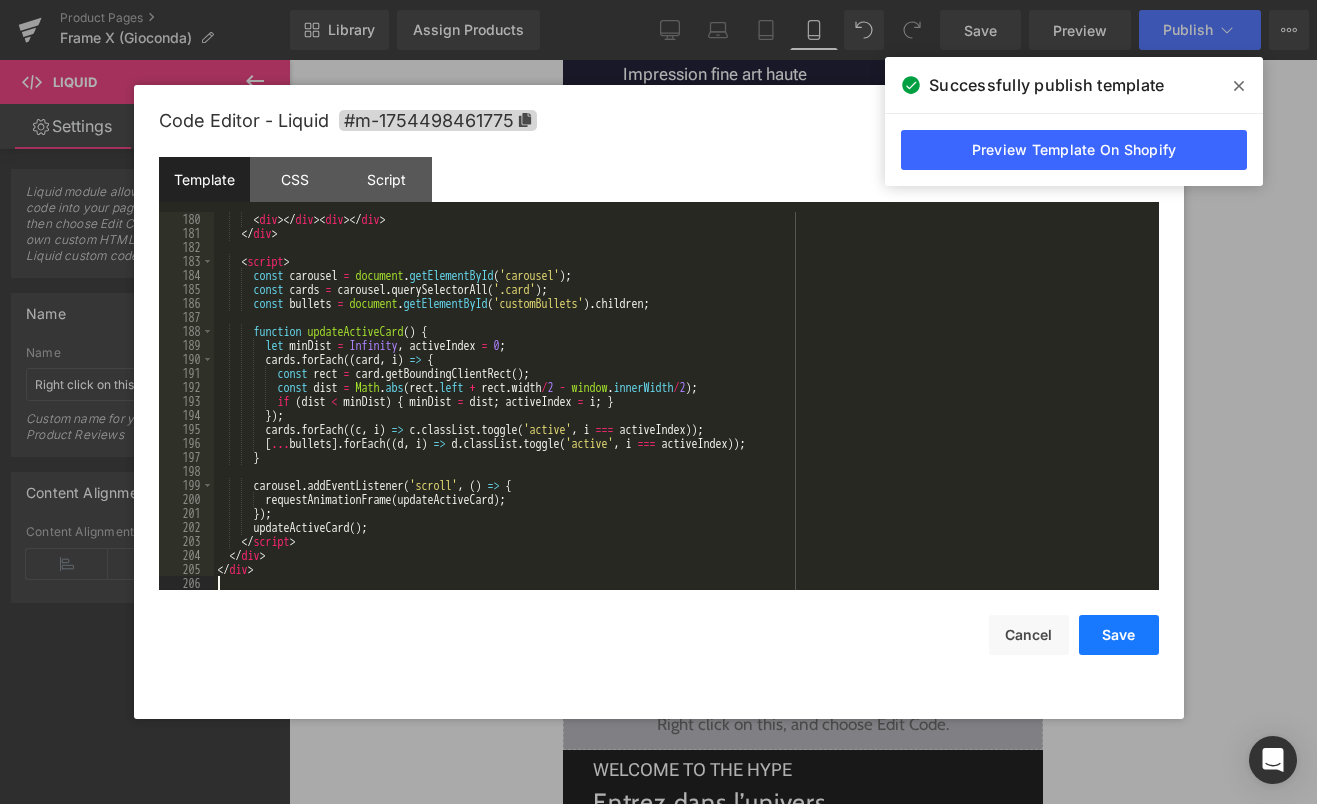 click on "Save" at bounding box center (1119, 635) 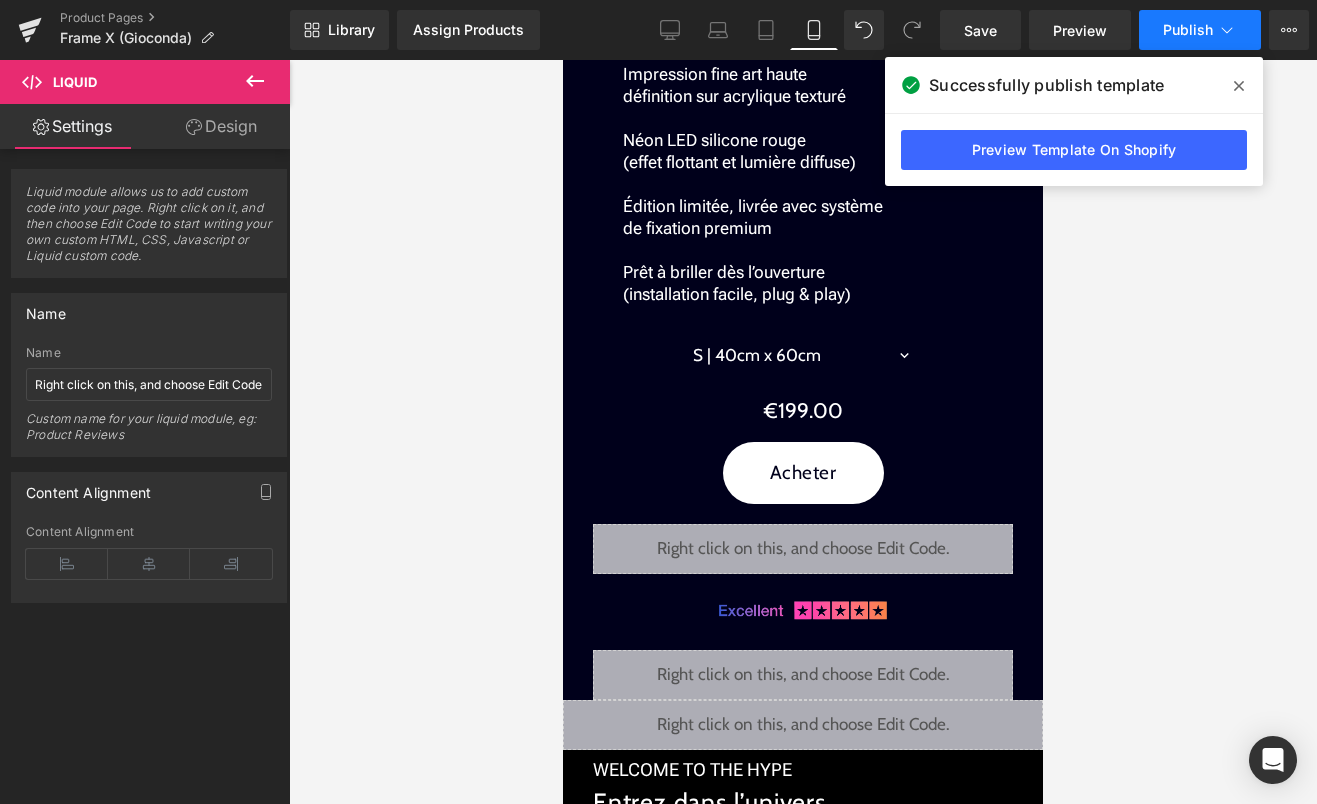 click 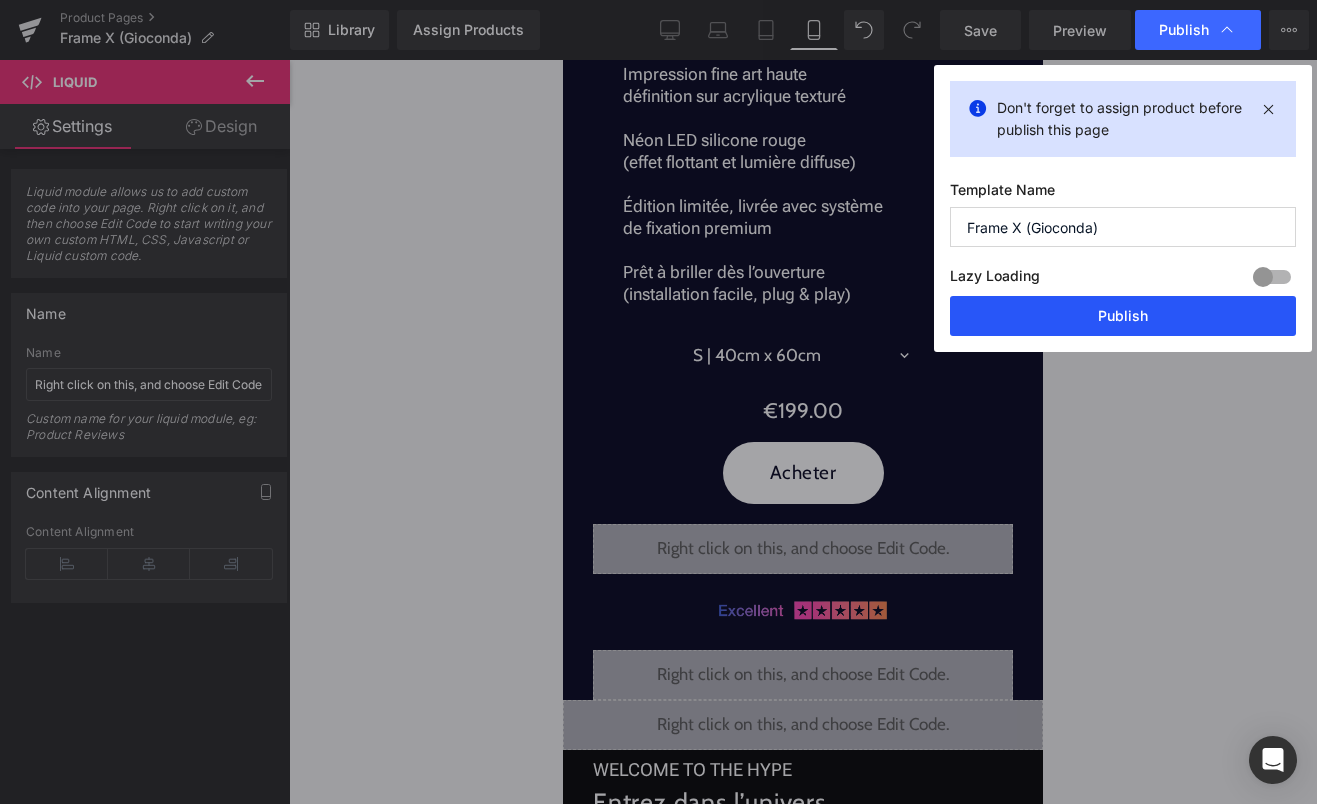 click on "Publish" at bounding box center (1123, 316) 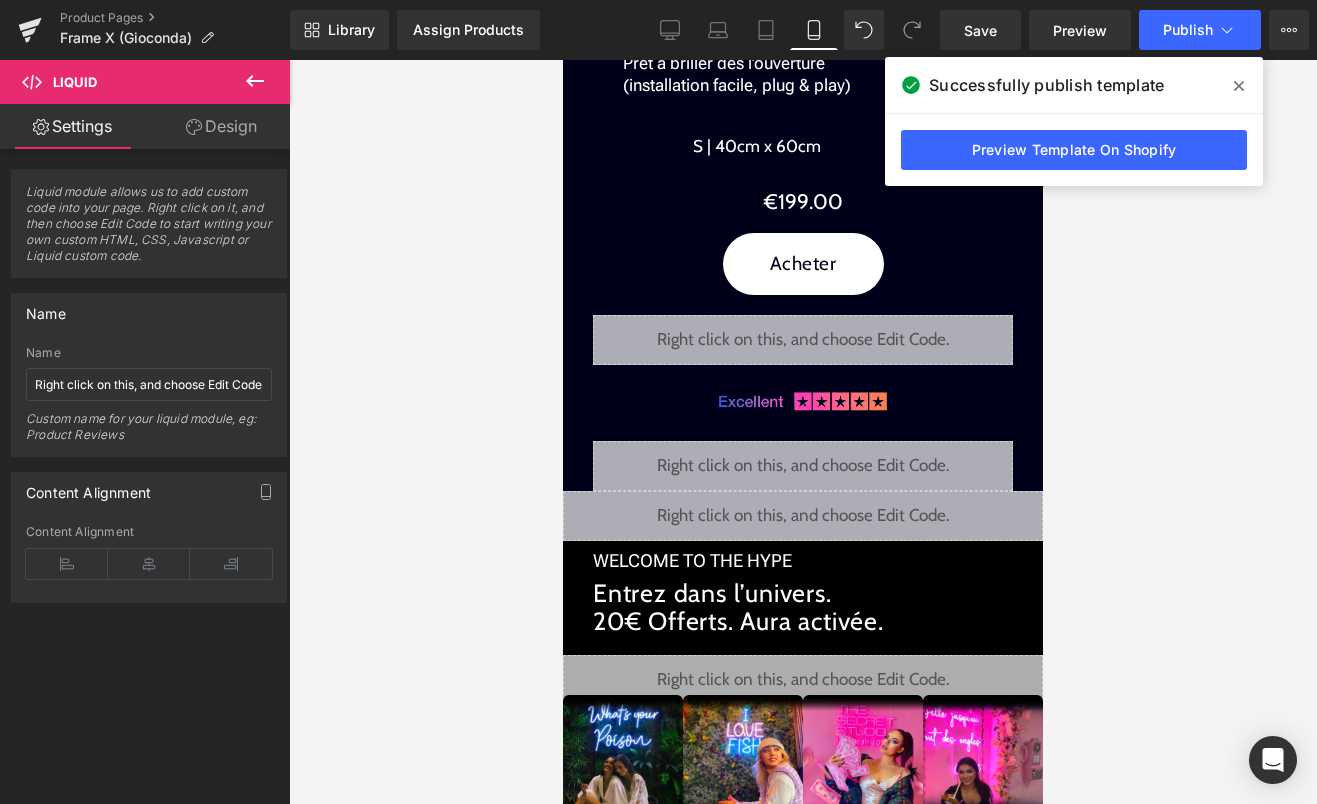 scroll, scrollTop: 2635, scrollLeft: 0, axis: vertical 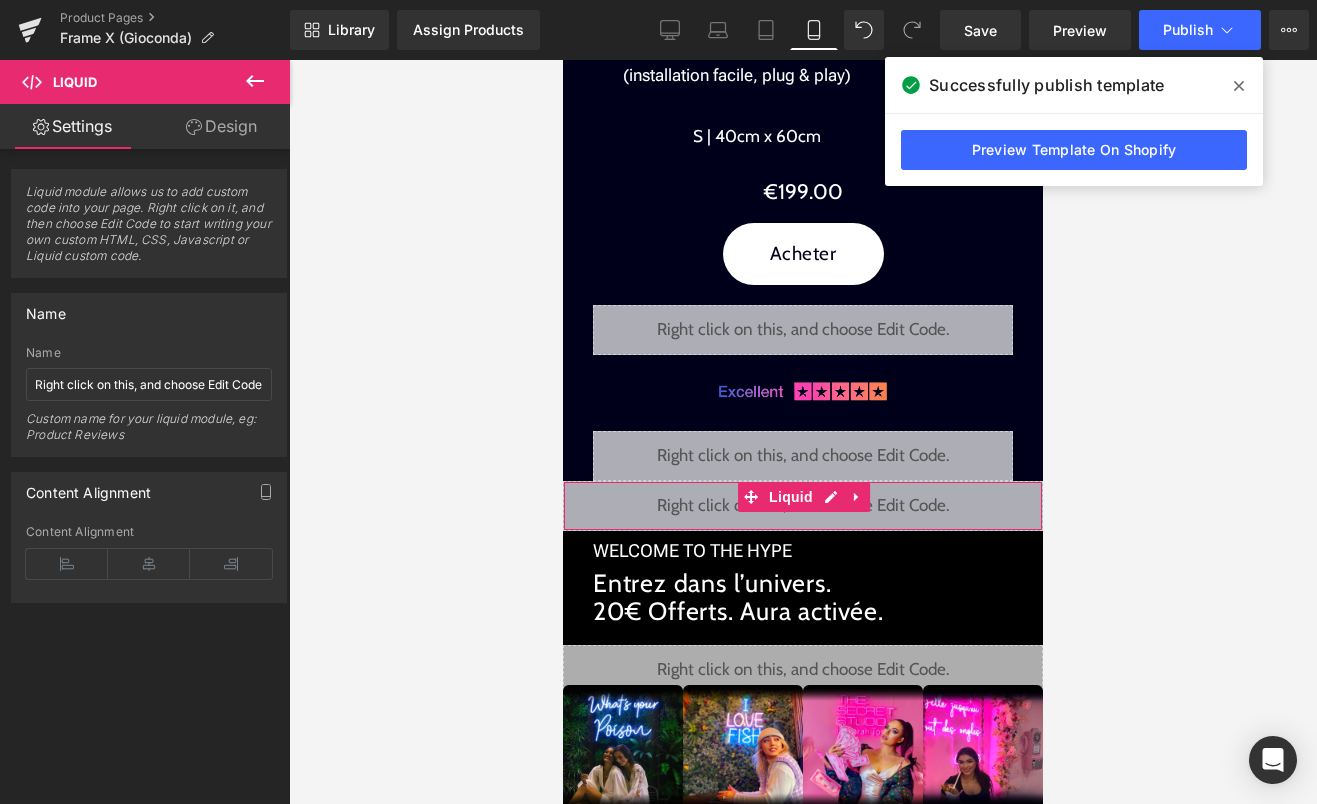 click 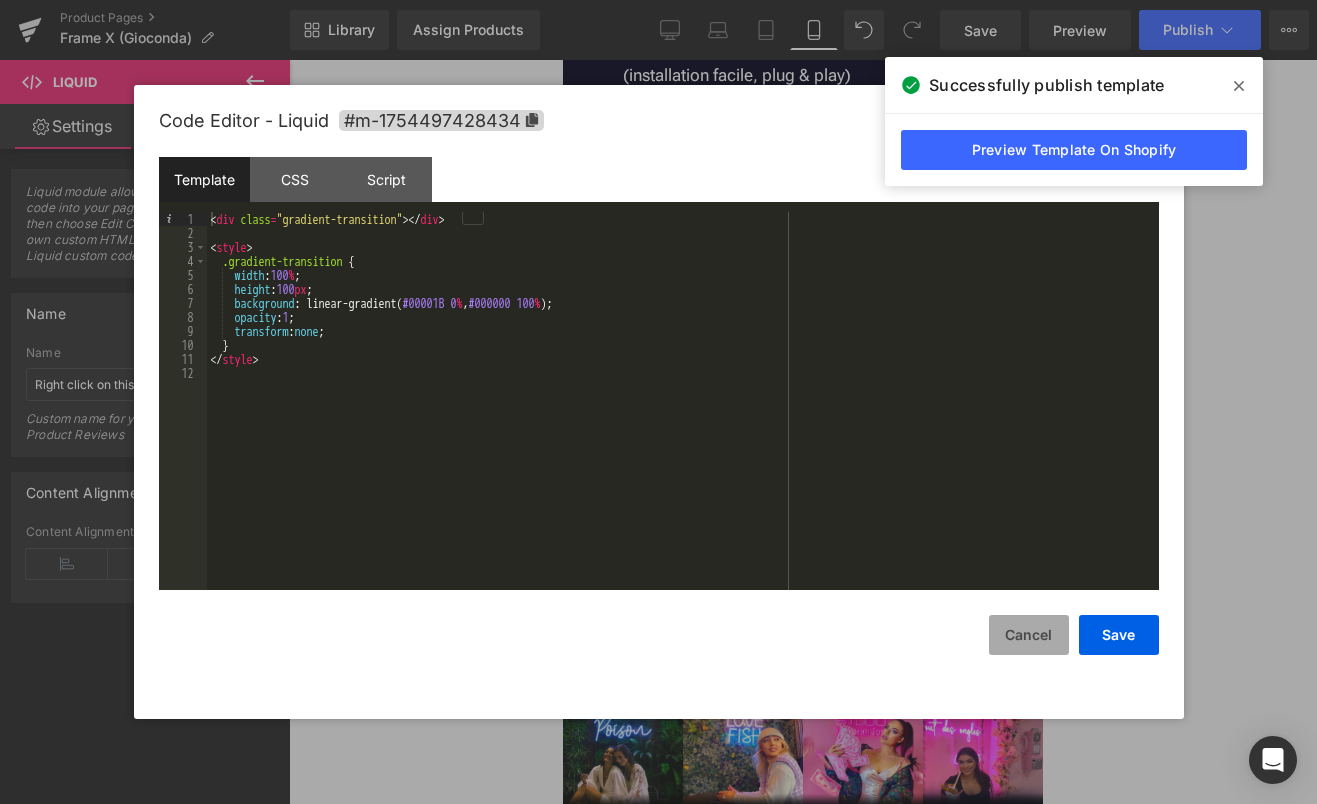 click on "Cancel" at bounding box center [1029, 635] 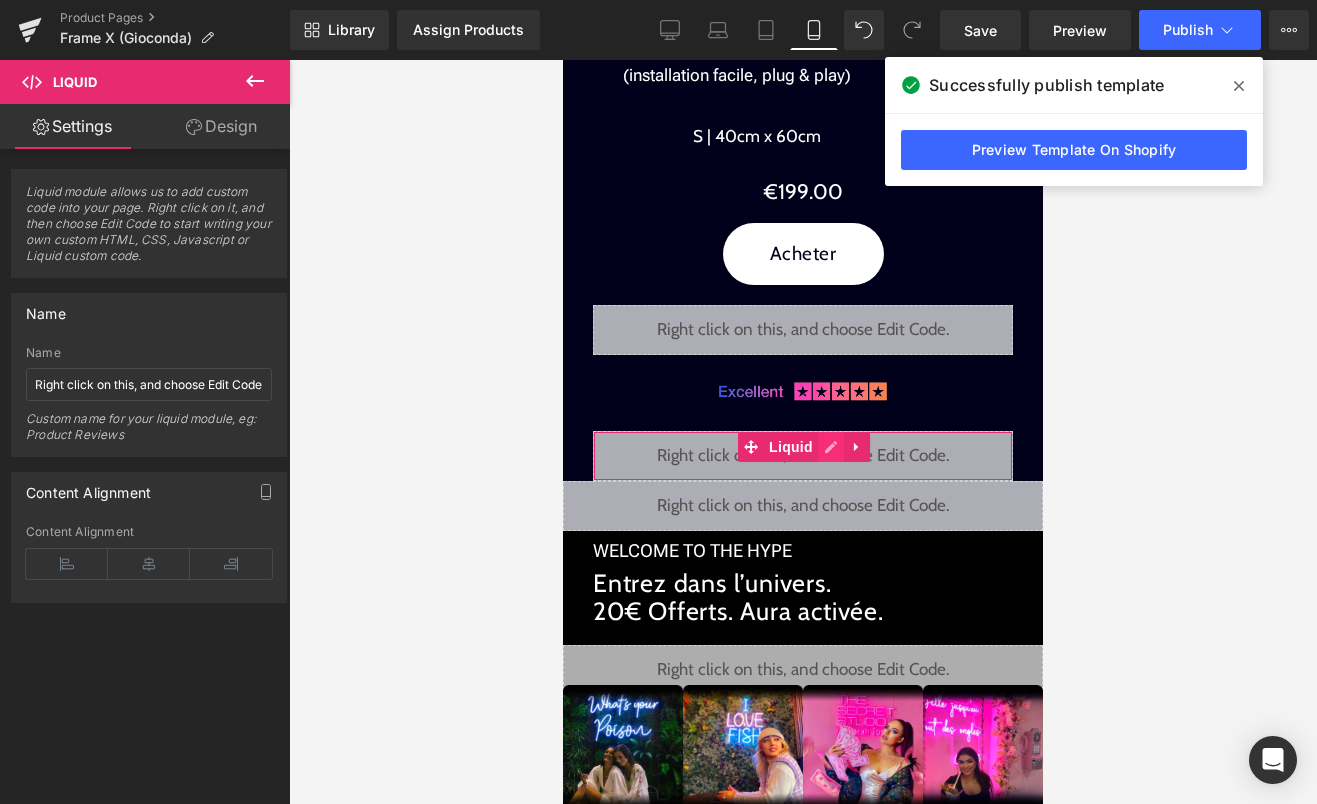click on "Liquid" at bounding box center (803, 456) 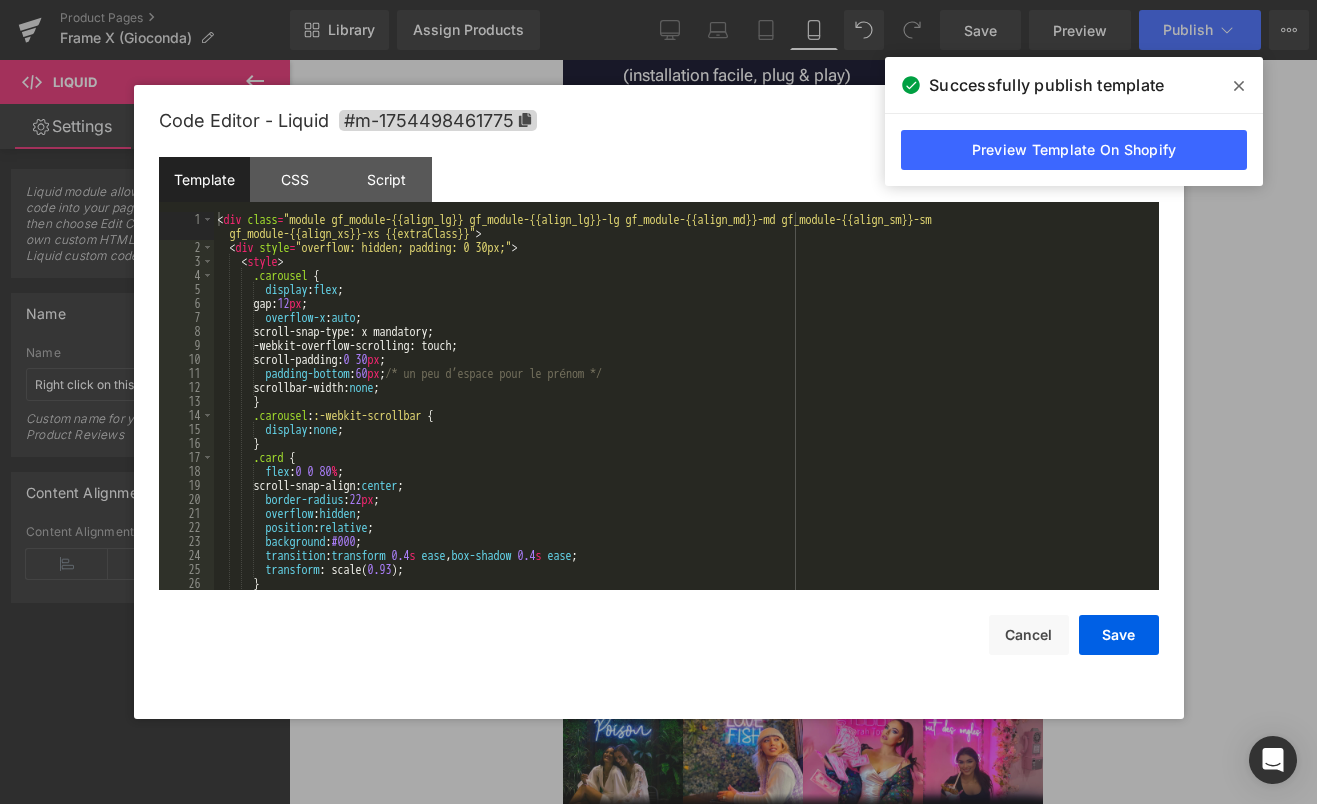 click on "< div   class = "module gf_module-{{align_lg}} gf_module-{{align_lg}}-lg gf_module-{{align_md}}-md gf_module-{{align_sm}}-sm     gf_module-{{align_xs}}-xs {{extraClass}}" >    < div   style = "overflow: hidden; padding: 0 30px;" >       < style >          .carousel   {             display :  flex ;            gap:  12 px ;             overflow-x :  auto ;            scroll-snap-type: x mandatory;            -webkit-overflow-scrolling: touch;            scroll-padding:  0   30 px ;             padding-bottom :  60 px ;  /* un peu d’espace pour le prénom */            scrollbar-width:  none ;          }          .carousel : :-webkit-scrollbar   {             display :  none ;          }          .card   {             flex :  0   0   80 % ;            scroll-snap-align:  center ;             border-radius :  22 px ;             overflow :  hidden ;             position :  relative ;             background :  #000 ;             transition :  transform   0.4 s   ease ,  box-shadow   0.4 s   ease ;" at bounding box center [682, 422] 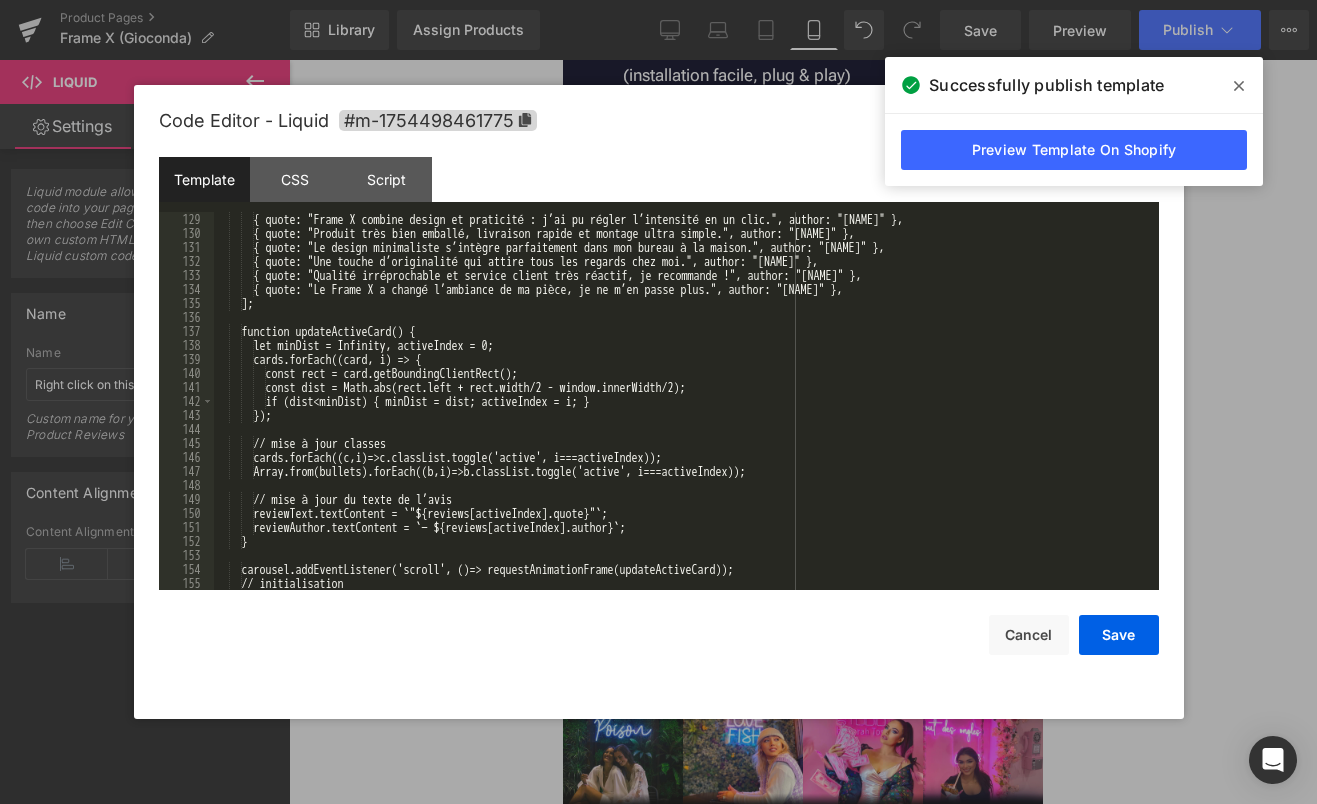 scroll, scrollTop: 1918, scrollLeft: 0, axis: vertical 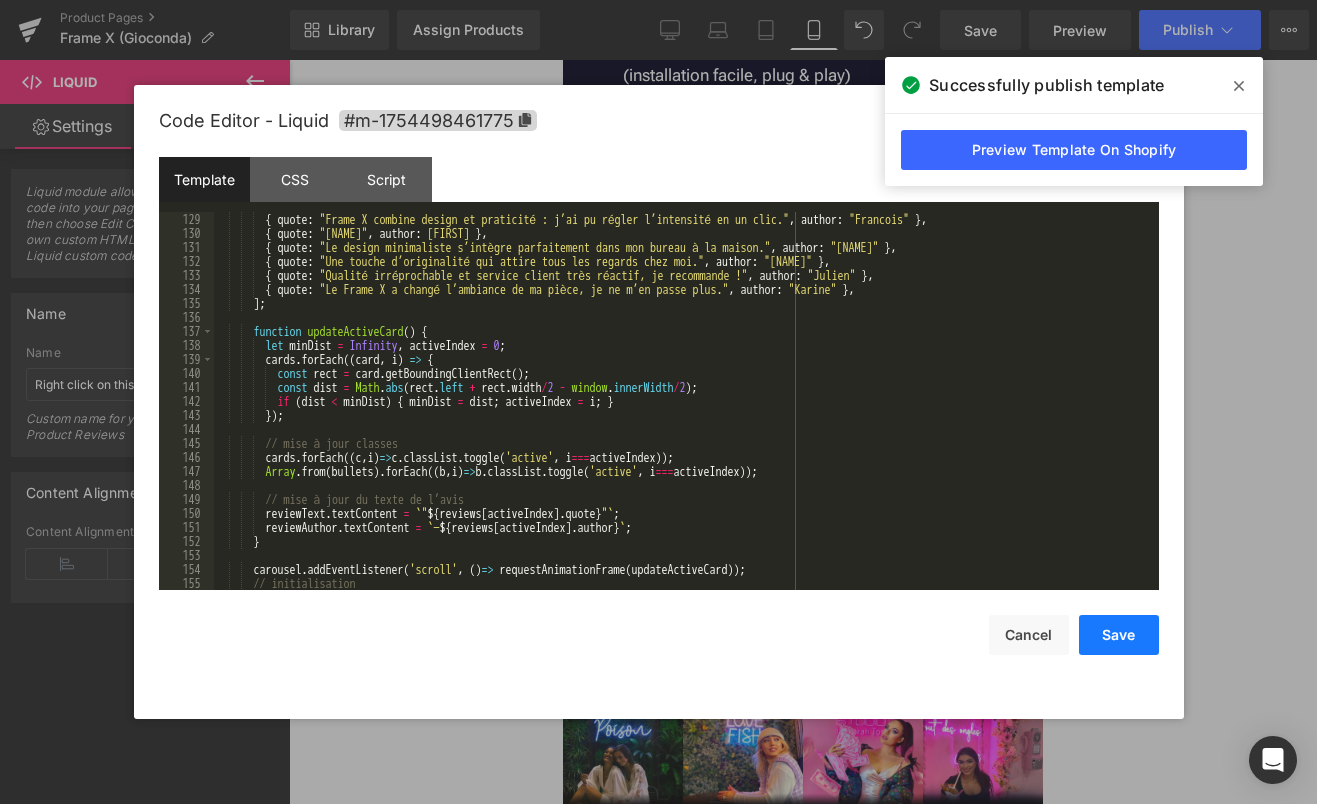 click on "Save" at bounding box center [1119, 635] 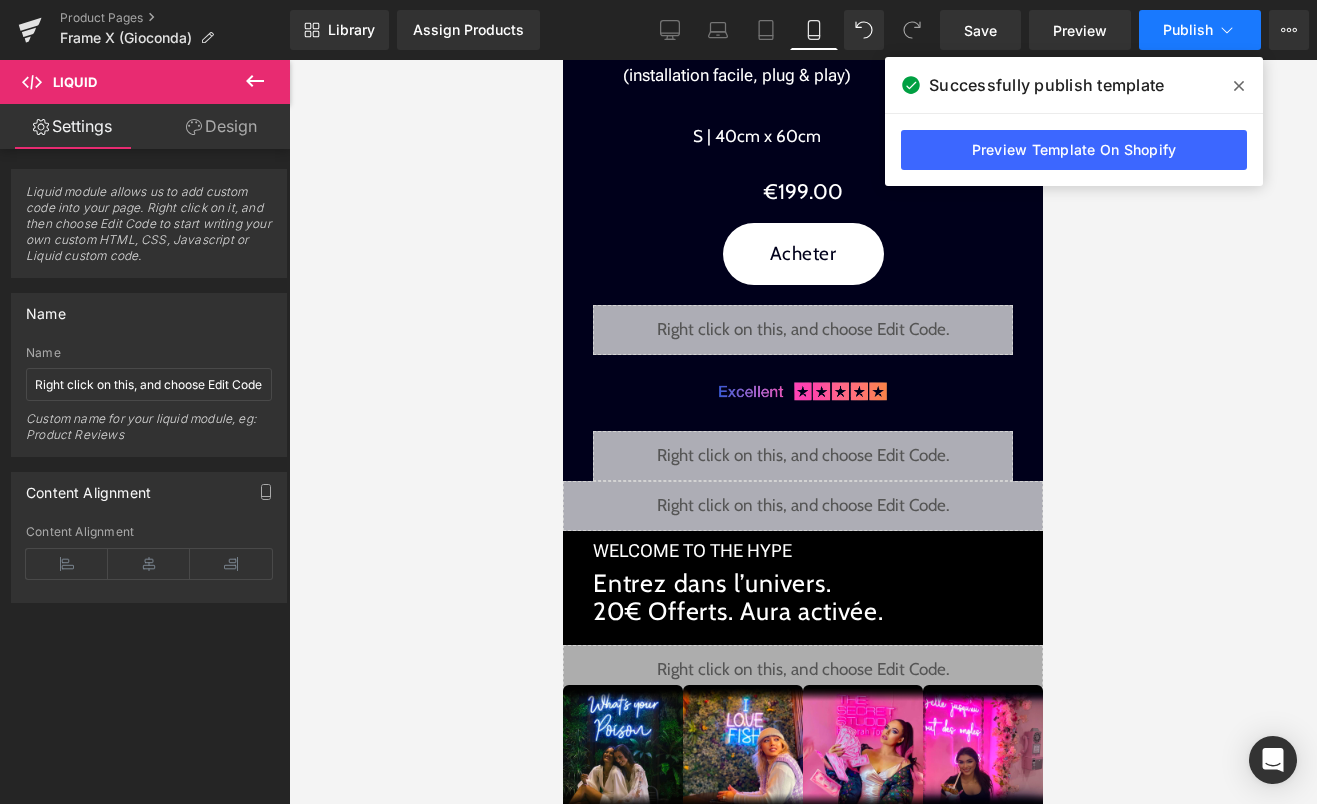 click 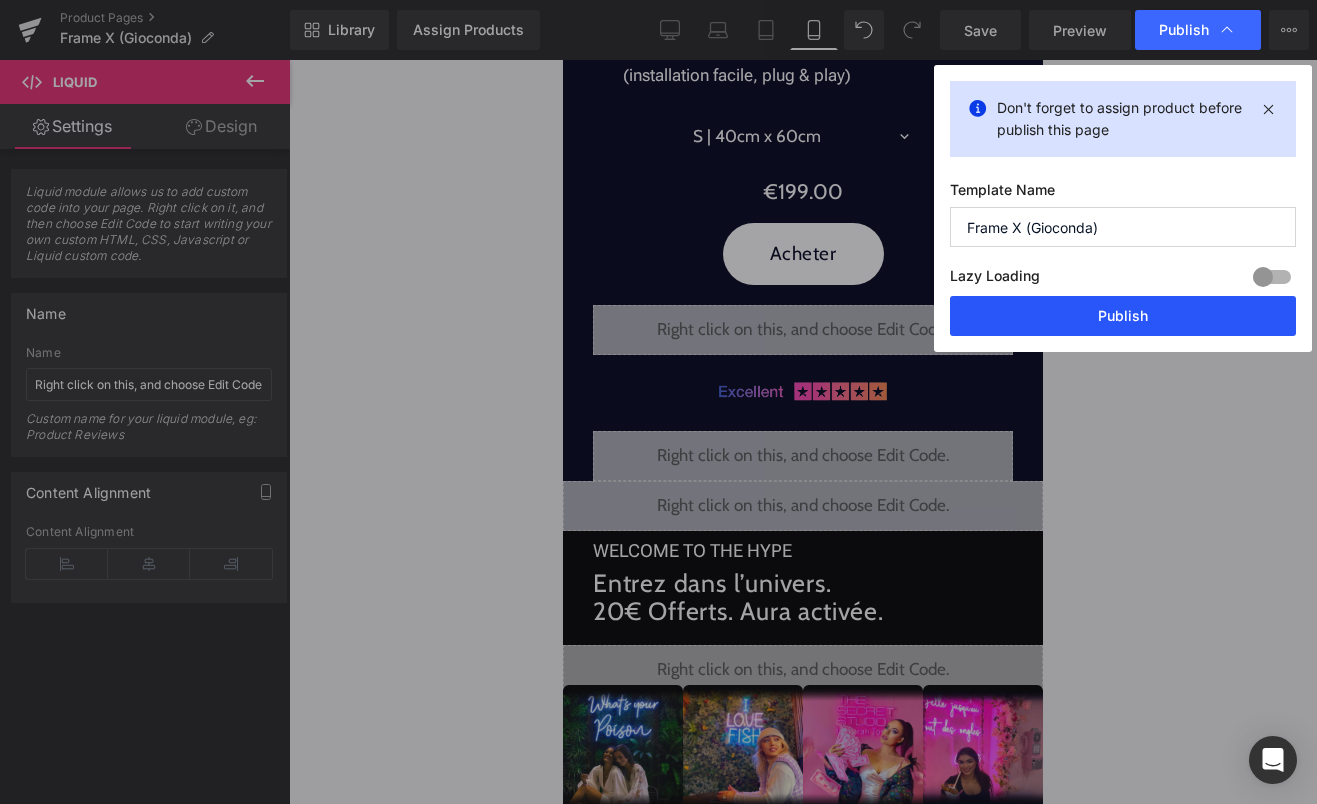 click on "Publish" at bounding box center (1123, 316) 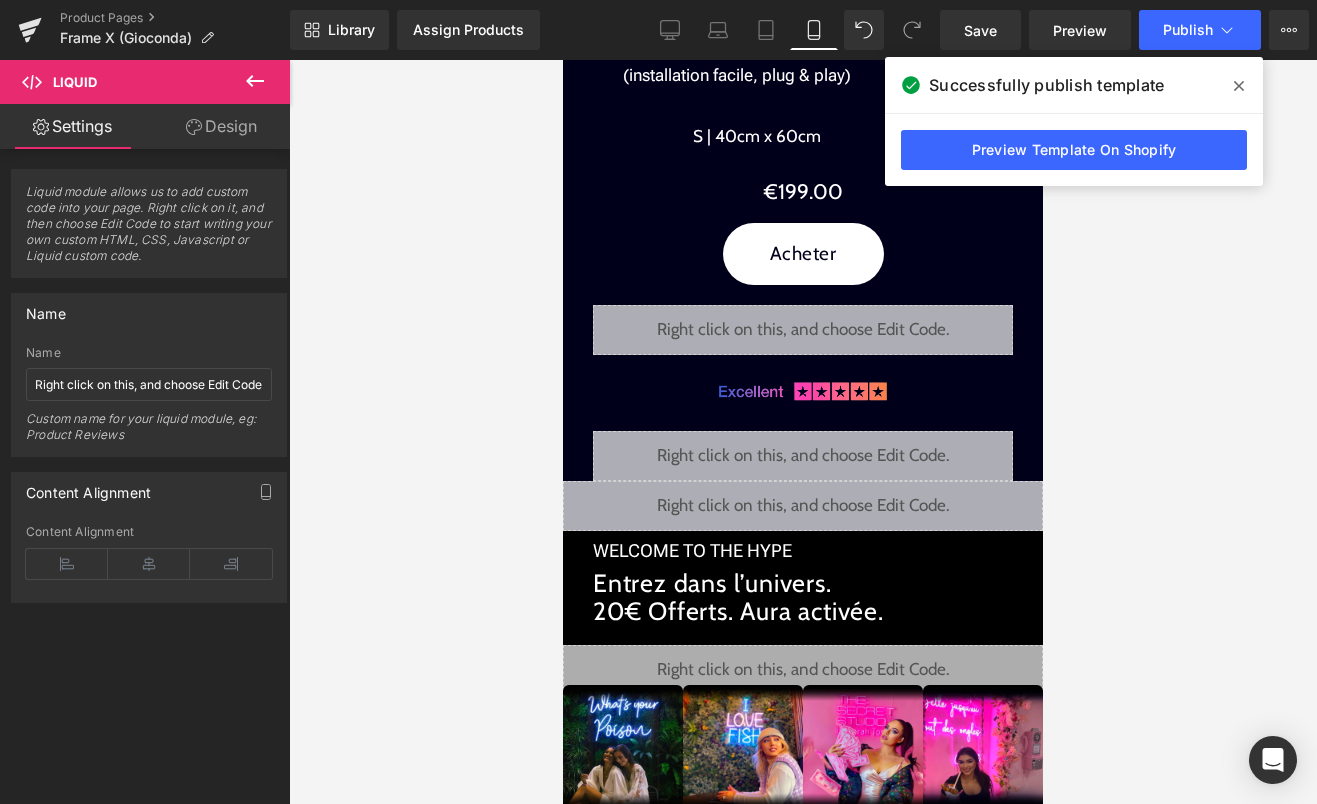 click on "Liquid" at bounding box center (803, 506) 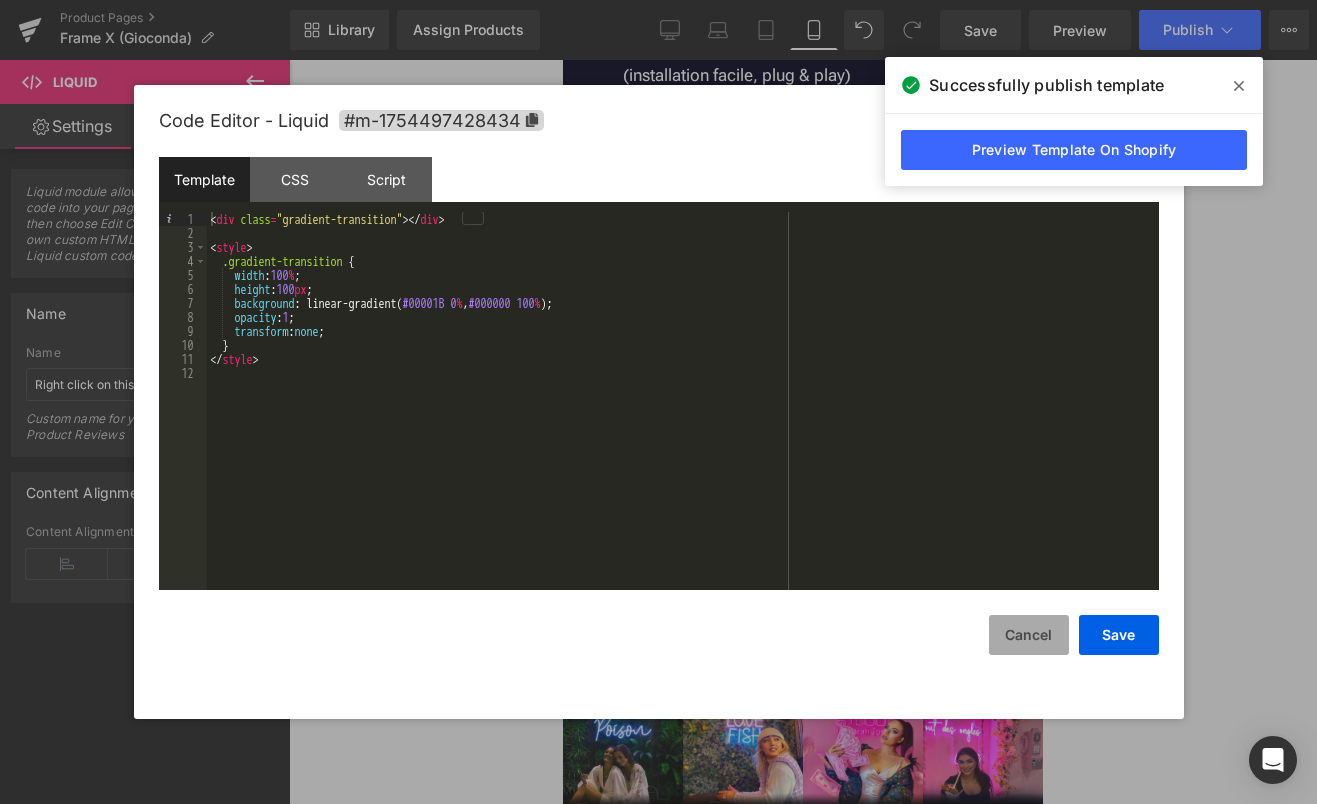 click on "Cancel" at bounding box center (1029, 635) 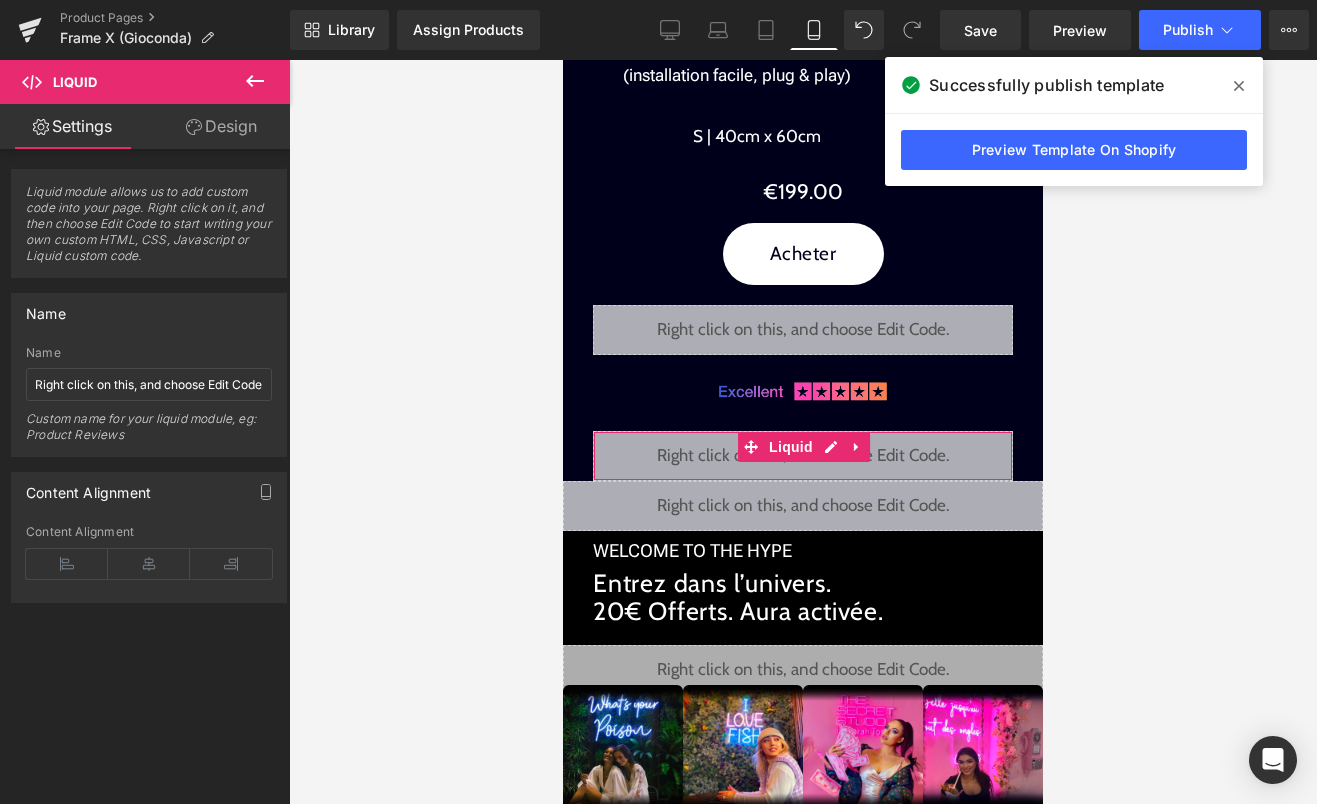 click on "Liquid" at bounding box center (803, 456) 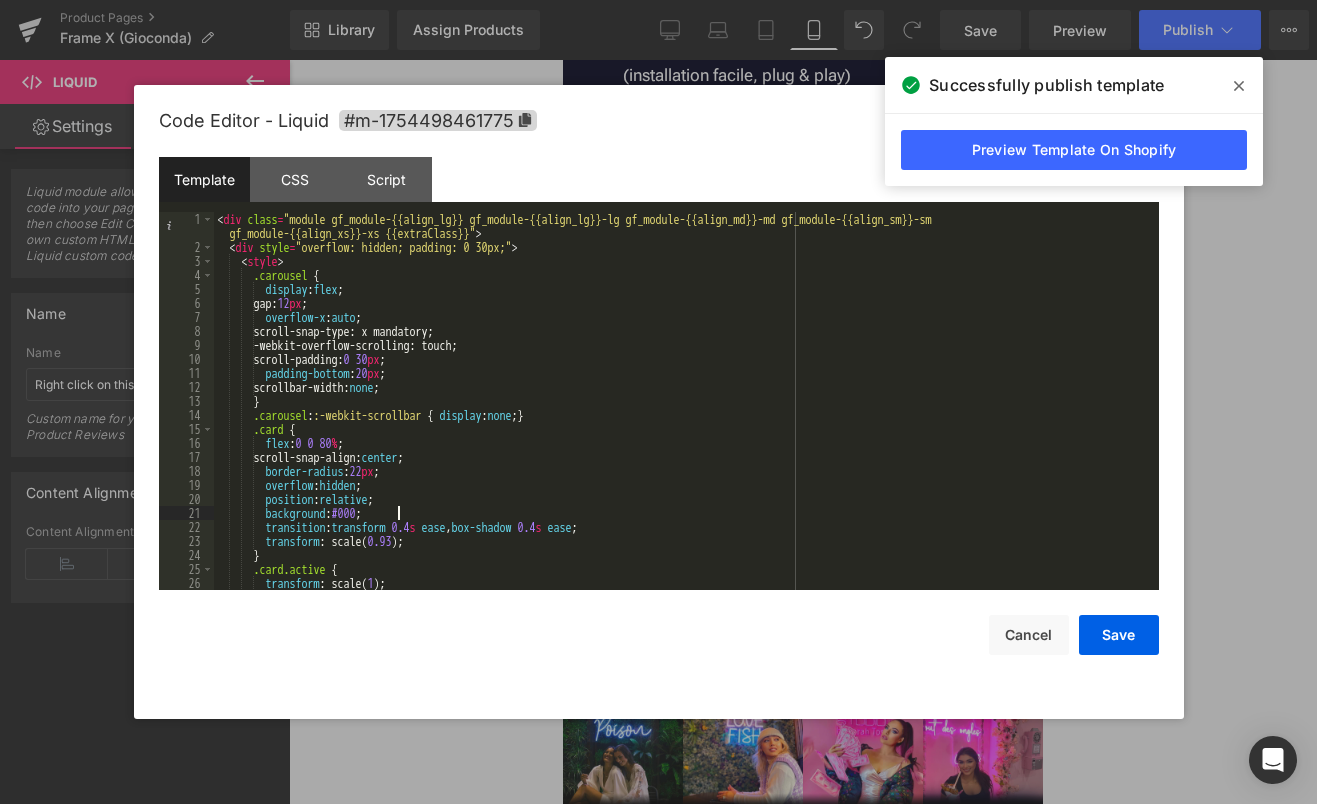 click on "< div   class = "module gf_module-{{align_lg}} gf_module-{{align_lg}}-lg gf_module-{{align_md}}-md gf_module-{{align_sm}}-sm     gf_module-{{align_xs}}-xs {{extraClass}}" >    < div   style = "overflow: hidden; padding: 0 30px;" >       < style >          .carousel   {             display :  flex ;            gap:  12 px ;             overflow-x :  auto ;            scroll-snap-type: x mandatory;            -webkit-overflow-scrolling: touch;            scroll-padding:  0   30 px ;             padding-bottom :  20 px ;            scrollbar-width:  none ;          }          .carousel : :-webkit-scrollbar   {   display :  none ;  }          .card   {             flex :  0   0   80 % ;            scroll-snap-align:  center ;             border-radius :  22 px ;             overflow :  hidden ;             position :  relative ;             background :  #000 ;             transition :  transform   0.4 s   ease ,  box-shadow   0.4 s   ease ;             transform : scale( 0.93 );          }            {       1" at bounding box center (682, 422) 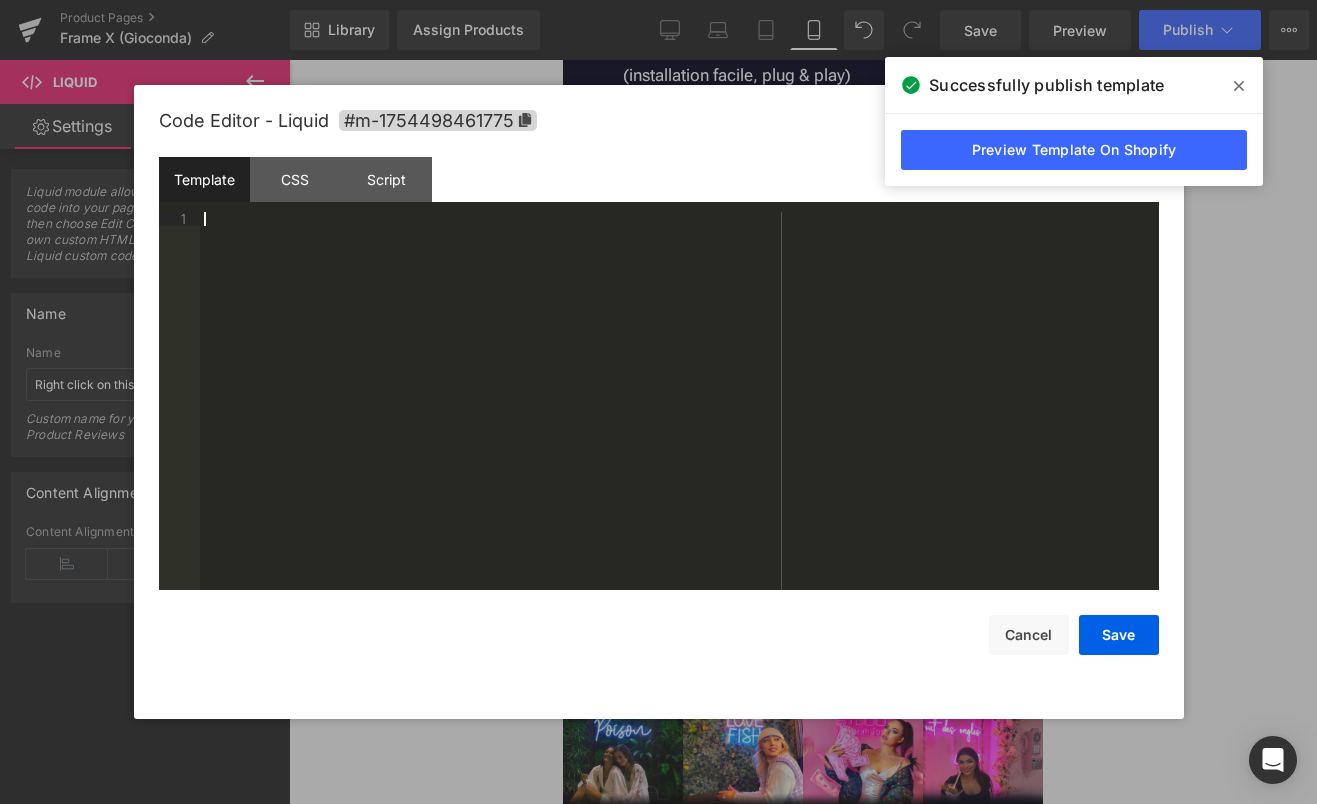 scroll, scrollTop: 1750, scrollLeft: 0, axis: vertical 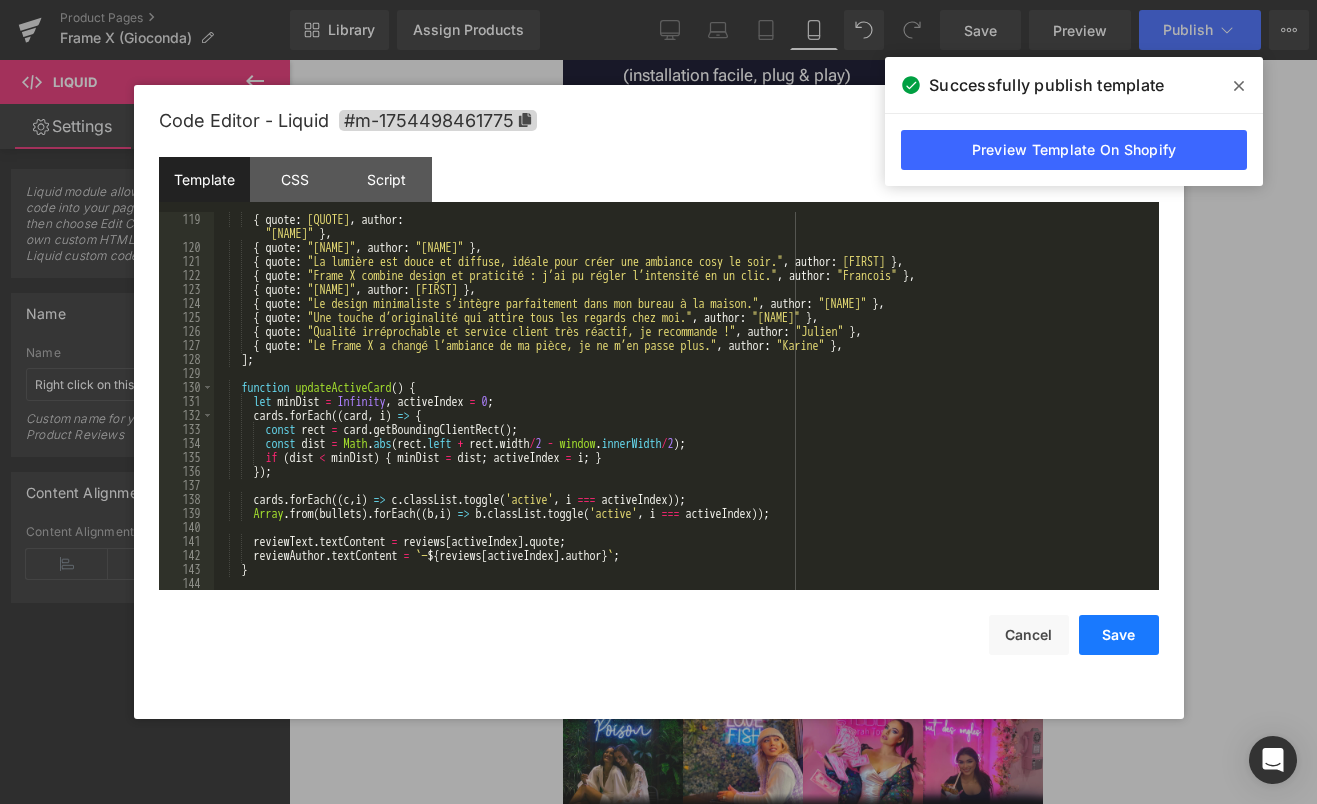 click on "Save" at bounding box center (1119, 635) 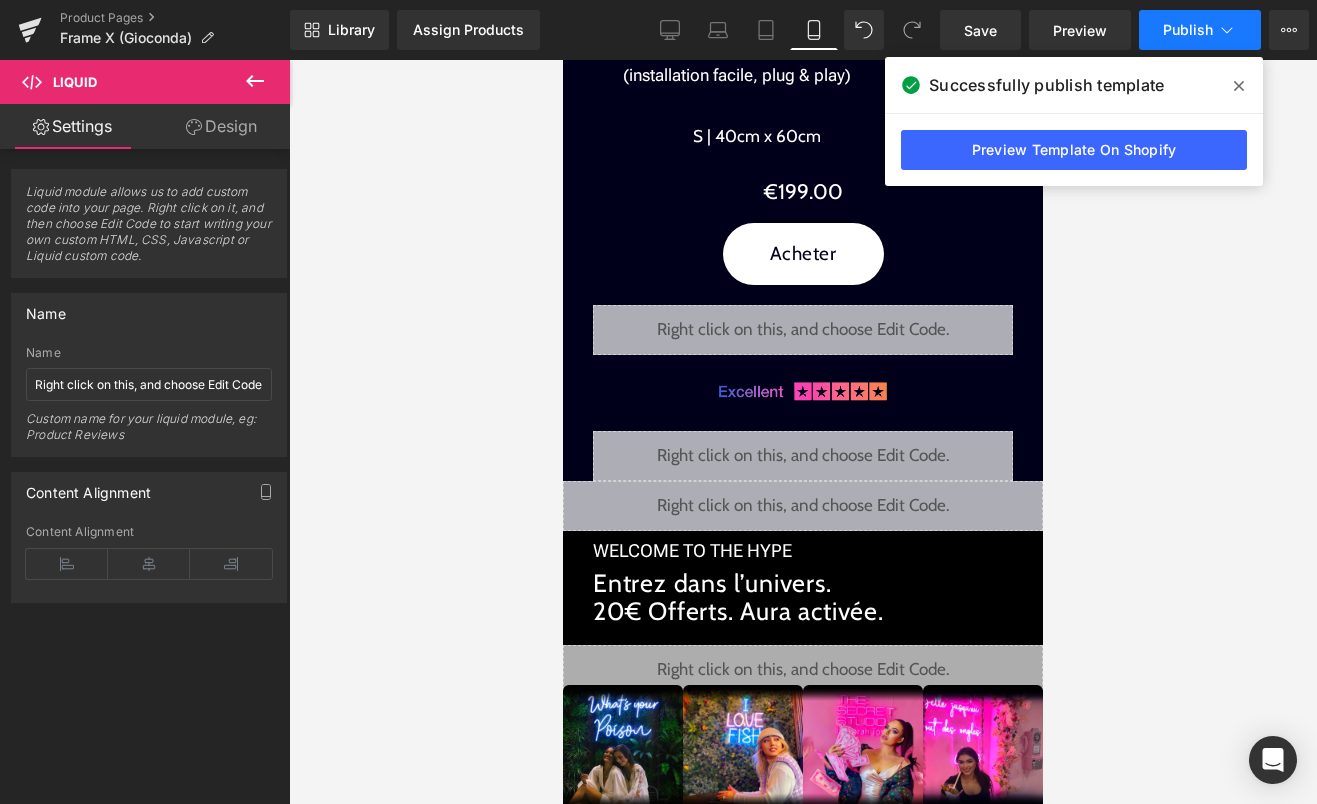 click on "Publish" at bounding box center [1188, 30] 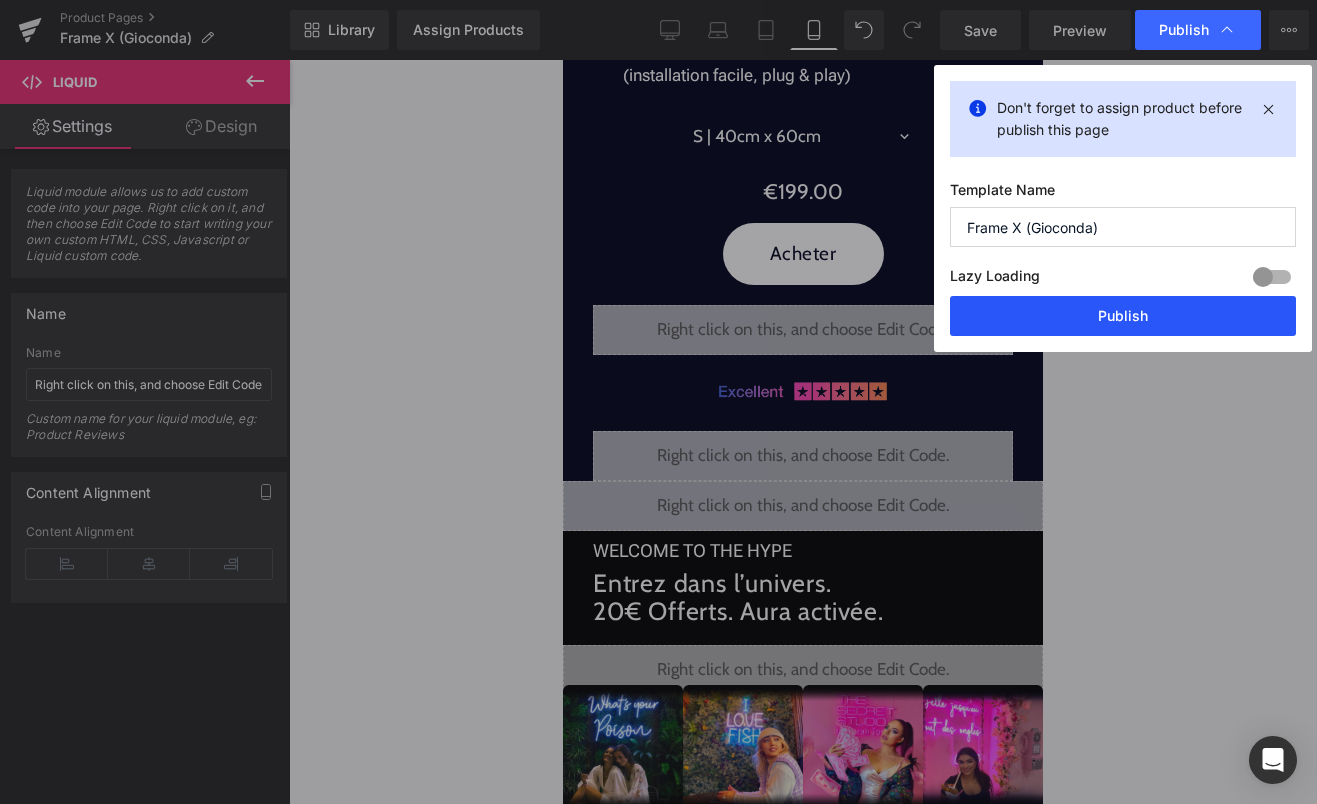 click on "Publish" at bounding box center [1123, 316] 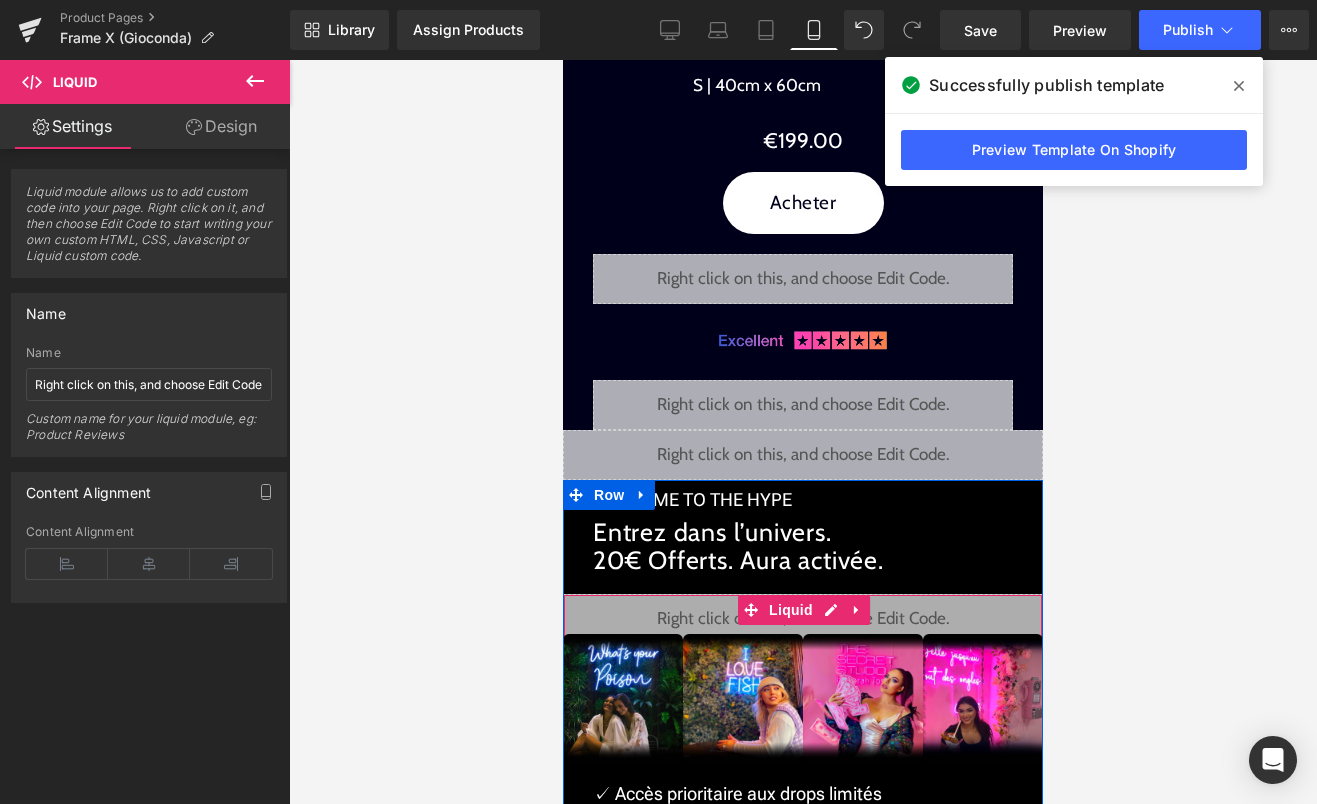 scroll, scrollTop: 2681, scrollLeft: 0, axis: vertical 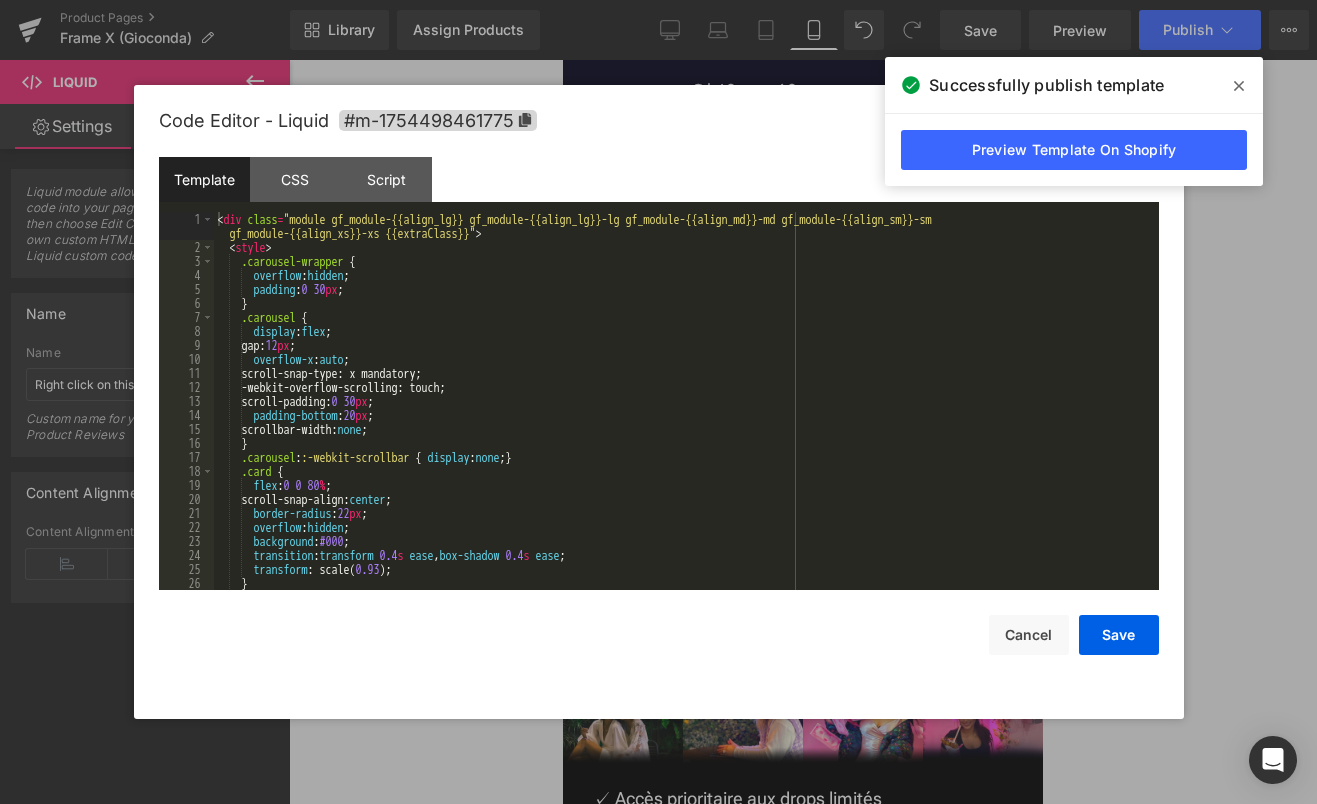 click on "Liquid" at bounding box center [803, 410] 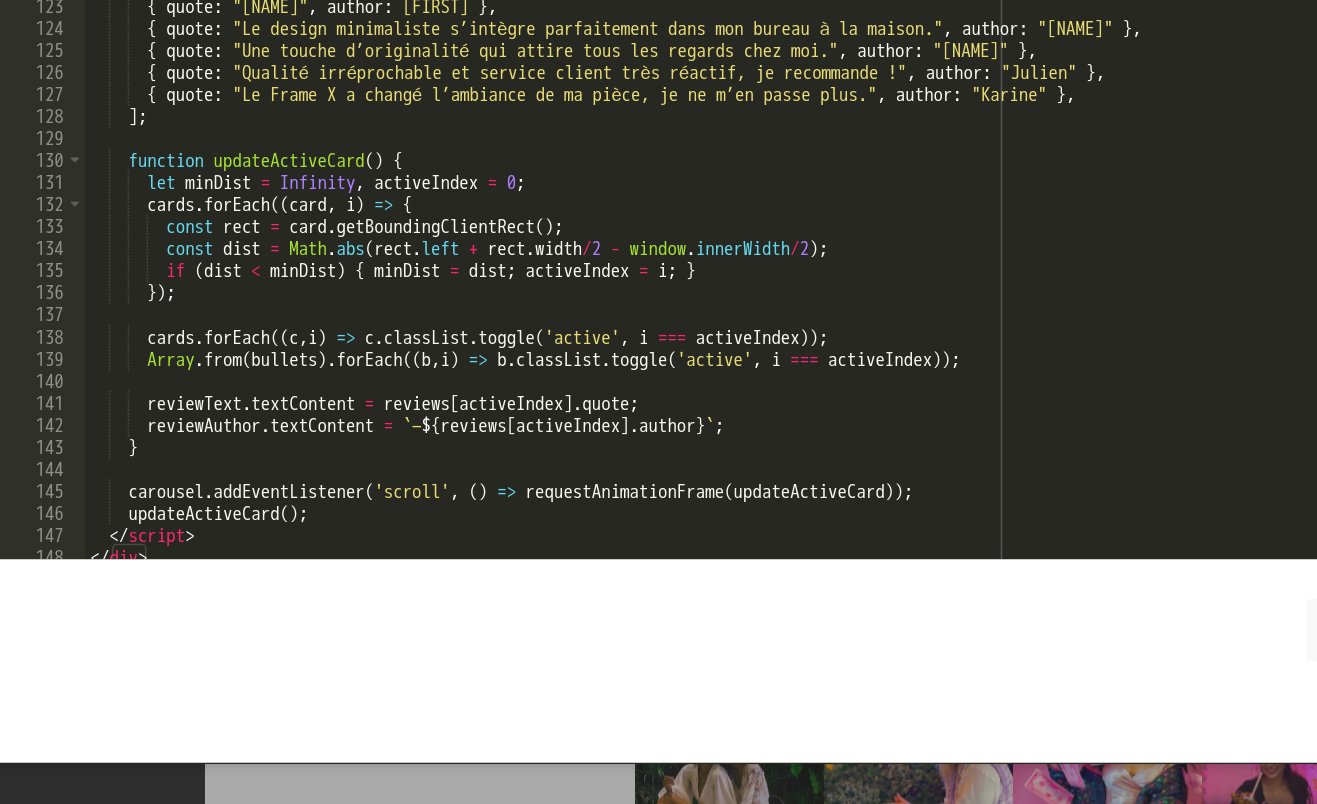scroll, scrollTop: 1820, scrollLeft: 0, axis: vertical 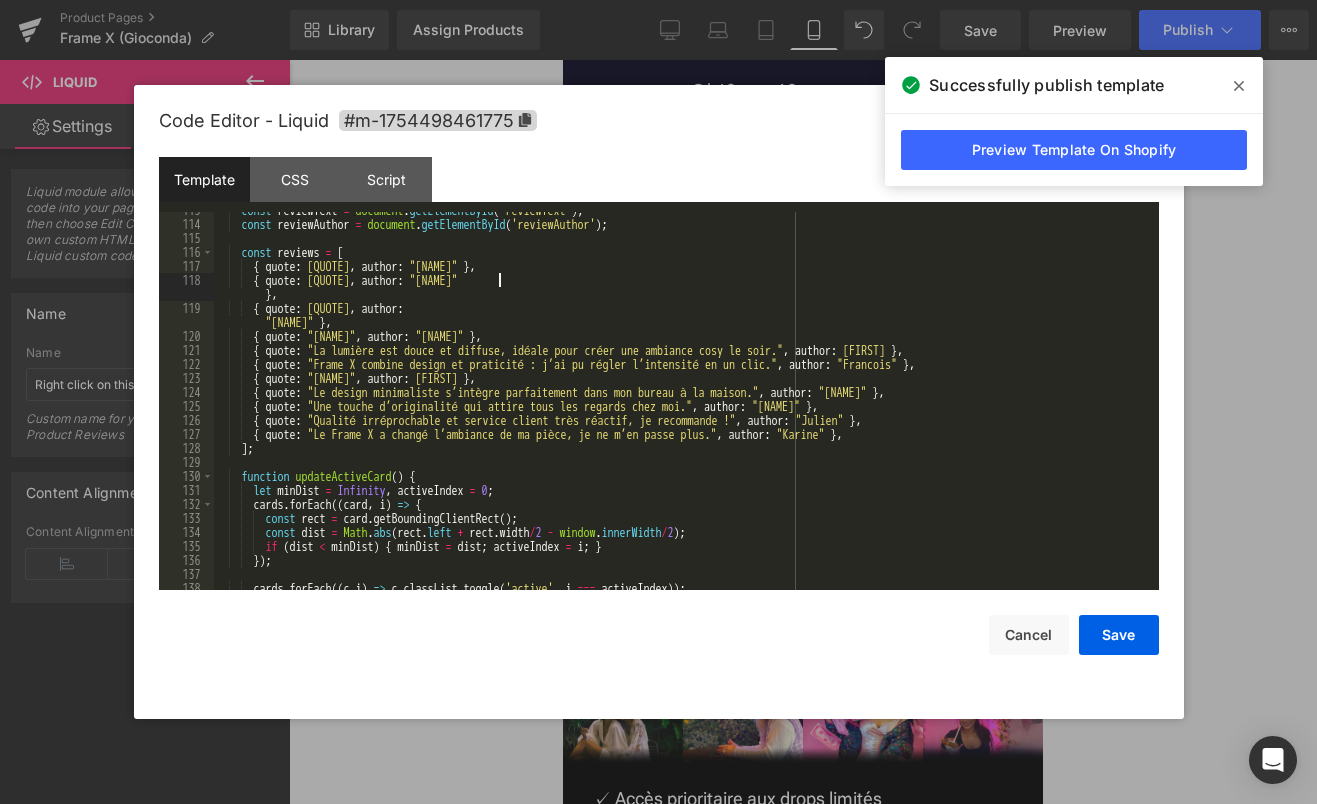 click on "const   reviewText   =   document . getElementById ( 'reviewText' ) ;       const   reviewAuthor   =   document . getElementById ( 'reviewAuthor' ) ;       const   reviews   =   [          {   quote :   "Le Frame X a transformé mon salon en un véritable espace design. La qualité est bluffante !" ,   author :   "Alice"   } ,          {   quote :   "J’adore la luminosité ambiante que procure mon Frame X, c’est devenu mon élément déco préféré." ,   author :   "Bruno"            } ,          {   quote :   "Installation rapide et rendu hyper moderne. Mes invités n’arrêtent pas de me demander où je l’ai eu." ,   author :            "Chloé"   } ,          {   quote :   "Un produit robuste et élégant, parfait pour apporter une touche d’originalité à ma déco." ,   author :   "Damien"   } ,          {   quote :   "La lumière est douce et diffuse, idéale pour créer une ambiance cosy le soir." ,   author :   "Émilie"   } ,          {   quote :   ,   author :     } ," at bounding box center [682, 406] 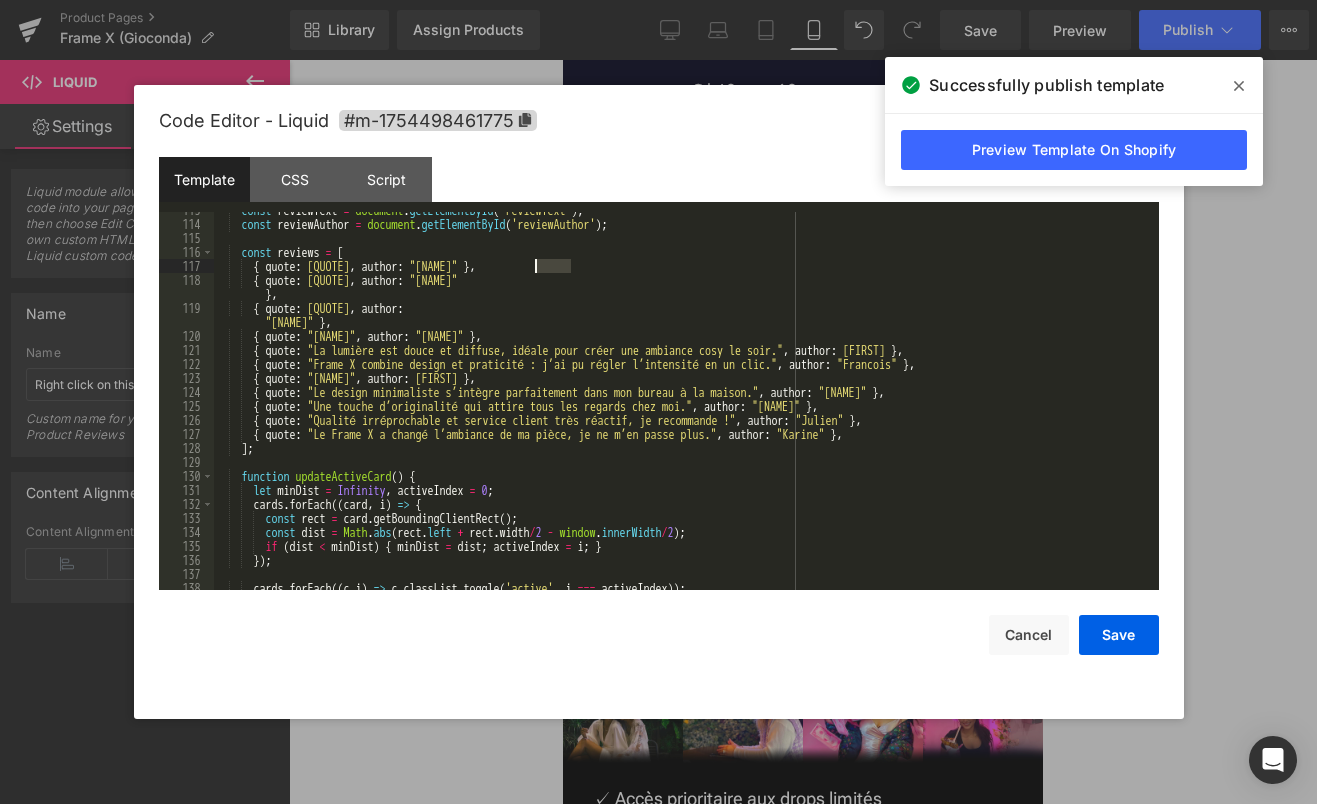drag, startPoint x: 571, startPoint y: 268, endPoint x: 537, endPoint y: 270, distance: 34.058773 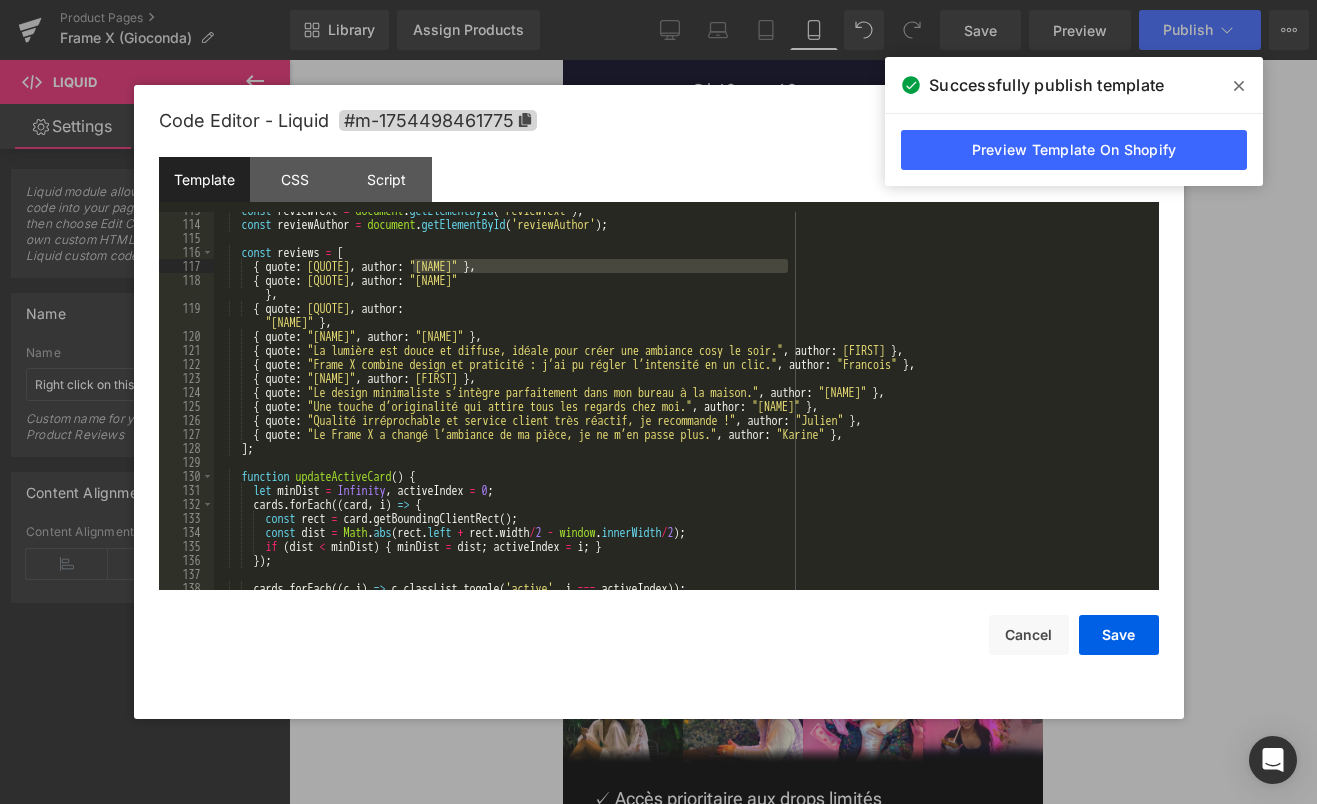 drag, startPoint x: 414, startPoint y: 269, endPoint x: 786, endPoint y: 267, distance: 372.00537 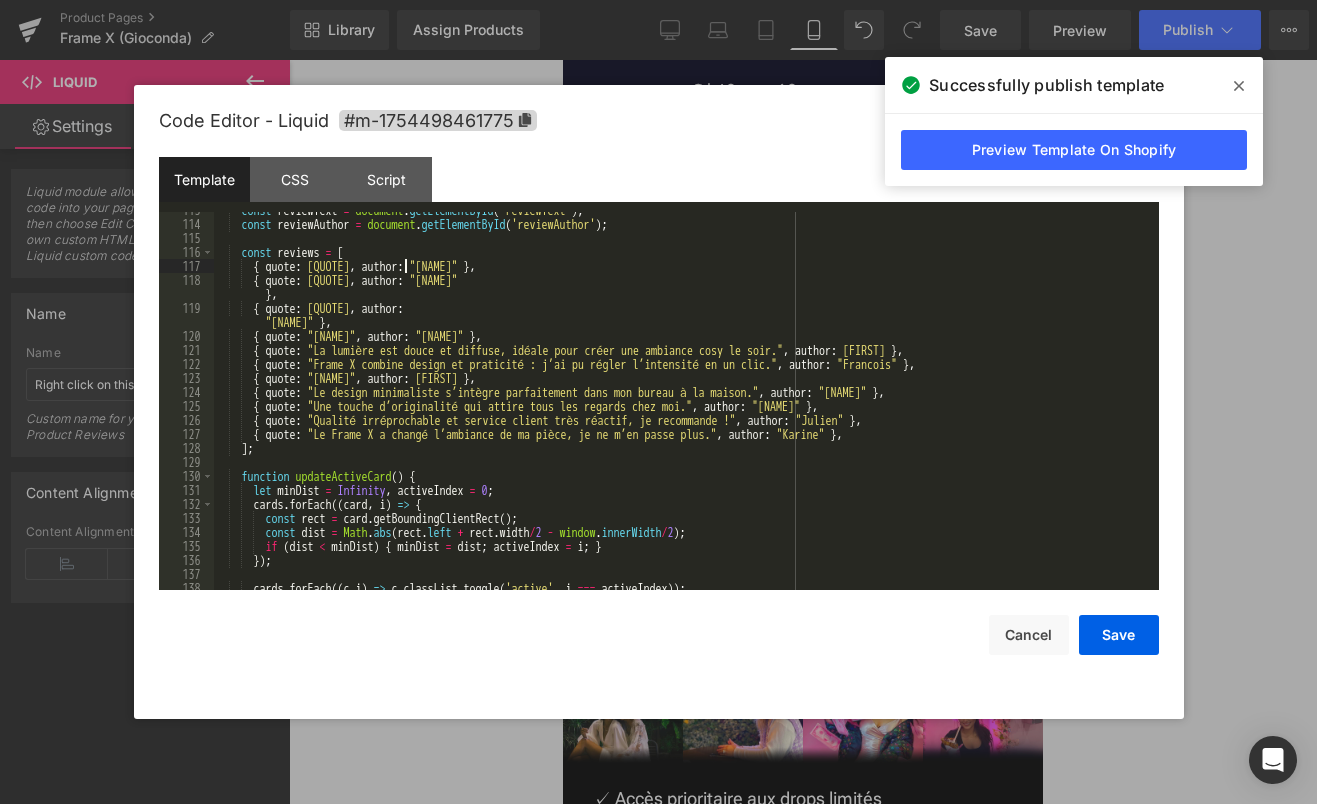 click on "const   reviewText   =   document . getElementById ( 'reviewText' ) ;       const   reviewAuthor   =   document . getElementById ( 'reviewAuthor' ) ;       const   reviews   =   [          {   quote :   "Le Frame X Une véritable touche qui se distingue. La qualité est bluffante !" ,   author :   "Alice"   } ,          {   quote :   "J’adore la luminosité ambiante que procure mon Frame X, c’est devenu mon élément déco préféré." ,   author :   "Bruno"            } ,          {   quote :   "Installation rapide et rendu hyper moderne. Mes invités n’arrêtent pas de me demander où je l’ai eu." ,   author :            "Chloé"   } ,          {   quote :   "Un produit robuste et élégant, parfait pour apporter une touche d’originalité à ma déco." ,   author :   "Damien"   } ,          {   quote :   "La lumière est douce et diffuse, idéale pour créer une ambiance cosy le soir." ,   author :   "Émilie"   } ,          {   quote :   ,   author :   "François"   } ,    {" at bounding box center (682, 406) 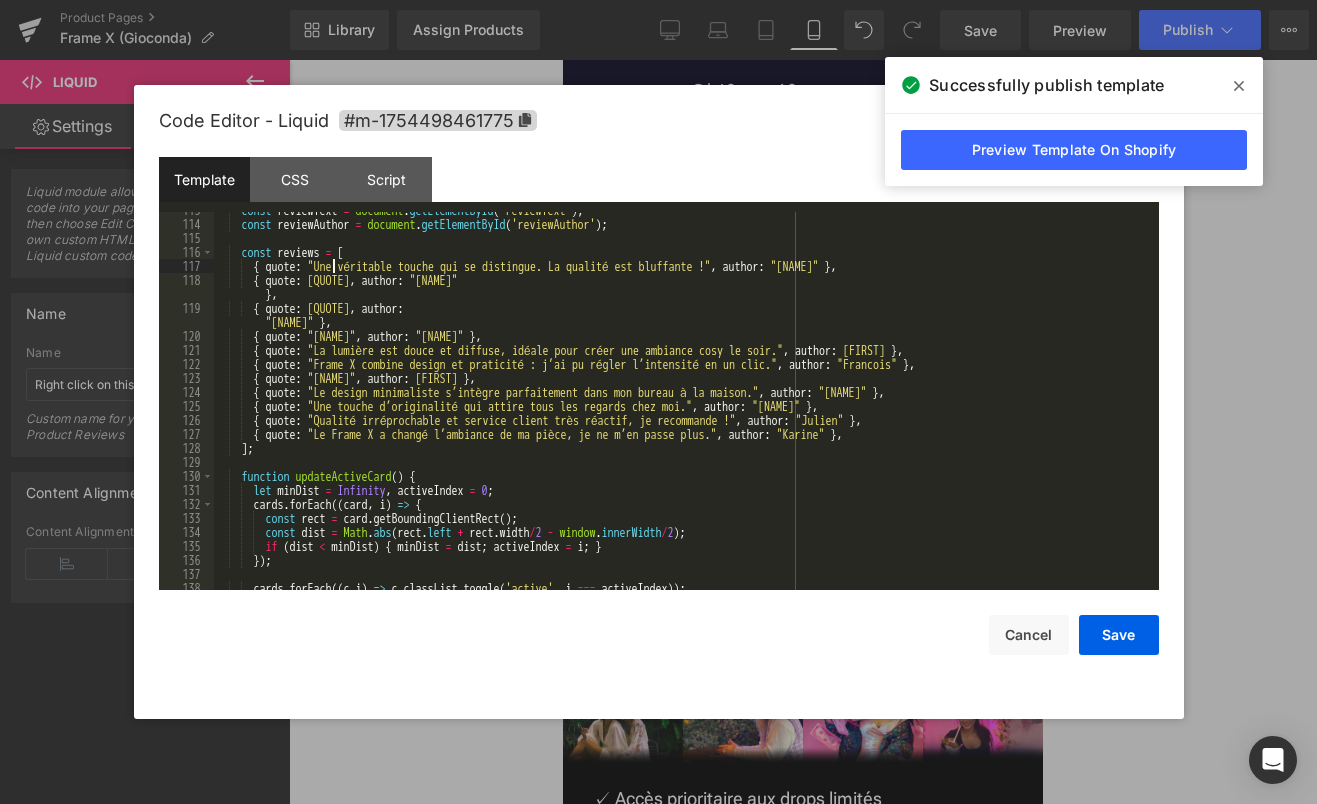 click on "const   reviewText   =   document . getElementById ( 'reviewText' ) ;       const   reviewAuthor   =   document . getElementById ( 'reviewAuthor' ) ;       const   reviews   =   [          {   quote :   "Une véritable touche qui se distingue. La qualité est bluffante !" ,   author :   "Alice"   } ,          {   quote :   "J’adore la luminosité ambiante que procure mon Frame X, c’est devenu mon élément déco préféré." ,   author :   "Bruno"            } ,          {   quote :   "Installation rapide et rendu hyper moderne. Mes invités n’arrêtent pas de me demander où je l’ai eu." ,   author :            "Chloé"   } ,          {   quote :   "Un produit robuste et élégant, parfait pour apporter une touche d’originalité à ma déco." ,   author :   "Damien"   } ,          {   quote :   "La lumière est douce et diffuse, idéale pour créer une ambiance cosy le soir." ,   author :   "Émilie"   } ,          {   quote :   ,   author :   "François"   } ,          {   :" at bounding box center (682, 406) 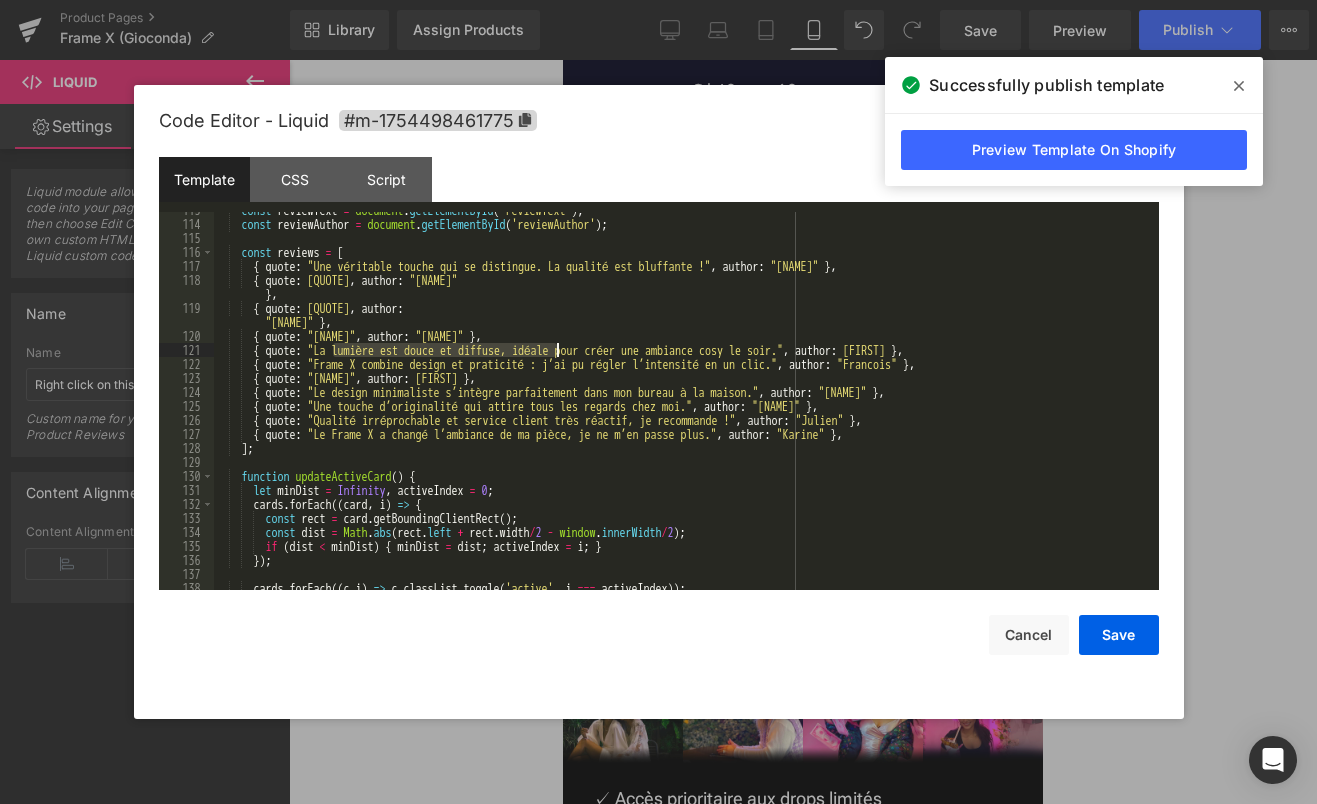 drag, startPoint x: 335, startPoint y: 352, endPoint x: 559, endPoint y: 354, distance: 224.00893 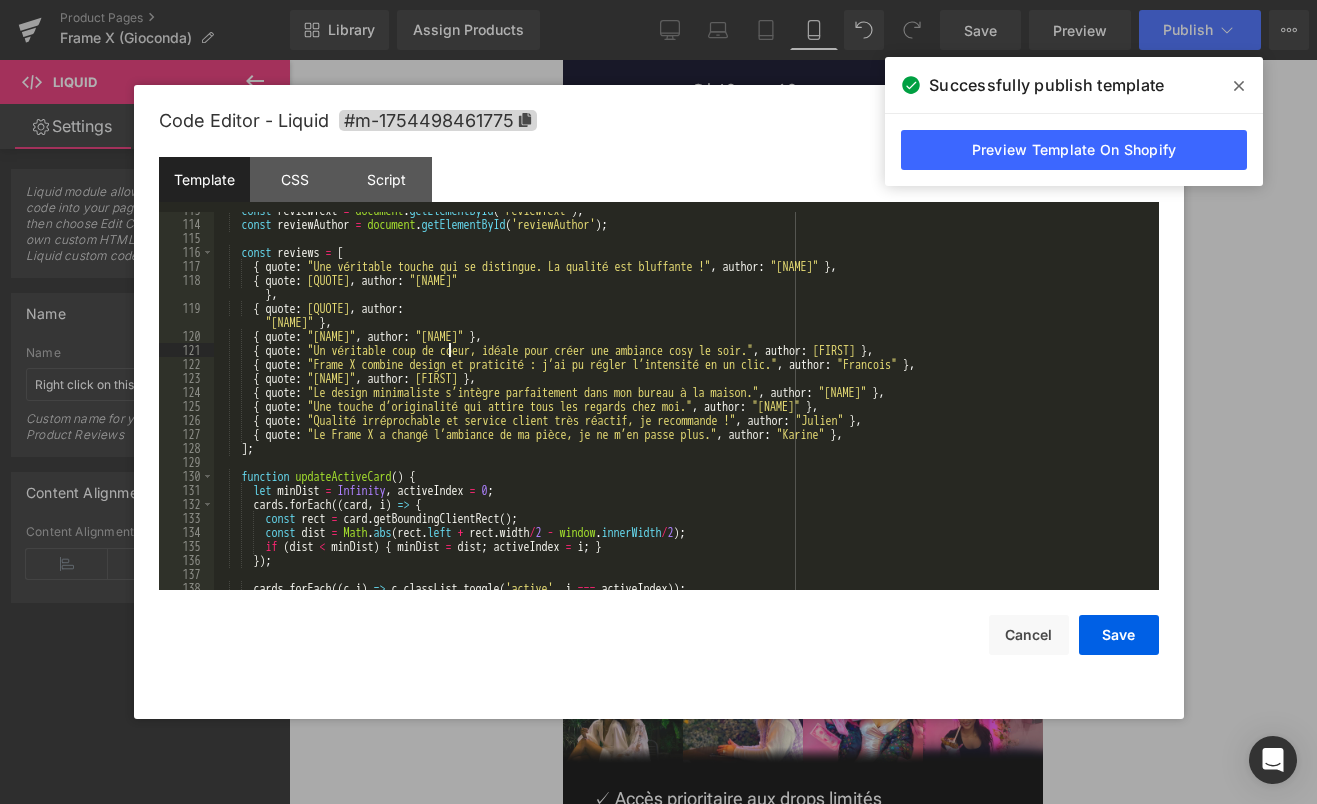 click on "const   reviewText   =   document . getElementById ( 'reviewText' ) ;       const   reviewAuthor   =   document . getElementById ( 'reviewAuthor' ) ;       const   reviews   =   [          {   quote :   "Une véritable touche qui se distingue. La qualité est bluffante !" ,   author :   "Alice"   } ,          {   quote :   "J’adore la luminosité ambiante que procure mon Frame X, c’est devenu mon élément déco préféré." ,   author :   "Bruno"            } ,          {   quote :   "Installation rapide et rendu hyper moderne. Mes invités n’arrêtent pas de me demander où je l’ai eu." ,   author :            "Chloé"   } ,          {   quote :   "Un produit robuste et élégant, parfait pour apporter une touche d’originalité à ma déco." ,   author :   "Damien"   } ,          {   quote :   "Un coup de coeur, idéale pour créer une ambiance cosy le soir." ,   author :   "Émilie"   } ,          {   quote :   ,   author :   "François"   } ,          {   quote :   ,   :" at bounding box center [682, 406] 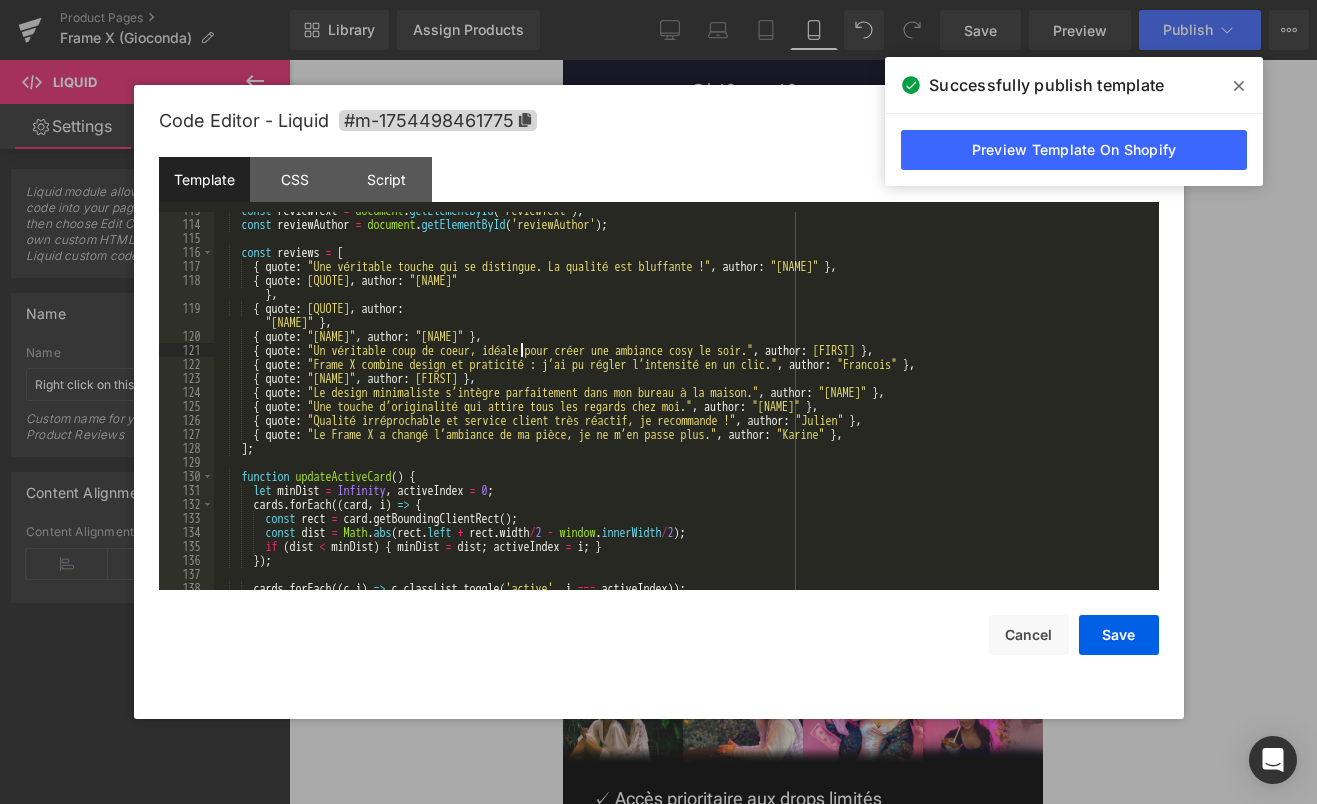 click on "const   reviewText   =   document . getElementById ( 'reviewText' ) ;       const   reviewAuthor   =   document . getElementById ( 'reviewAuthor' ) ;       const   reviews   =   [          {   quote :   "Une véritable touche qui se distingue. La qualité est bluffante !" ,   author :   "Alice"   } ,          {   quote :   "J’adore la luminosité ambiante que procure mon Frame X, c’est devenu mon élément déco préféré." ,   author :   "Bruno"            } ,          {   quote :   "Installation rapide et rendu hyper moderne. Mes invités n’arrêtent pas de me demander où je l’ai eu." ,   author :            "Chloé"   } ,          {   quote :   "Un produit robuste et élégant, parfait pour apporter une touche d’originalité à ma déco." ,   author :   "Damien"   } ,          {   quote :   "Un véritable coup de coeur, idéale pour créer une ambiance cosy le soir." ,   author :   "Émilie"   } ,          {   quote :   ,   author :   "François"   } ,          {   quote :" at bounding box center (682, 406) 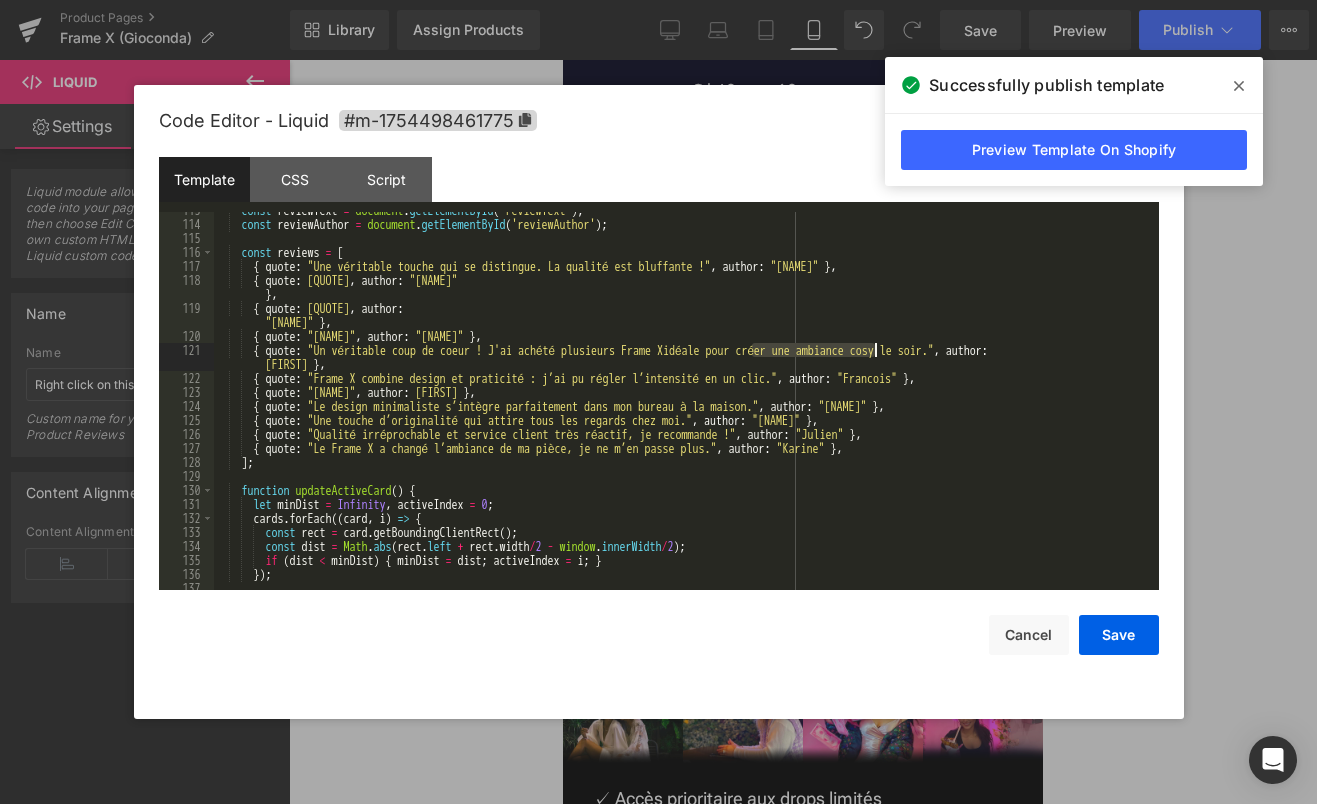 drag, startPoint x: 754, startPoint y: 351, endPoint x: 875, endPoint y: 353, distance: 121.016525 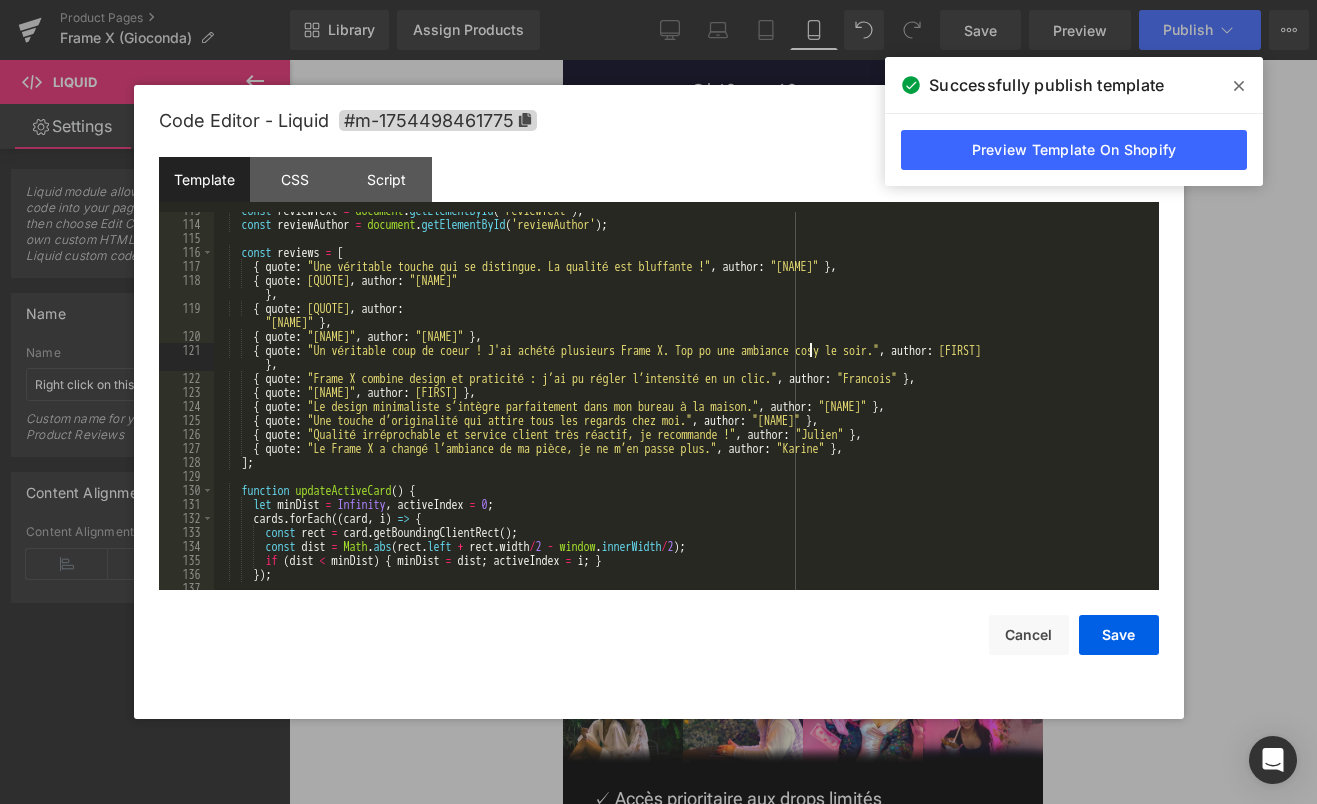 type 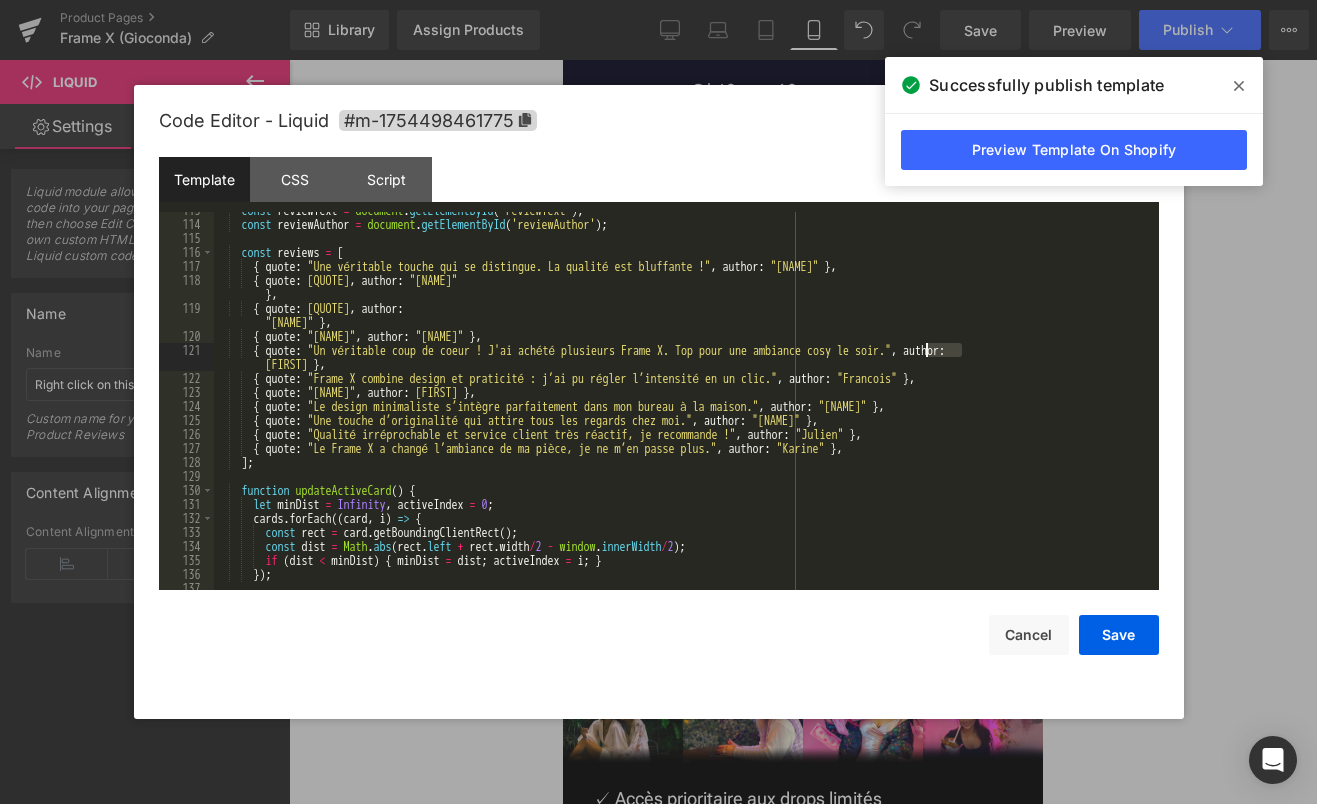 drag, startPoint x: 959, startPoint y: 353, endPoint x: 929, endPoint y: 353, distance: 30 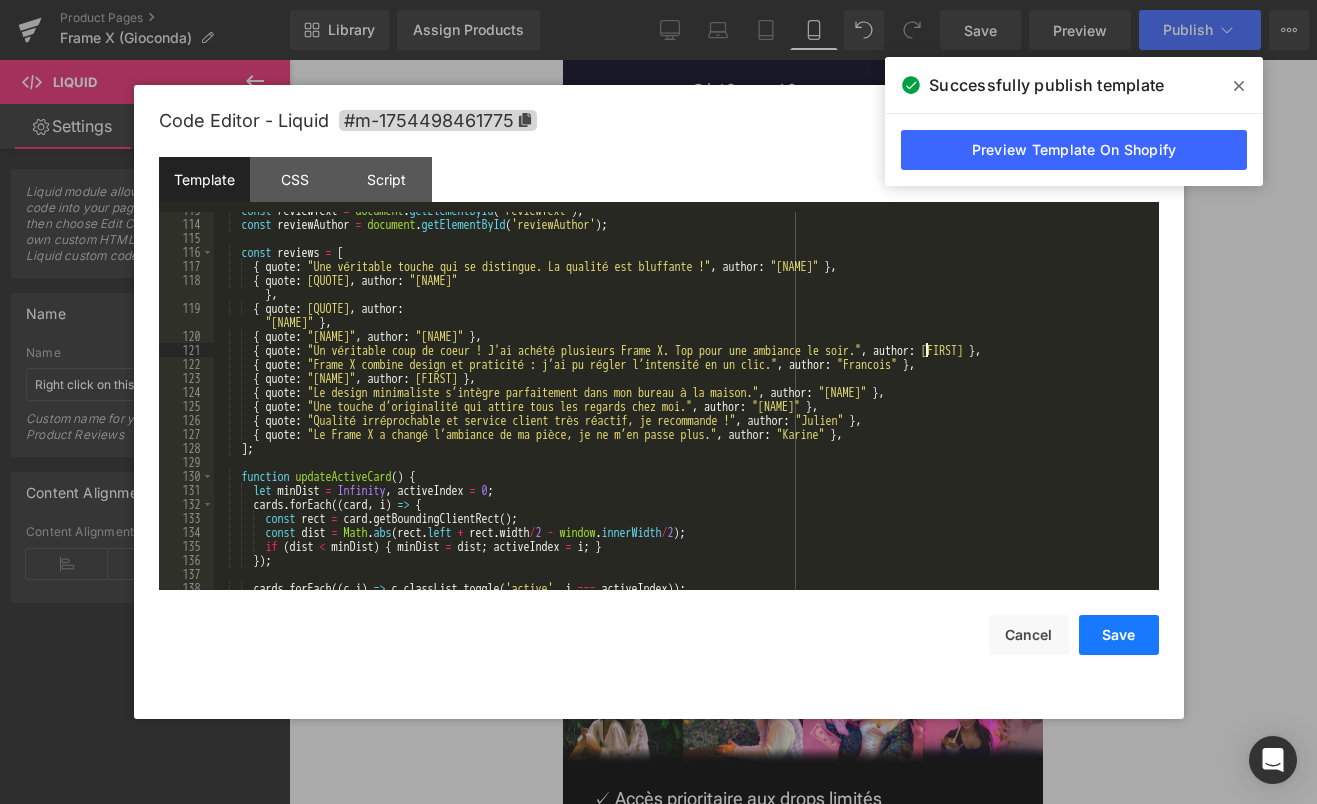 click on "Save" at bounding box center (1119, 635) 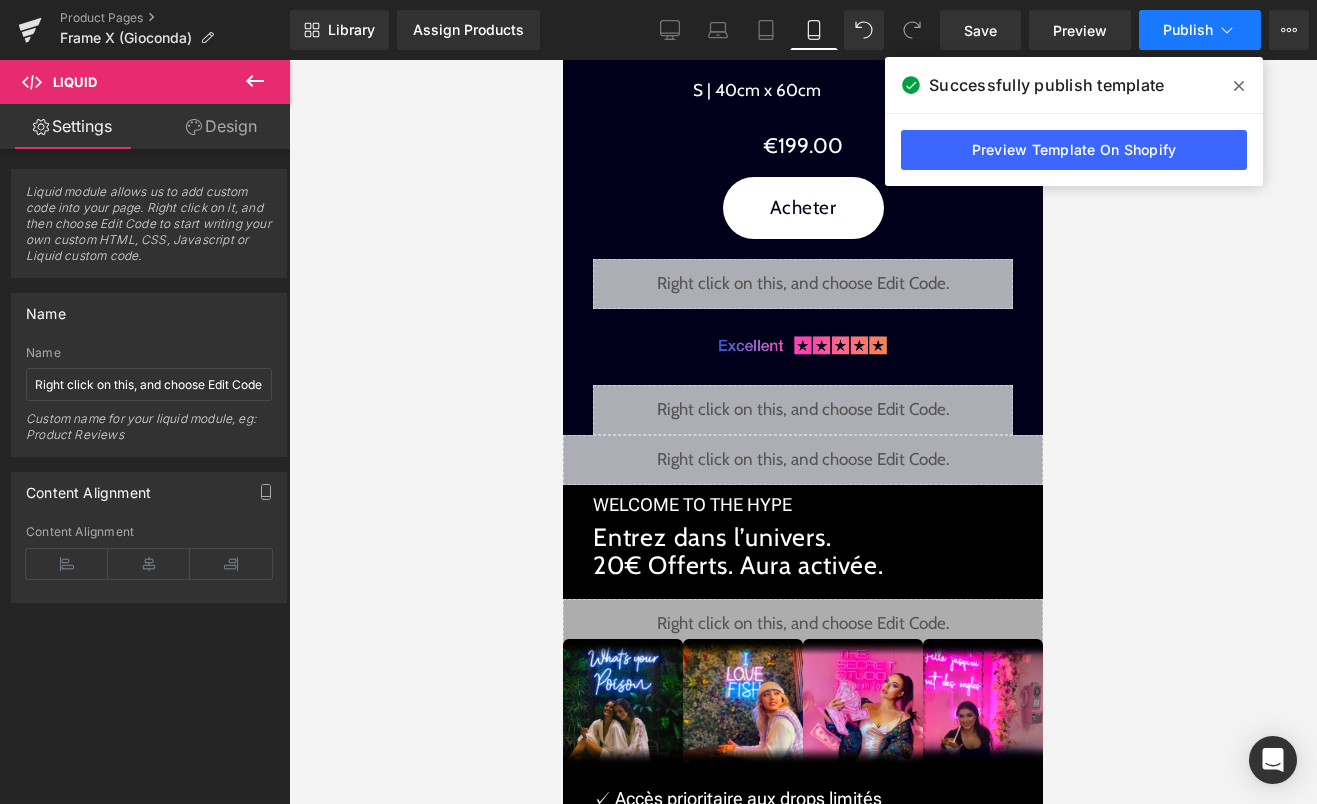 click 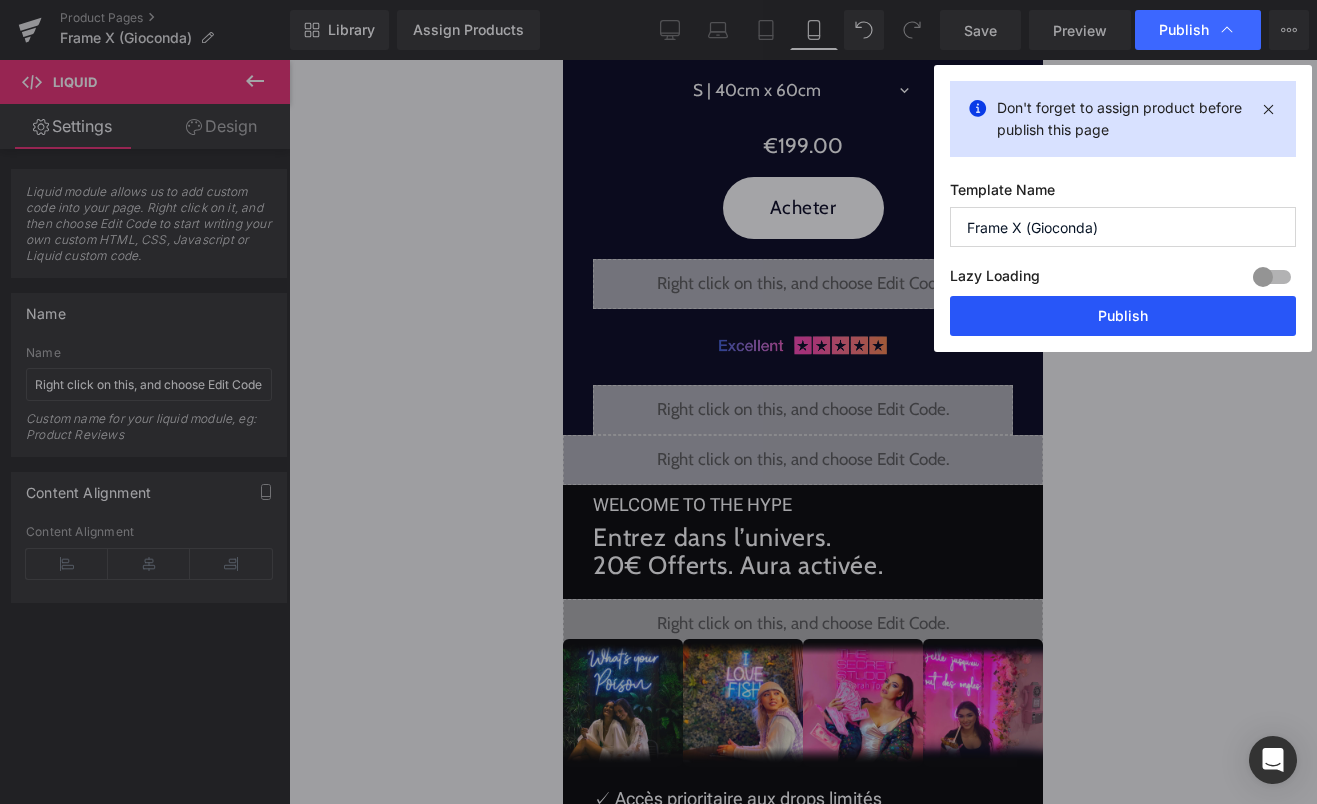 click on "Publish" at bounding box center [1123, 316] 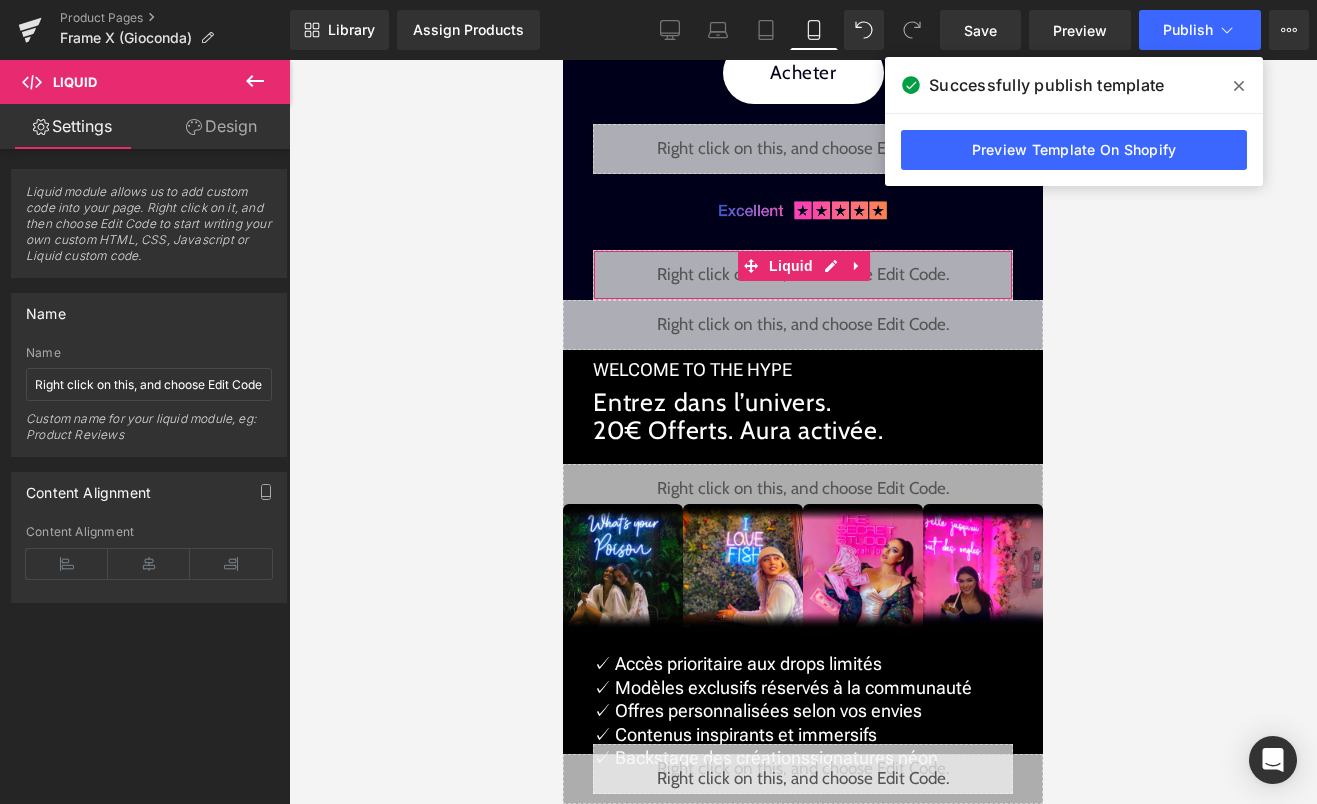 scroll, scrollTop: 2814, scrollLeft: 0, axis: vertical 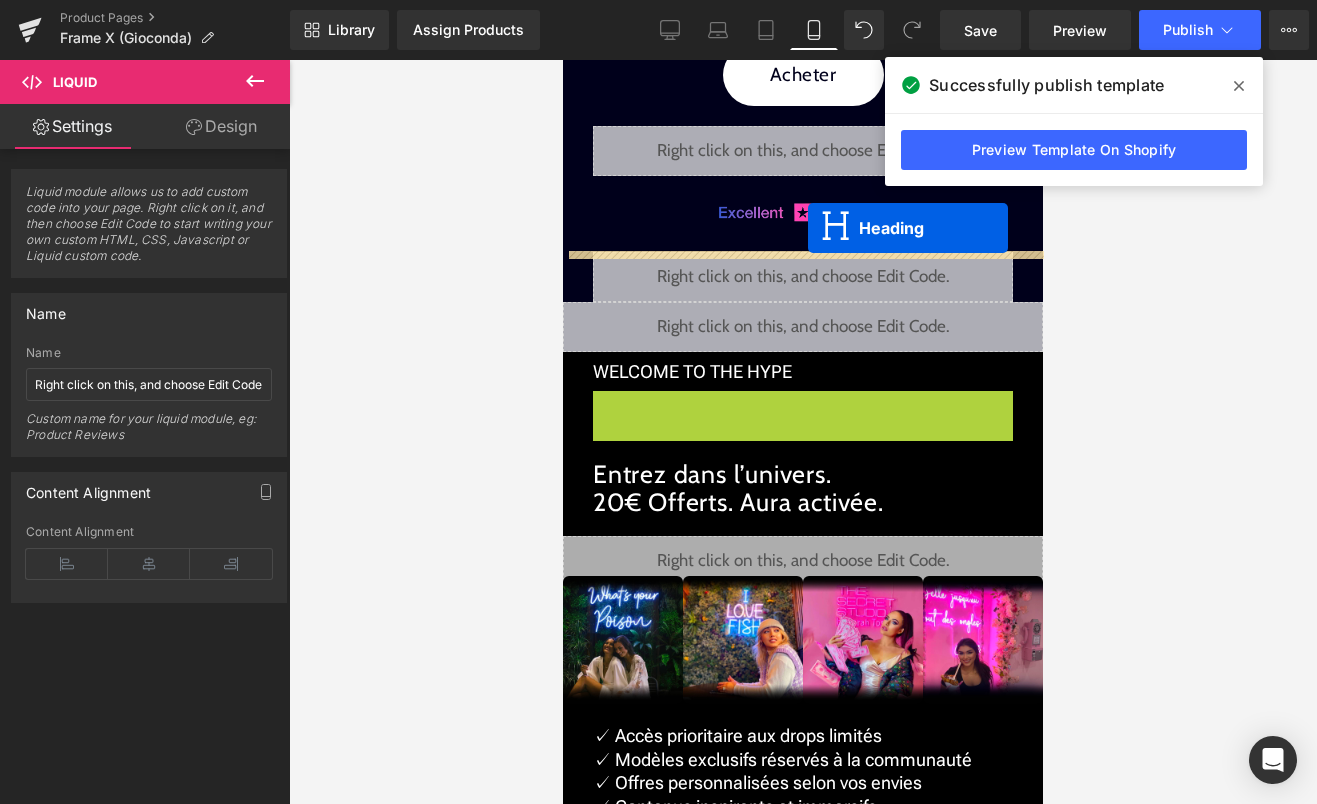 drag, startPoint x: 761, startPoint y: 415, endPoint x: 808, endPoint y: 228, distance: 192.81598 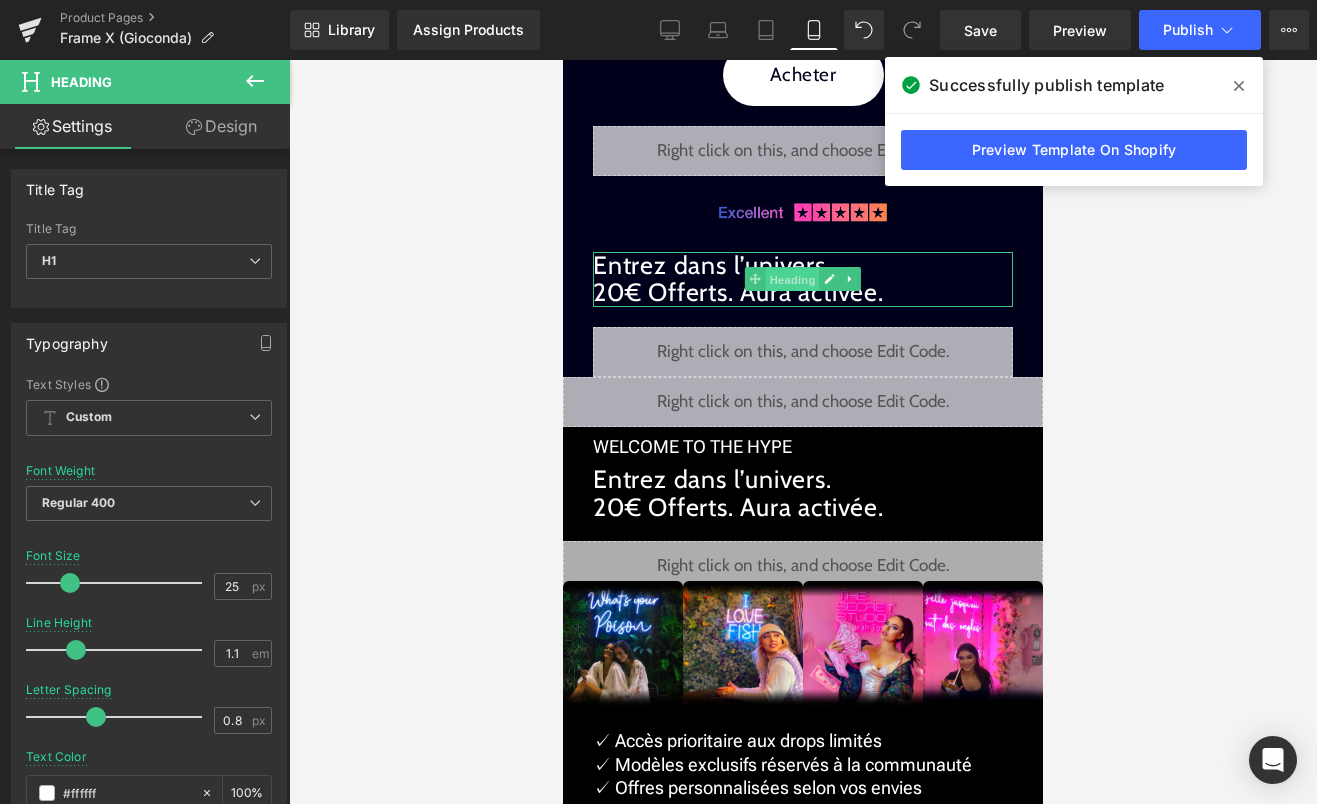 click on "Heading" at bounding box center (793, 280) 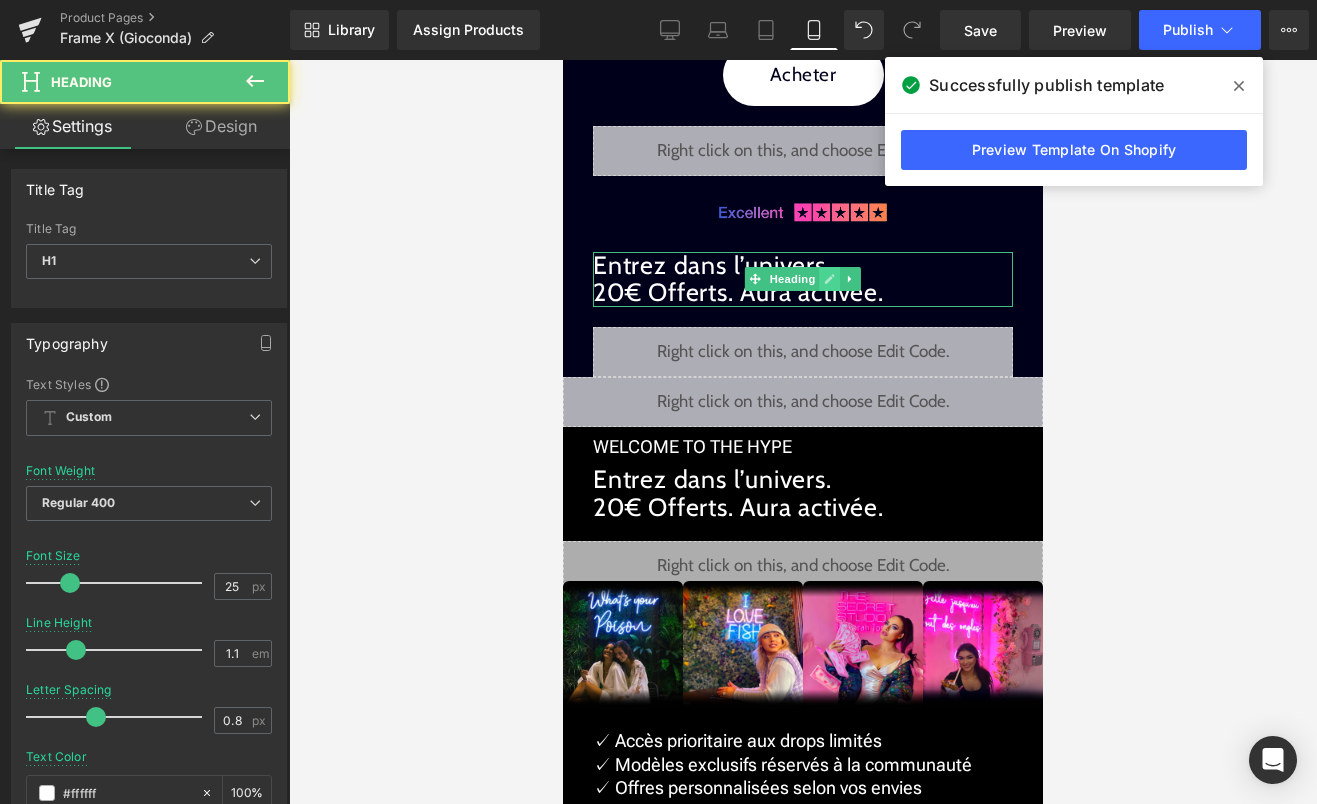 click 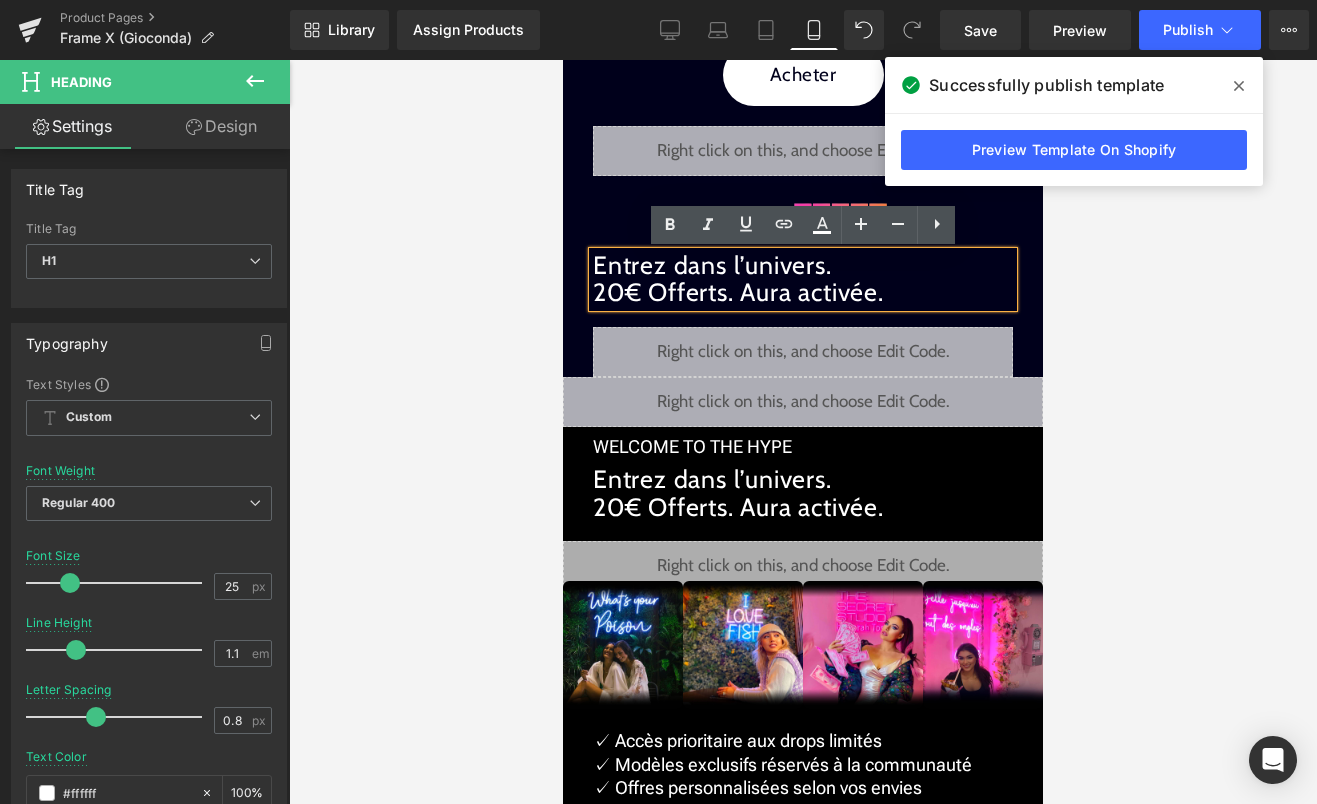 click on "Entrez dans l’univers.  20€ Offerts. Aura activée." at bounding box center [803, 279] 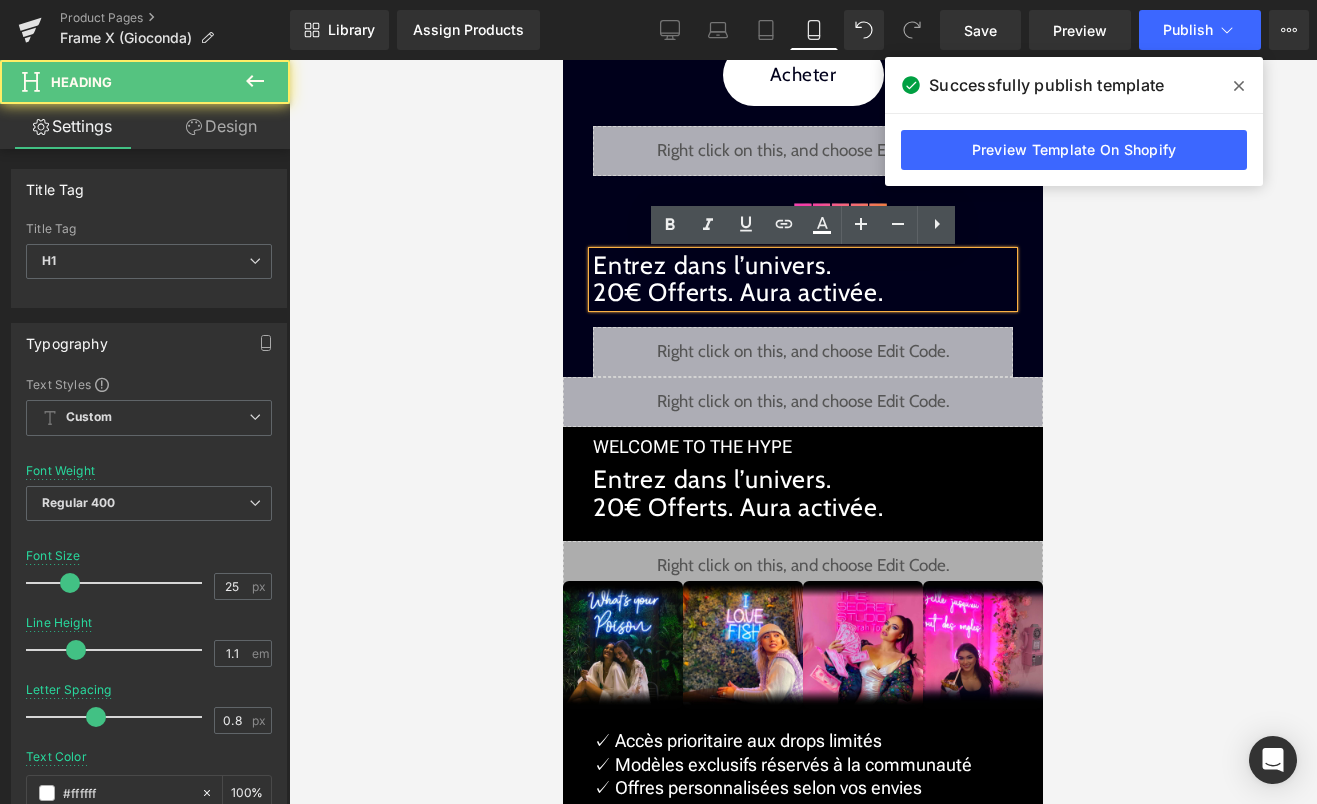 paste 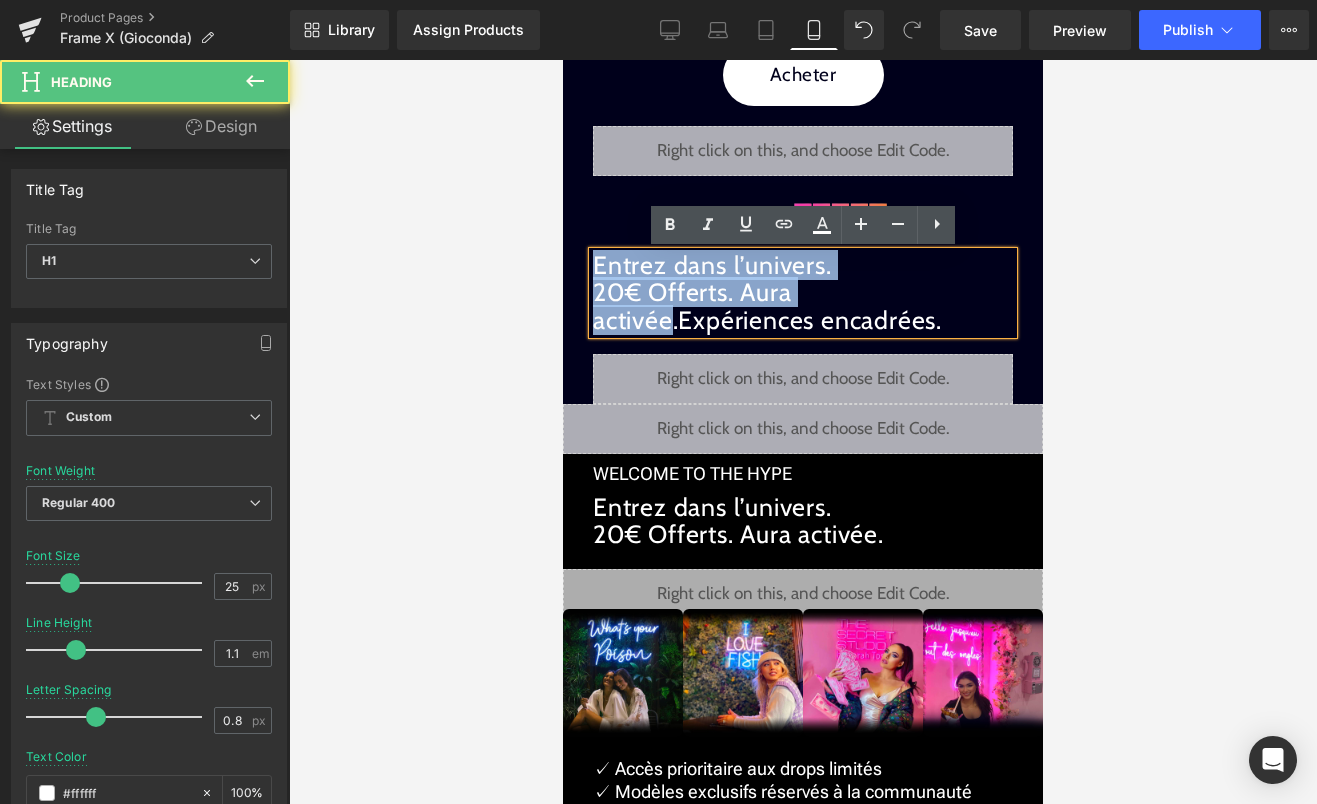 drag, startPoint x: 676, startPoint y: 326, endPoint x: 577, endPoint y: 237, distance: 133.12401 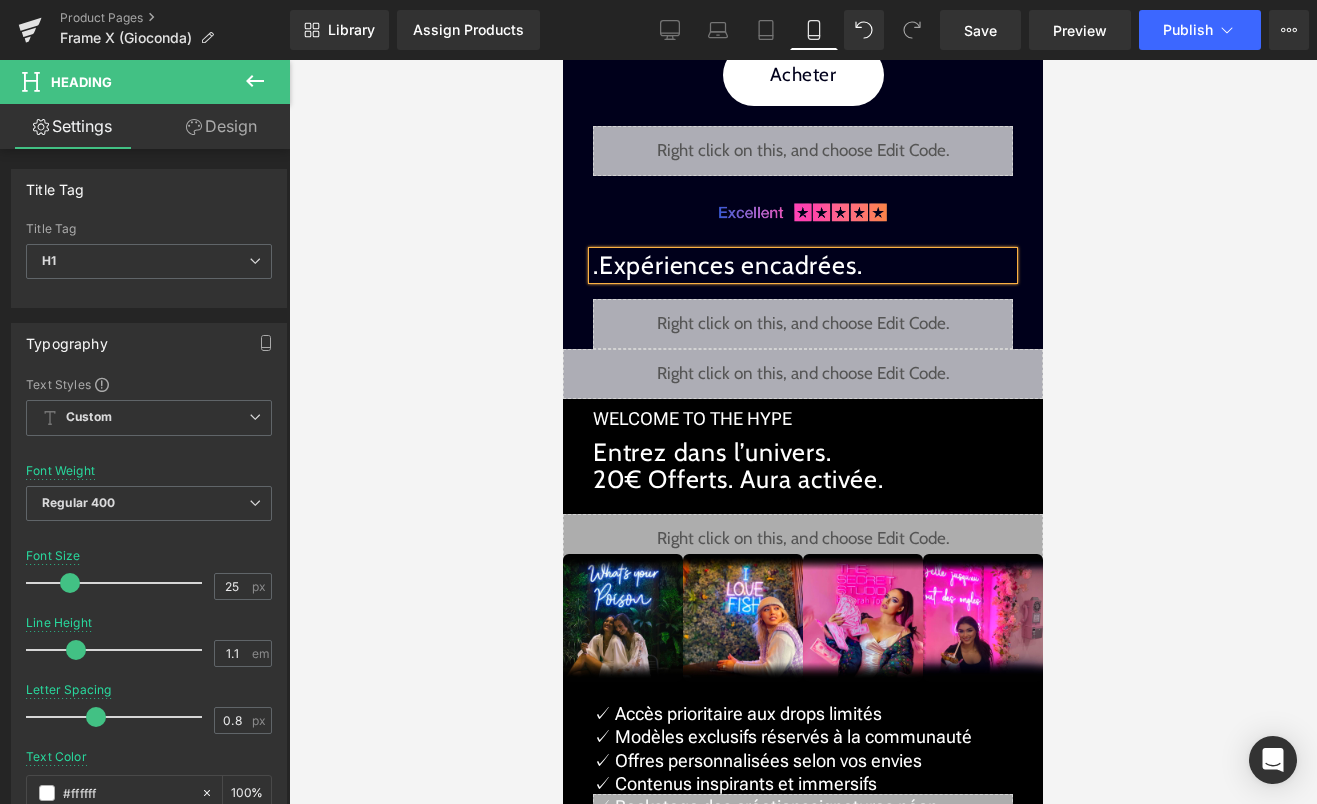 click on ".Expériences encadrées." at bounding box center [803, 266] 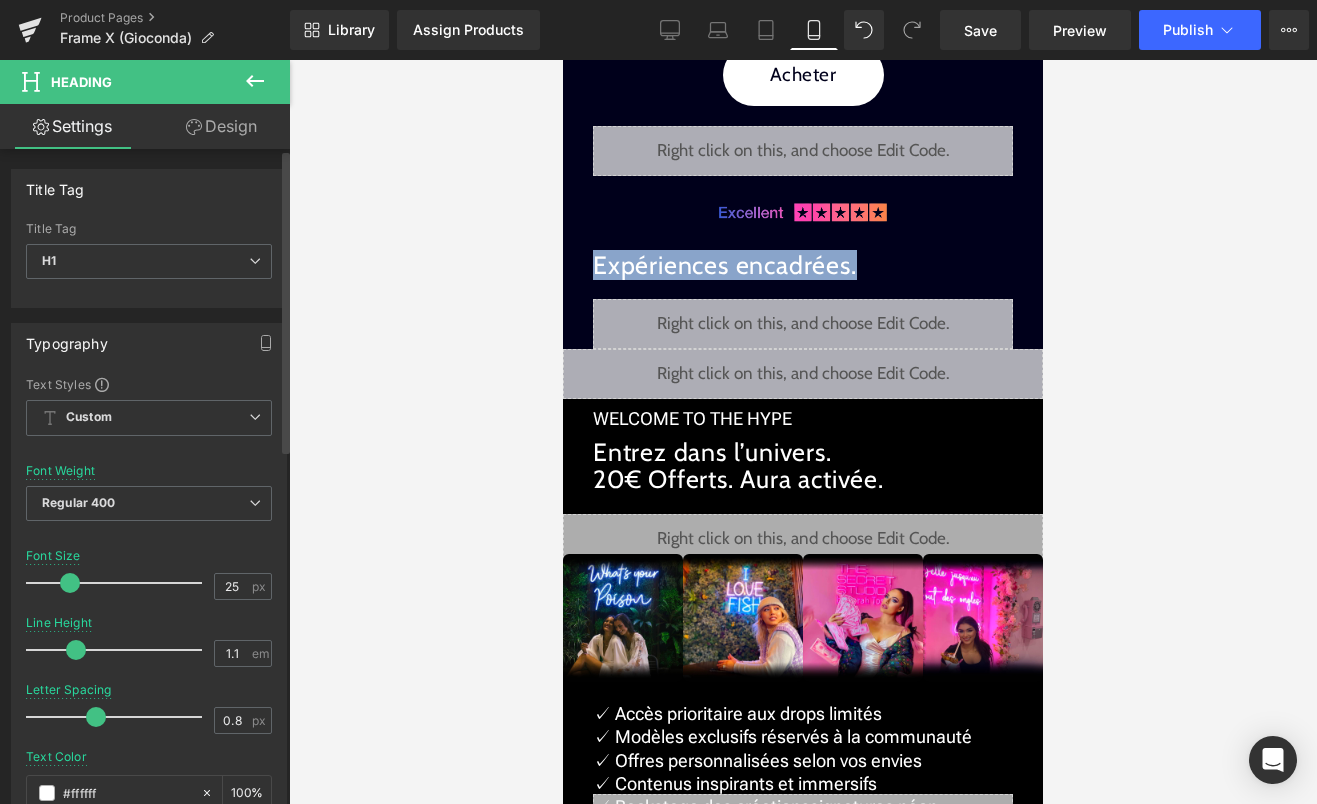 scroll, scrollTop: 764, scrollLeft: 0, axis: vertical 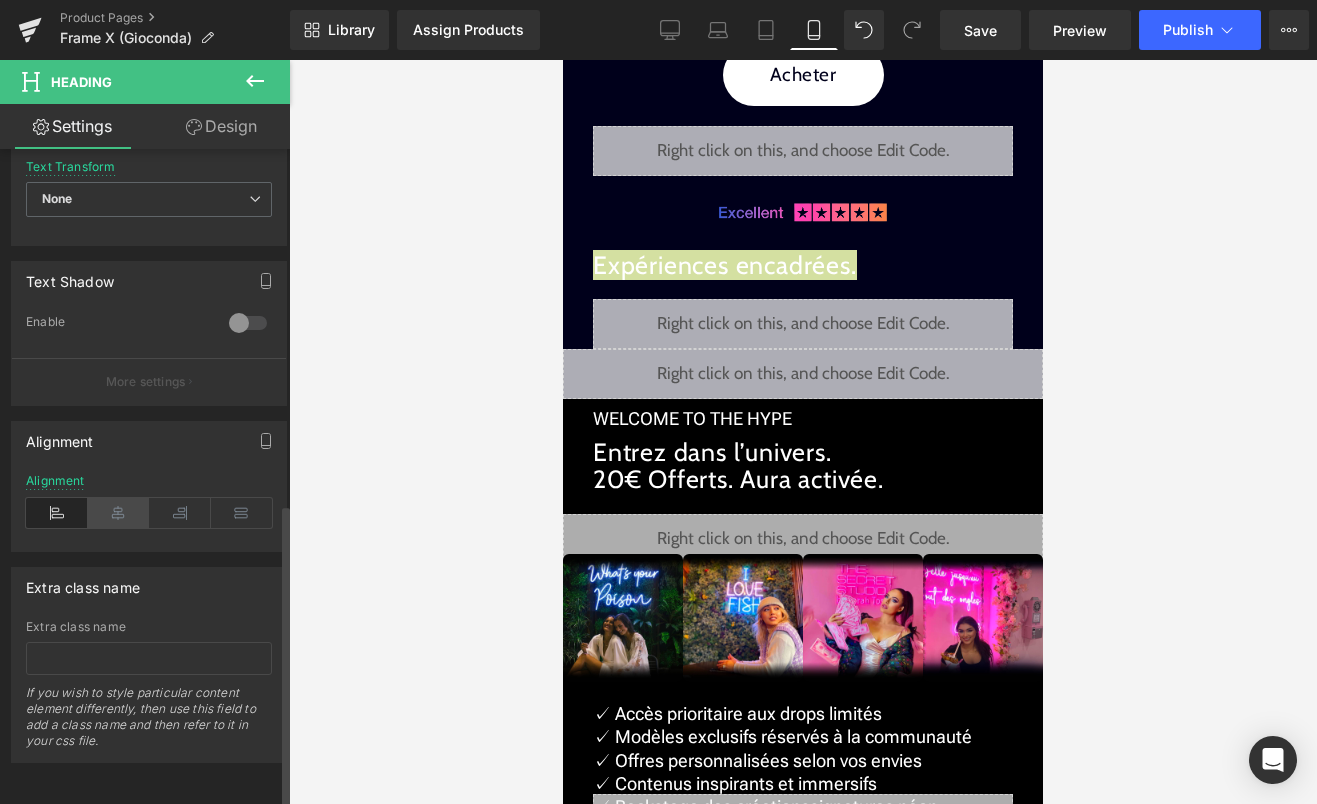 click at bounding box center [119, 513] 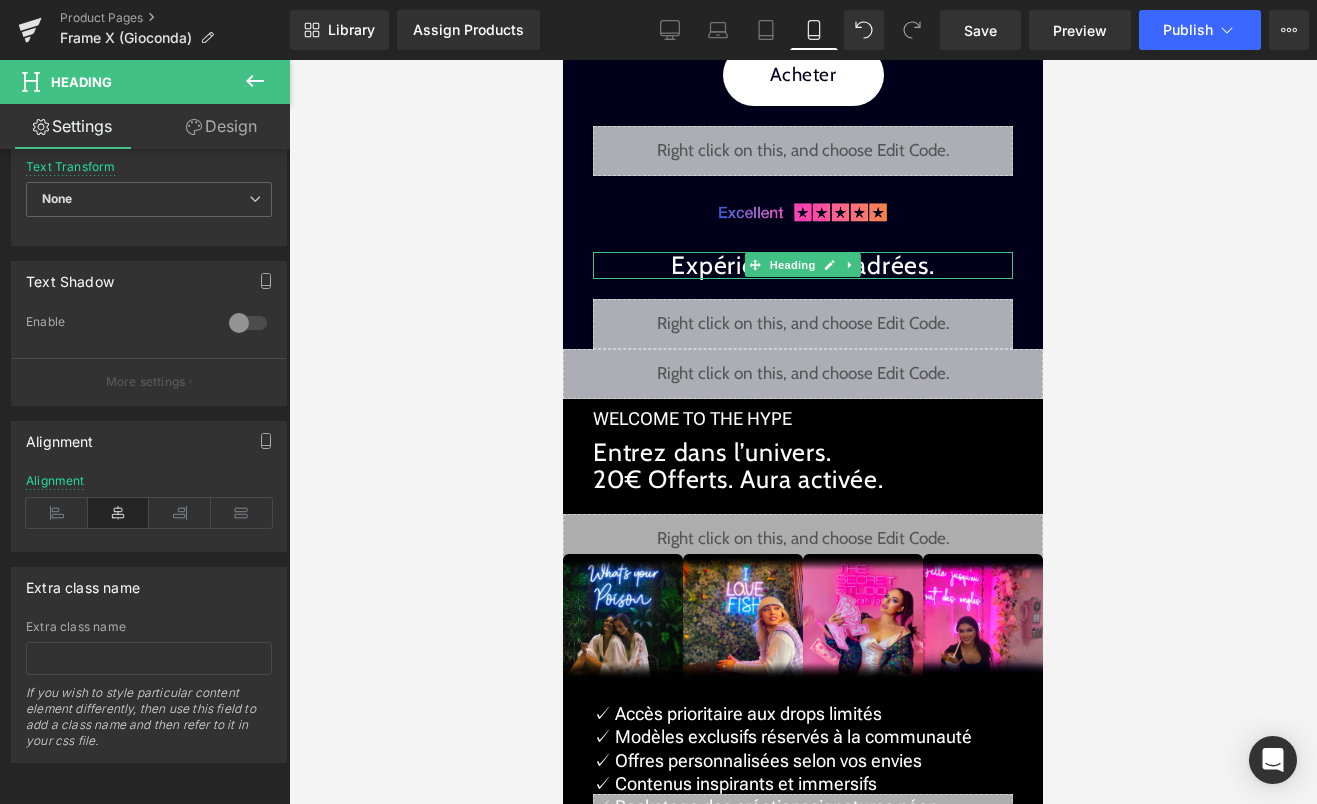 click on "Expériences encadrées." at bounding box center [803, 266] 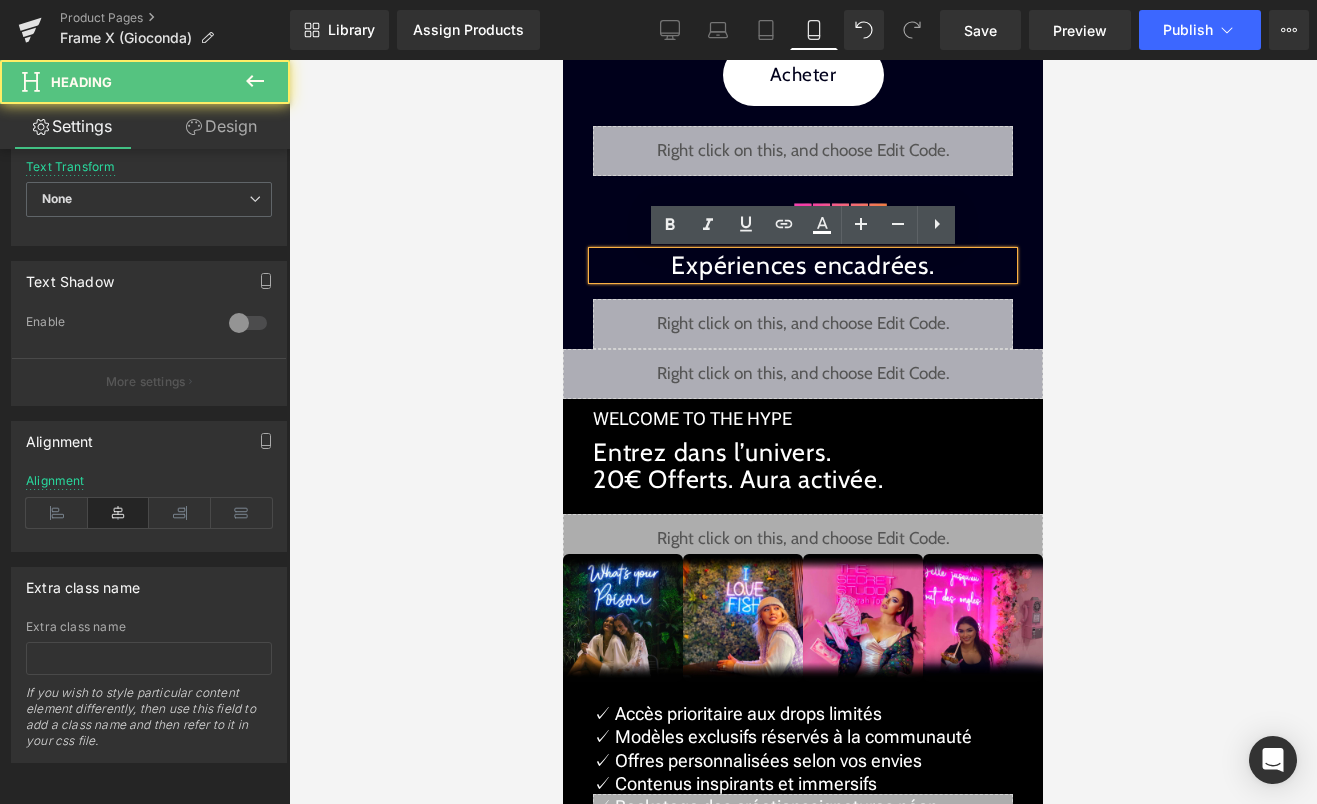 click on "Expériences encadrées." at bounding box center (803, 266) 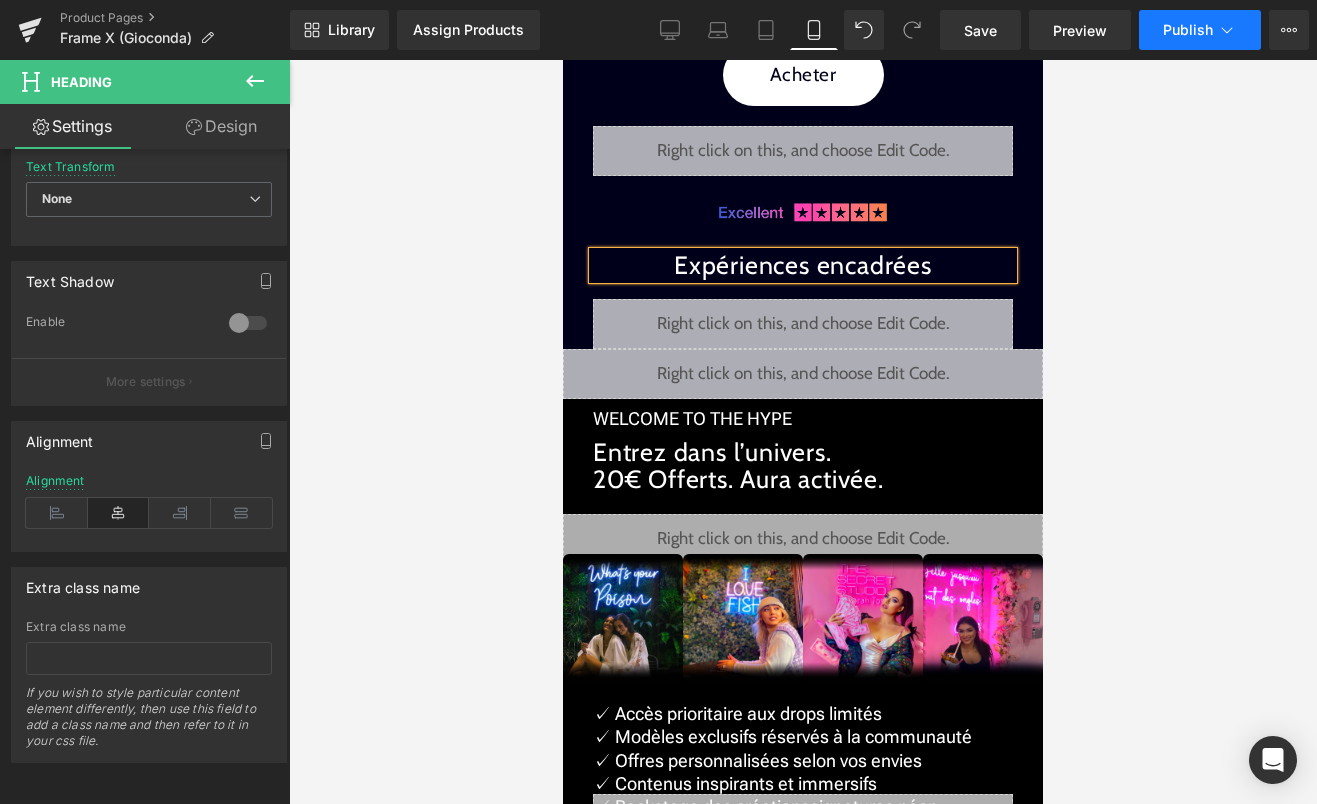 click on "Publish" at bounding box center [1188, 30] 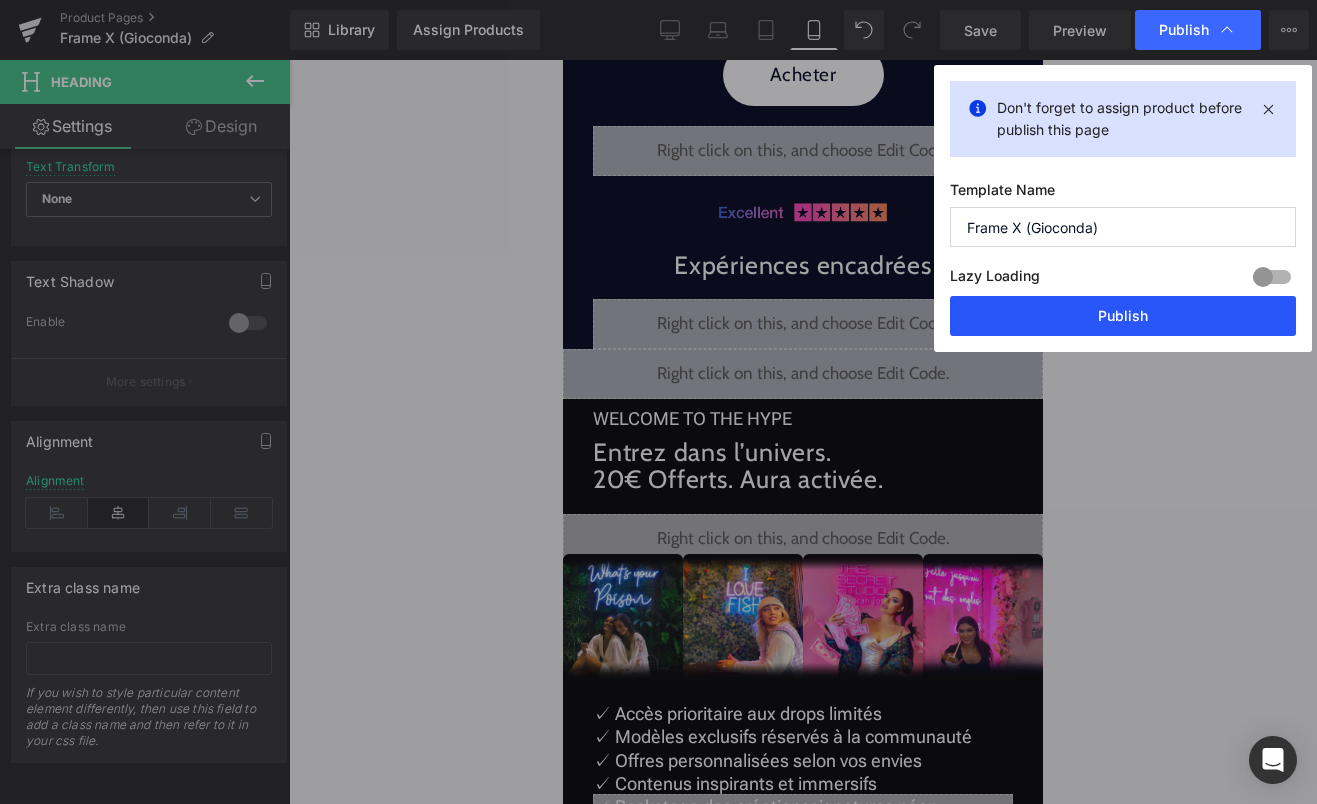 click on "Publish" at bounding box center (1123, 316) 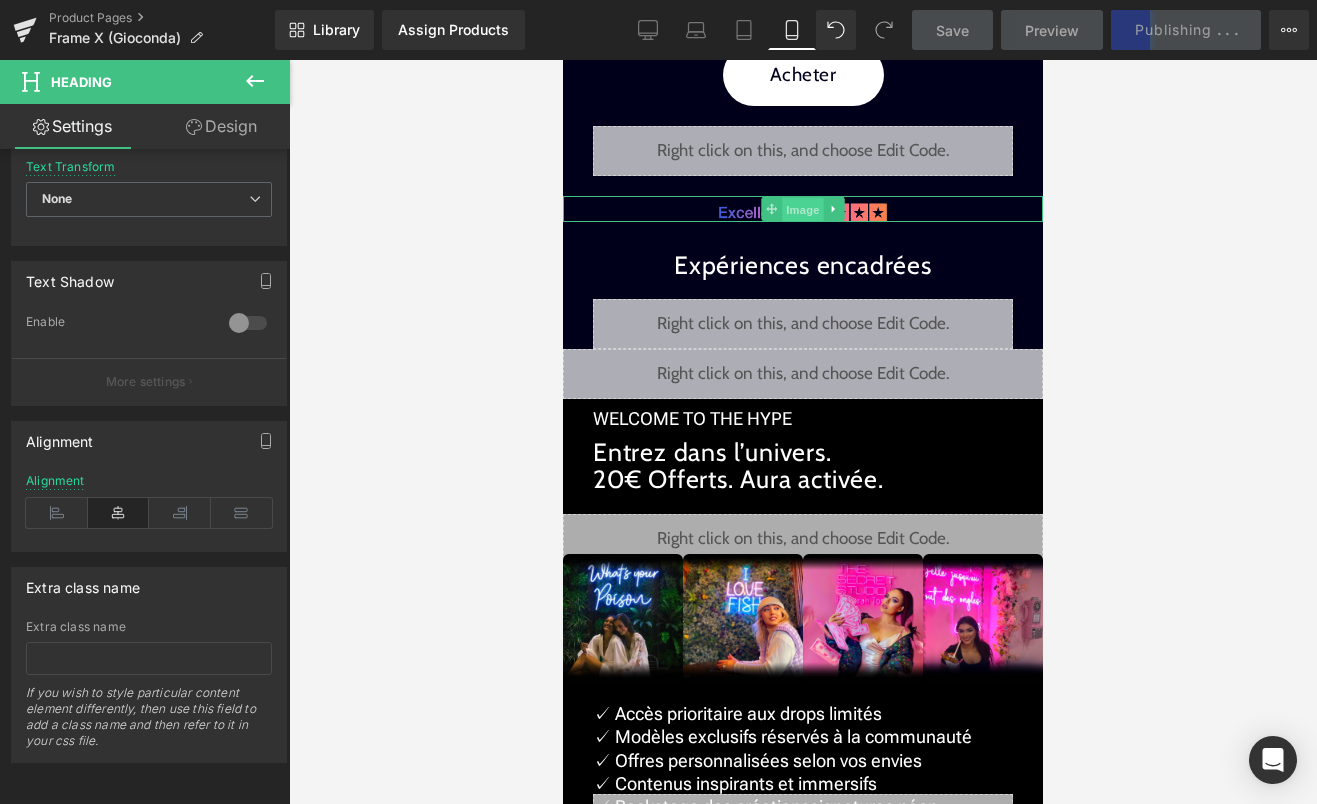 click on "Image" at bounding box center (803, 210) 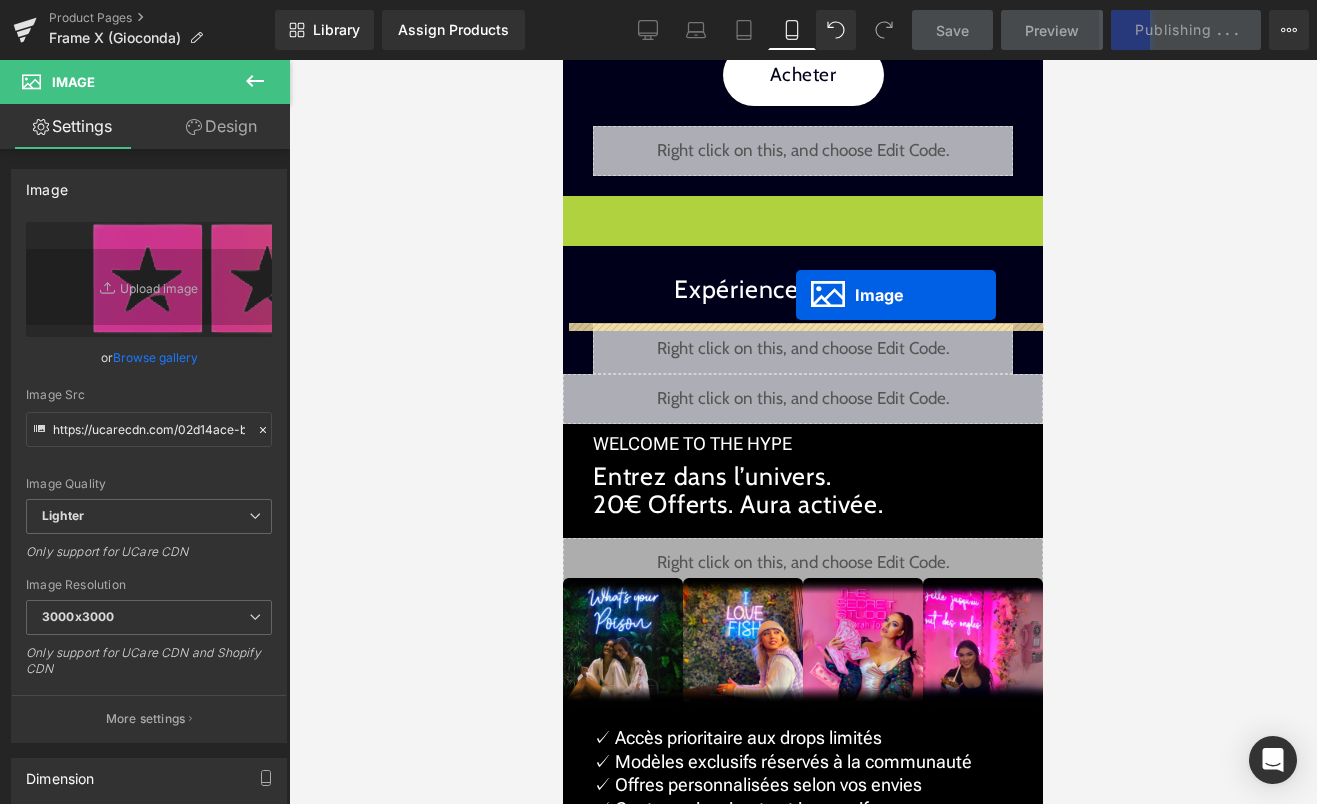 drag, startPoint x: 797, startPoint y: 204, endPoint x: 796, endPoint y: 295, distance: 91.00549 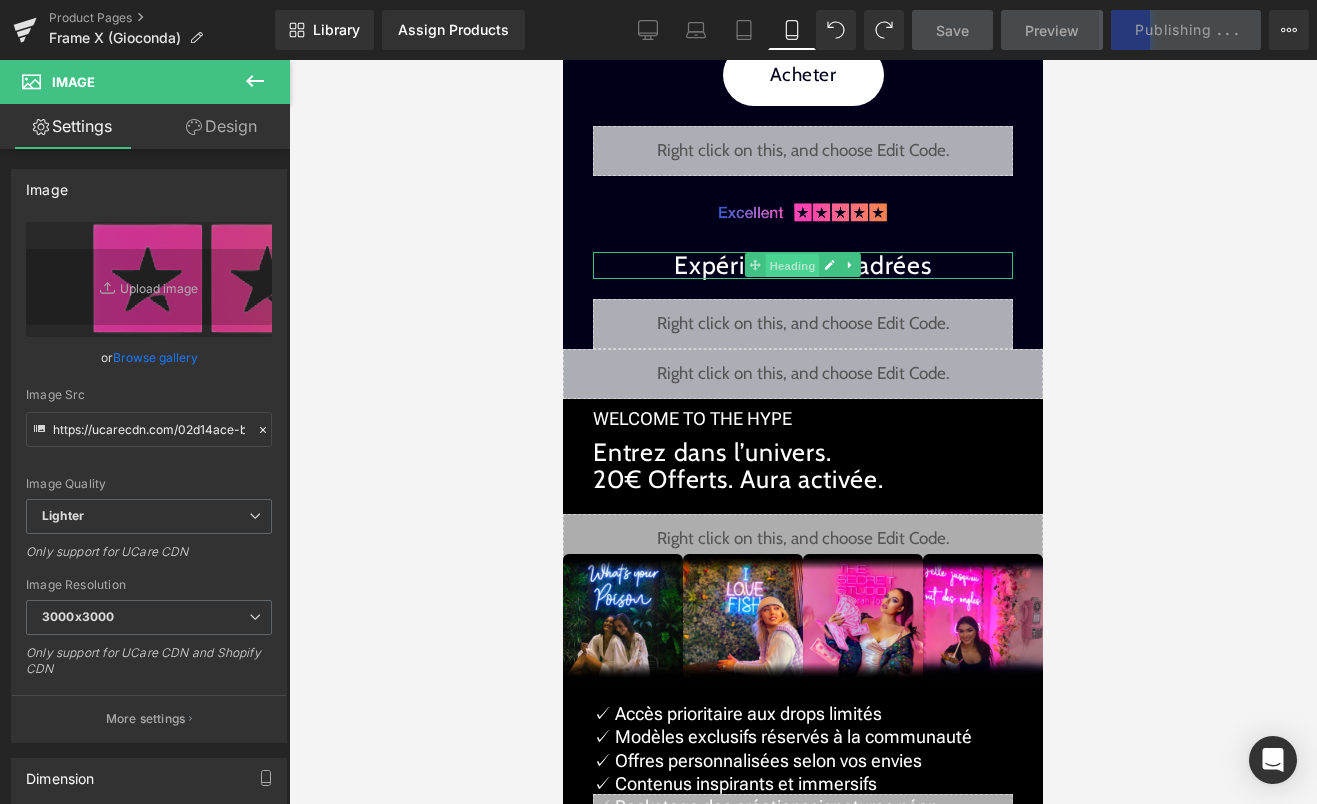 click on "Heading" at bounding box center (793, 266) 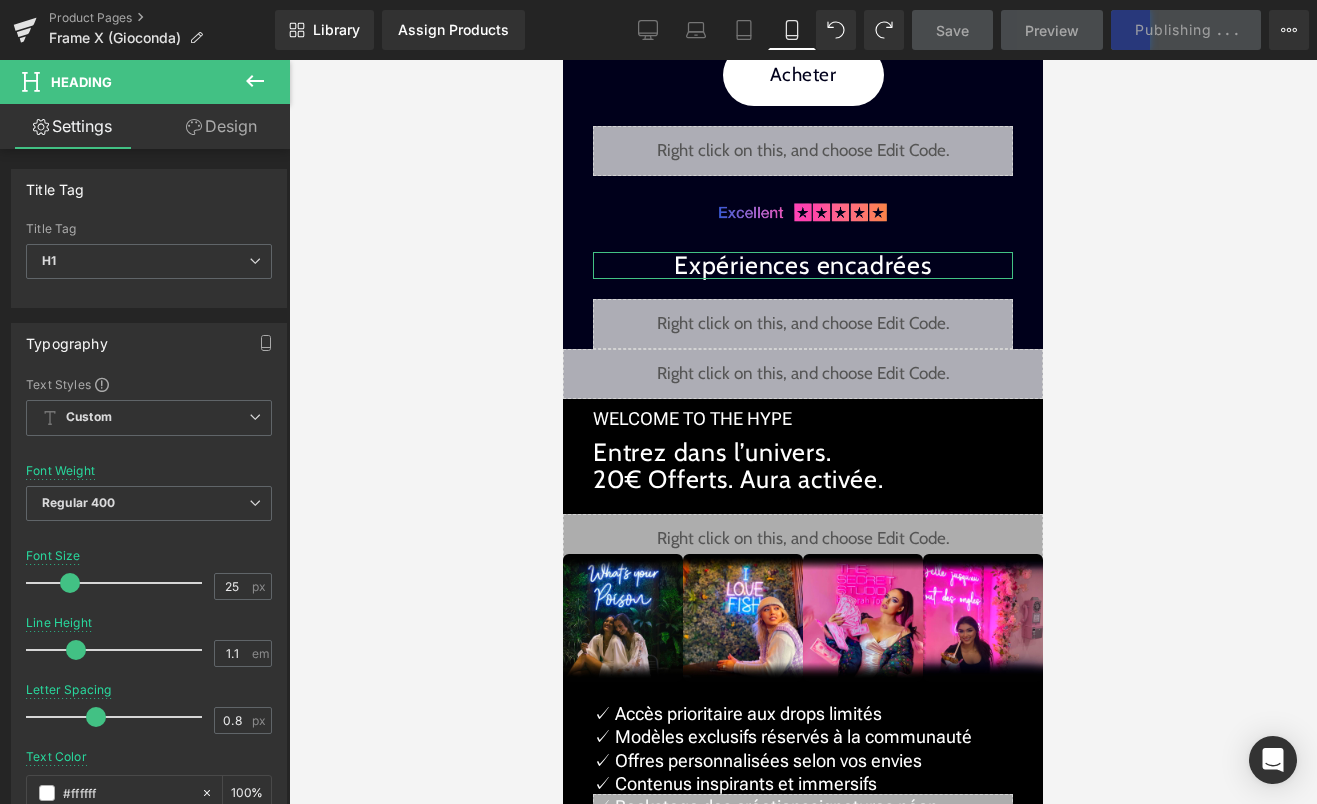 click on "Design" at bounding box center (221, 126) 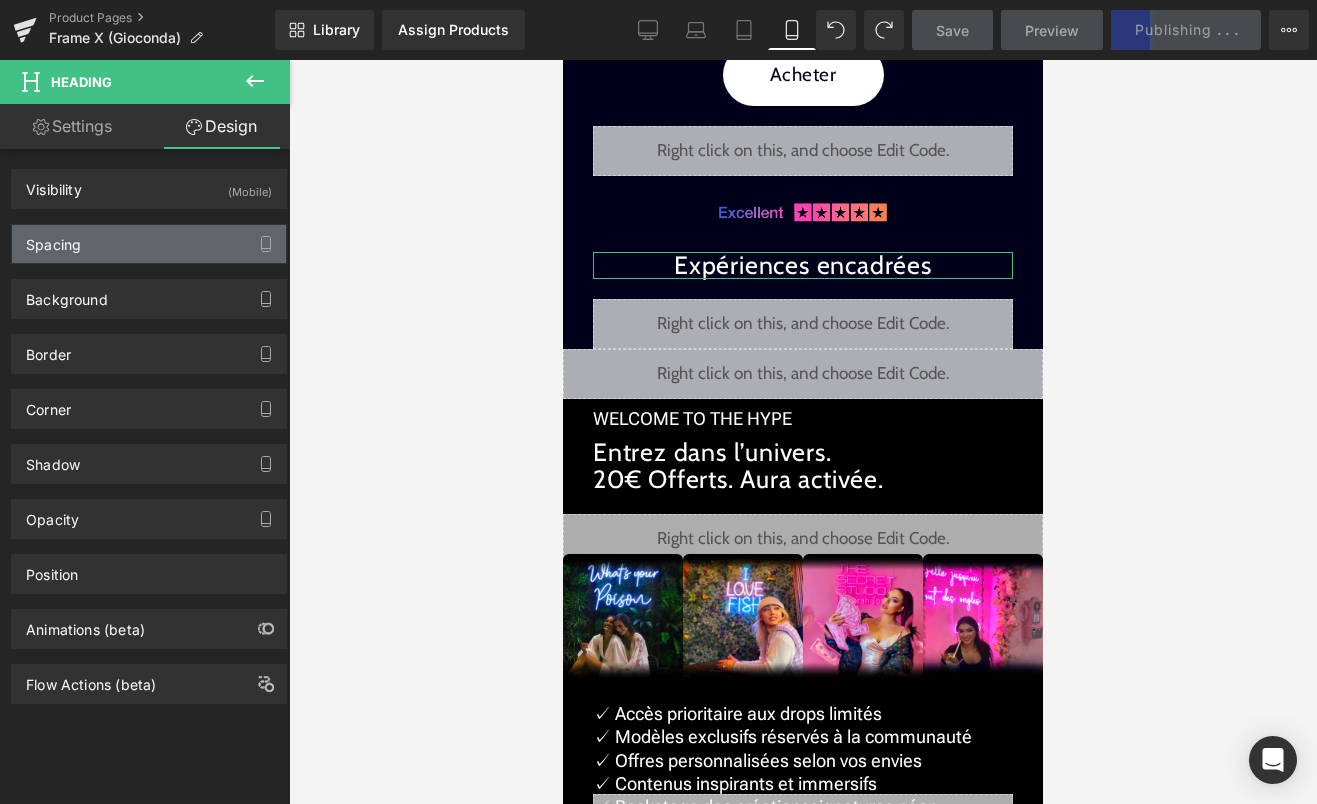 click on "Spacing" at bounding box center (149, 244) 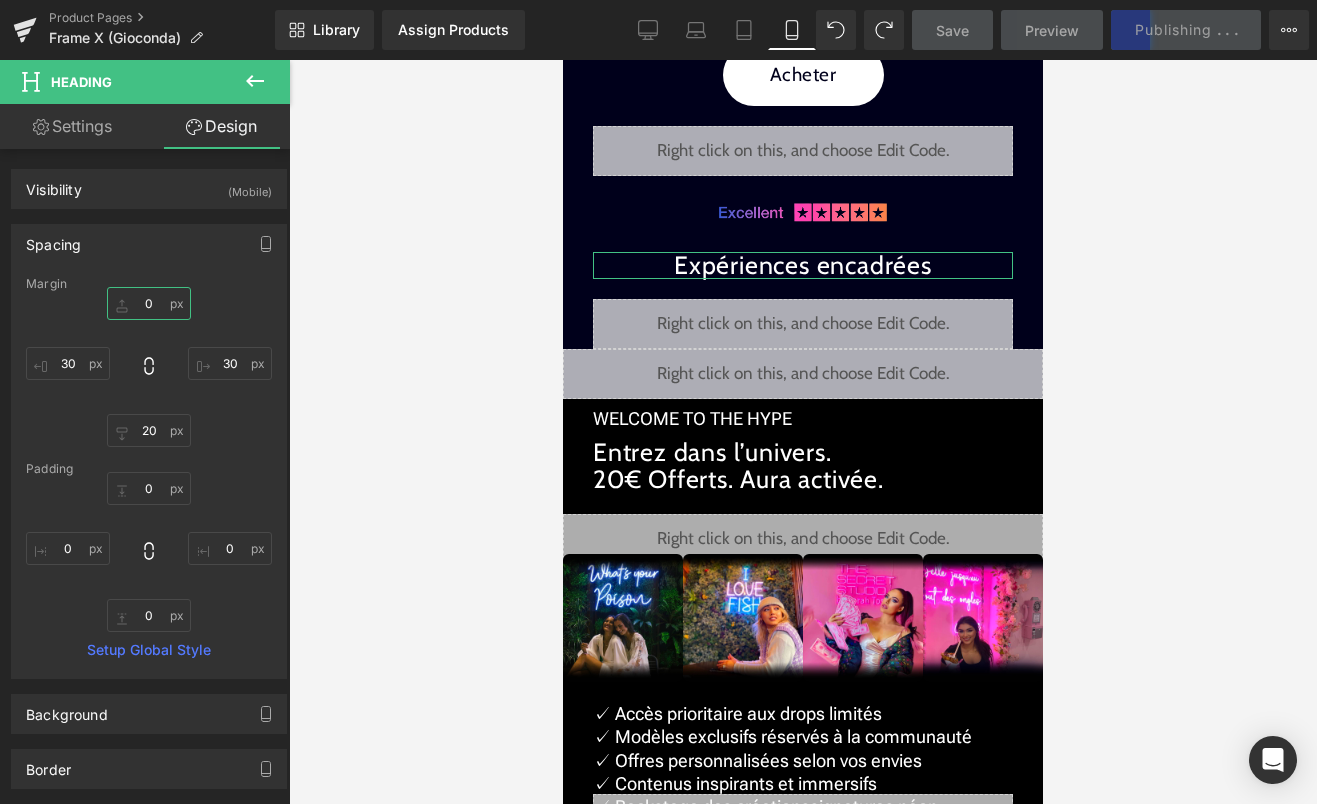 click on "0" at bounding box center [149, 303] 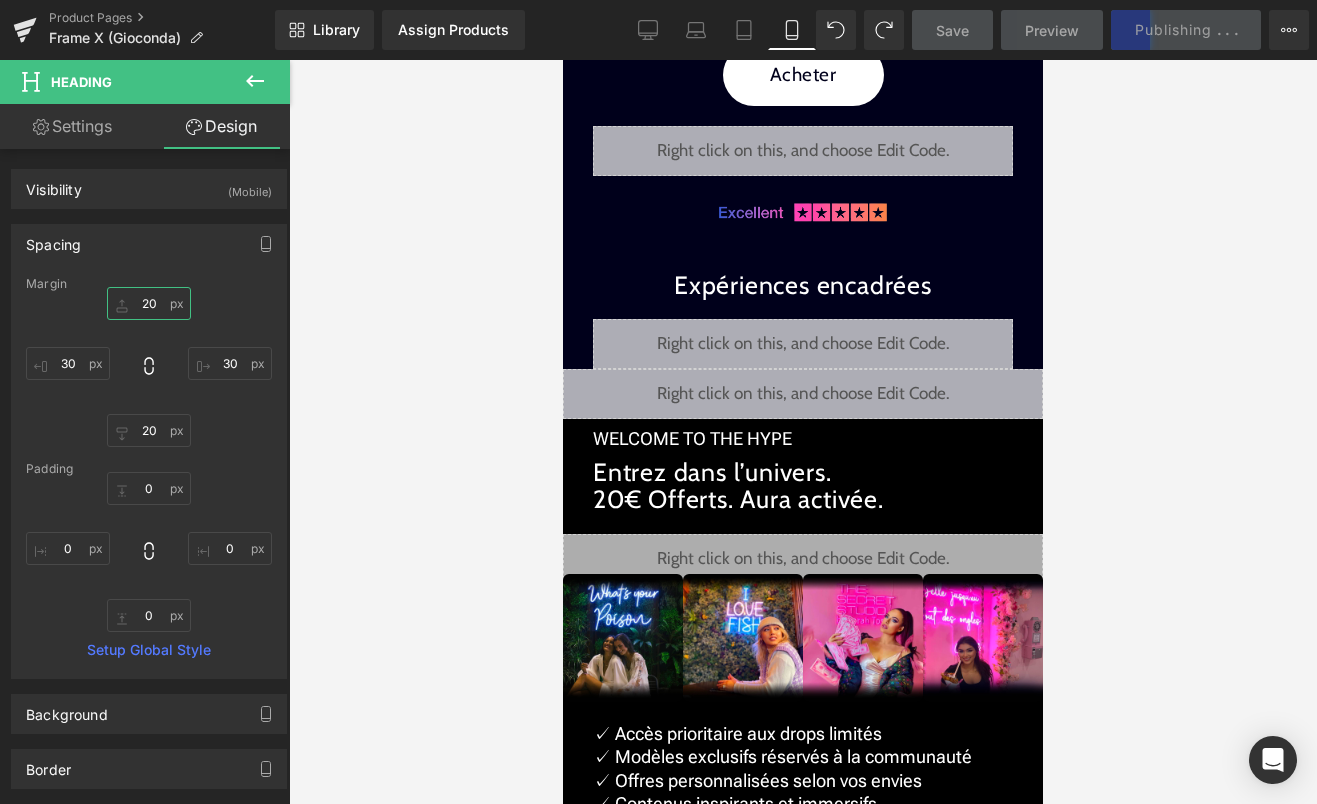 type on "20" 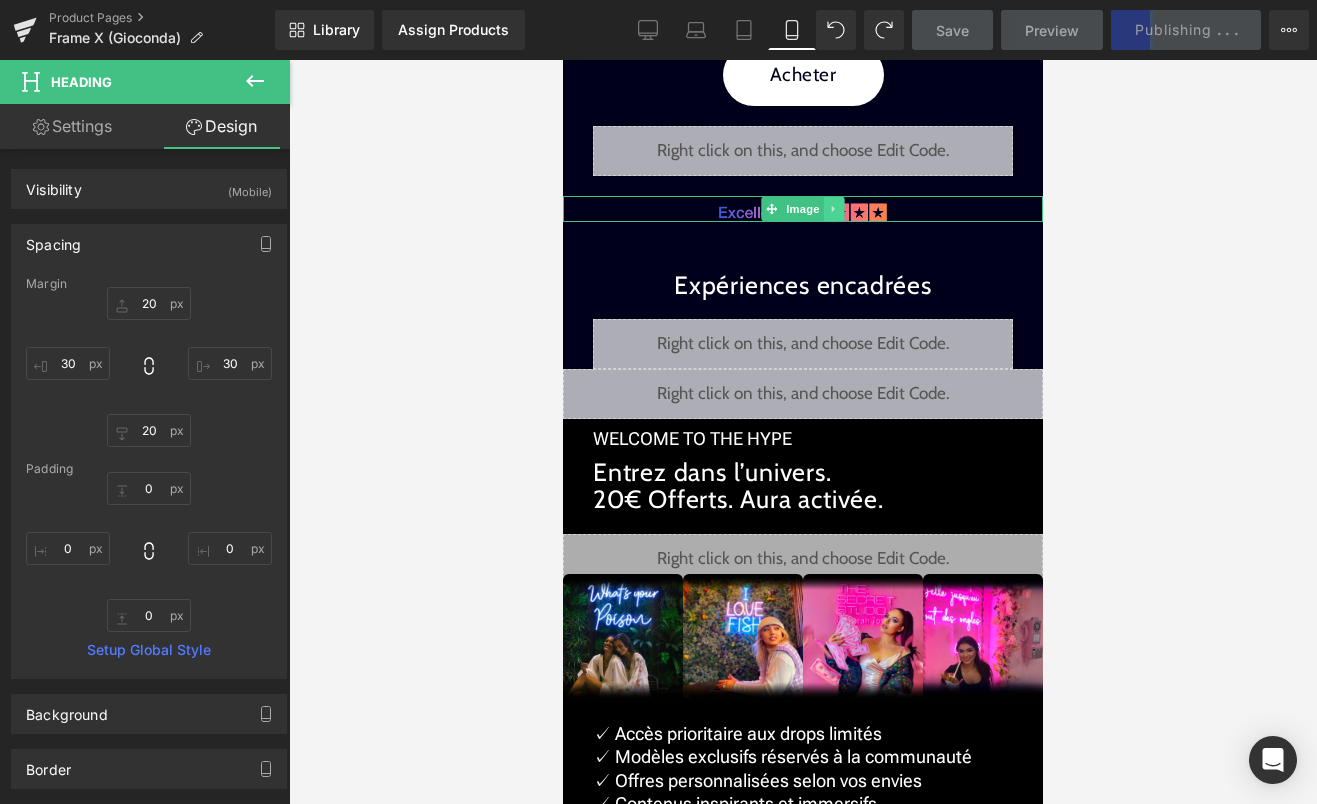 click 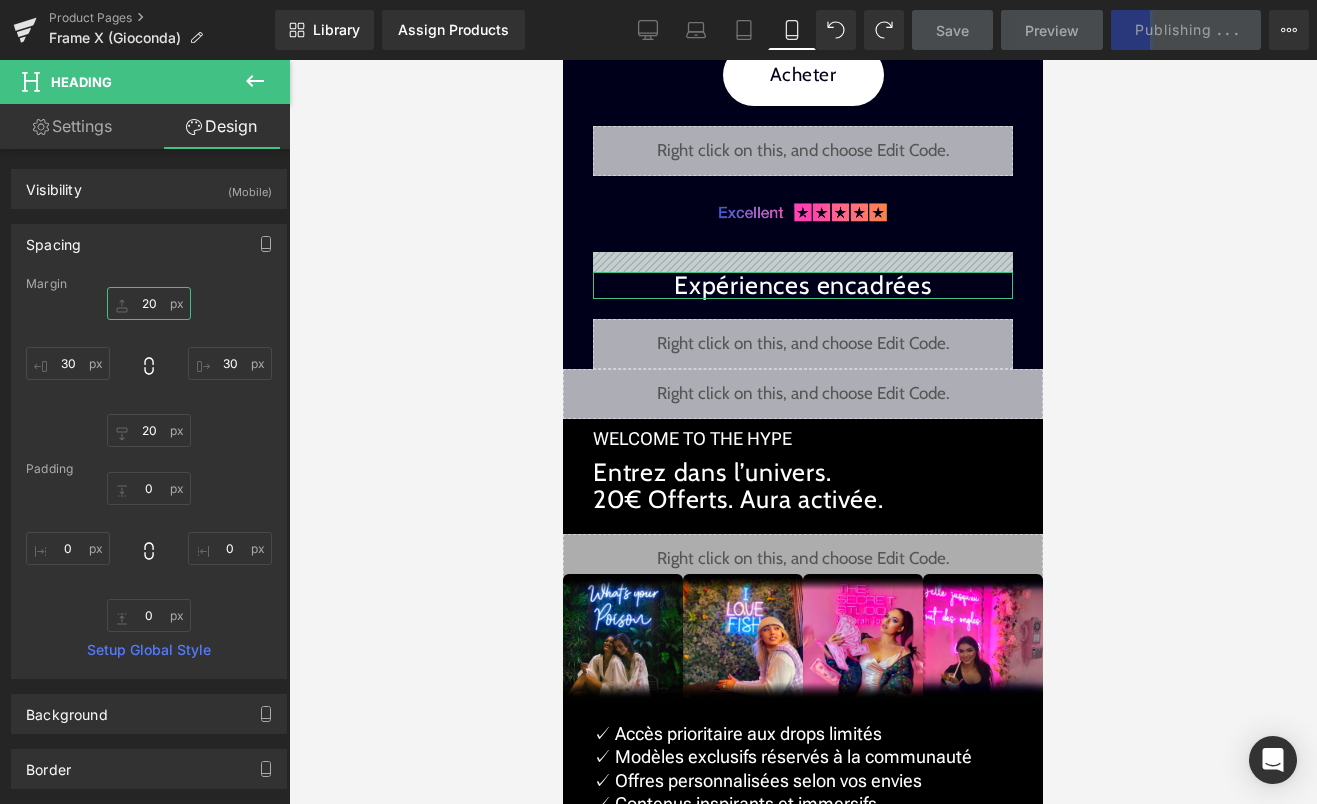 click on "20" at bounding box center (149, 303) 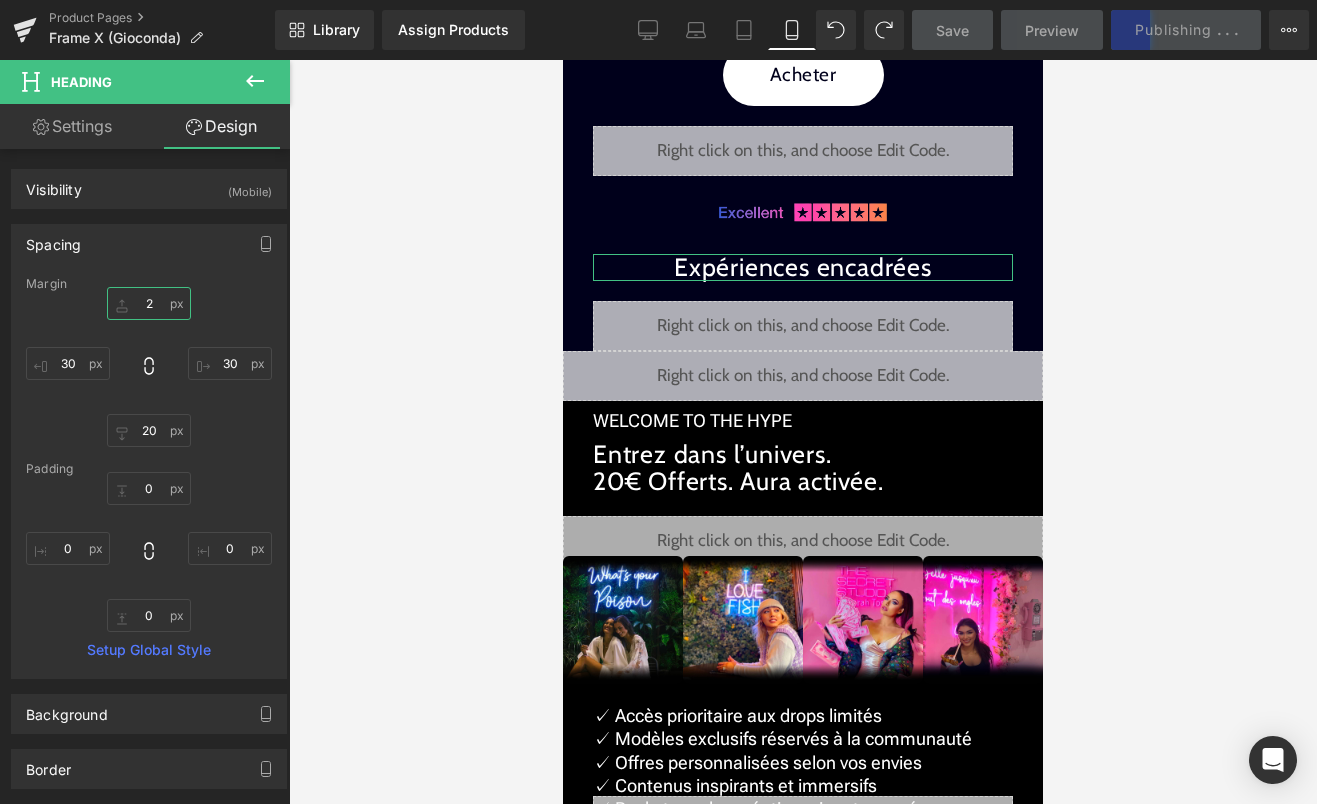 type on "20" 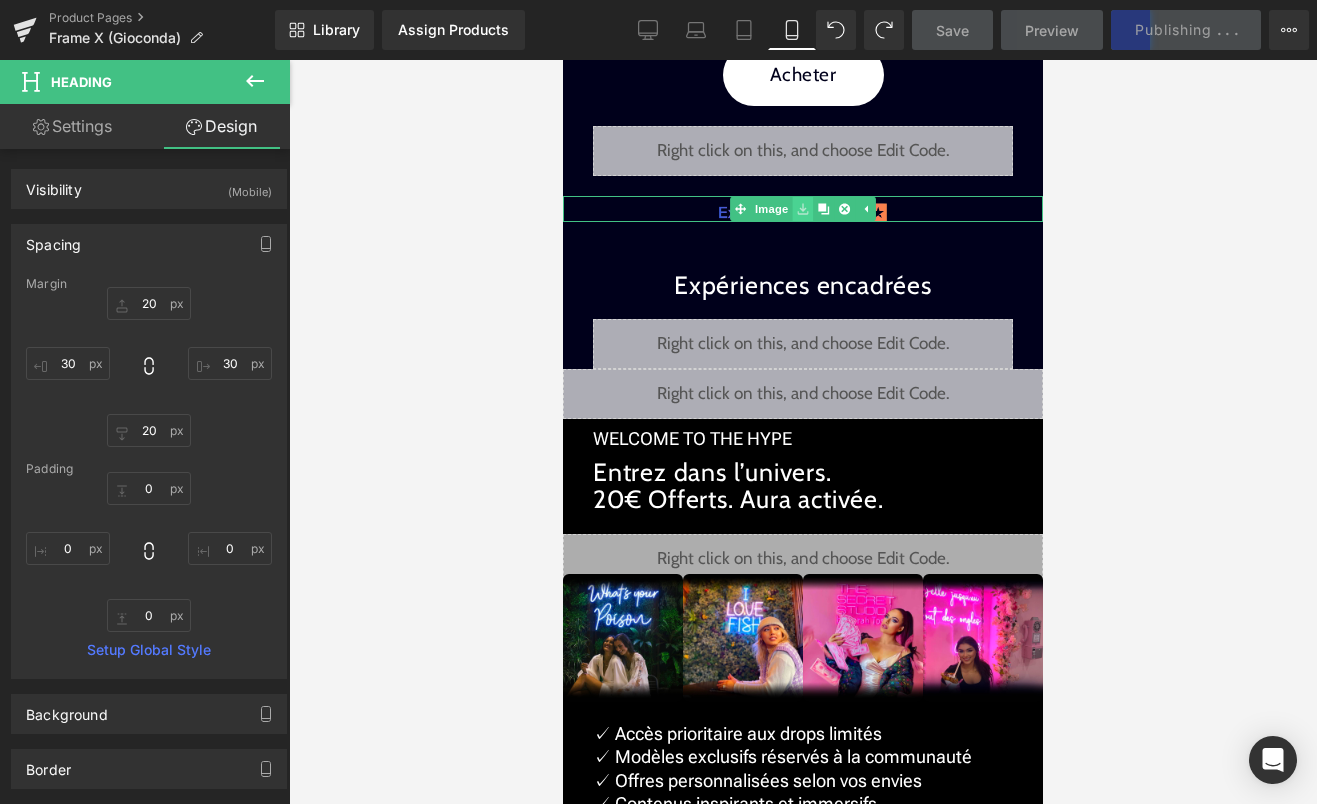 click 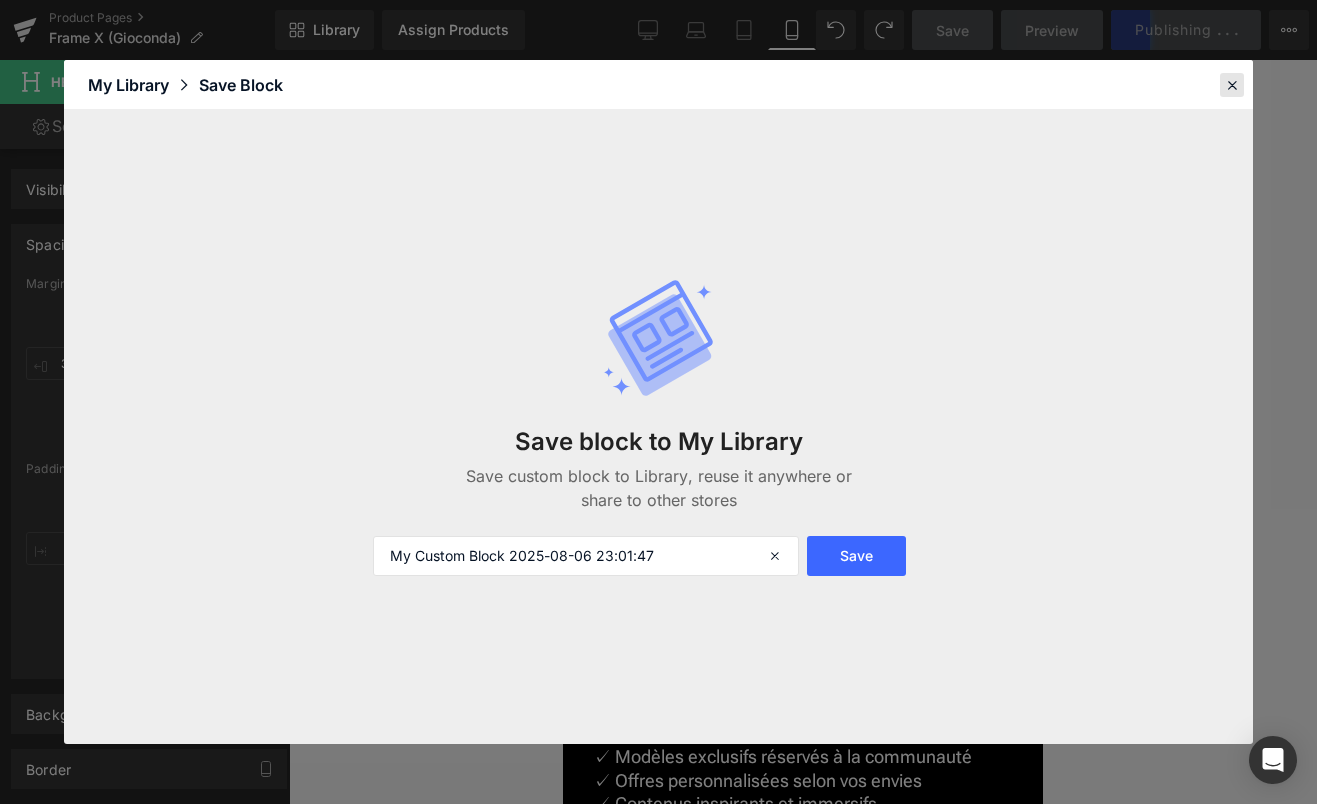 click at bounding box center [1232, 85] 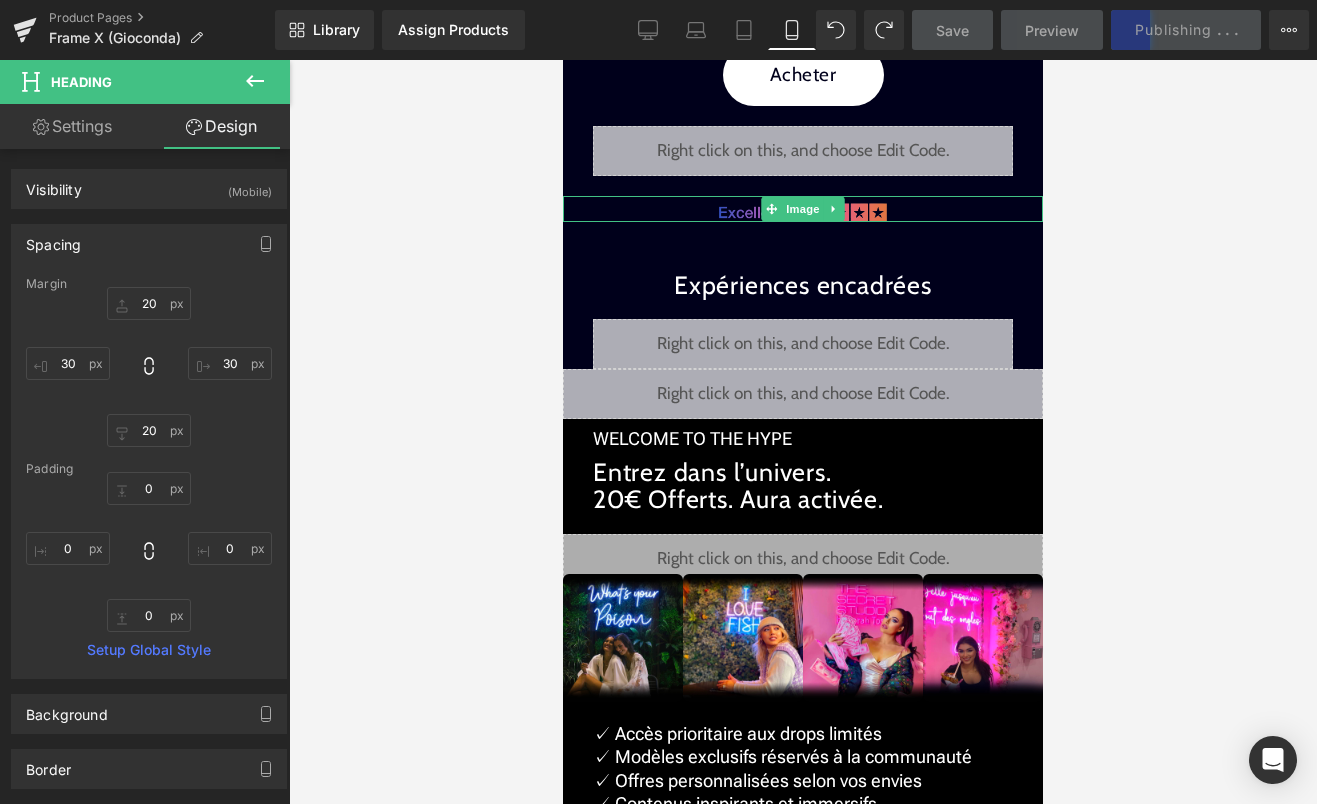 click on "Image" at bounding box center (803, 209) 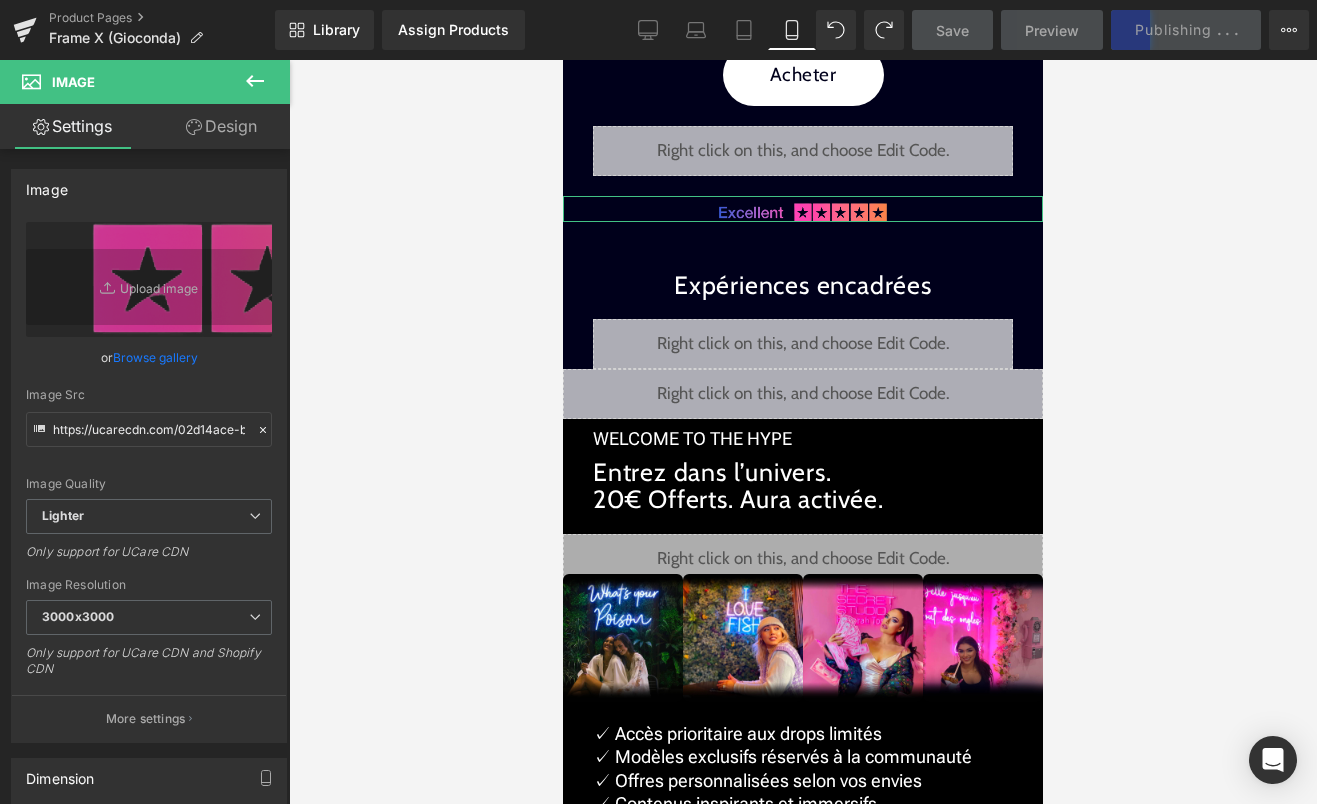 click on "Design" at bounding box center (221, 126) 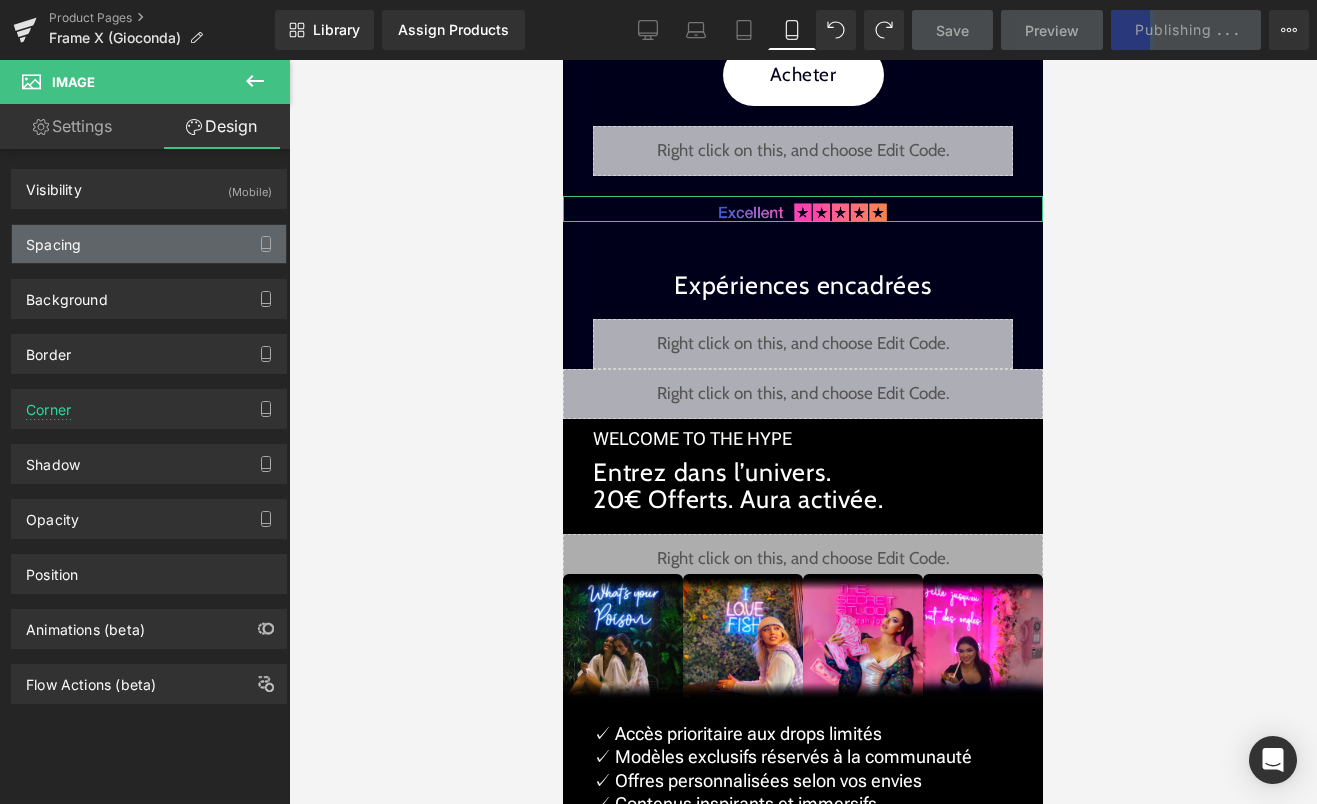 type on "20" 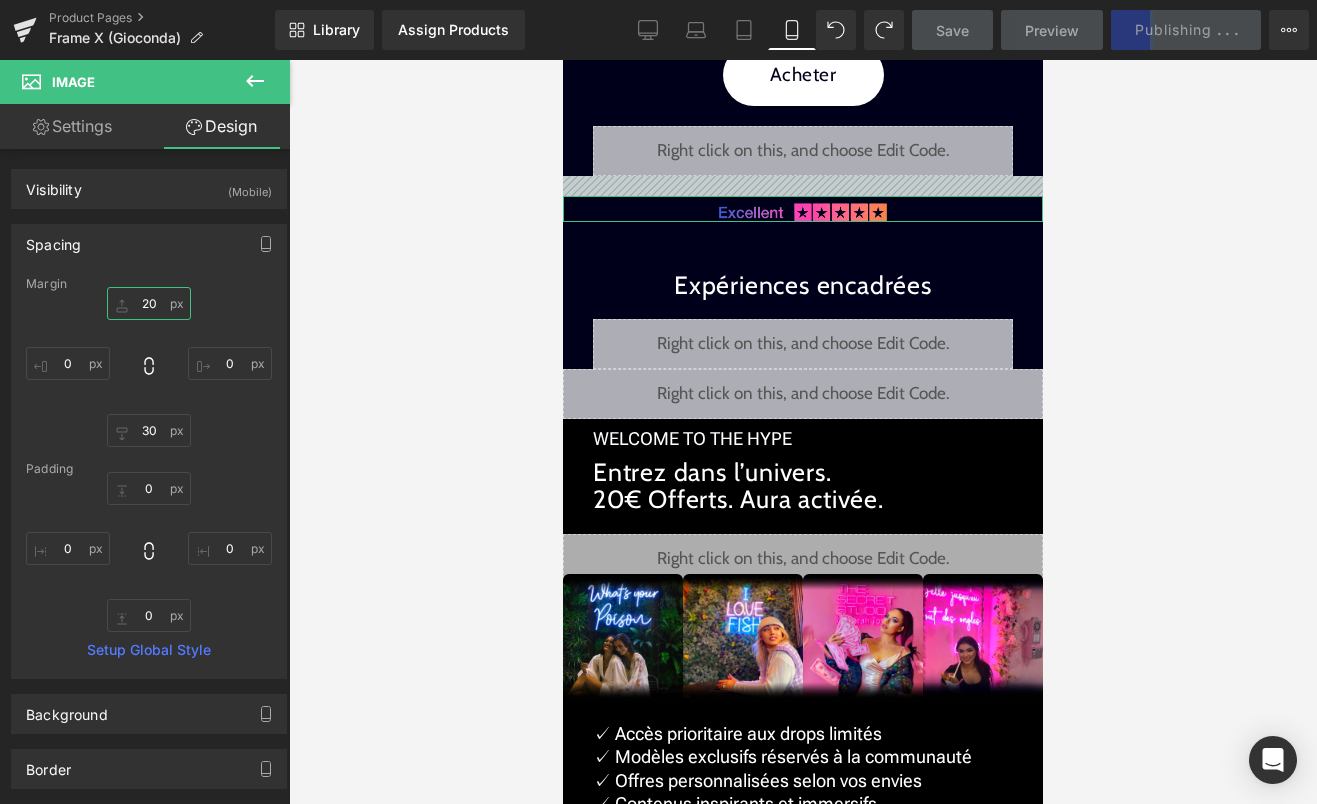 click on "20" at bounding box center (149, 303) 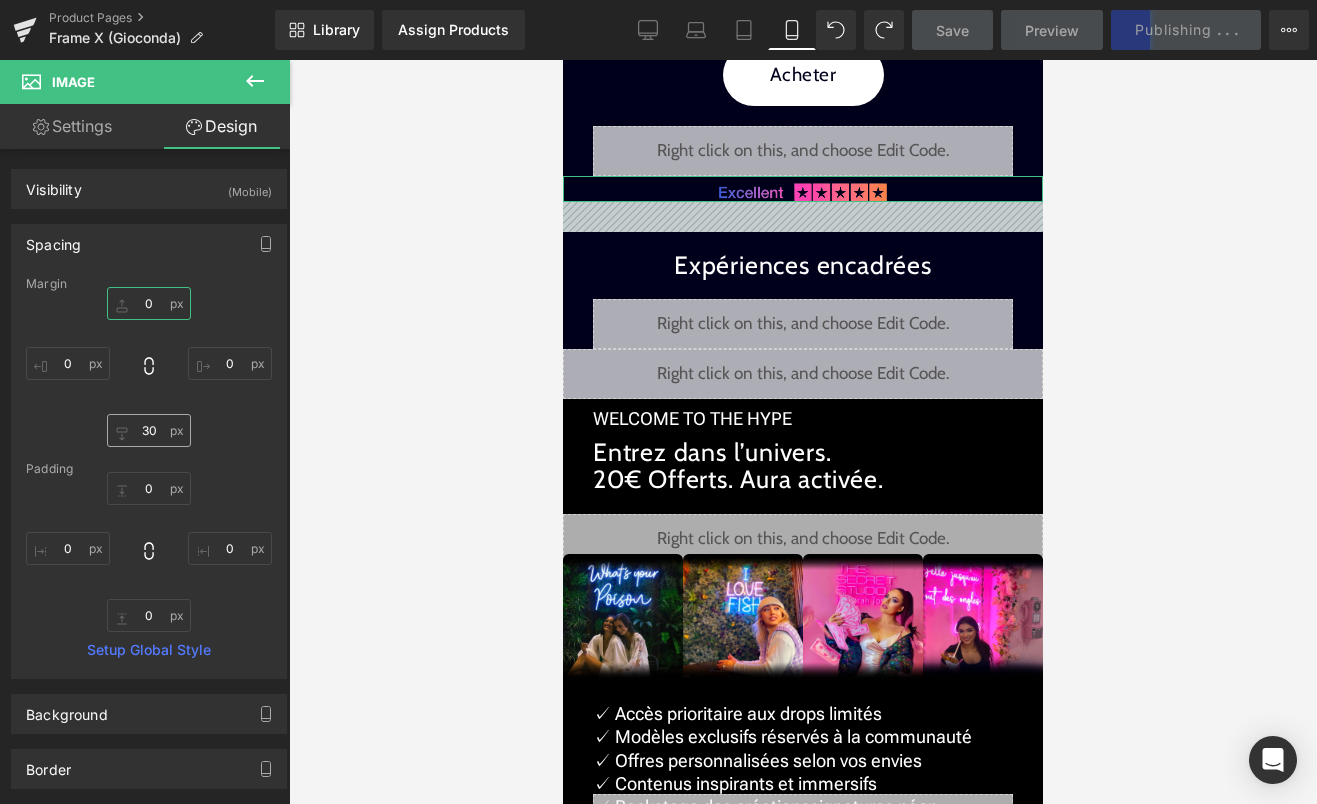 type 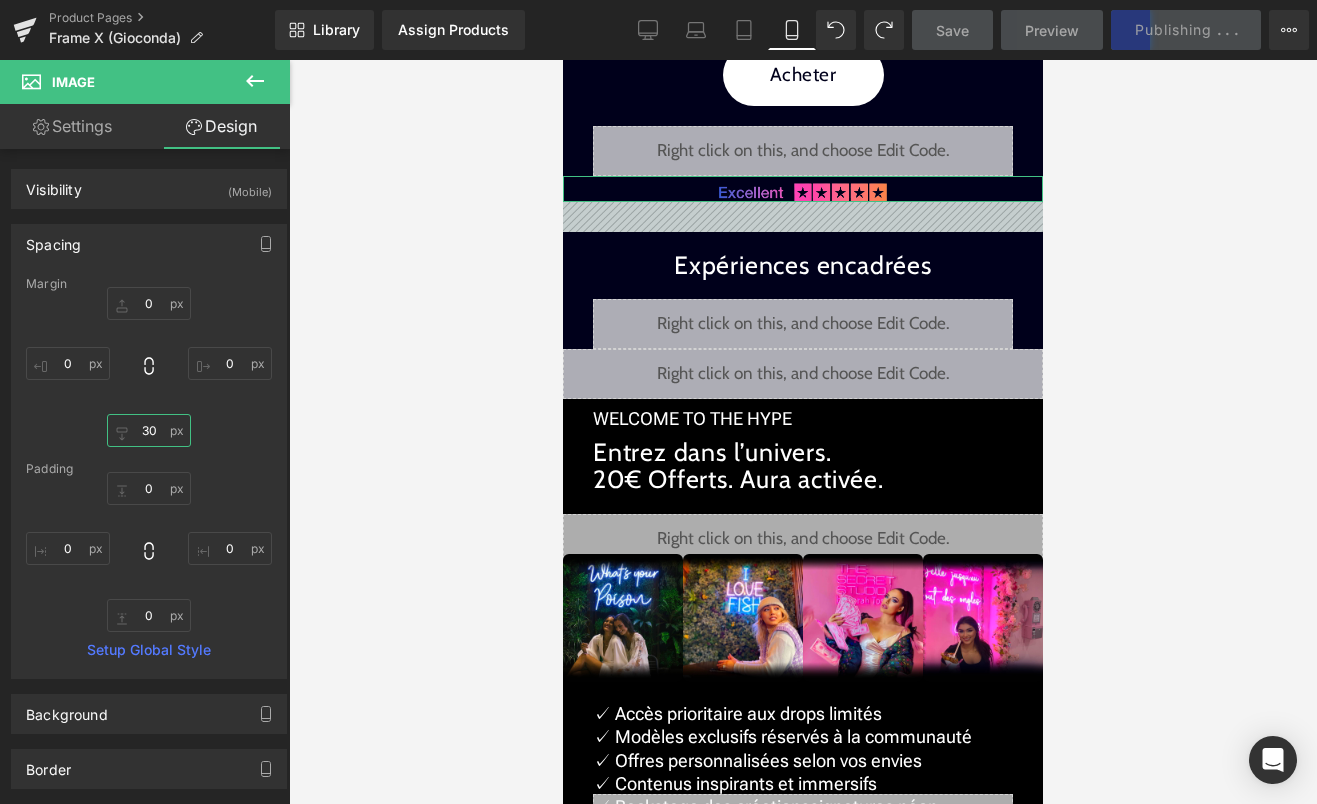 click on "30" at bounding box center [149, 430] 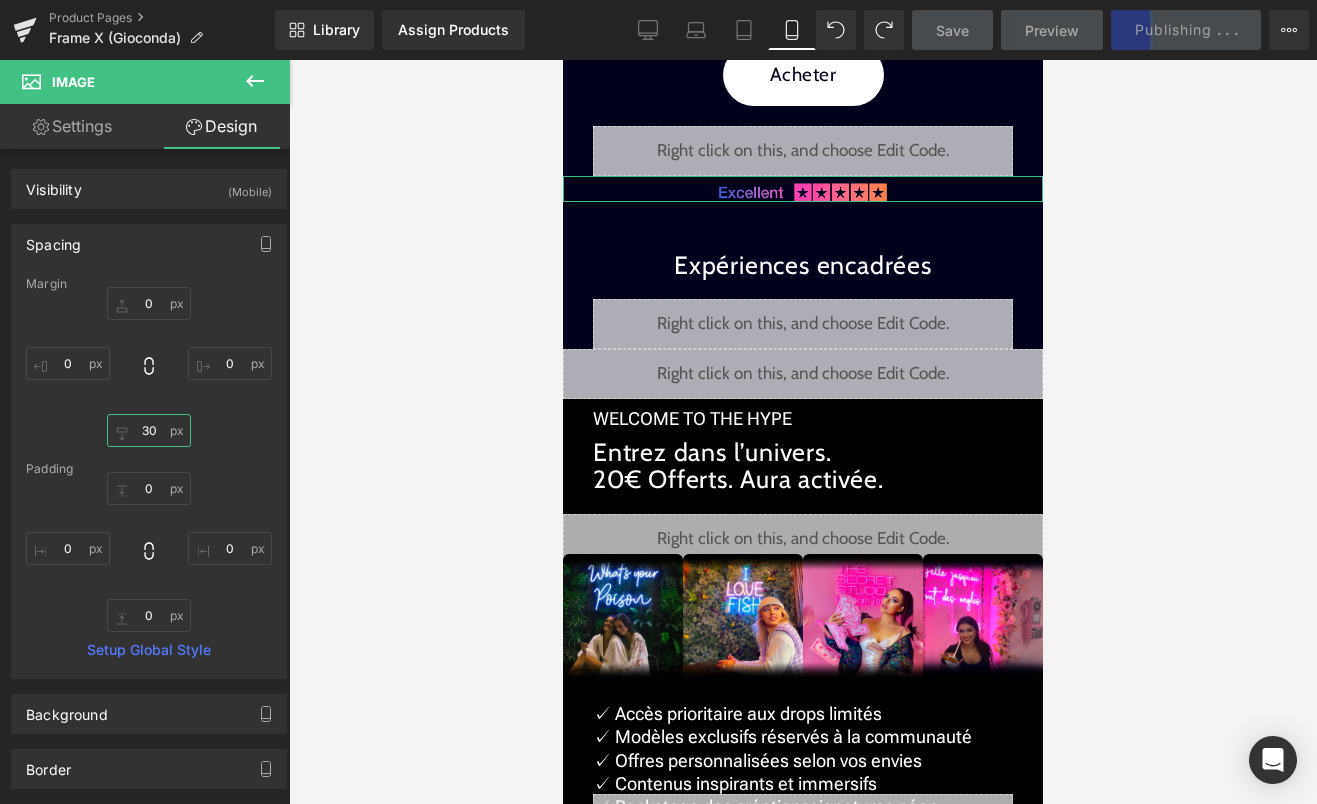 type 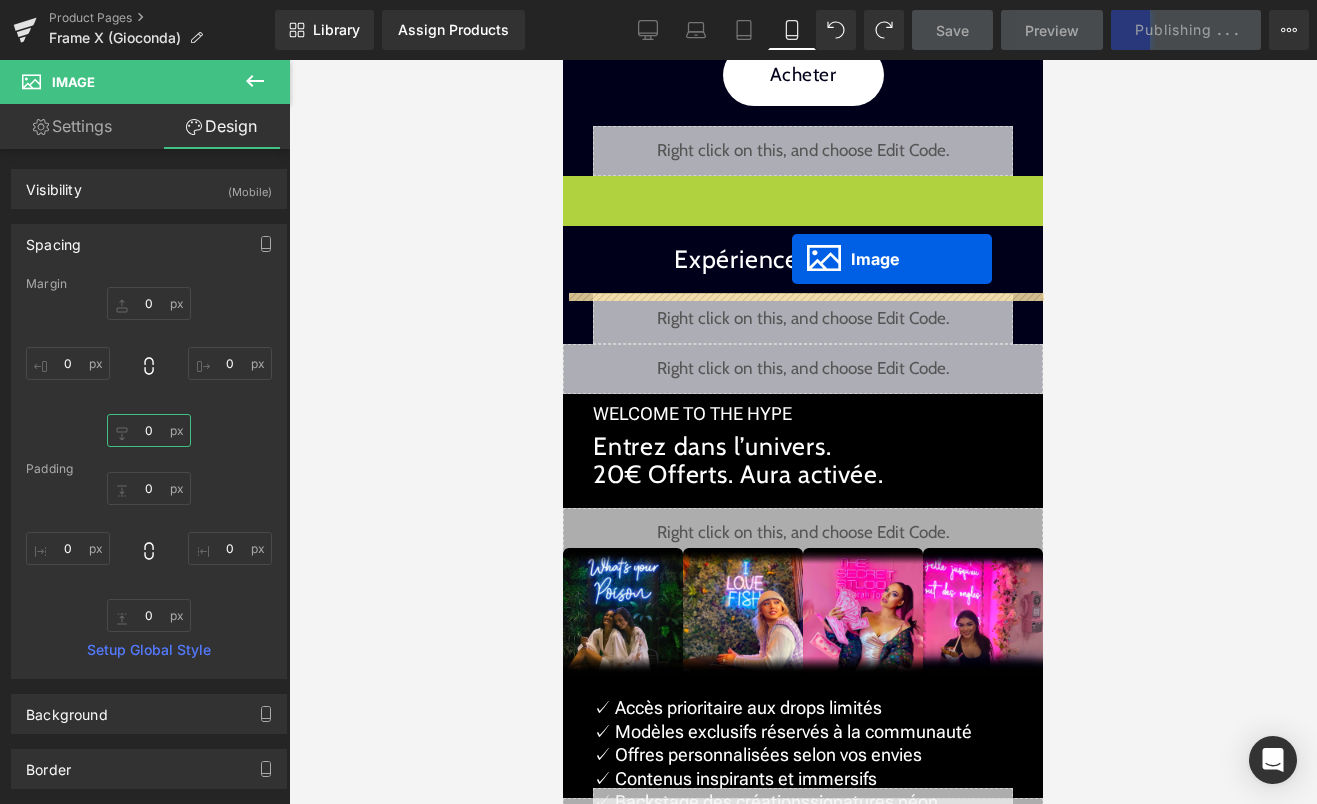 drag, startPoint x: 790, startPoint y: 188, endPoint x: 792, endPoint y: 259, distance: 71.02816 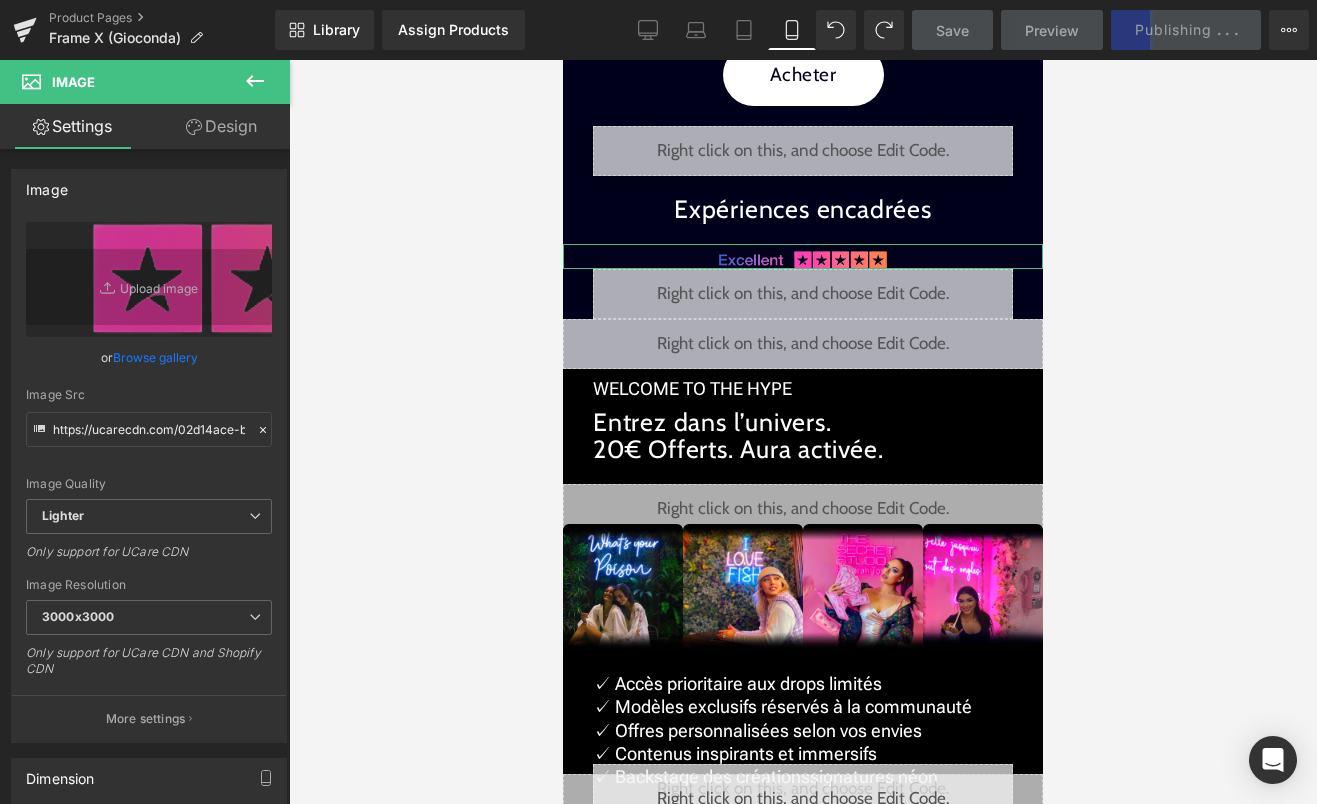 click on "Design" at bounding box center (221, 126) 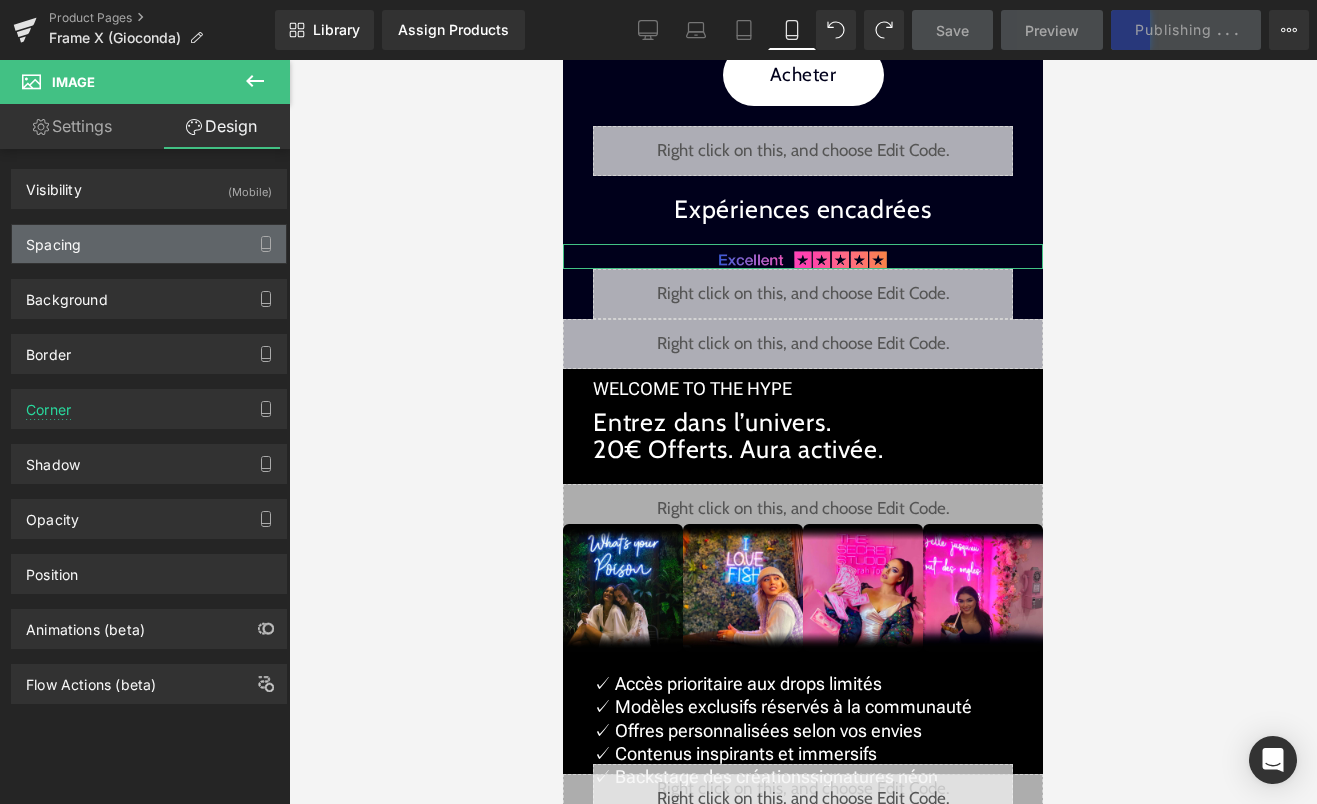click on "Spacing" at bounding box center (149, 244) 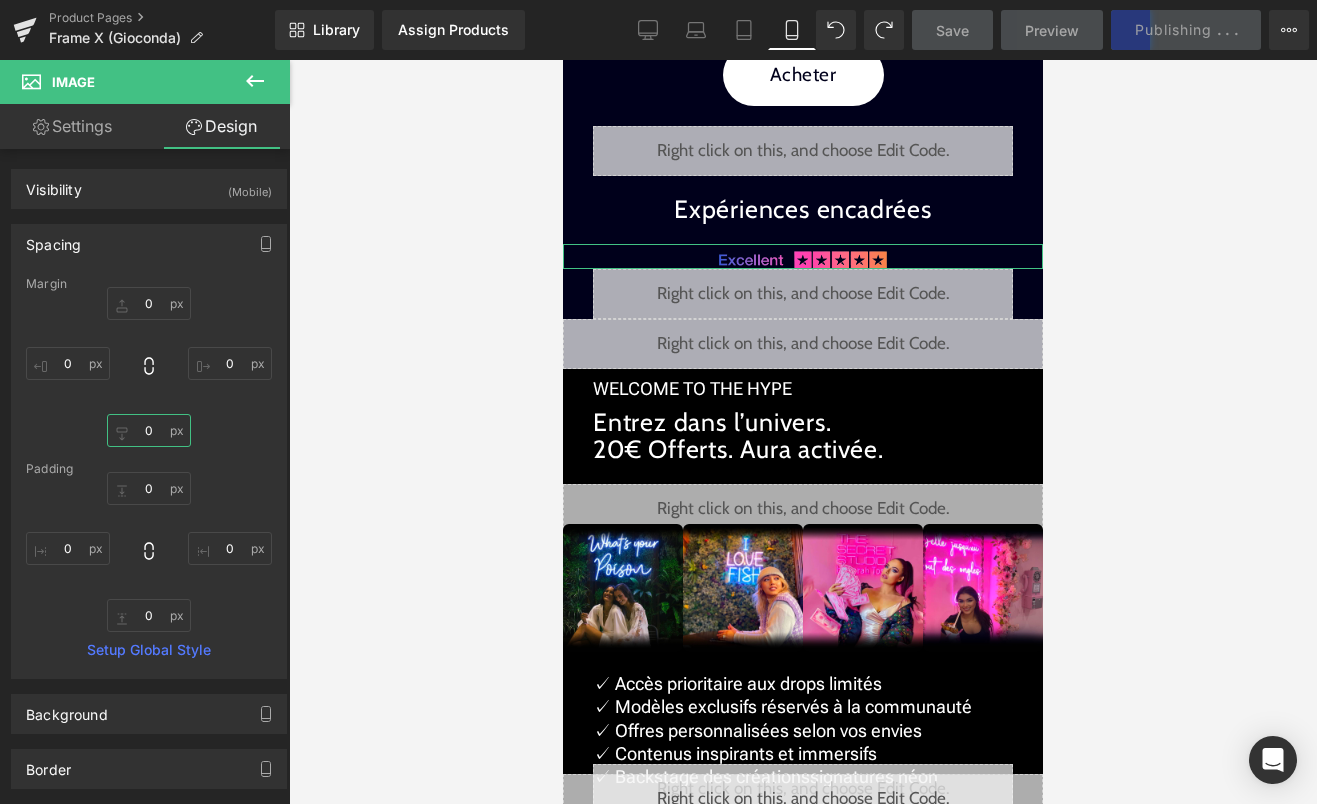 click on "0" at bounding box center (149, 430) 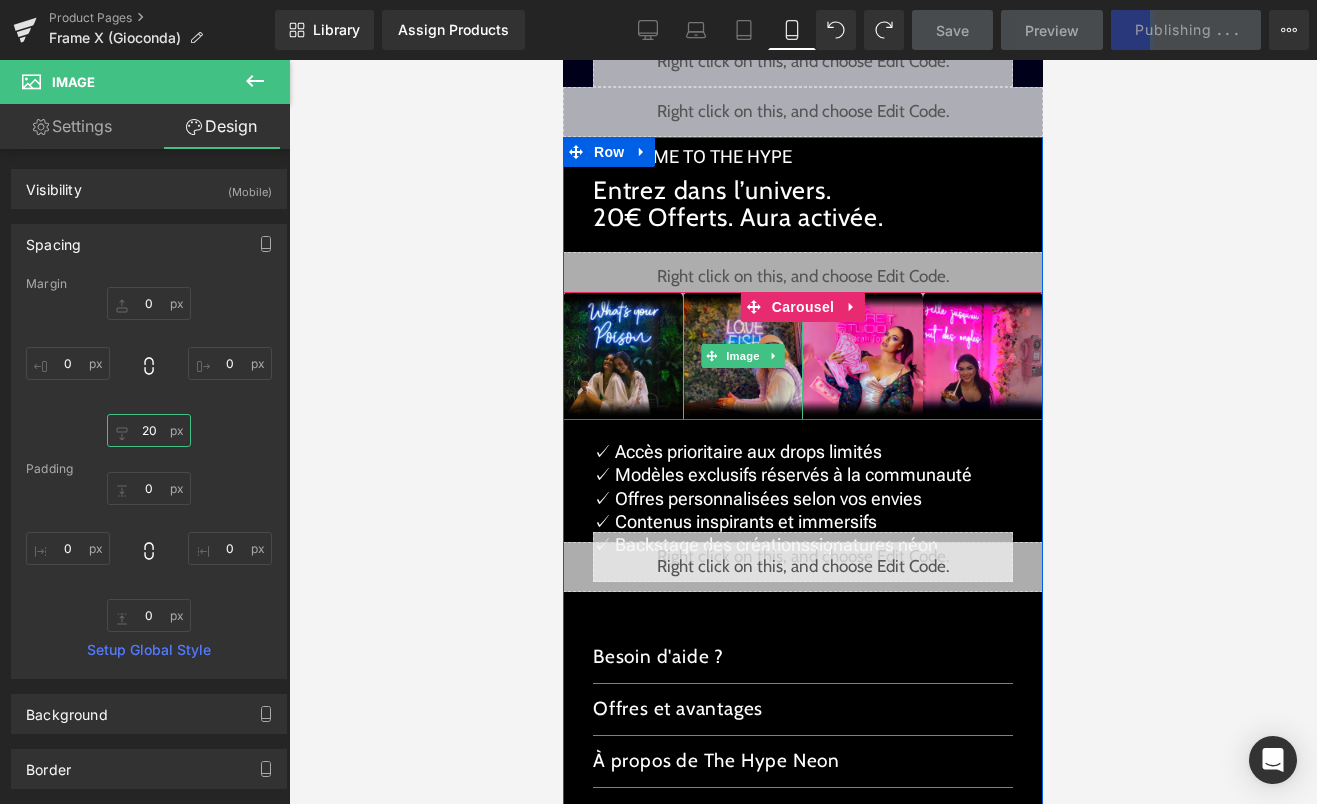 scroll, scrollTop: 3067, scrollLeft: 0, axis: vertical 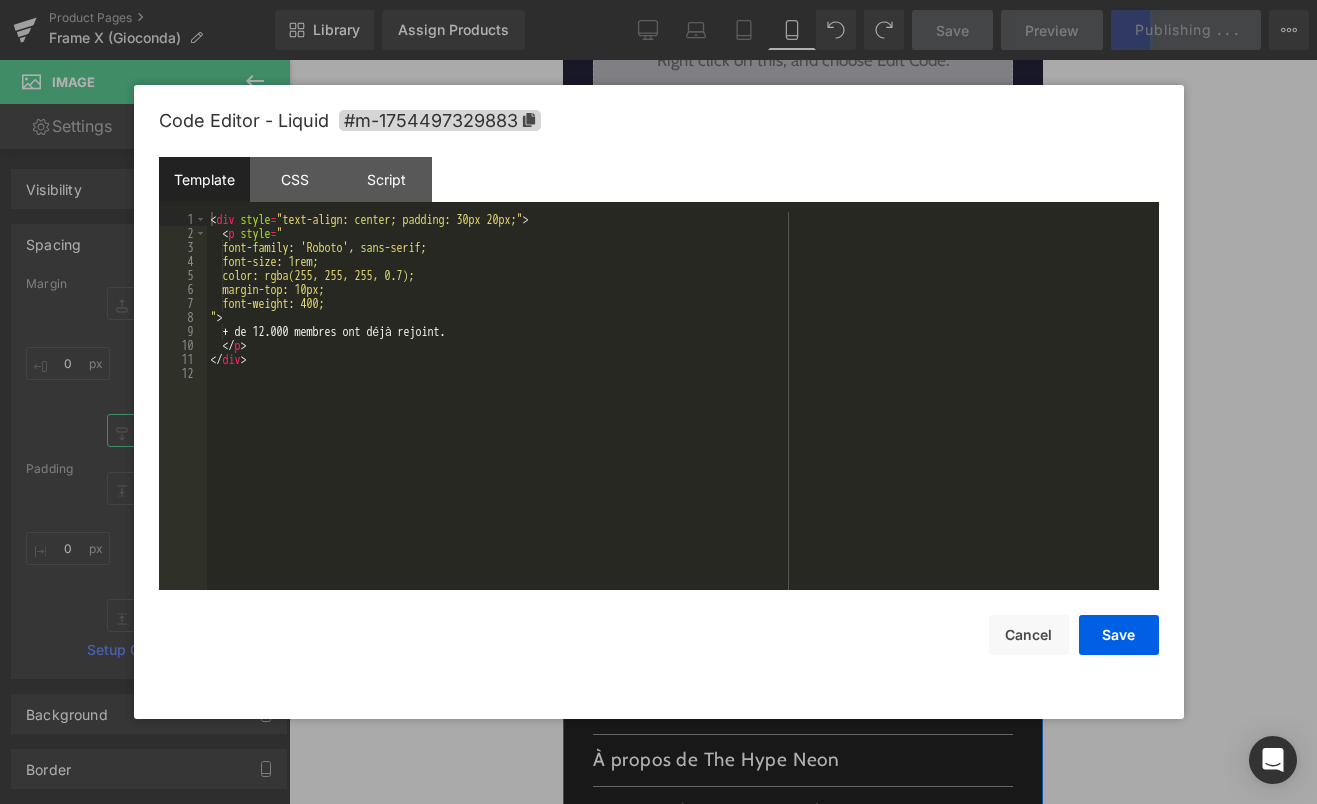 click at bounding box center [825, 547] 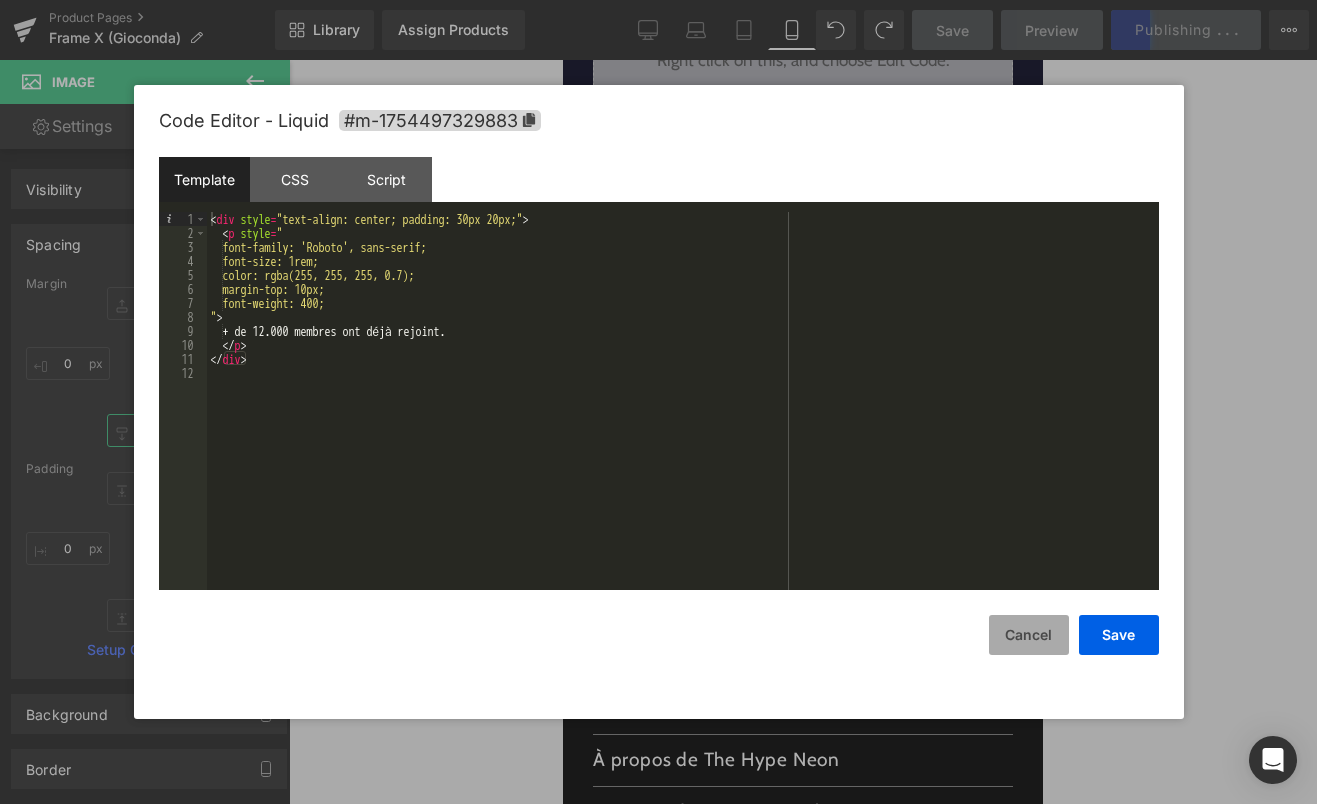 type on "20" 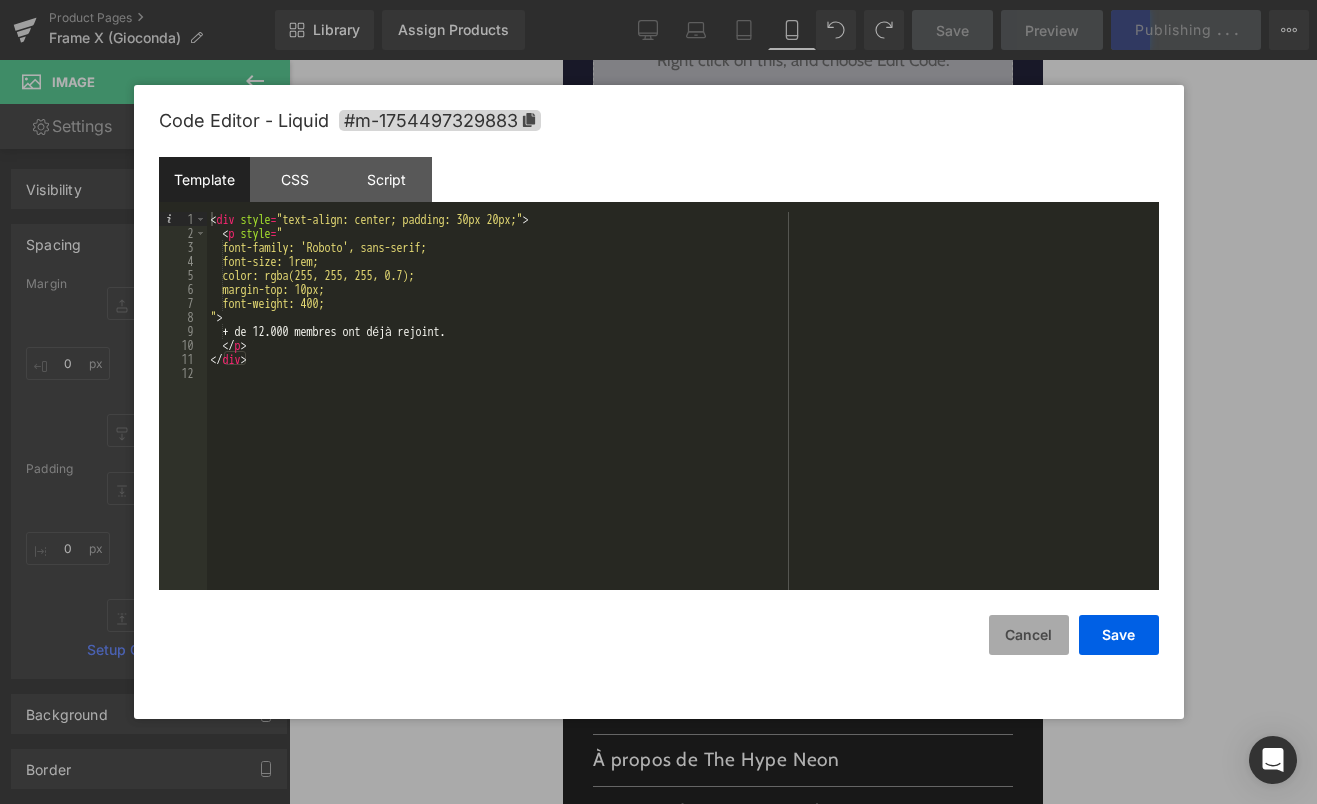 click on "Cancel" at bounding box center [1029, 635] 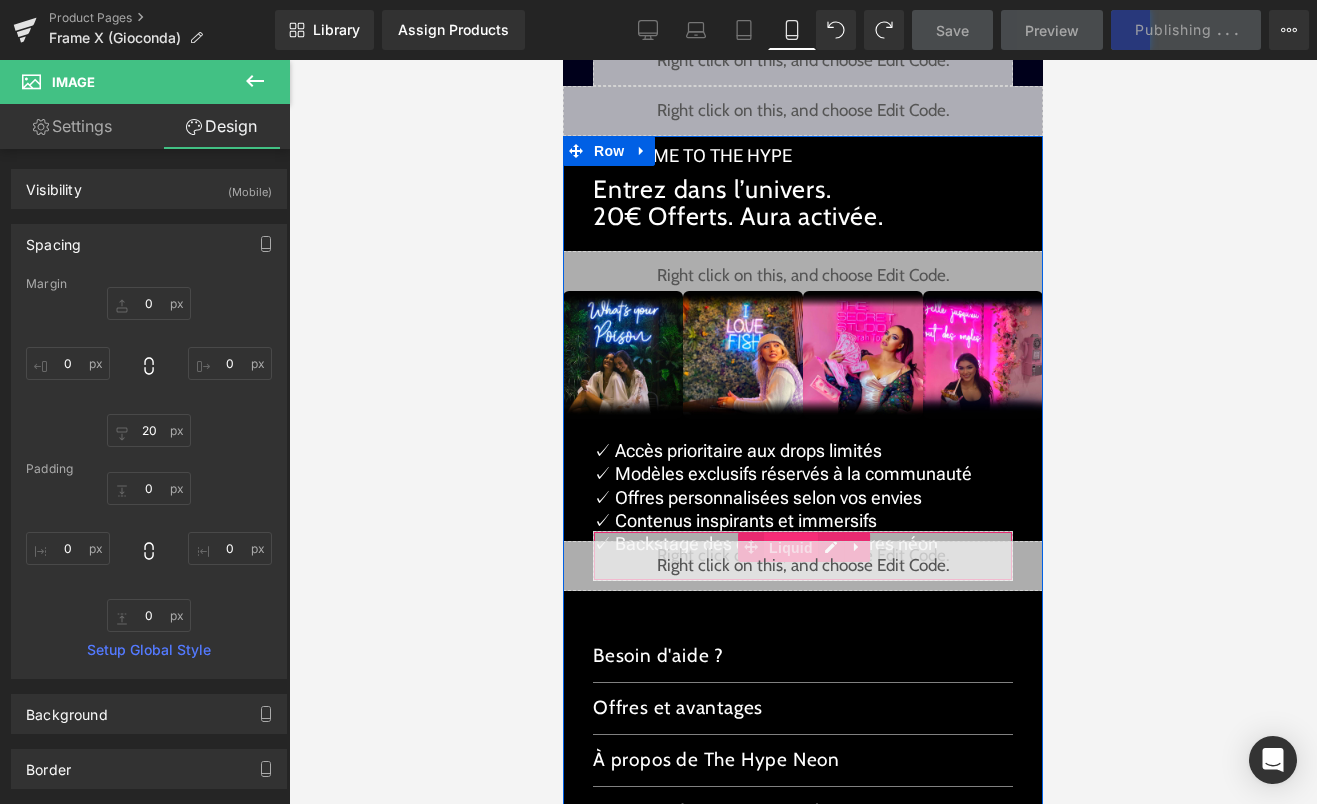 click on "Liquid" at bounding box center (791, 548) 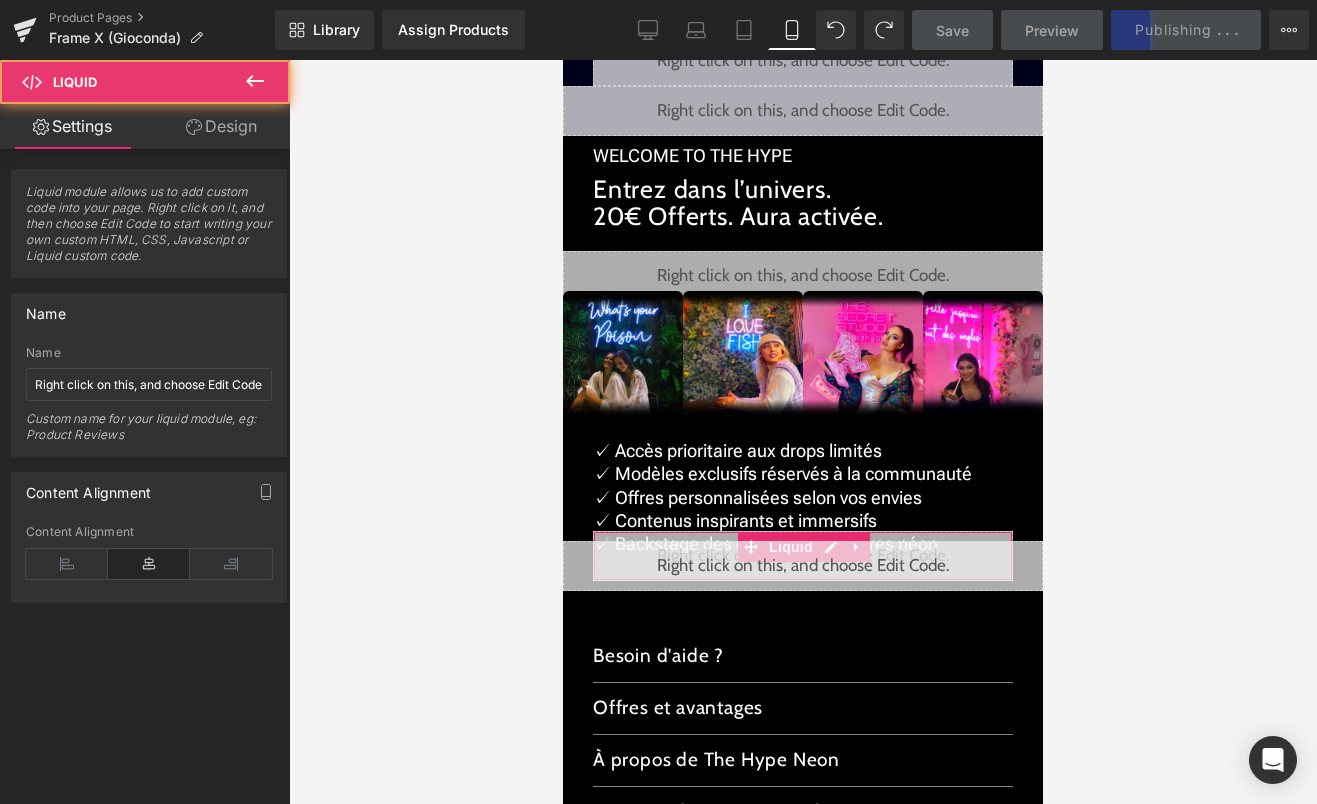 click on "Design" at bounding box center (221, 126) 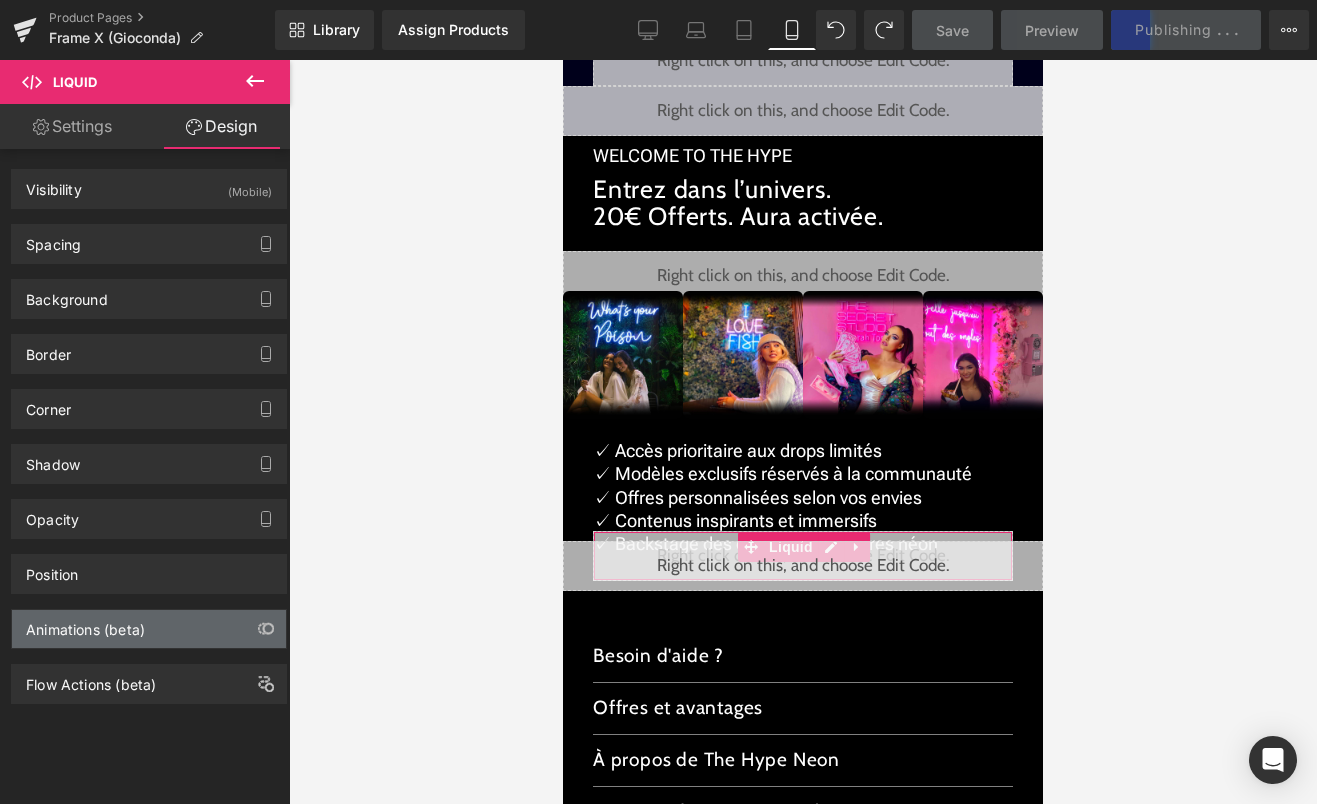 click on "Animations (beta)" at bounding box center (149, 629) 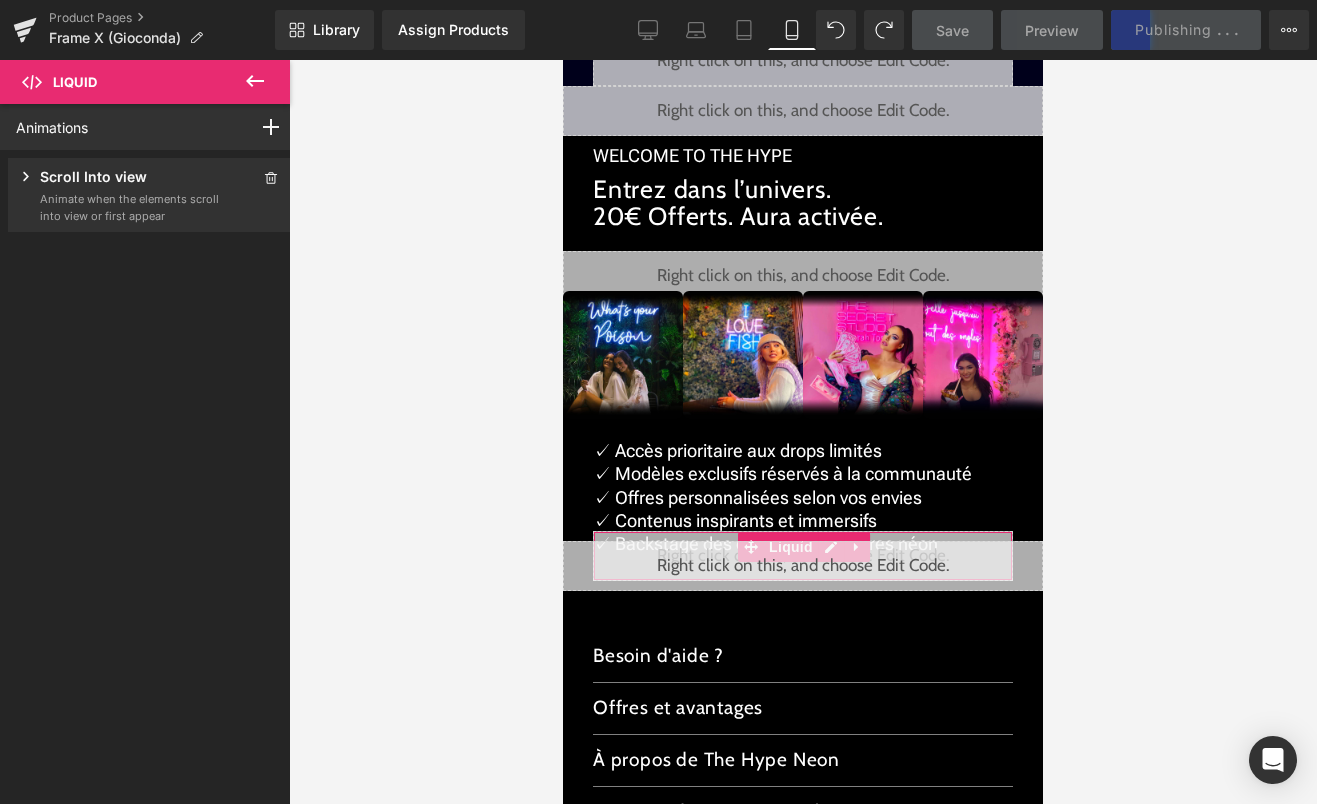 click on "Animate when the elements scroll into view or first appear" at bounding box center [130, 207] 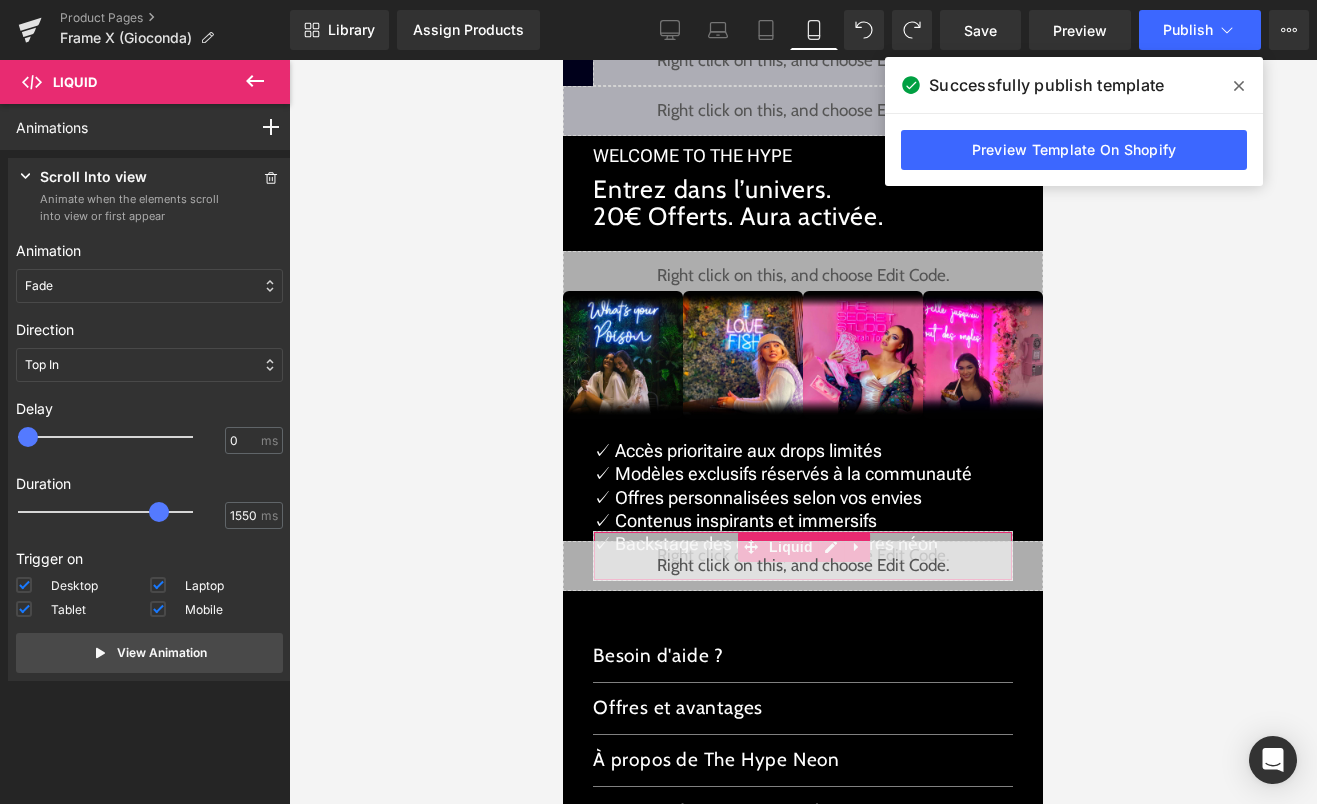 drag, startPoint x: 59, startPoint y: 512, endPoint x: 169, endPoint y: 520, distance: 110.29053 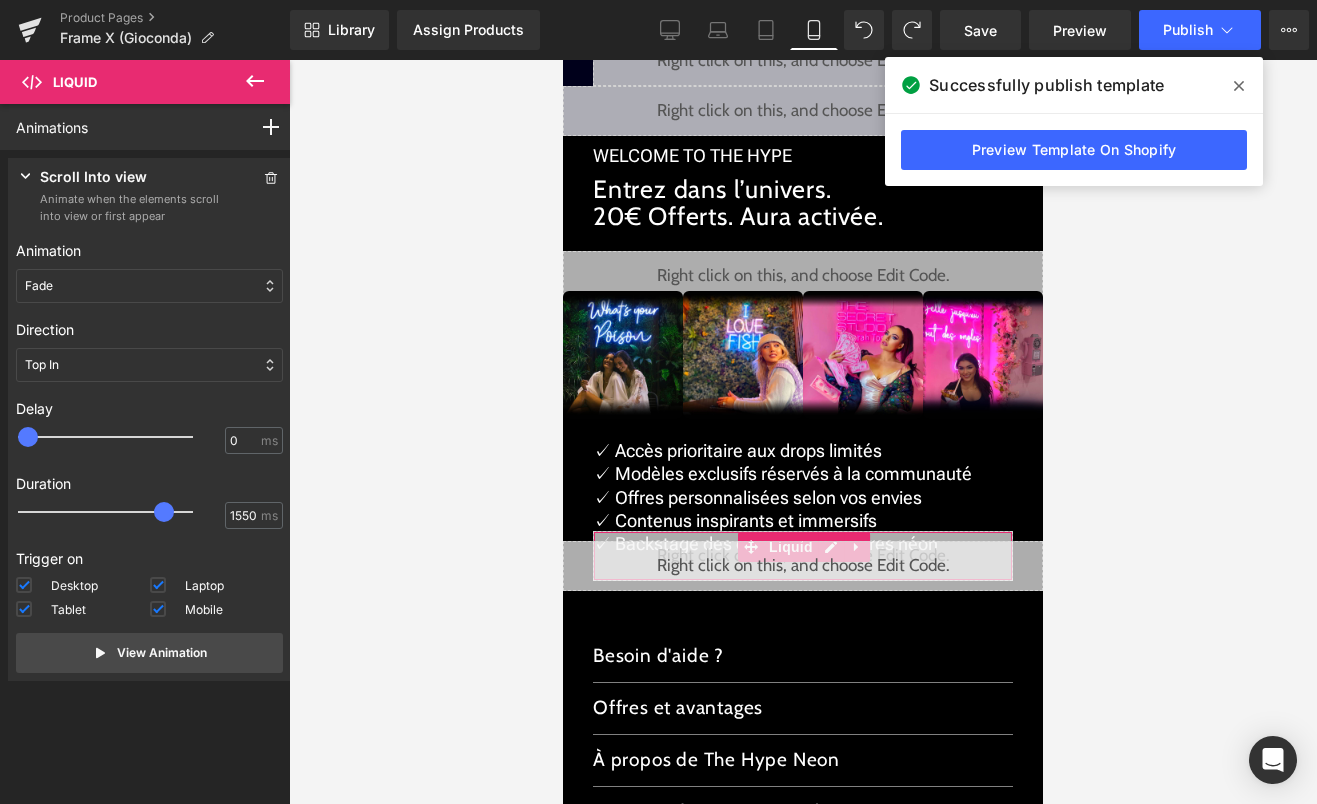 type on "1500" 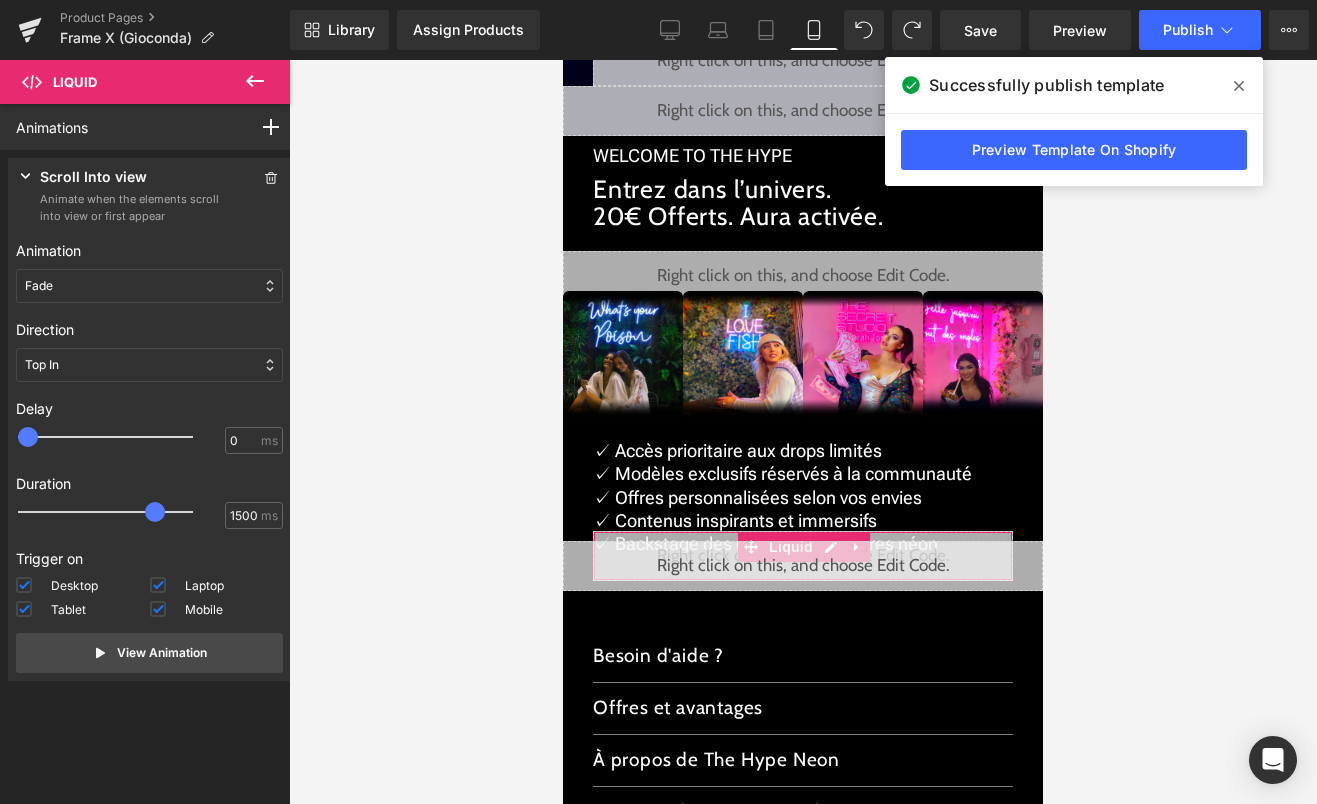 drag, startPoint x: 169, startPoint y: 520, endPoint x: 158, endPoint y: 520, distance: 11 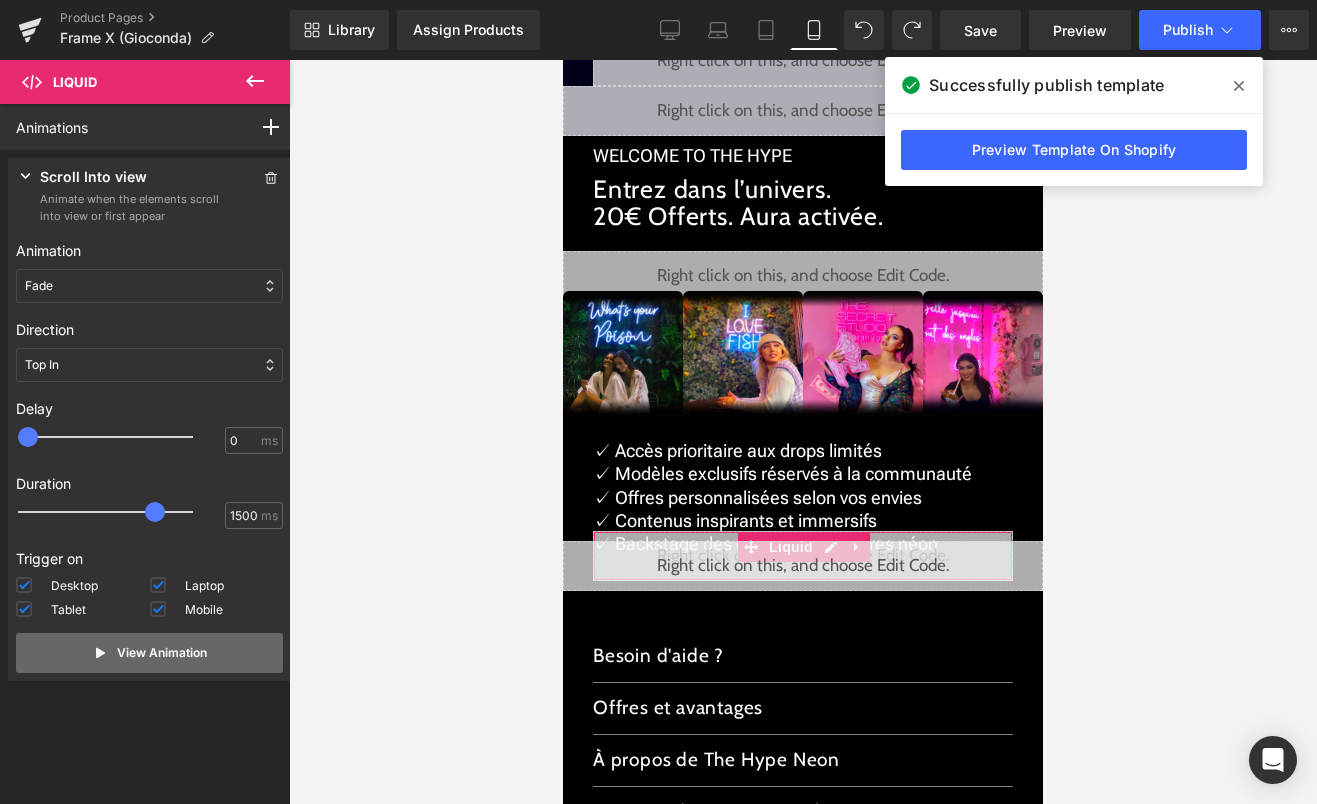 click on "View Animation" at bounding box center [162, 653] 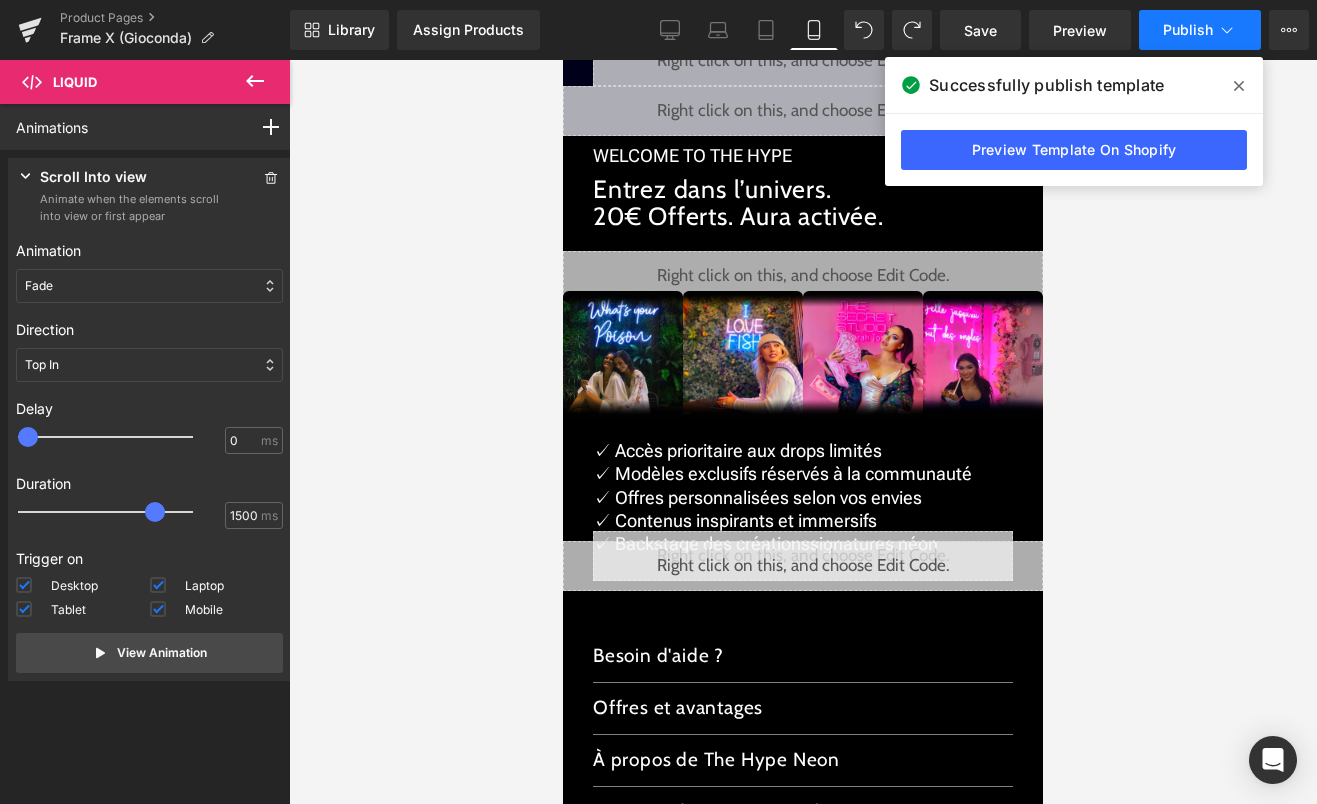 click on "Publish" at bounding box center [1188, 30] 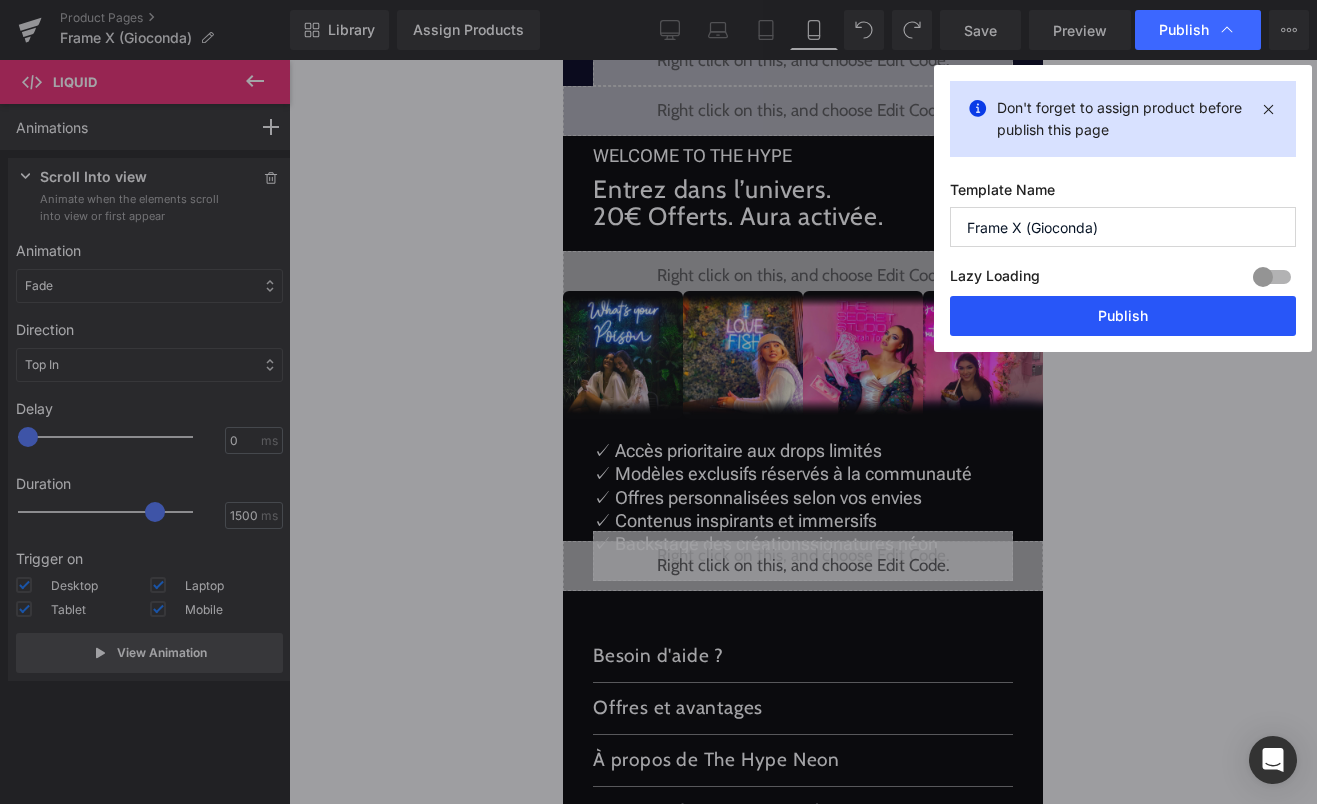 click on "Publish" at bounding box center [1123, 316] 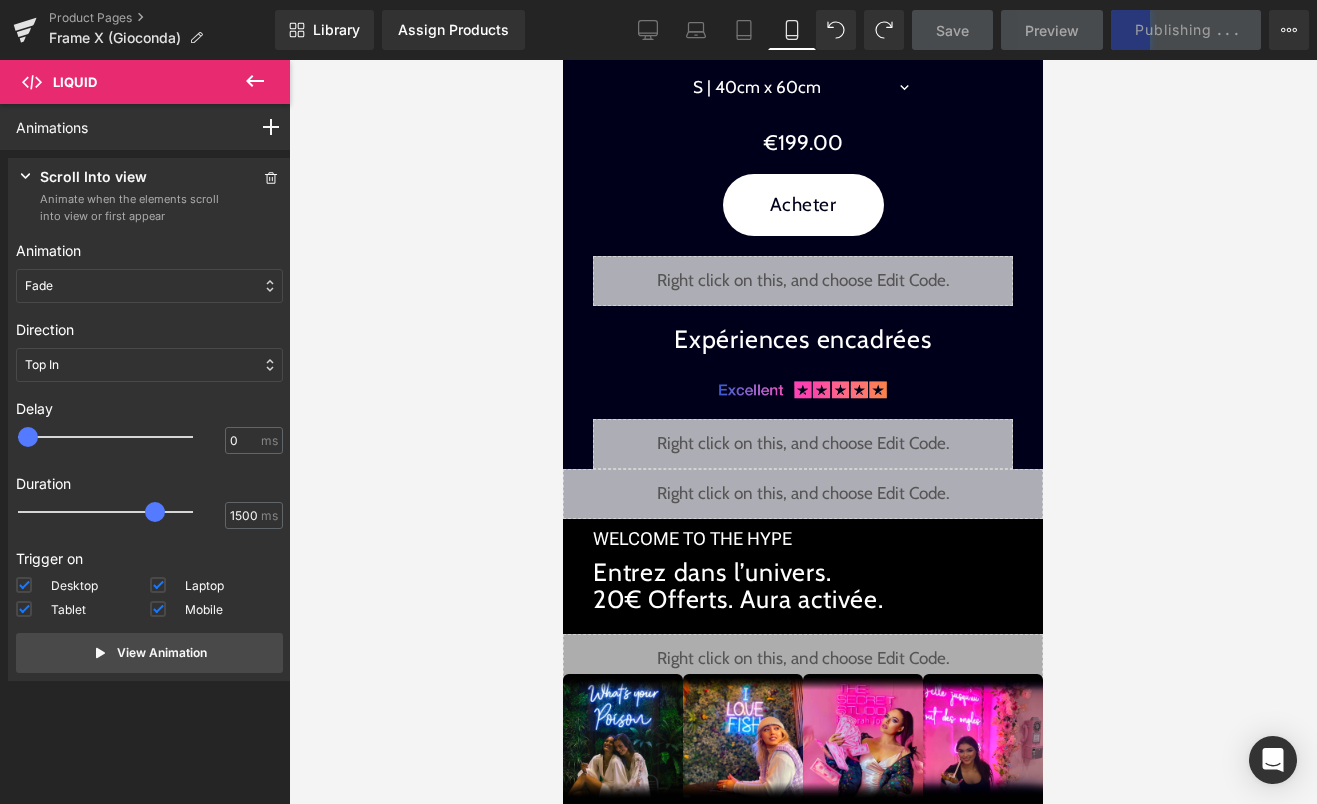 scroll, scrollTop: 2683, scrollLeft: 0, axis: vertical 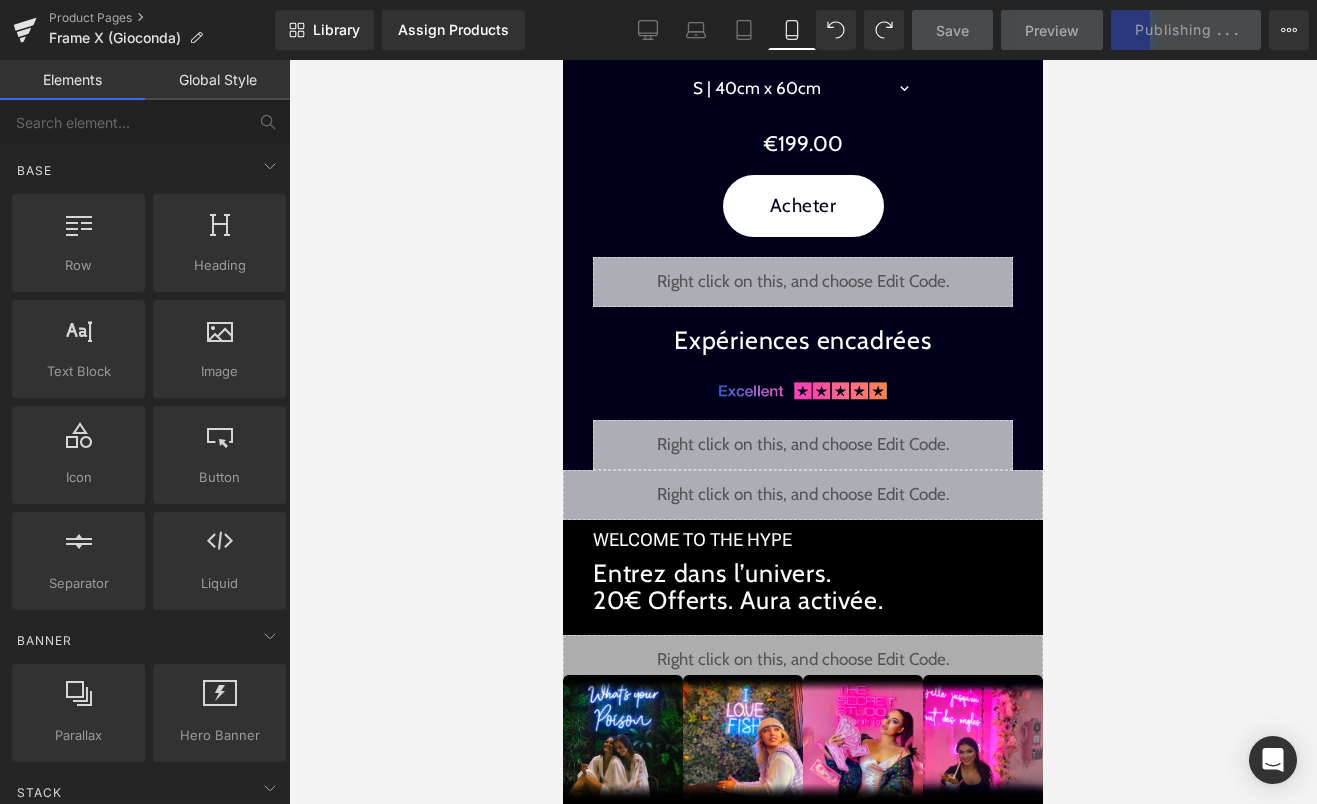 click at bounding box center [803, 432] 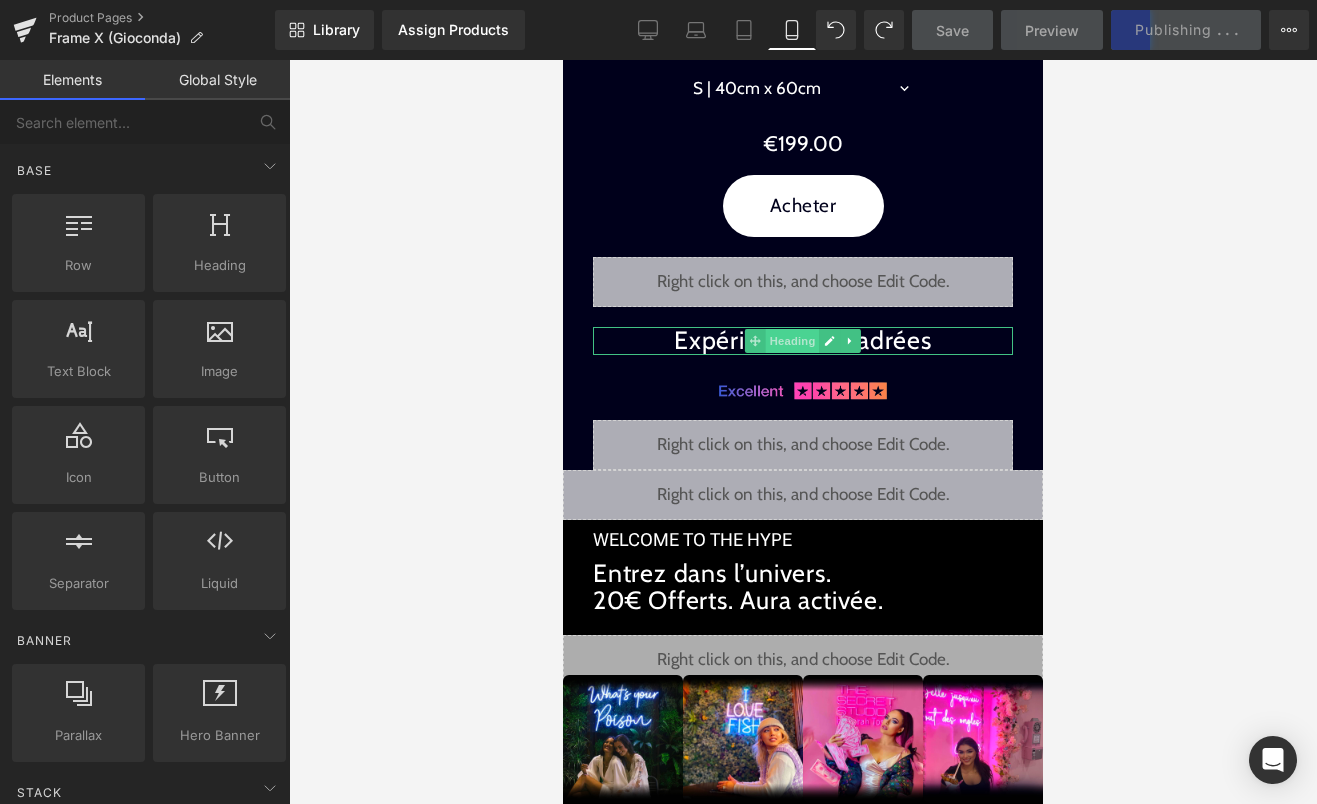 click on "Heading" at bounding box center (793, 341) 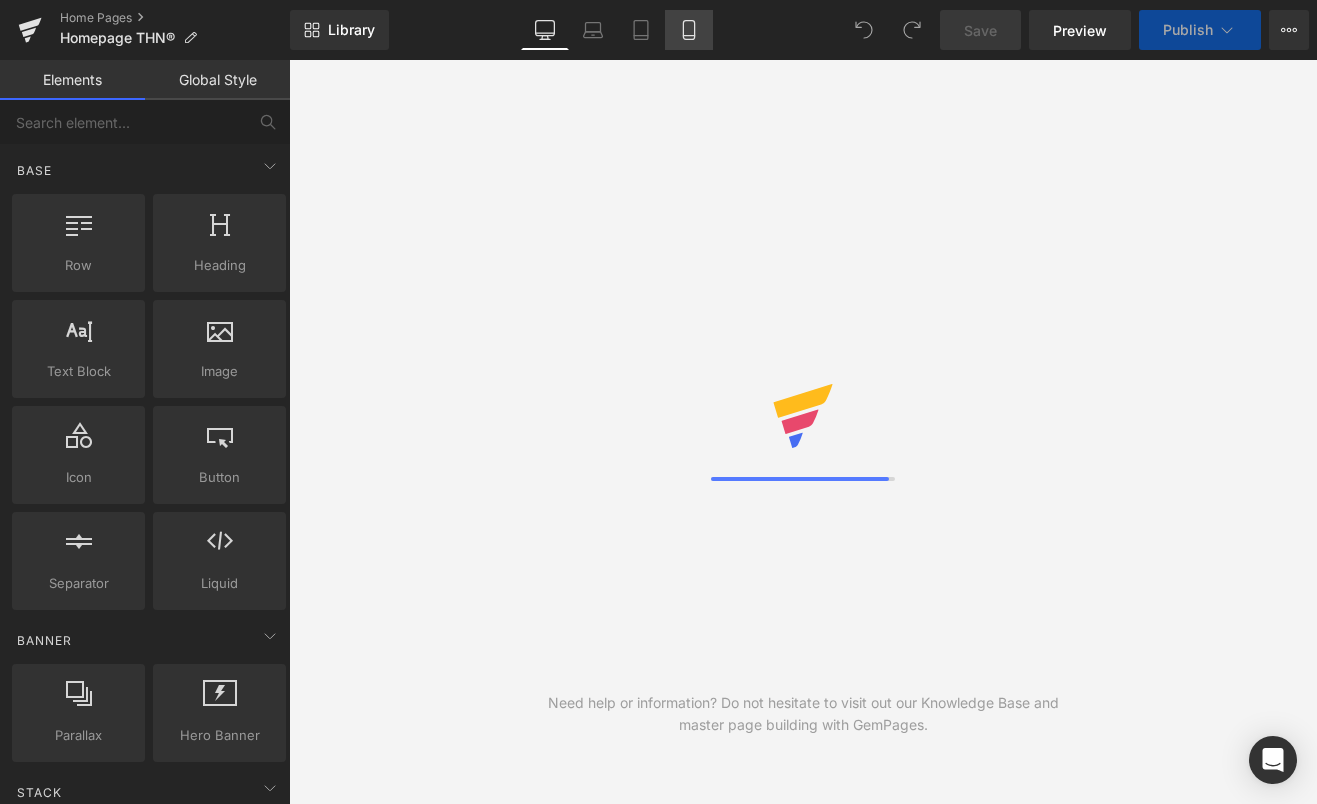 scroll, scrollTop: 0, scrollLeft: 0, axis: both 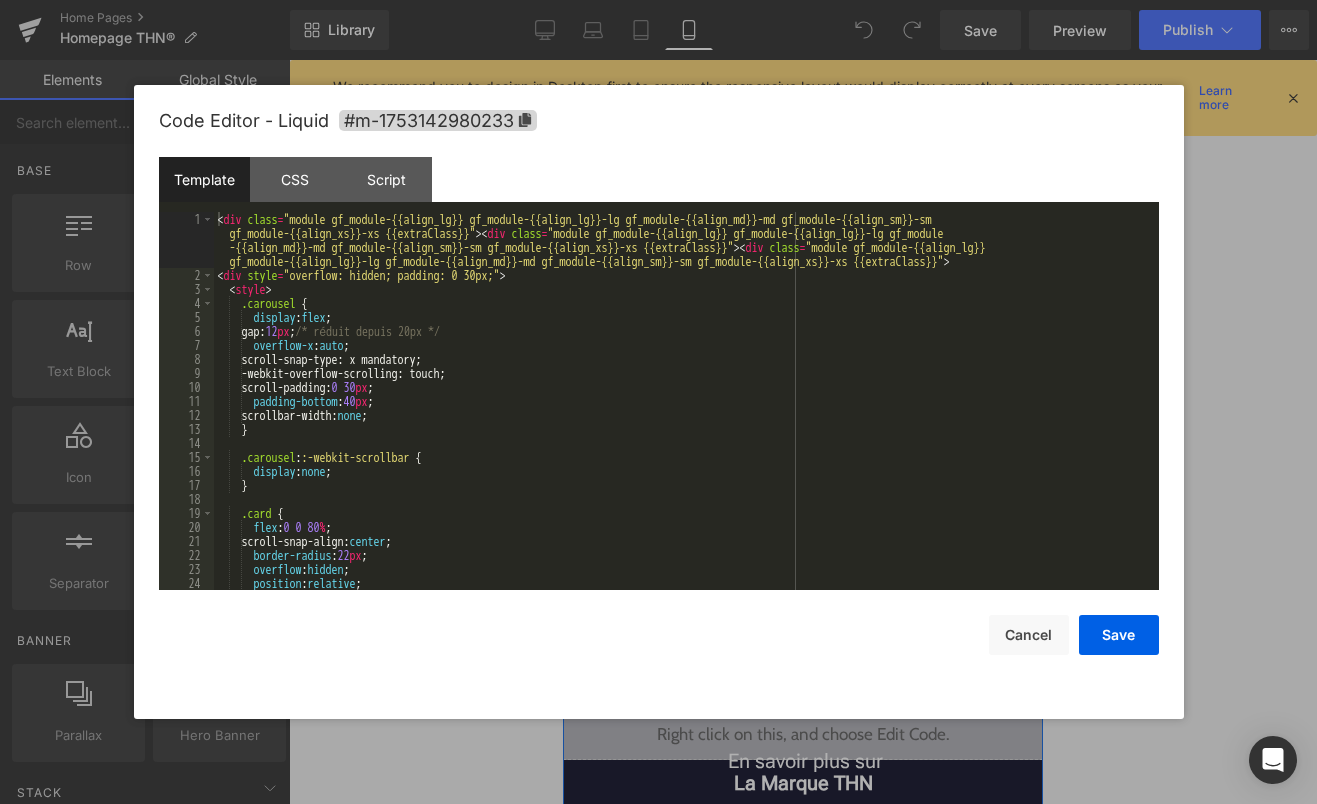 click on "Liquid" at bounding box center [803, 344] 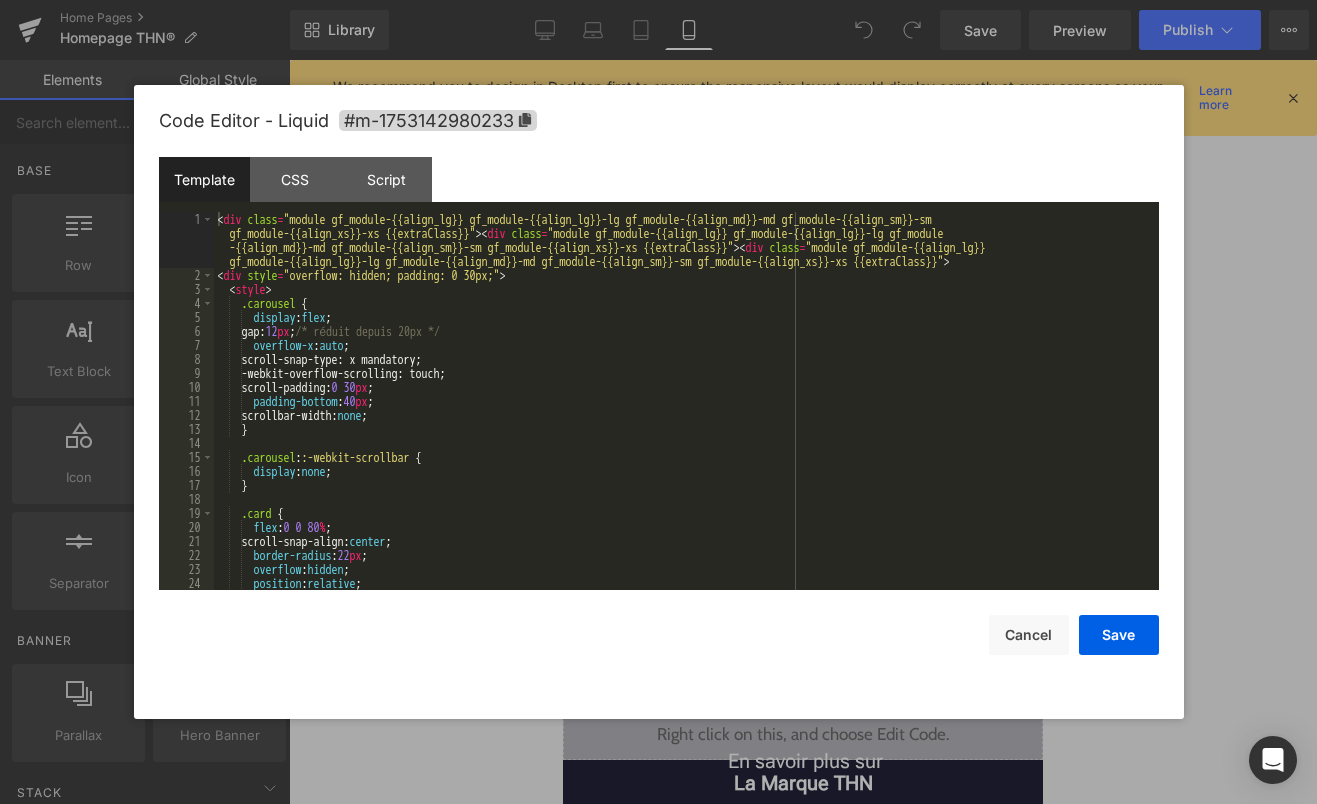 click on "< div   class = "module gf_module-{{align_lg}} gf_module-{{align_lg}}-lg gf_module-{{align_md}}-md gf_module-{{align_sm}}-sm     gf_module-{{align_xs}}-xs {{extraClass}}" > < div   class = "module gf_module-{{align_lg}} gf_module-{{align_lg}}-lg gf_module    -{{align_md}}-md gf_module-{{align_sm}}-sm gf_module-{{align_xs}}-xs {{extraClass}}" > < div   class = "module gf_module-{{align_lg}}     gf_module-{{align_lg}}-lg gf_module-{{align_md}}-md gf_module-{{align_sm}}-sm gf_module-{{align_xs}}-xs {{extraClass}}" > < div   style = "overflow: hidden; padding: 0 30px;" >    < style >       .carousel   {          display :  flex ;         gap:  12 px ;  /* réduit depuis 20px */          overflow-x :  auto ;         scroll-snap-type: x mandatory;         -webkit-overflow-scrolling: touch;         scroll-padding:  0   30 px ;          padding-bottom :  40 px ;         scrollbar-width:  none ;       }       .carousel : :-webkit-scrollbar   {          display :  none ;       }       .card   {          flex :  0" at bounding box center [682, 436] 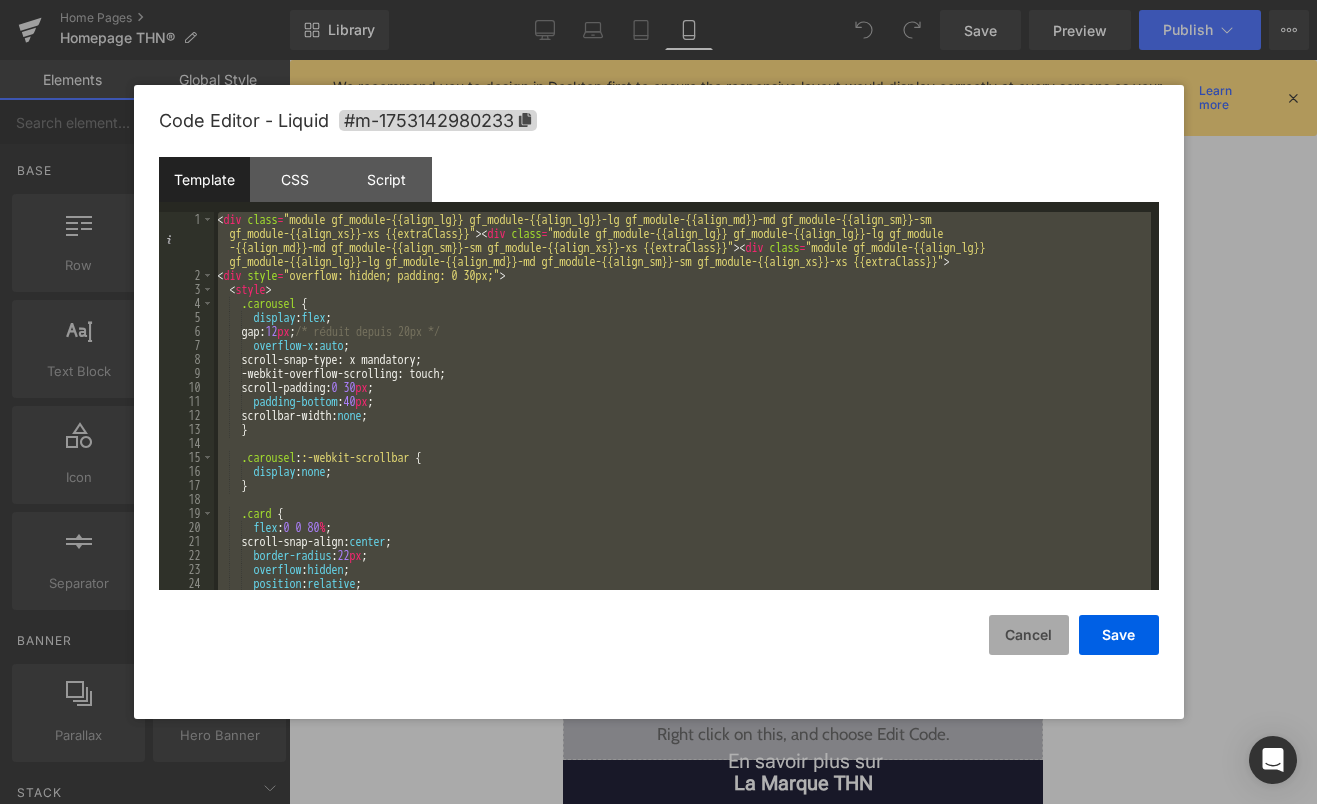 scroll, scrollTop: 0, scrollLeft: 0, axis: both 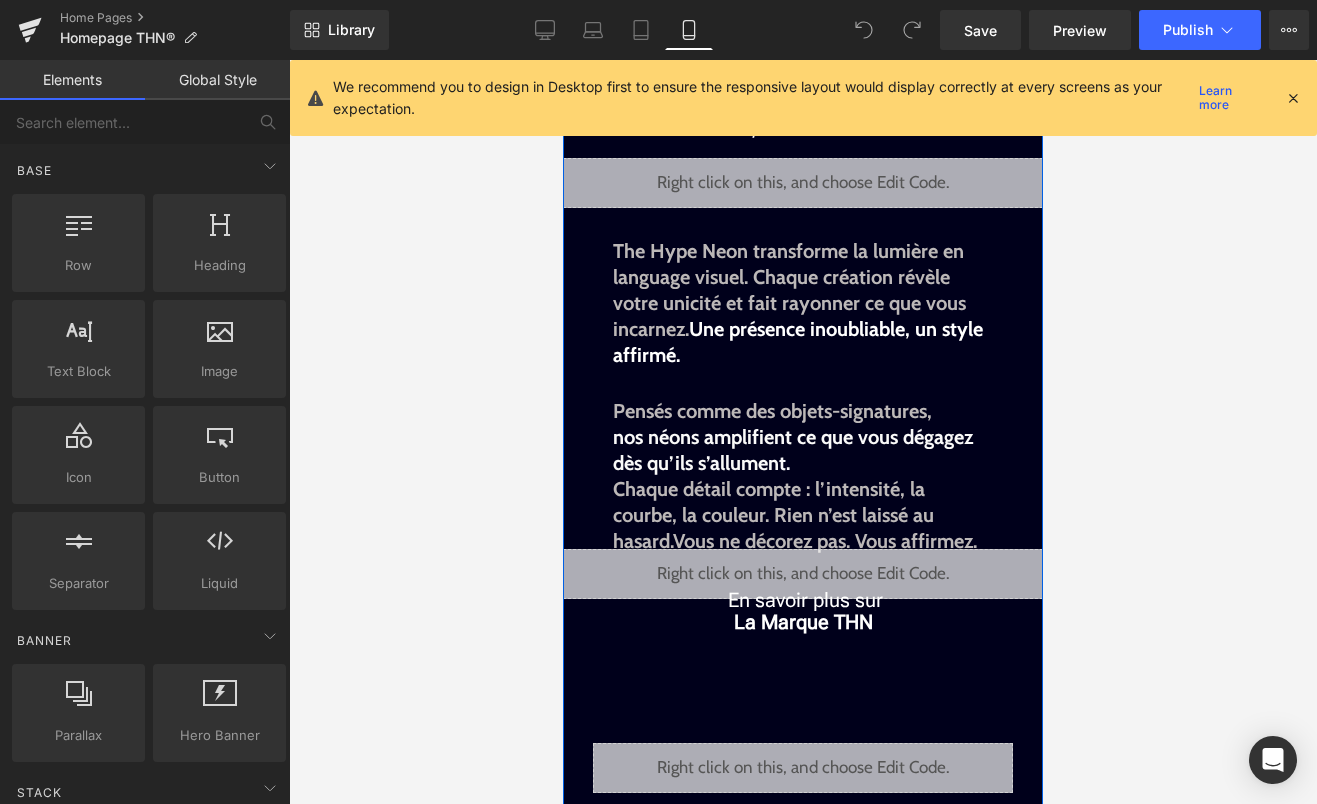 click on "The Hype Neon transforme la lumière en language visuel. Chaque création révèle votre unicité et fait rayonner ce que vous incarnez.  Une présence inoubliable, un style affirmé. Text Block" at bounding box center [803, 303] 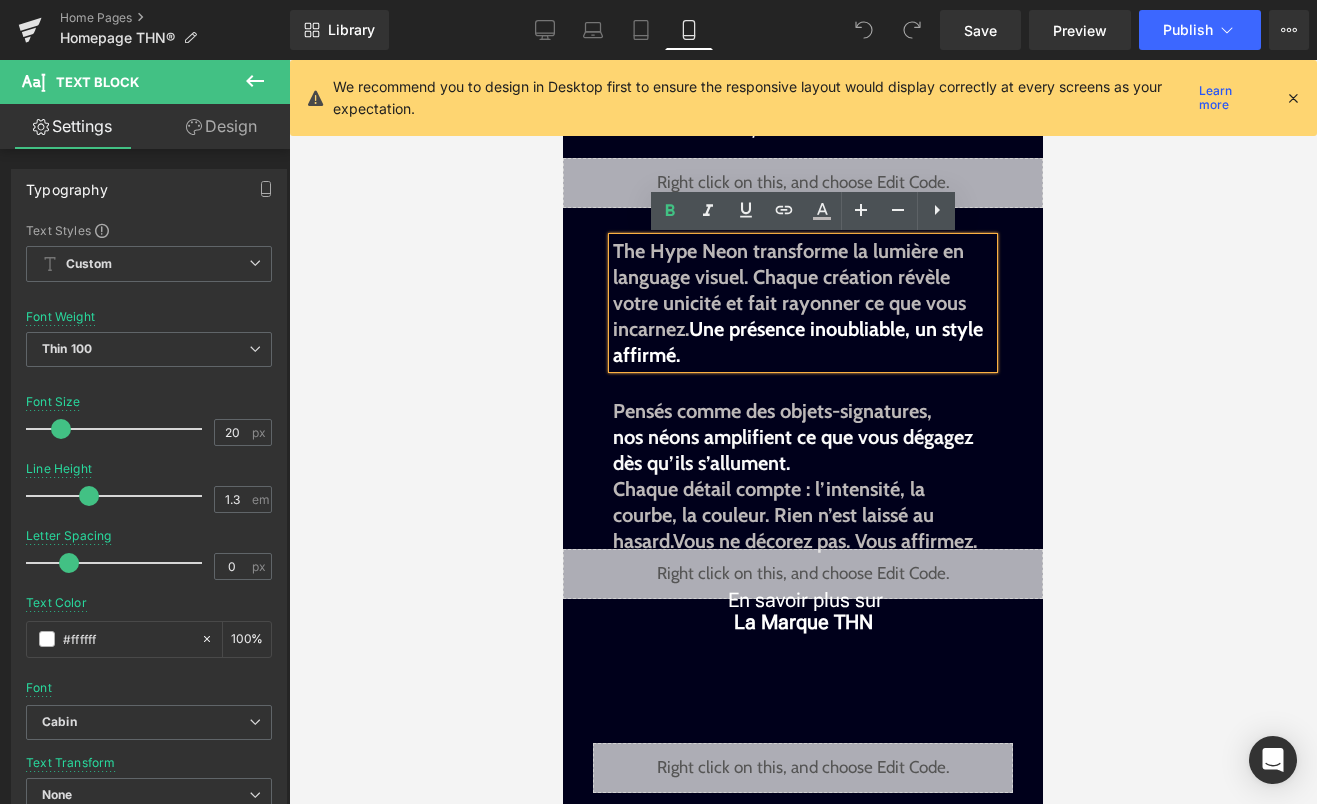 click on "The Hype Neon transforme la lumière en language visuel. Chaque création révèle votre unicité et fait rayonner ce que vous incarnez." at bounding box center [789, 290] 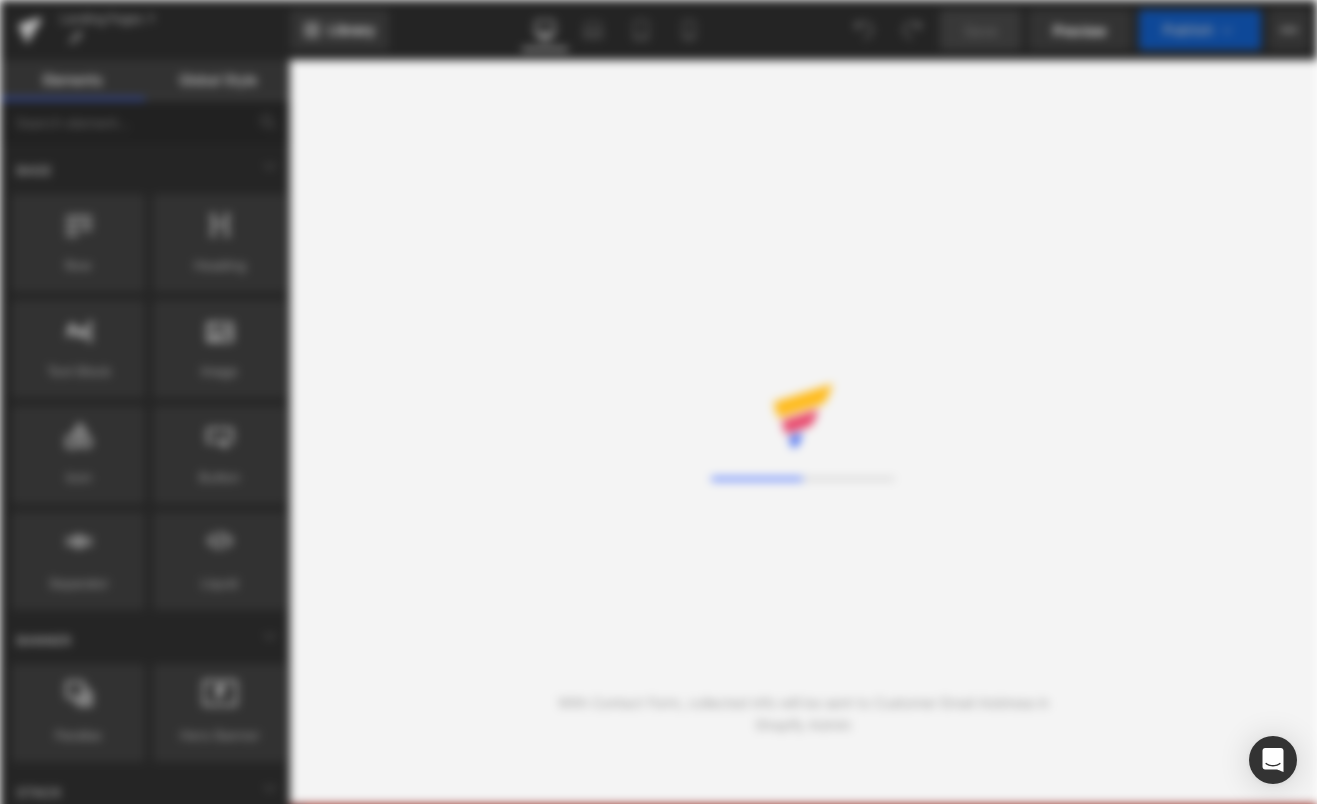 scroll, scrollTop: 0, scrollLeft: 0, axis: both 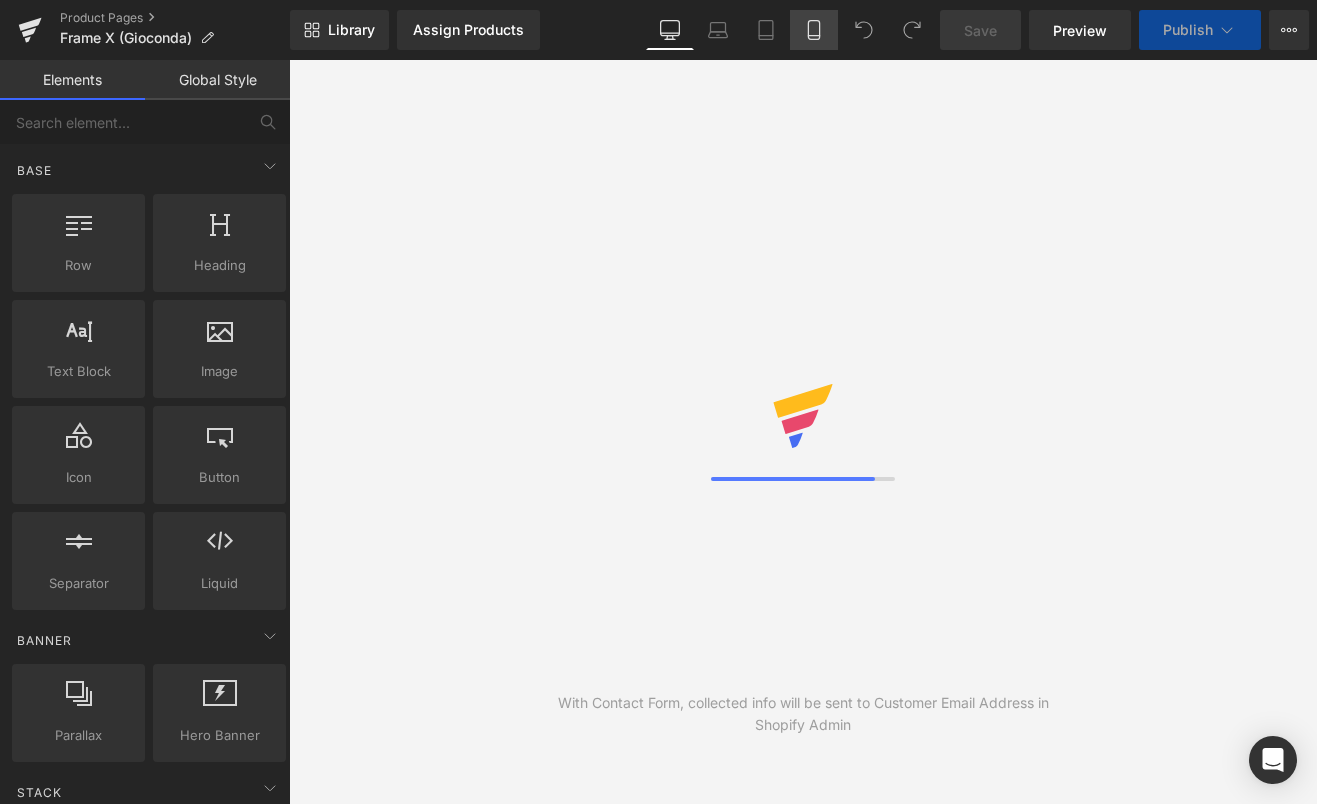 click on "Mobile" at bounding box center (814, 30) 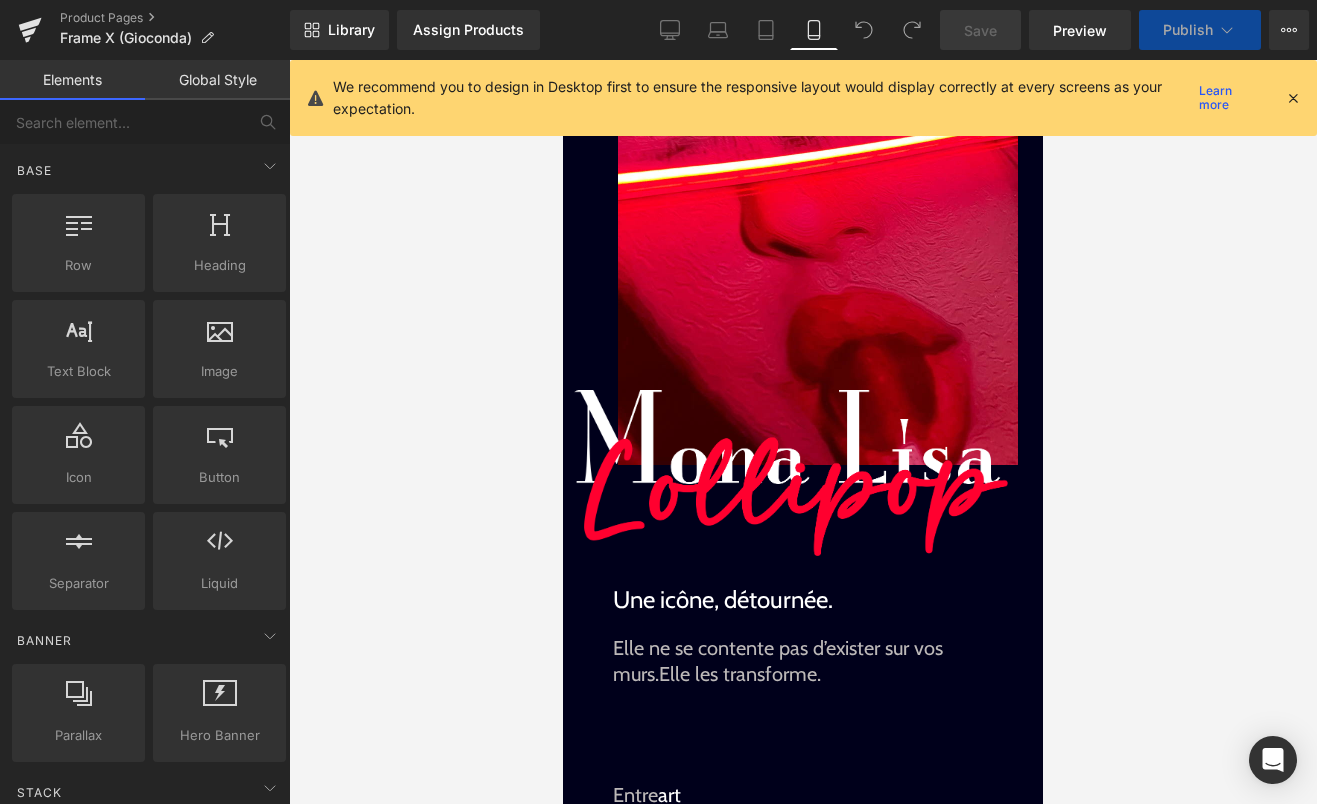 scroll, scrollTop: 60, scrollLeft: 0, axis: vertical 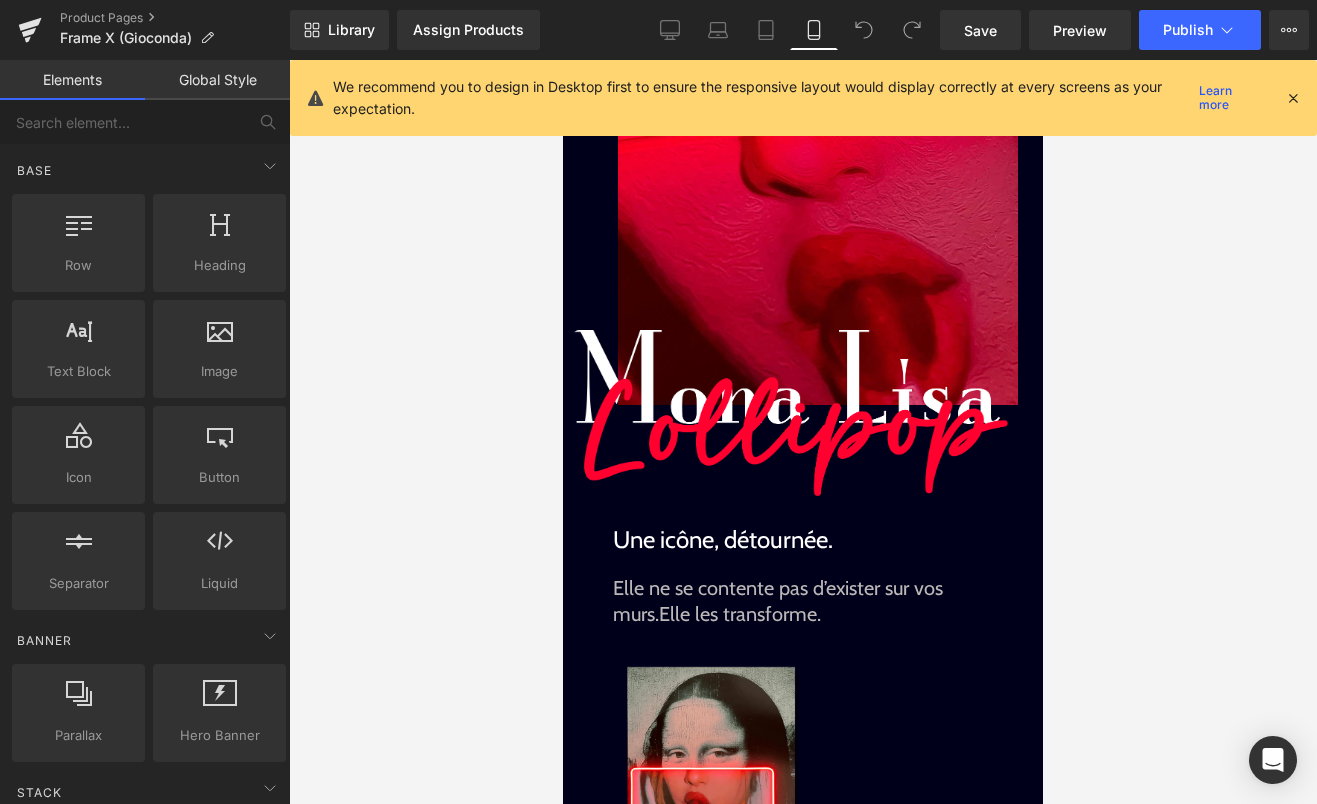 click at bounding box center (1293, 98) 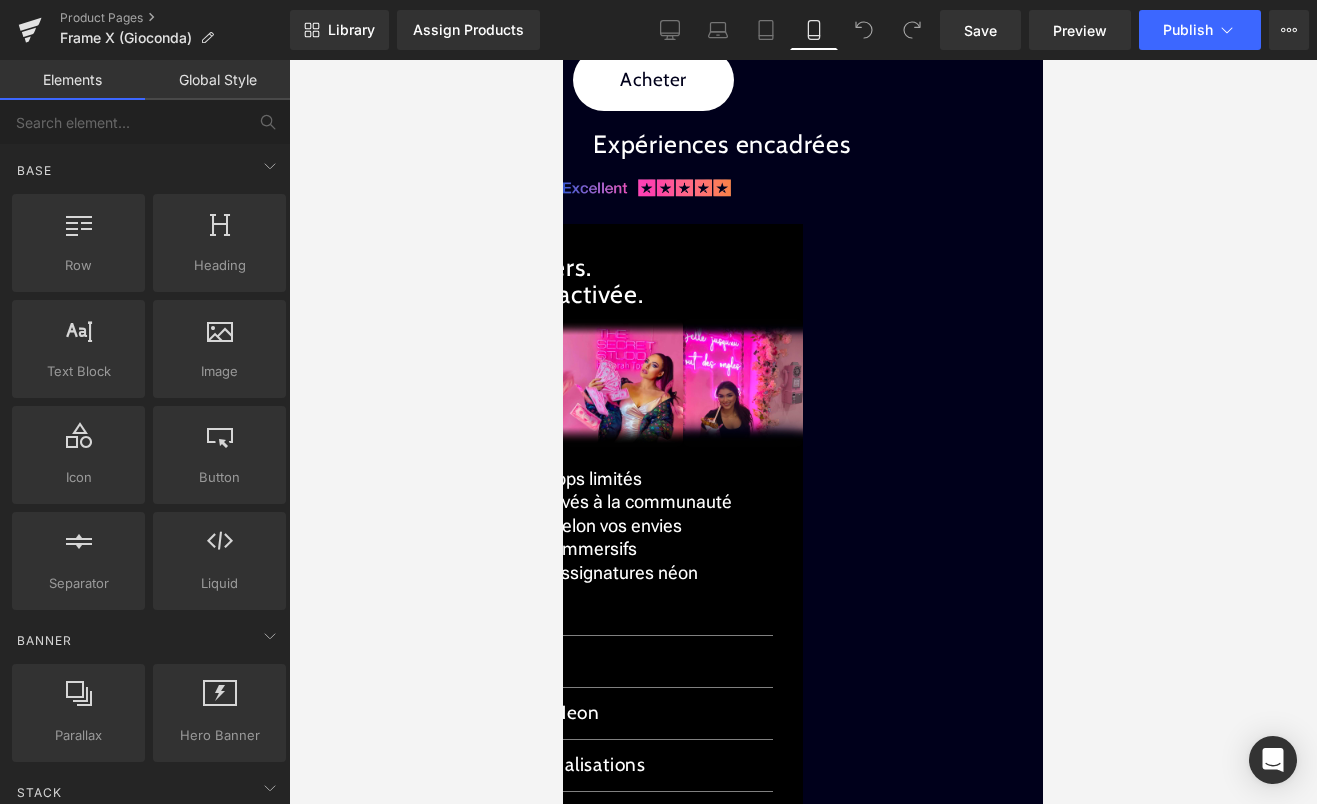 scroll, scrollTop: 2673, scrollLeft: 0, axis: vertical 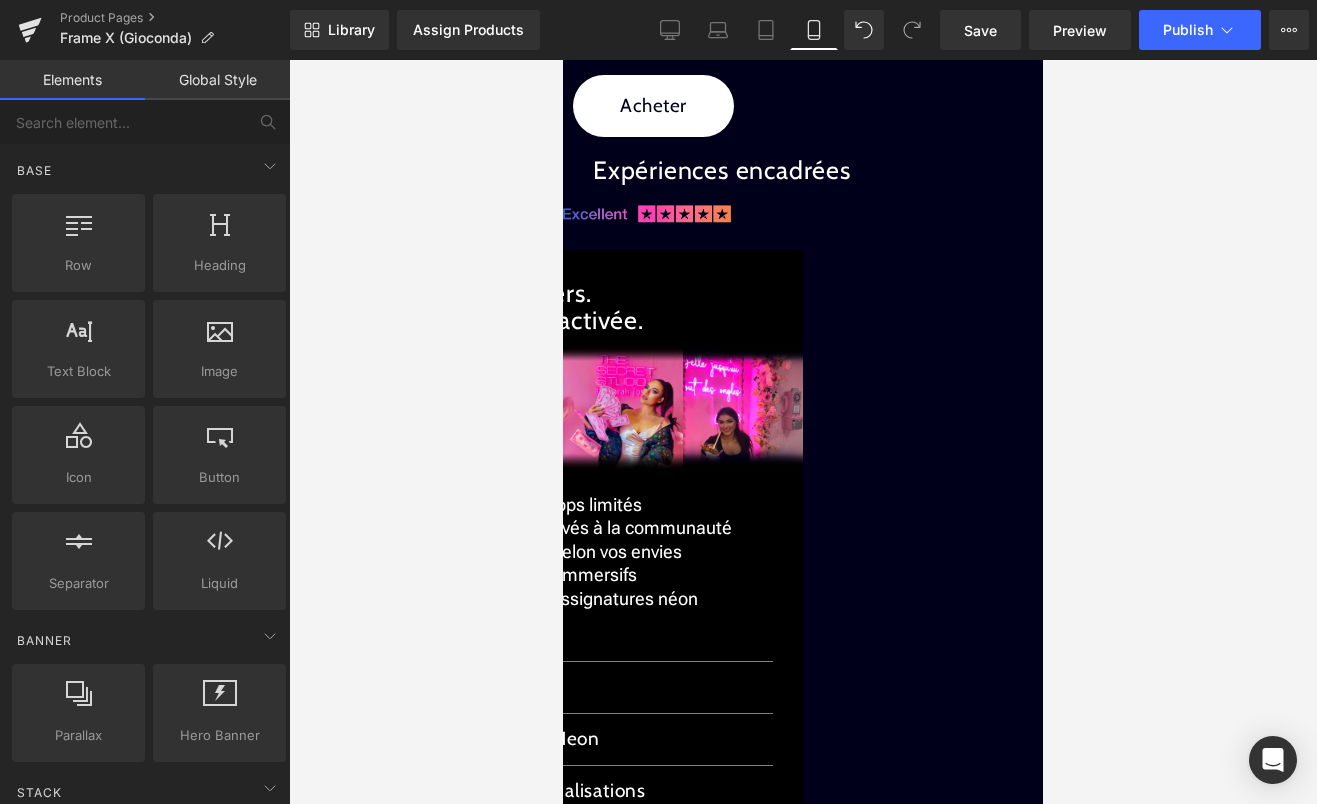click on "Heading" at bounding box center (563, 60) 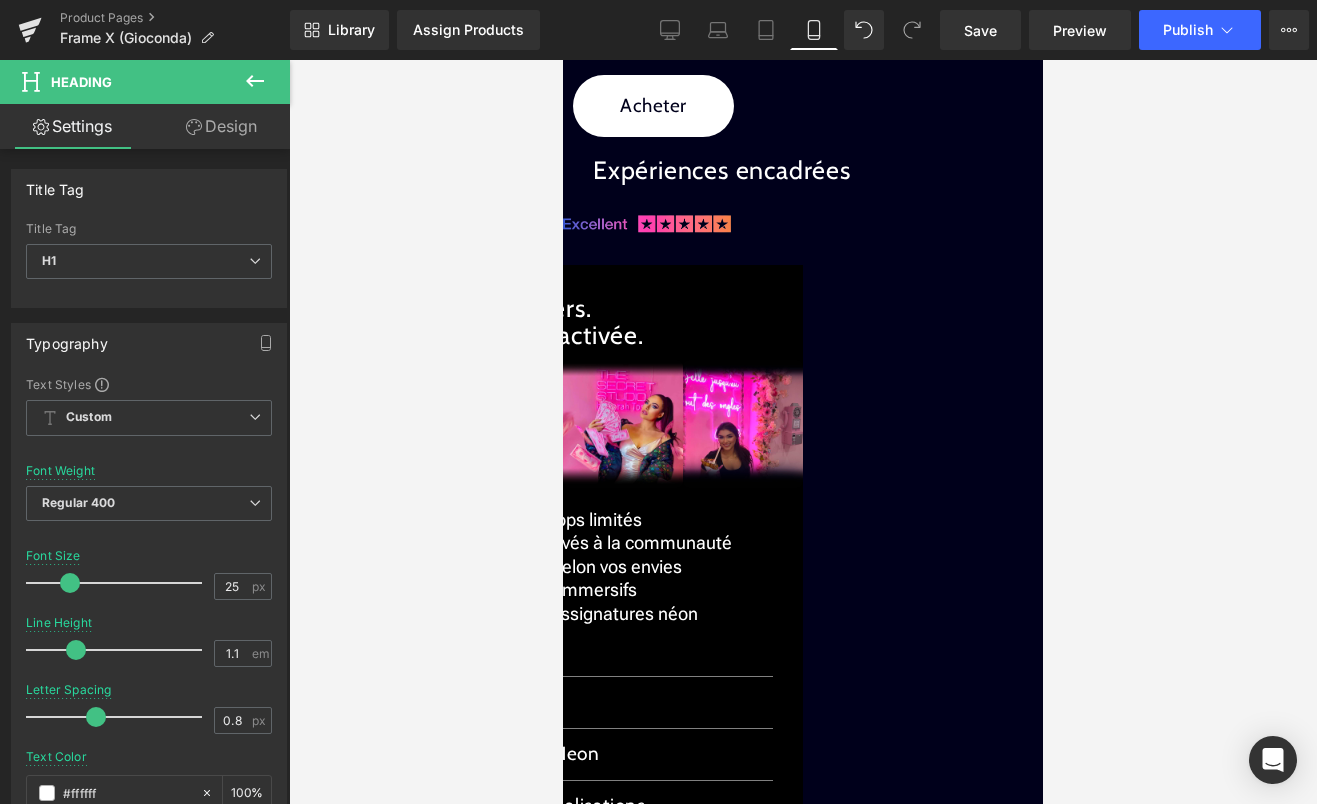 click on "Heading" at bounding box center (563, 60) 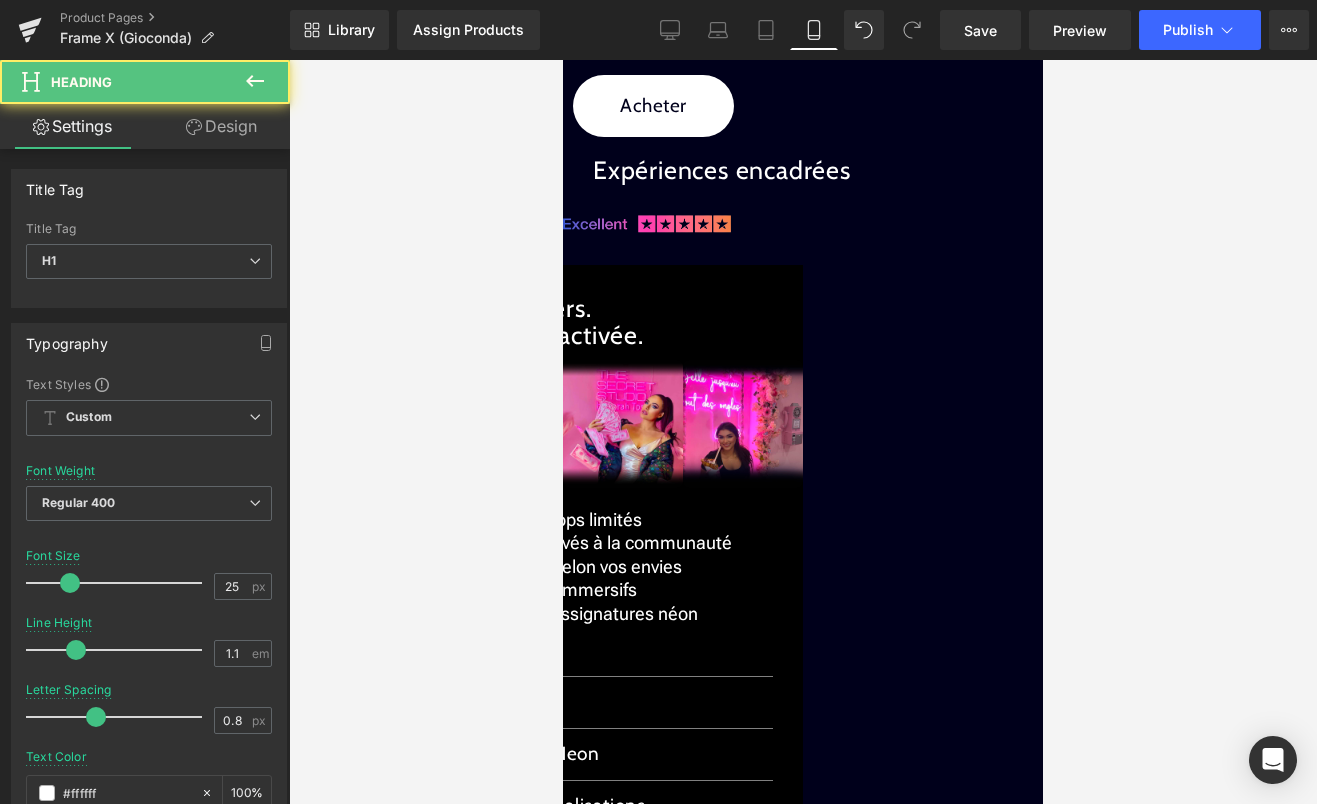 click on "Design" at bounding box center [221, 126] 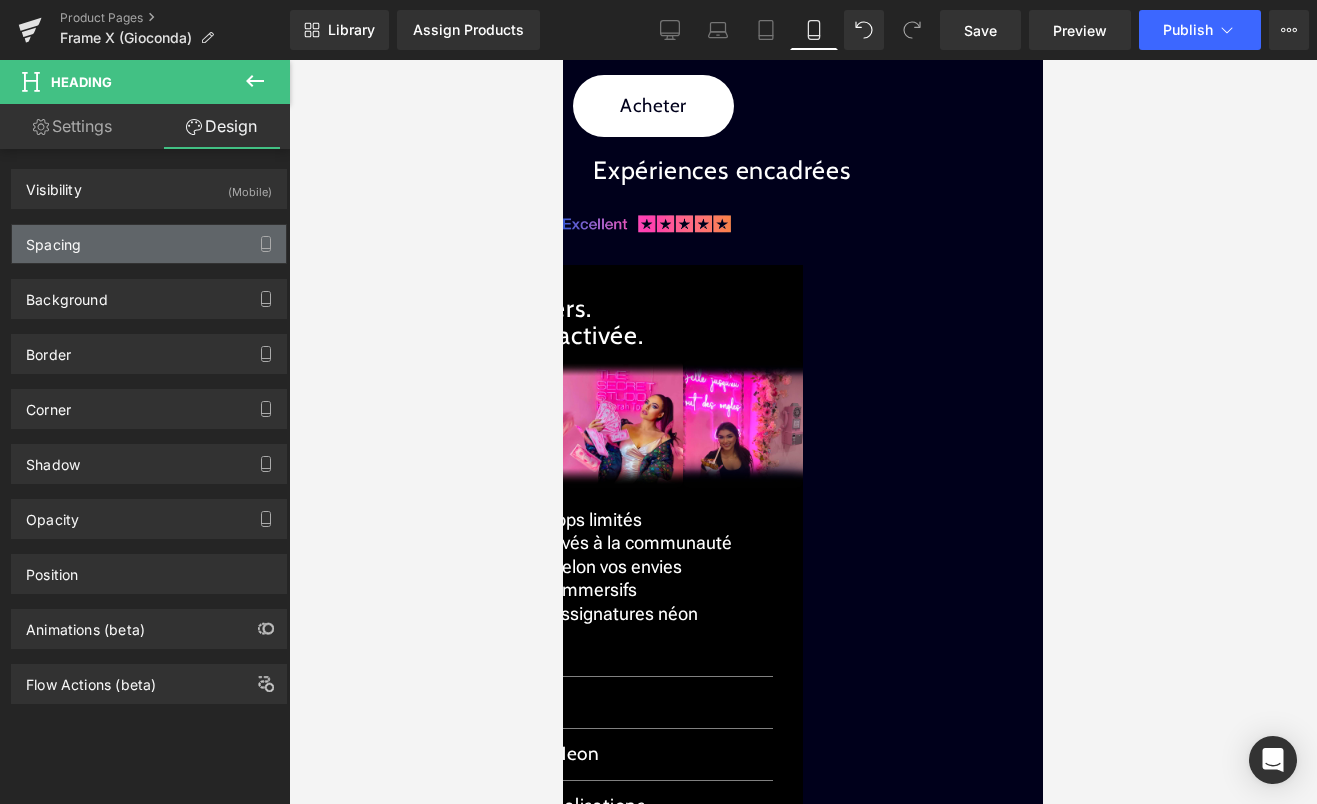 click on "Spacing" at bounding box center (149, 244) 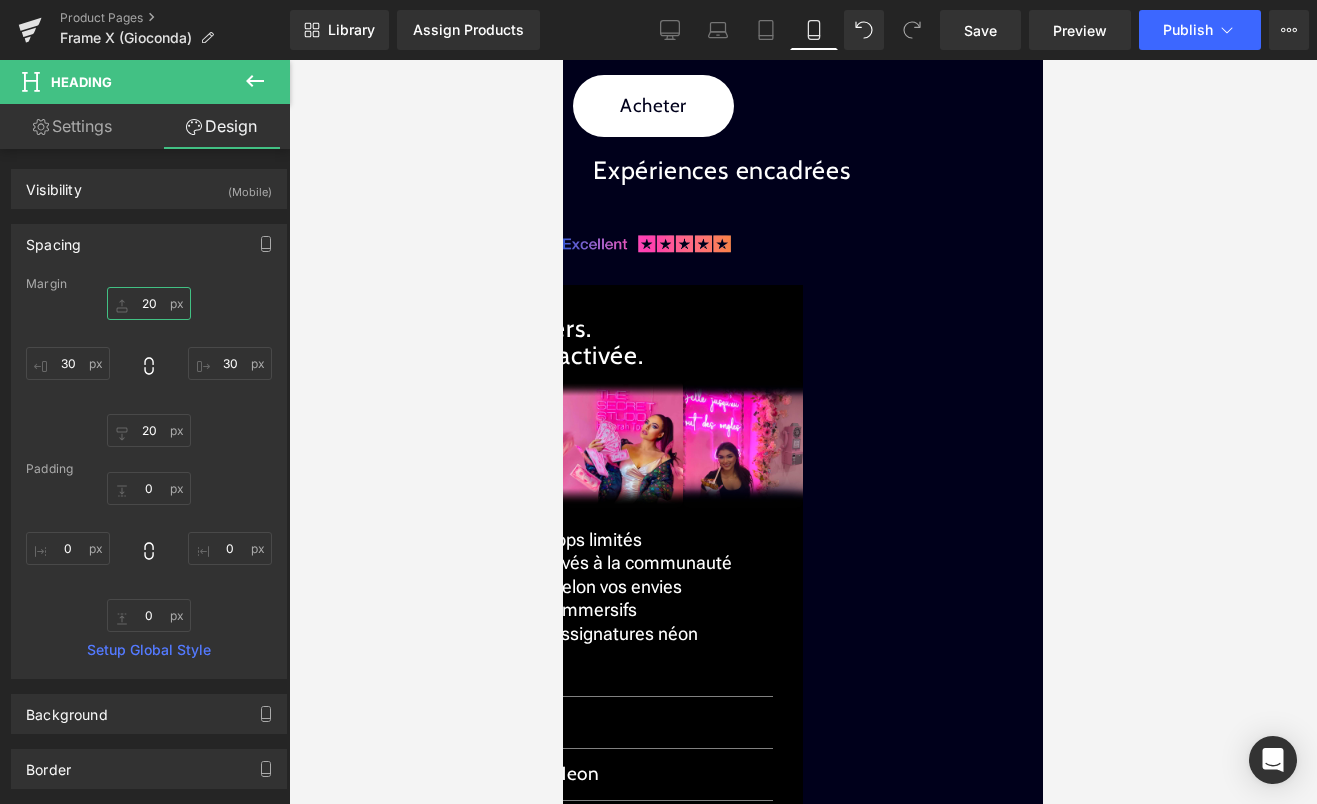 click on "20" at bounding box center [149, 303] 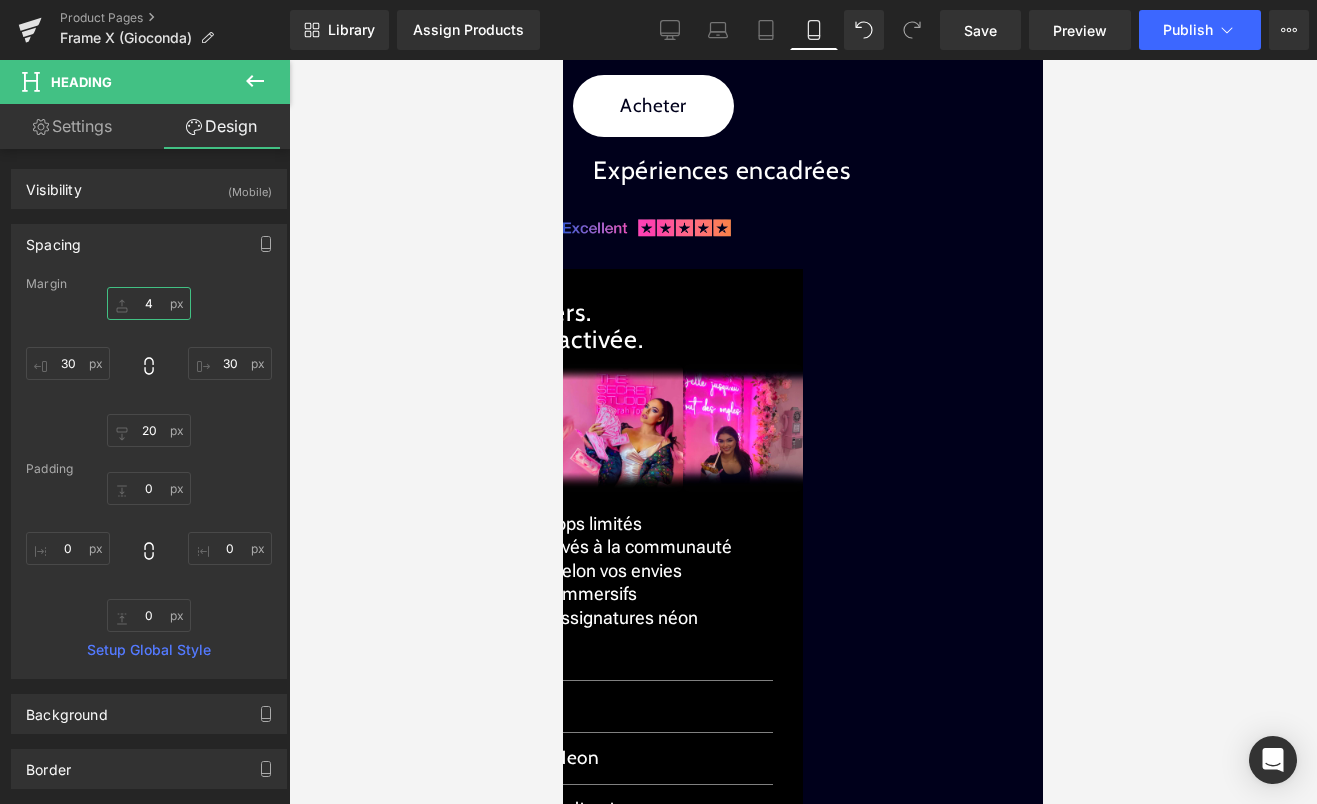 type on "40" 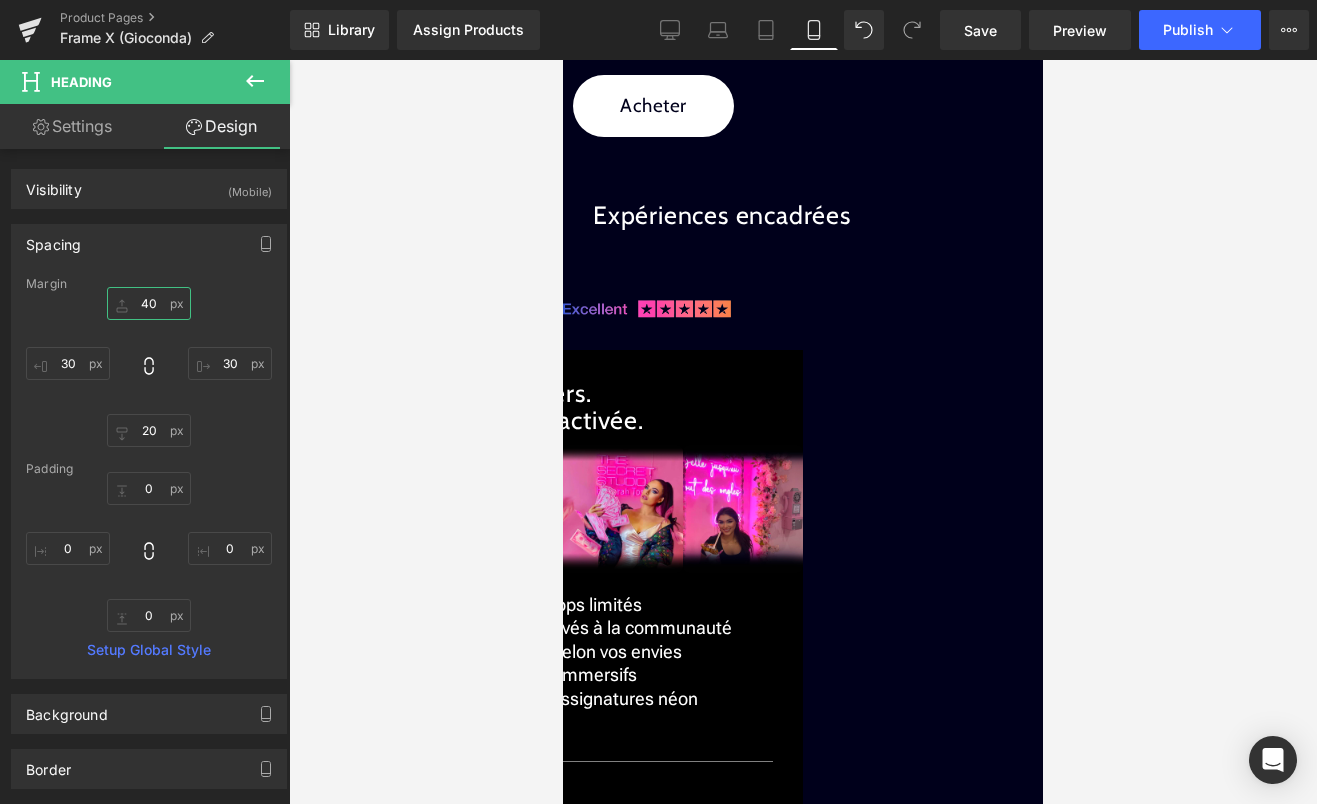 scroll, scrollTop: 2675, scrollLeft: 0, axis: vertical 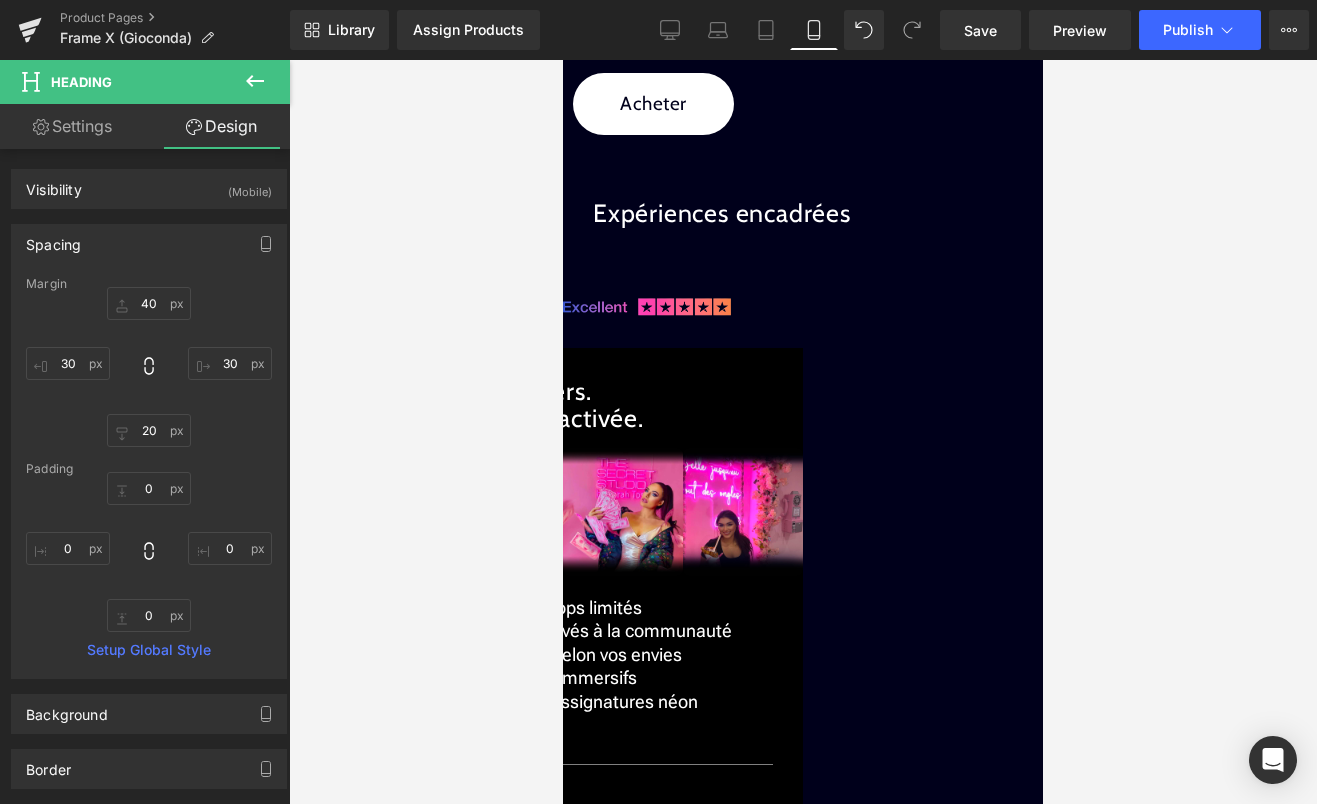 click on "Heading" at bounding box center [563, 60] 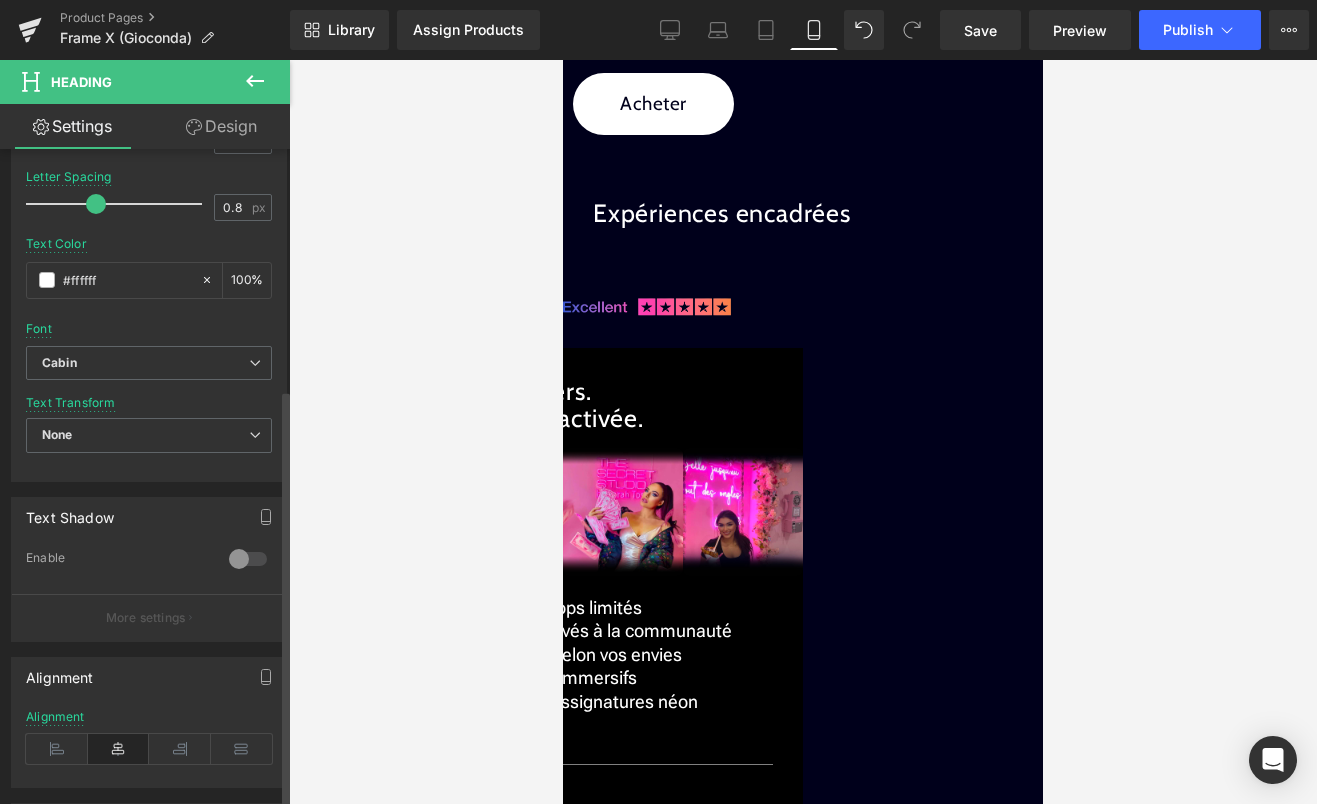 scroll, scrollTop: 764, scrollLeft: 0, axis: vertical 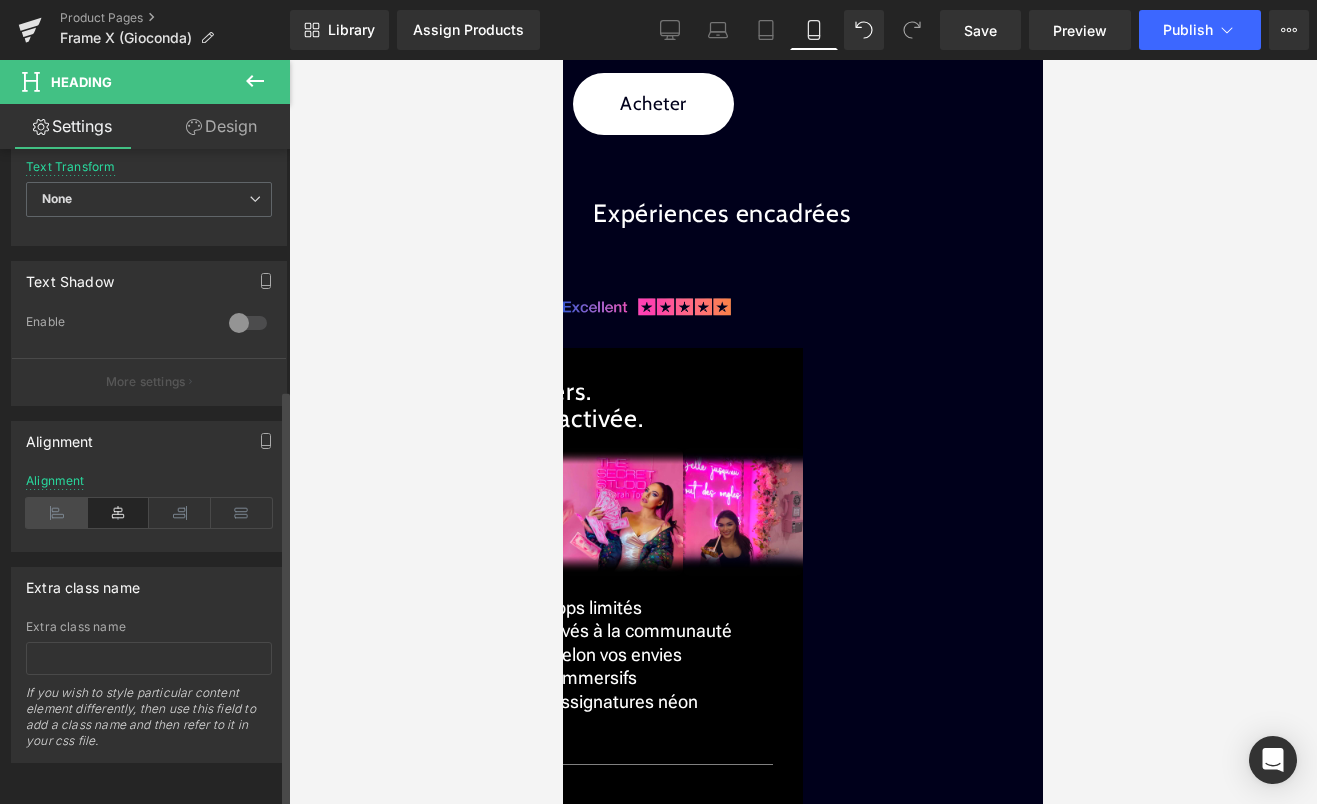 click at bounding box center [57, 513] 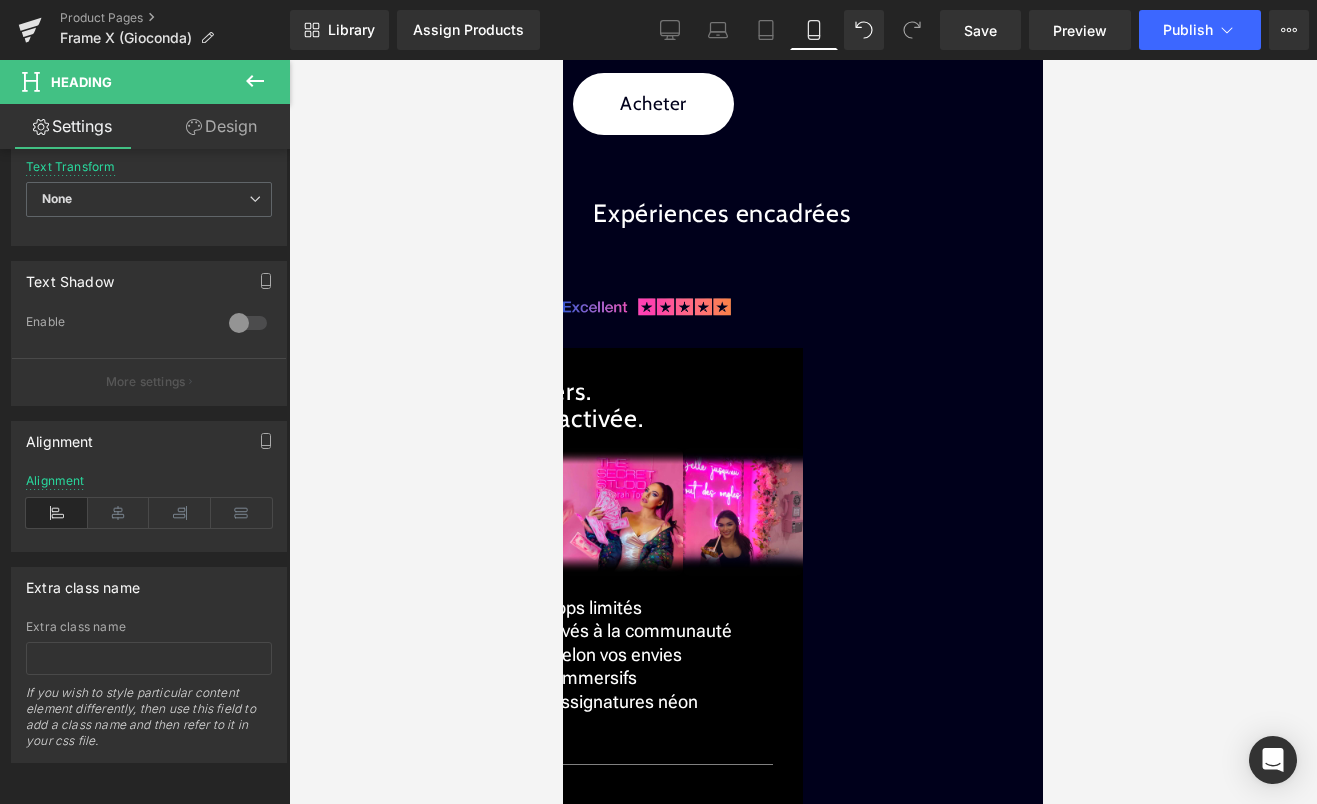 click on "Image" at bounding box center [563, 60] 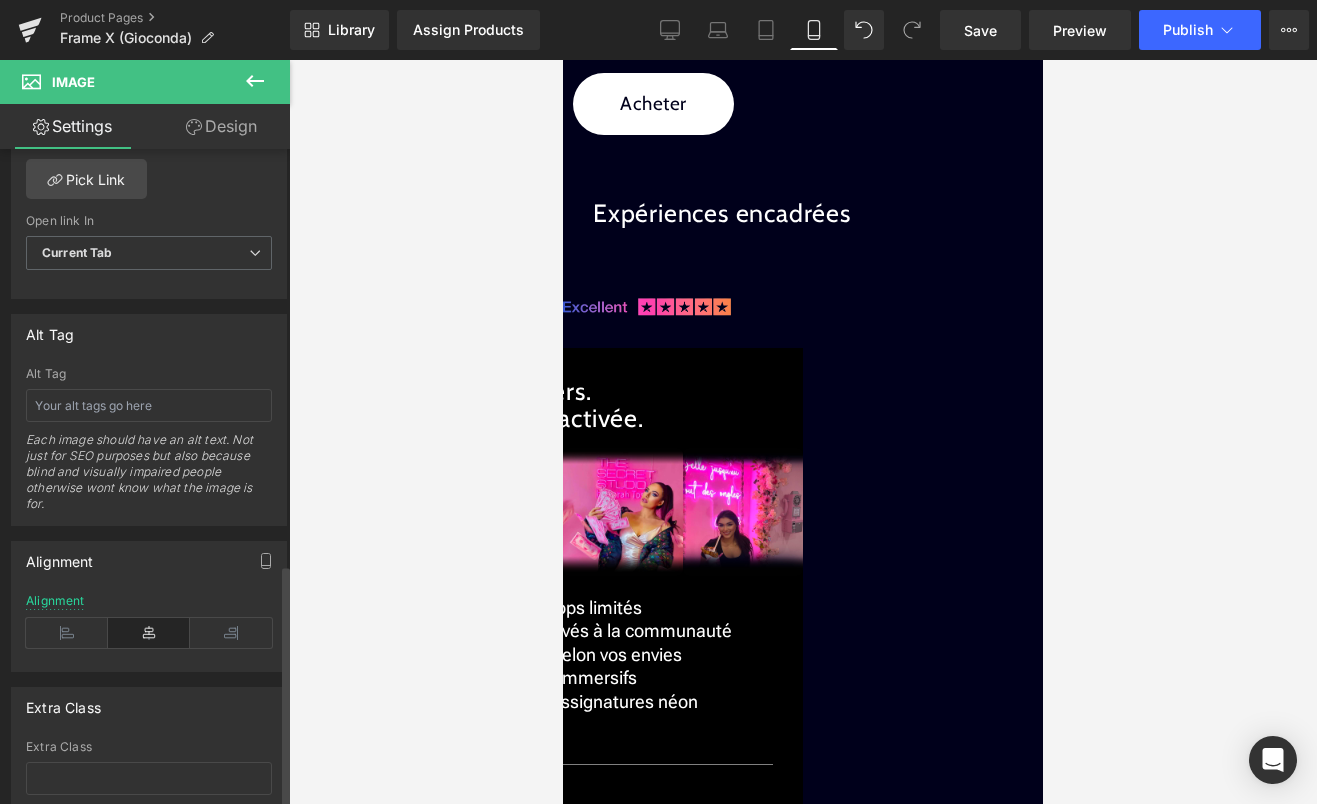 scroll, scrollTop: 1120, scrollLeft: 0, axis: vertical 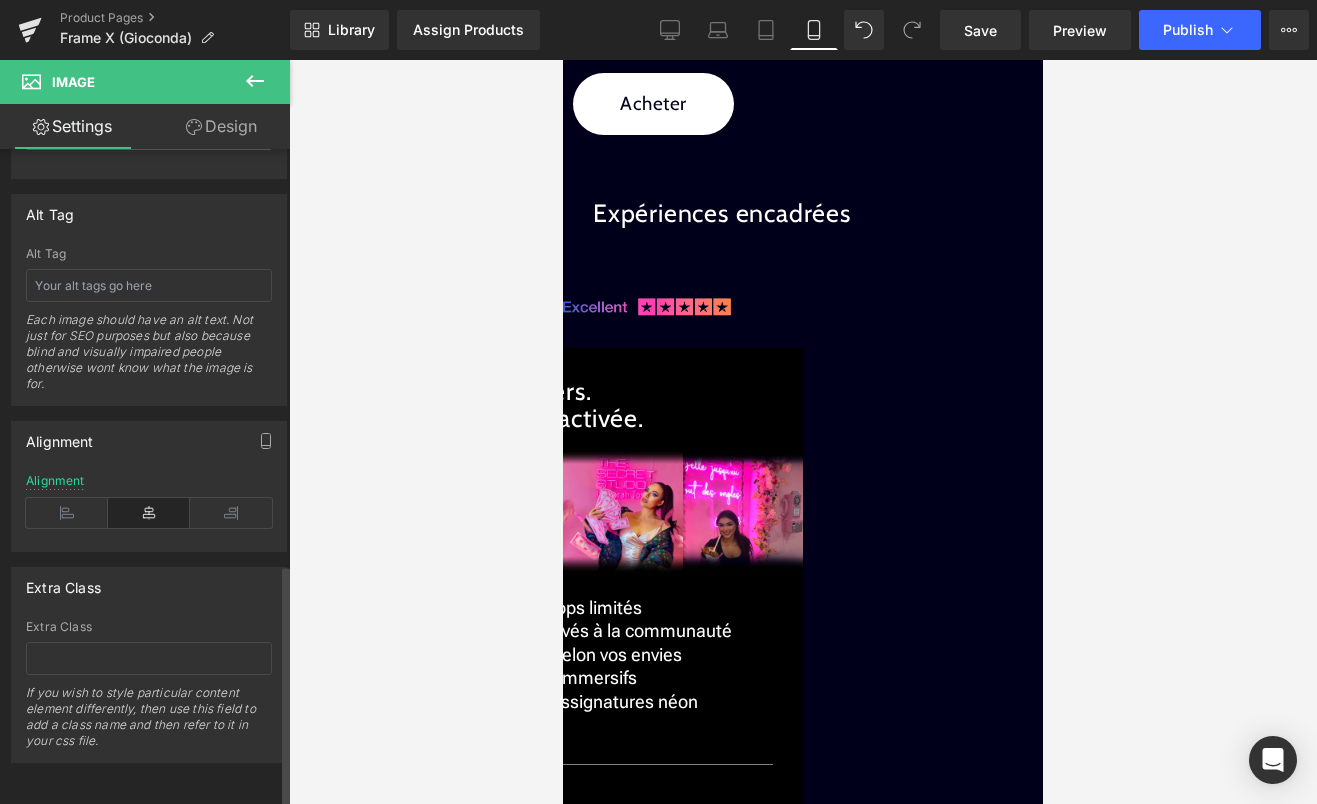 click on "Alignment" at bounding box center (149, 512) 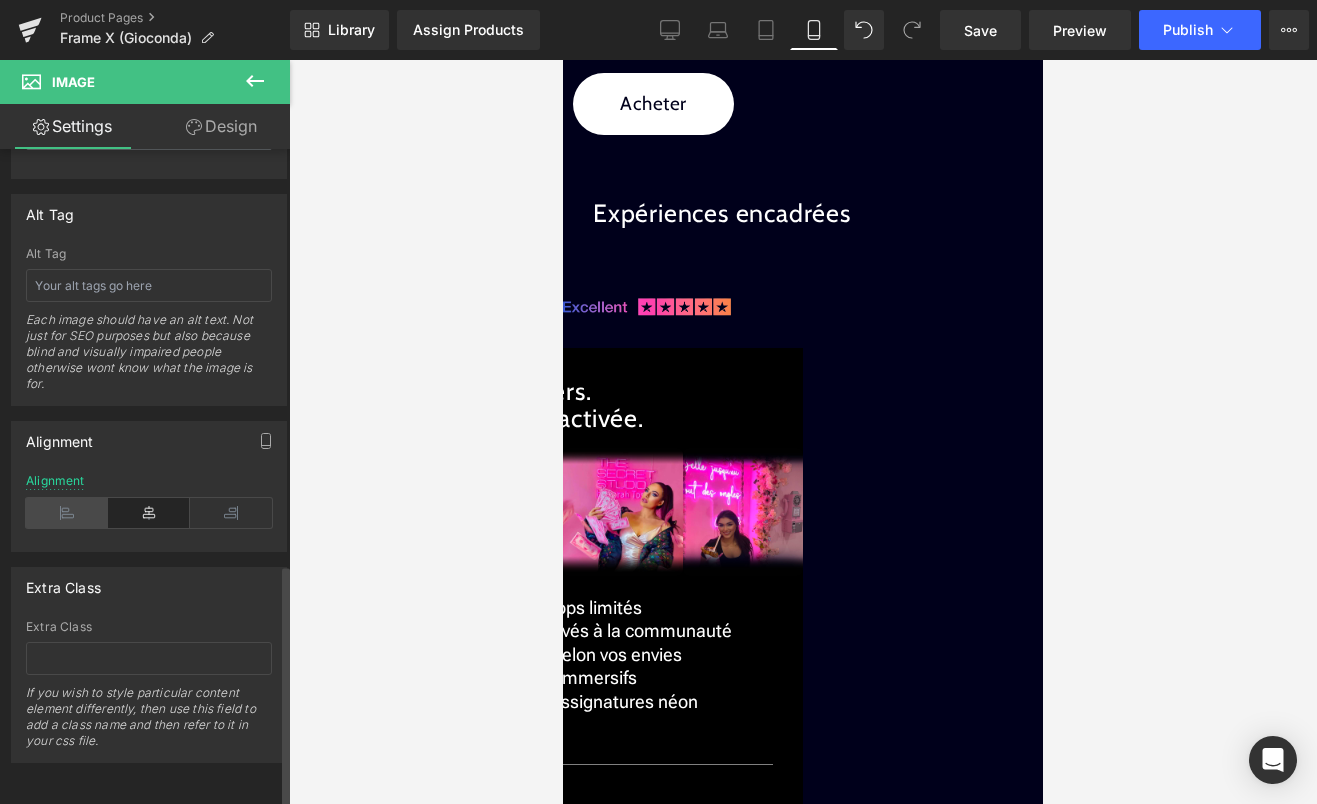 click at bounding box center [67, 513] 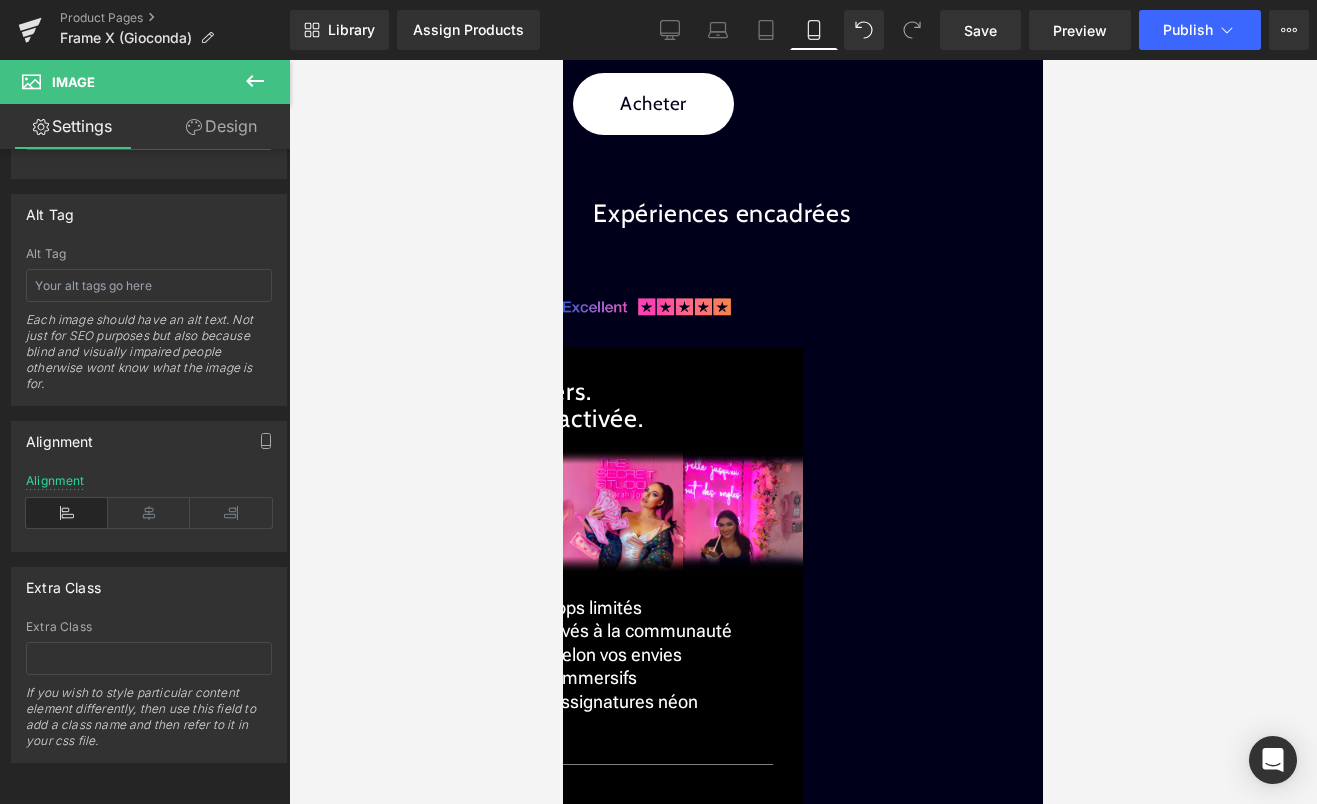 click on "Heading" at bounding box center (563, 60) 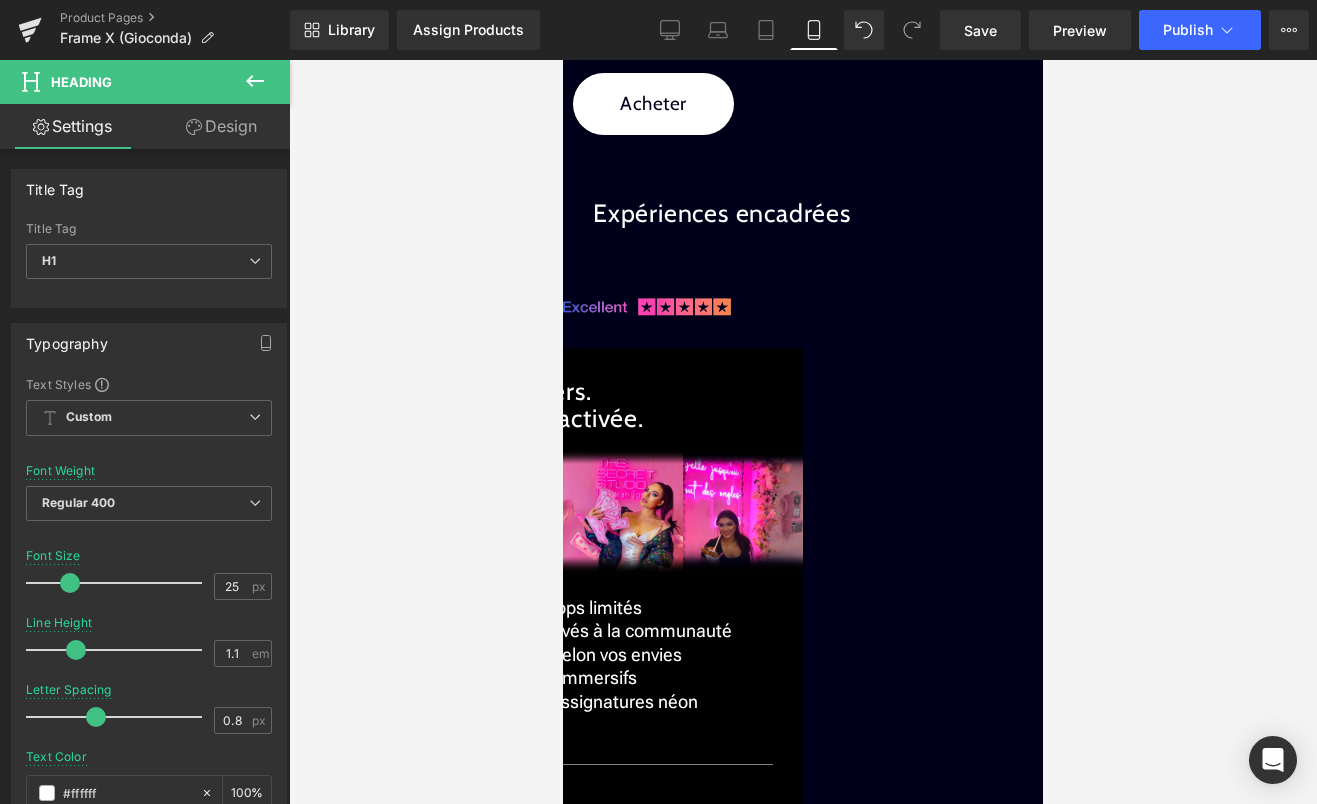 click on "Design" at bounding box center [221, 126] 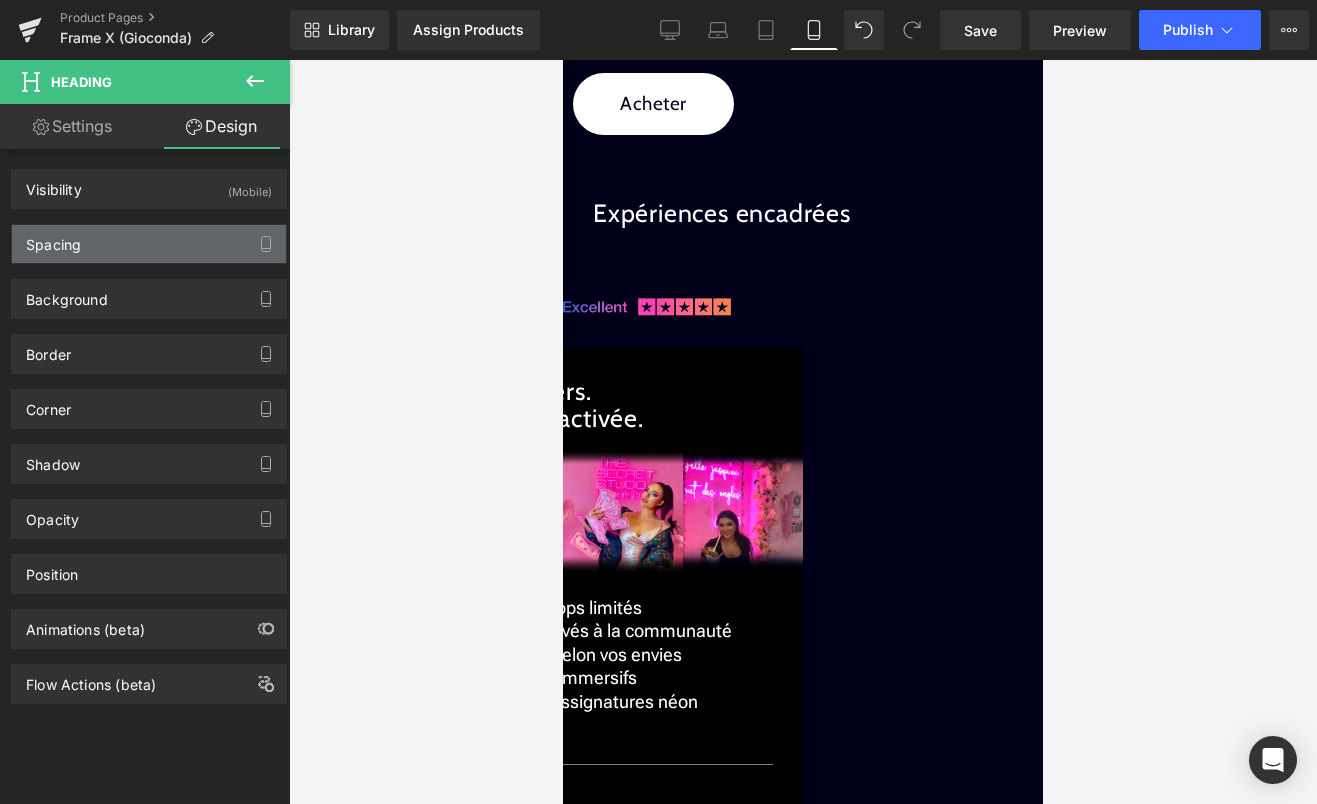 click on "Spacing" at bounding box center (149, 244) 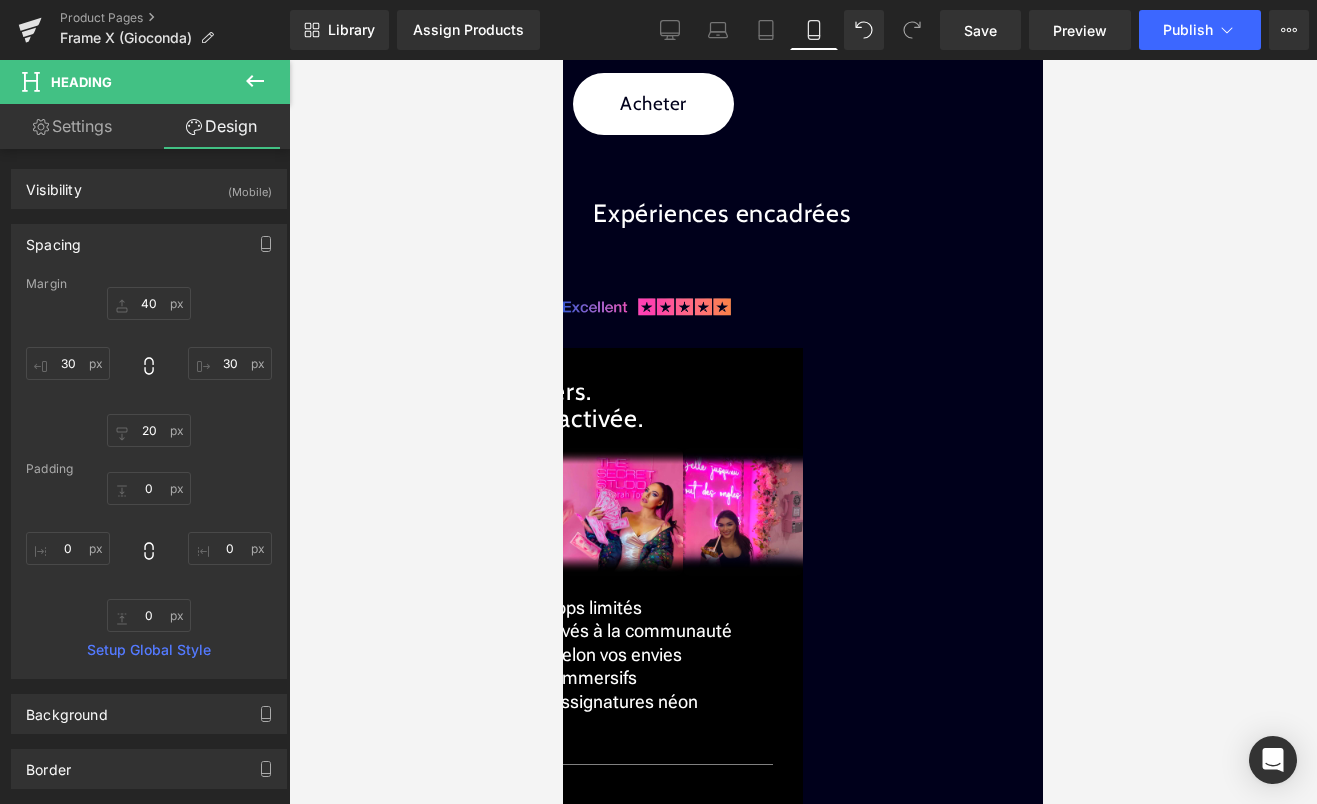click on "Image" at bounding box center [563, 60] 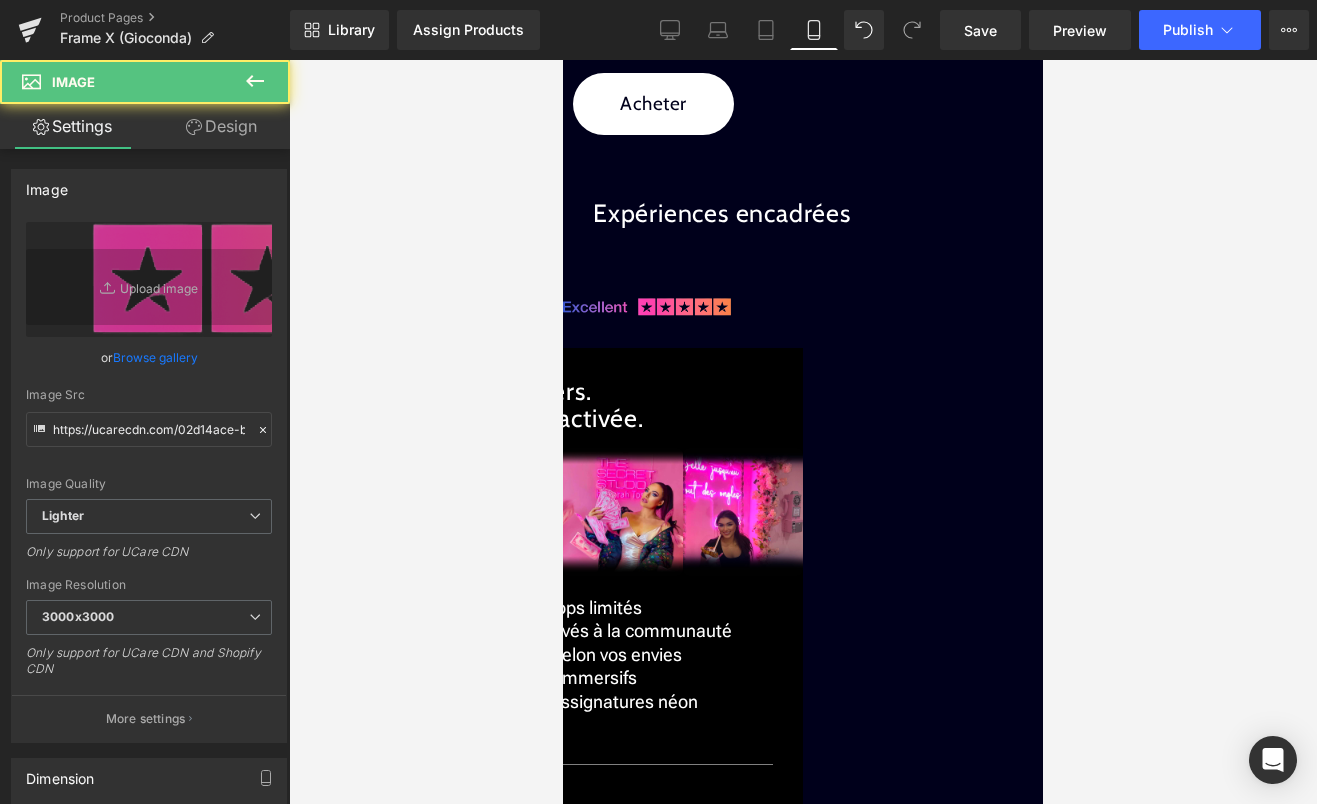 click on "Design" at bounding box center (221, 126) 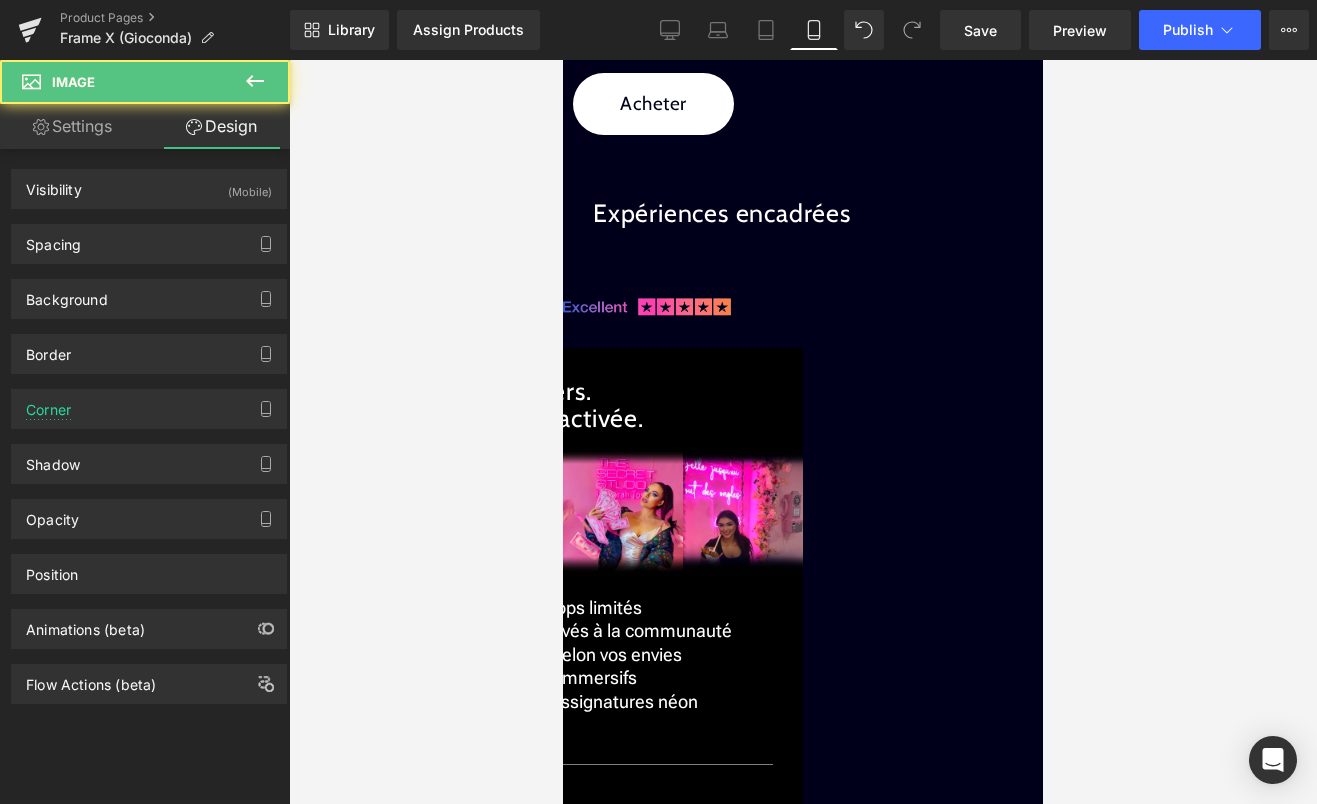 type on "0" 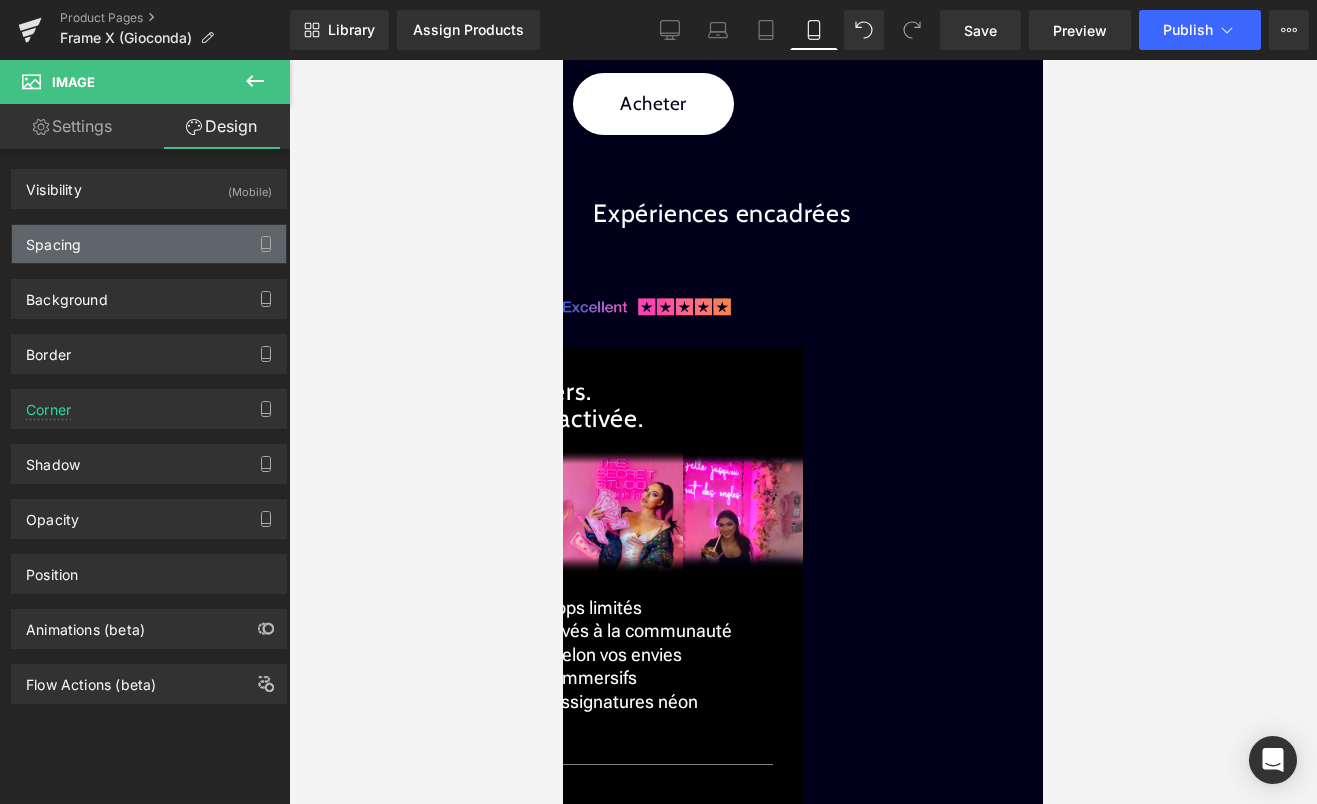 click on "Spacing" at bounding box center [149, 244] 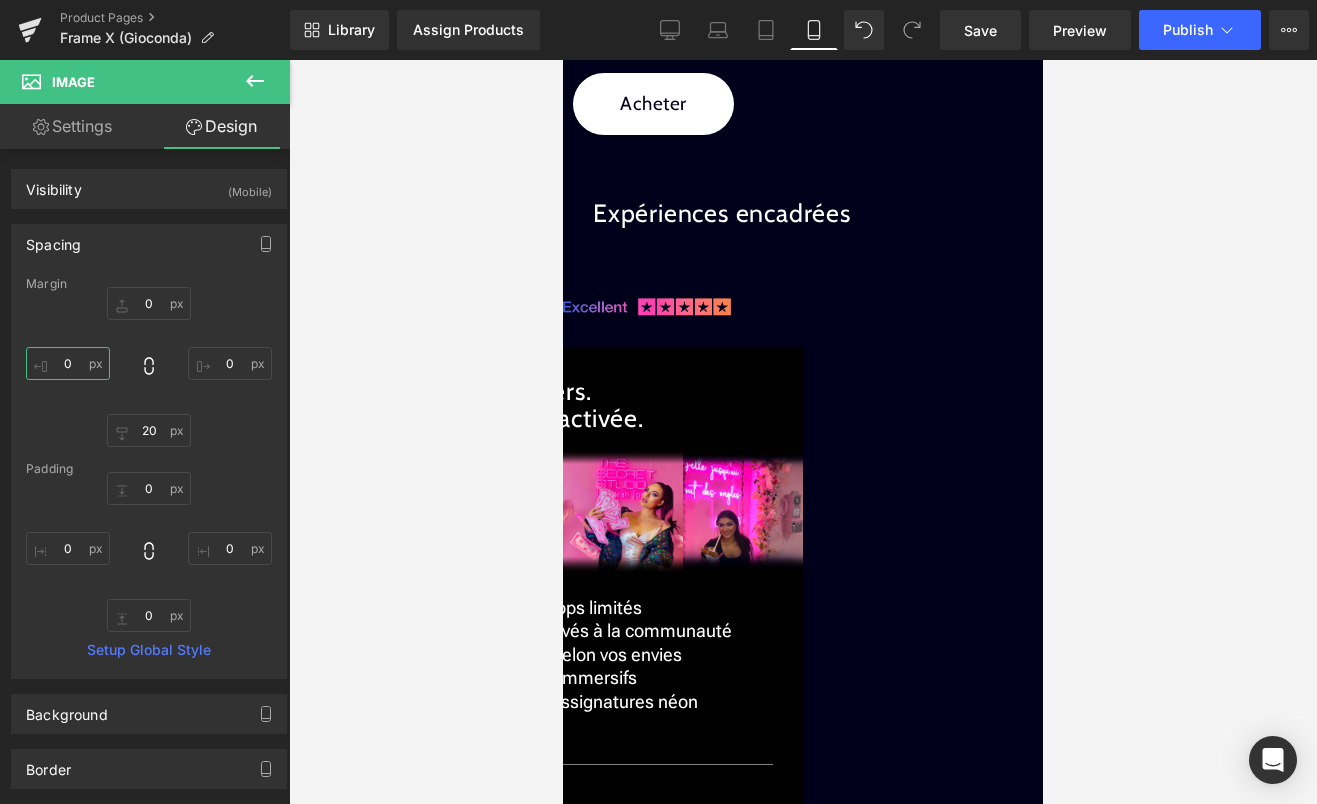 click on "0" at bounding box center [68, 363] 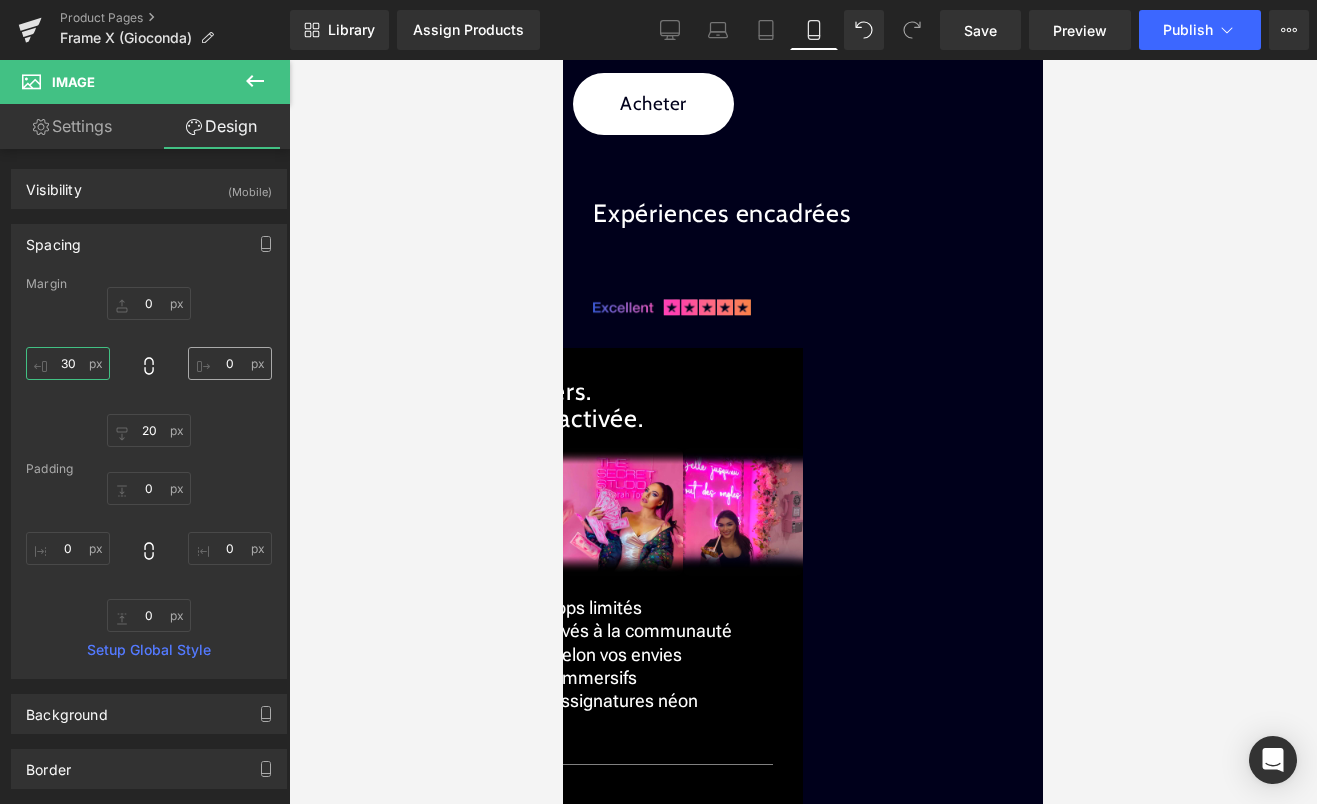 type on "30" 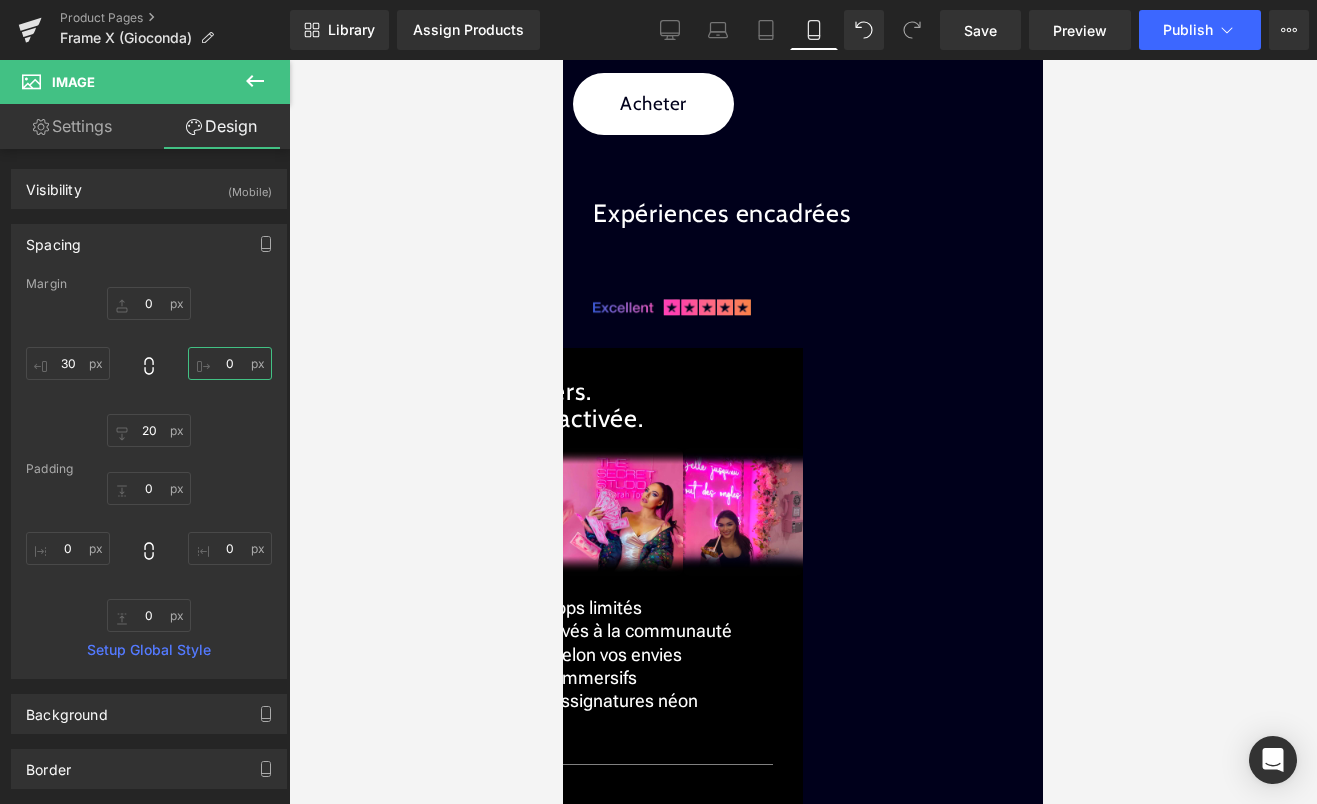 click on "0" at bounding box center (230, 363) 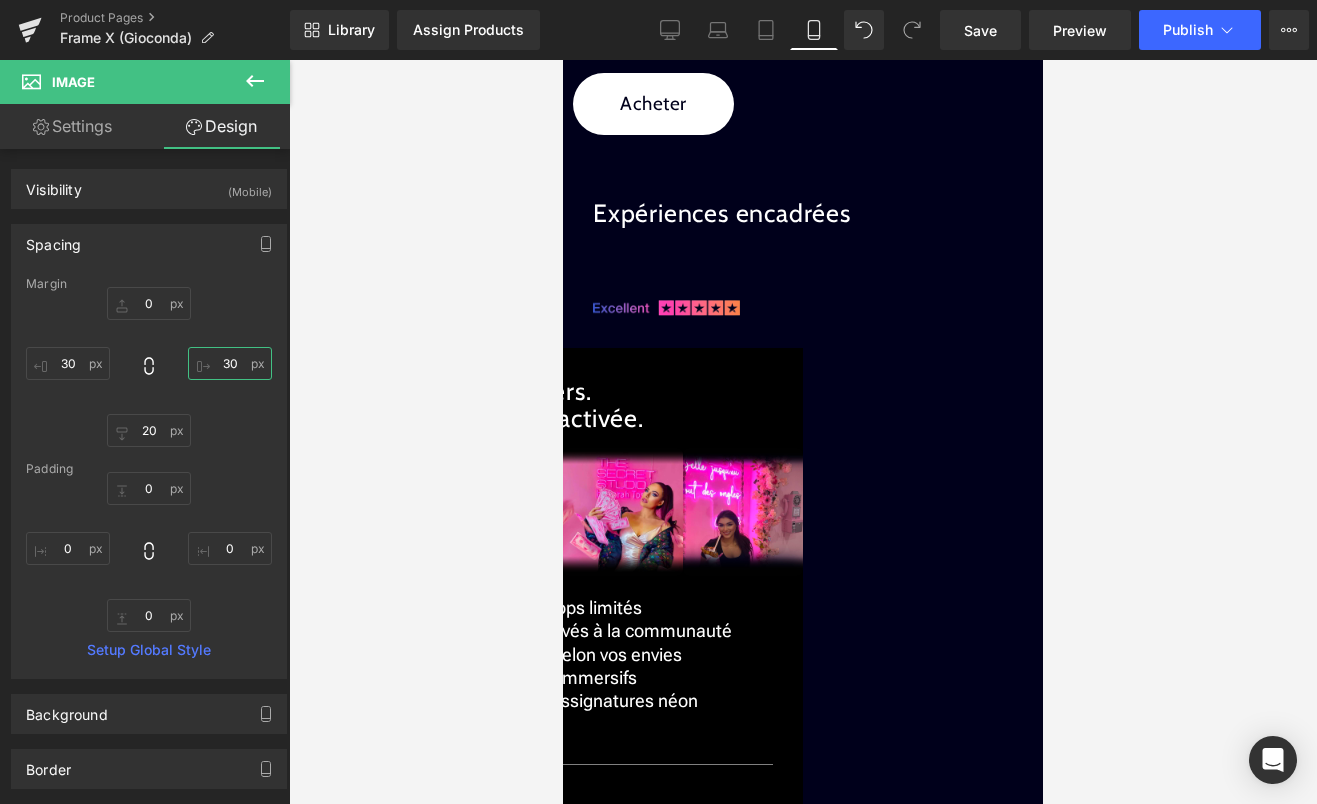 type on "3" 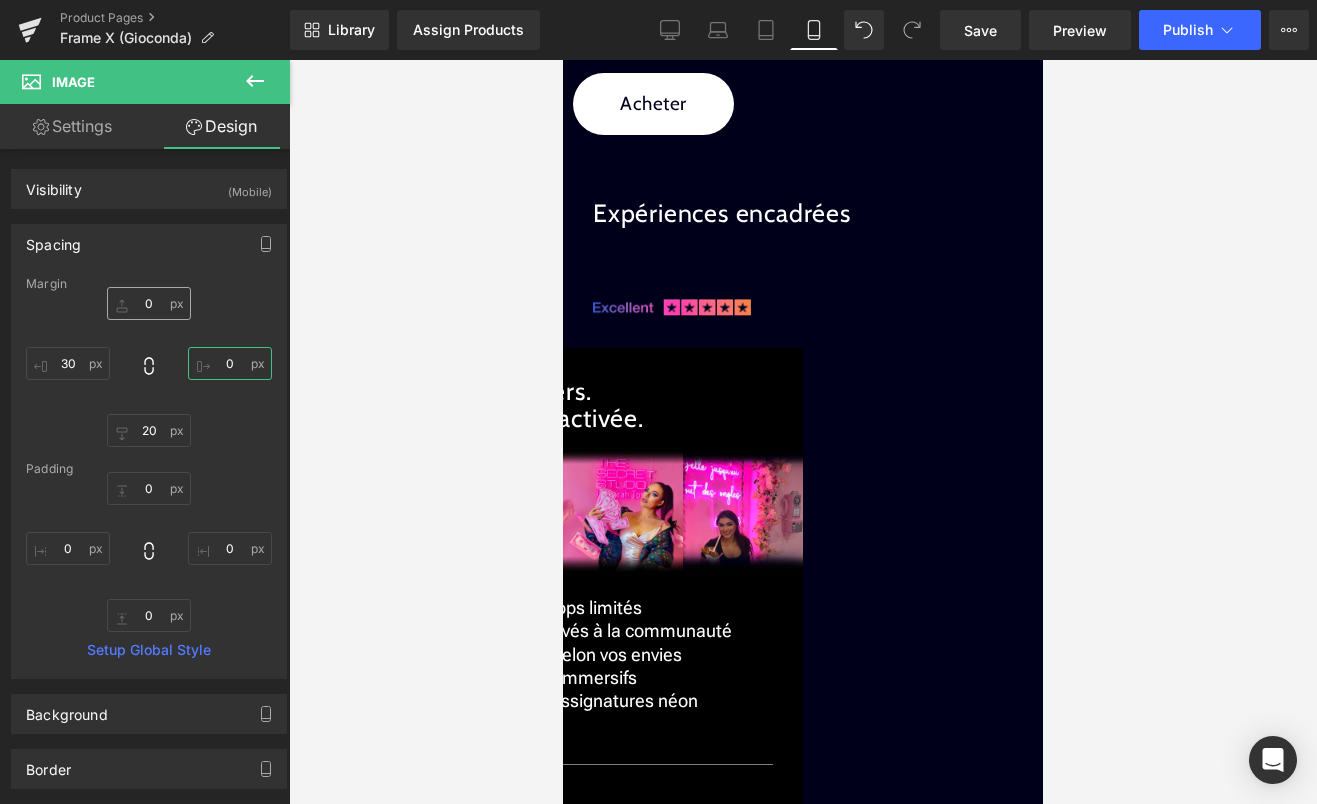 type 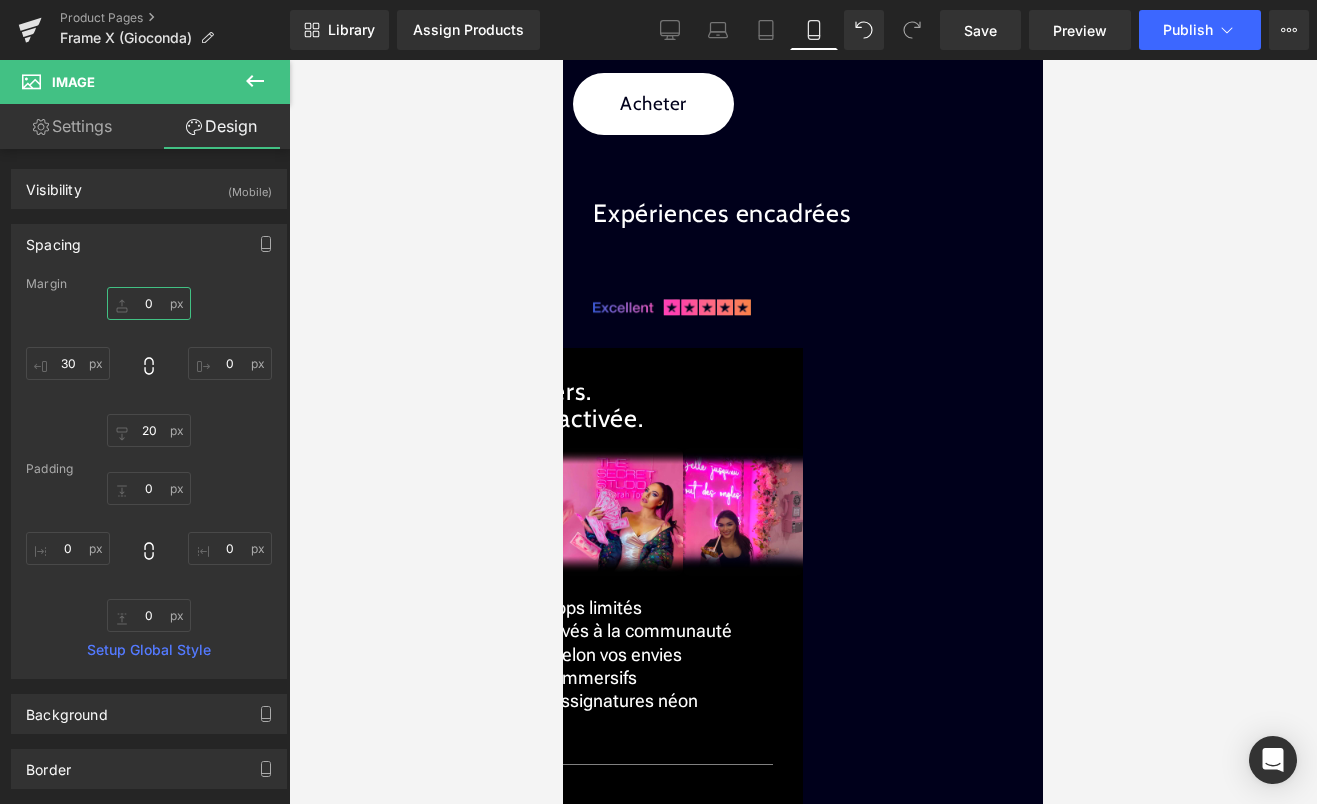 click on "0" at bounding box center [149, 303] 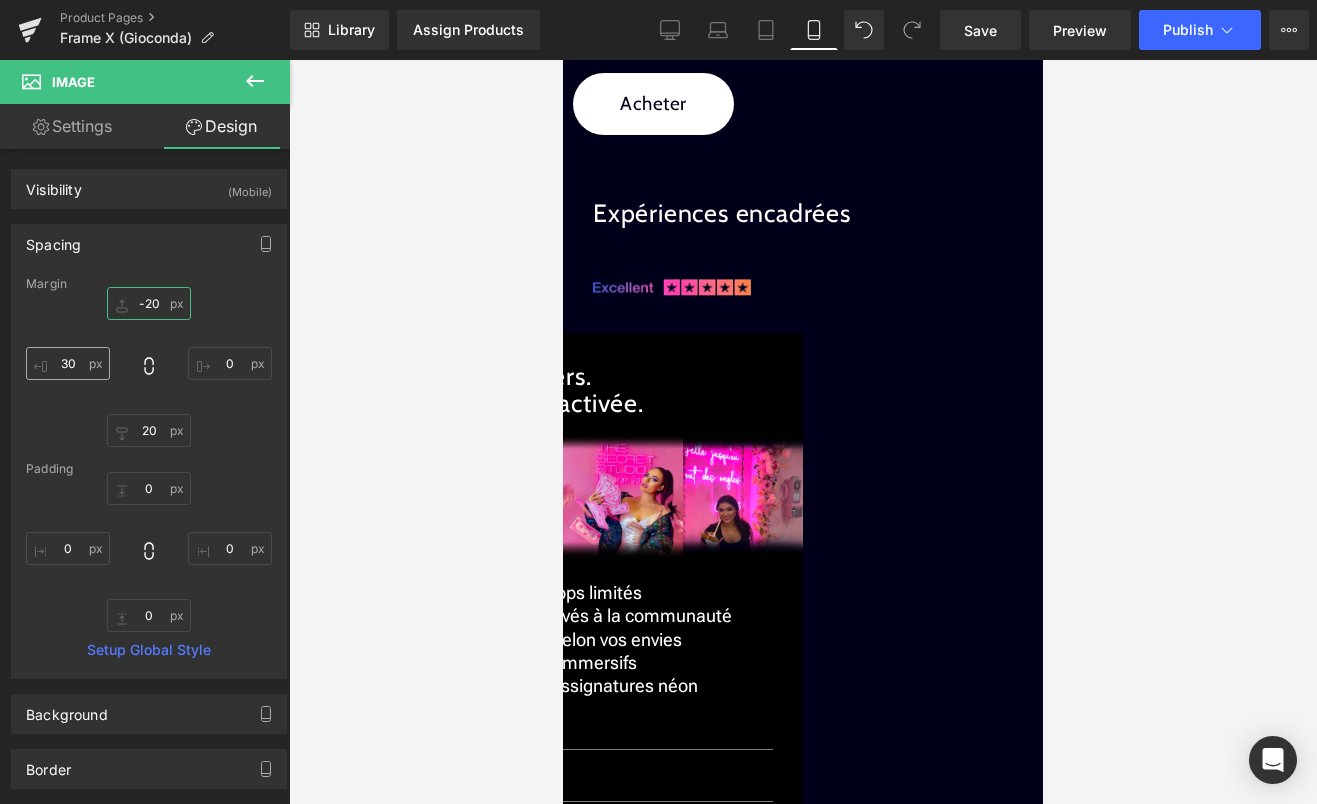 type on "-20" 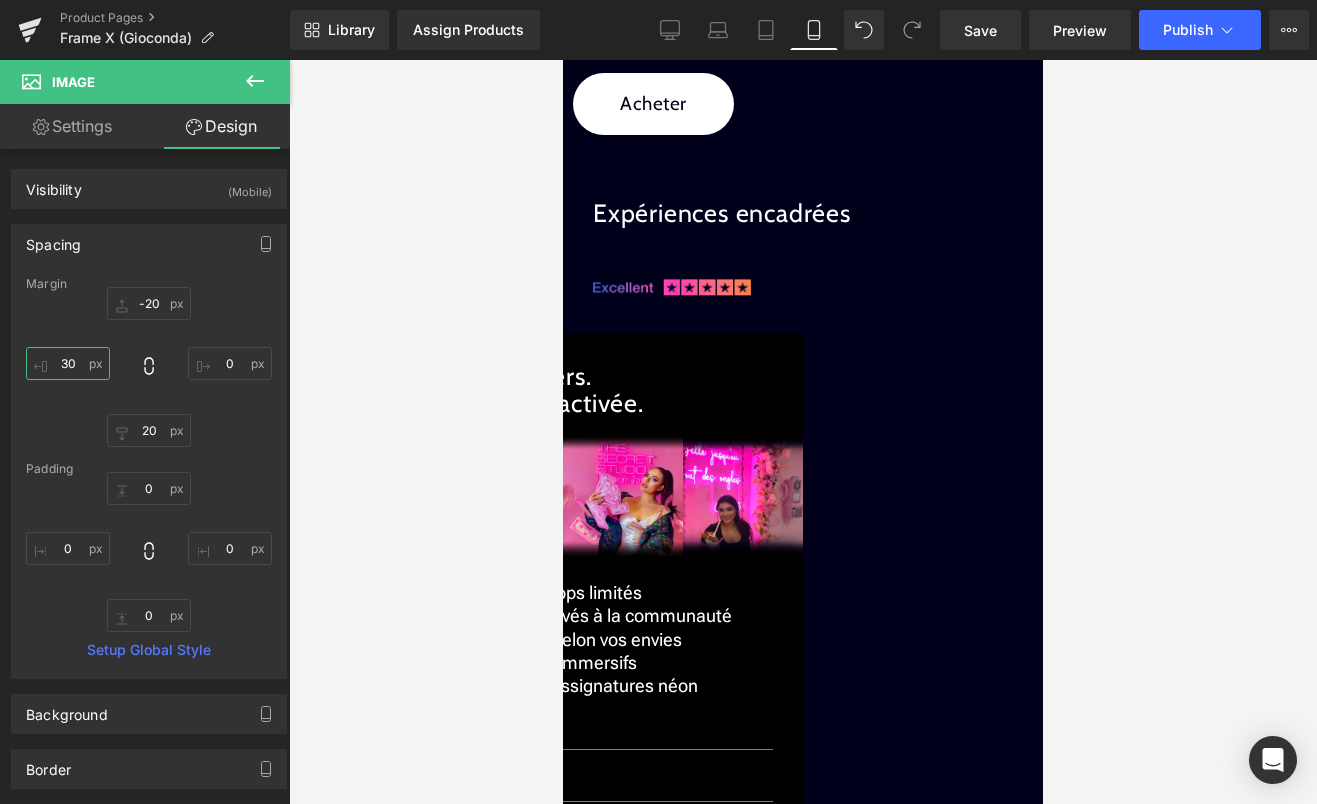 click on "30" at bounding box center (68, 363) 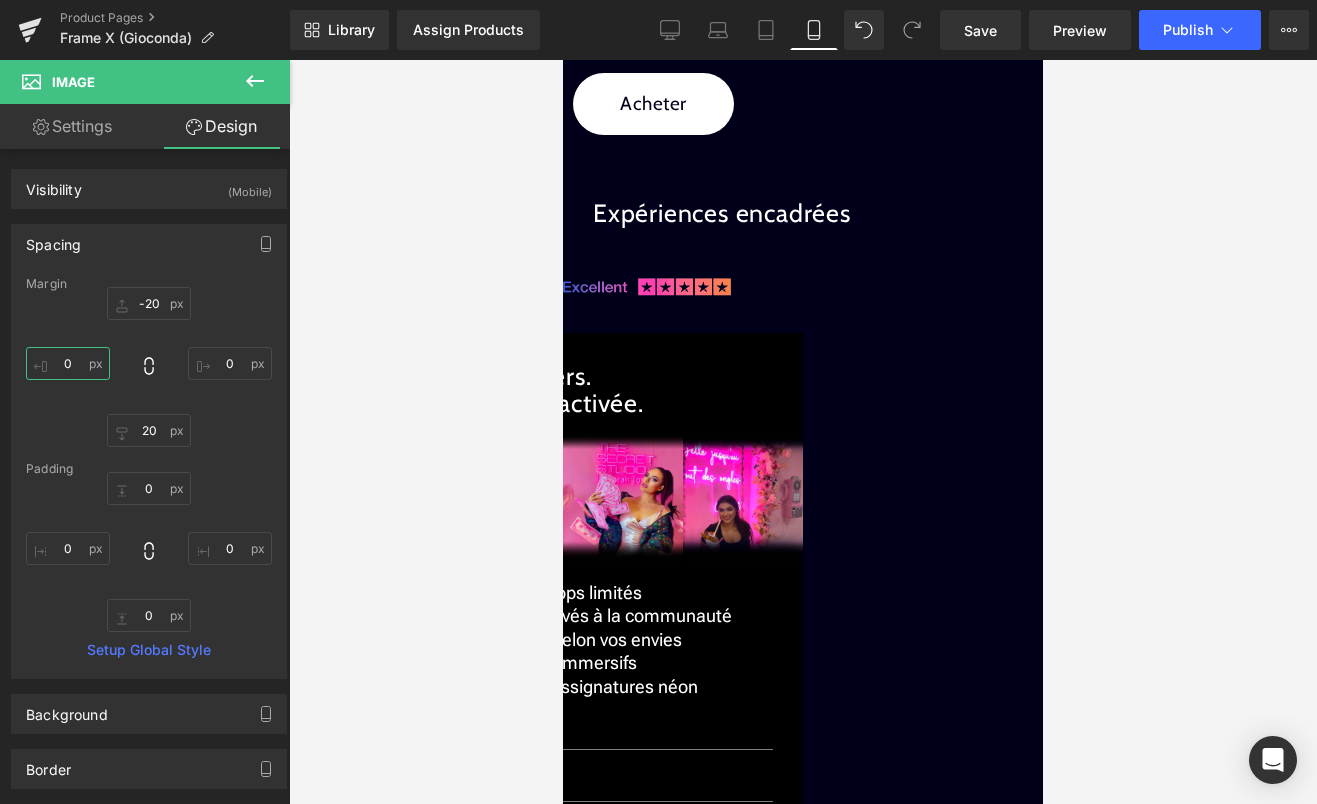 type on "é" 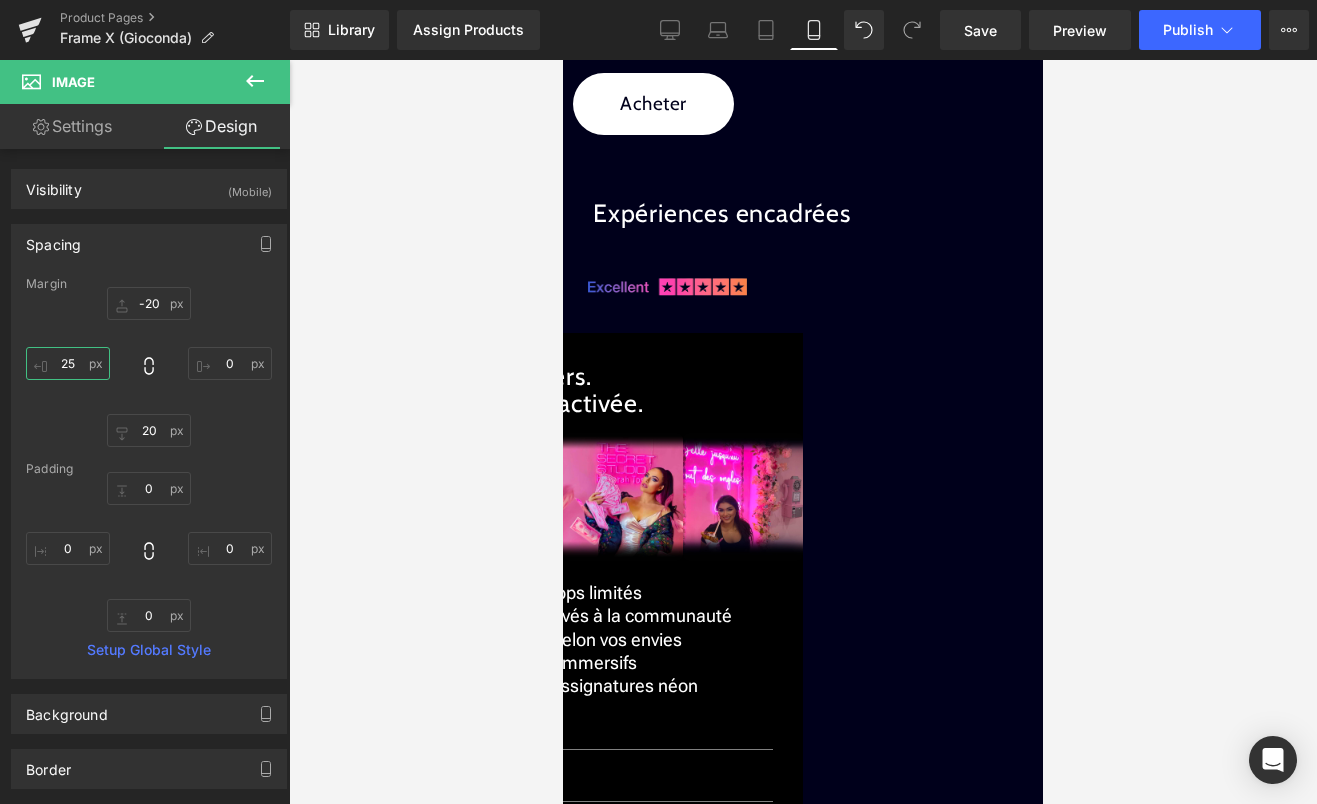 type on "2" 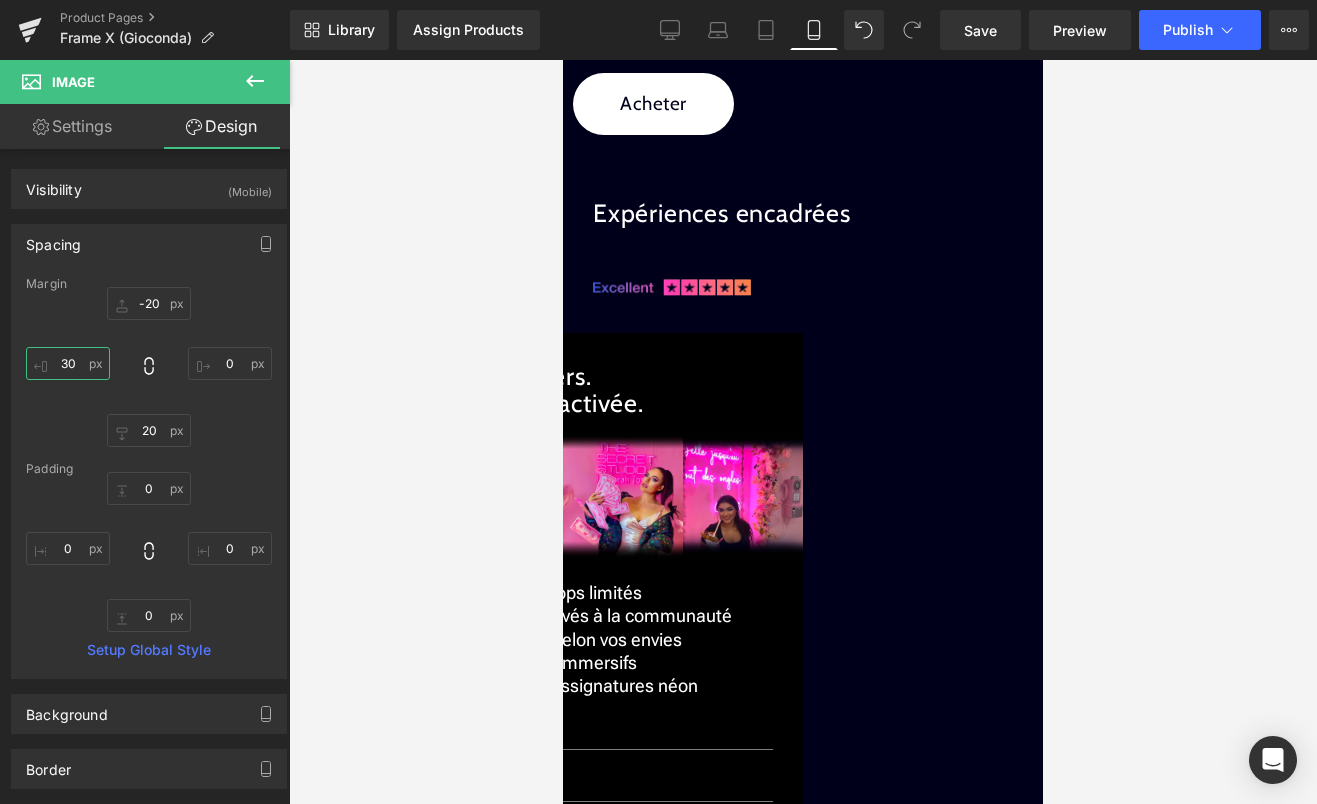 type on "3" 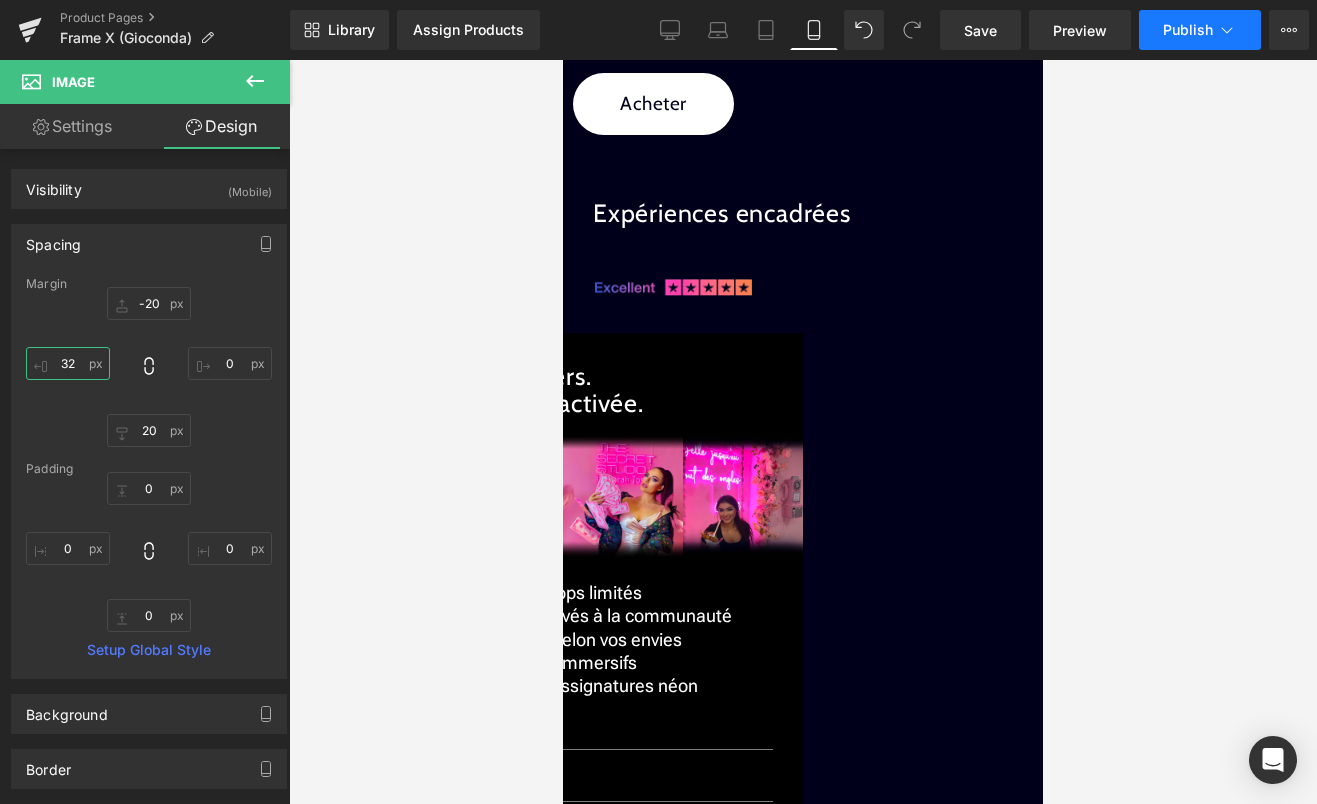 type on "32" 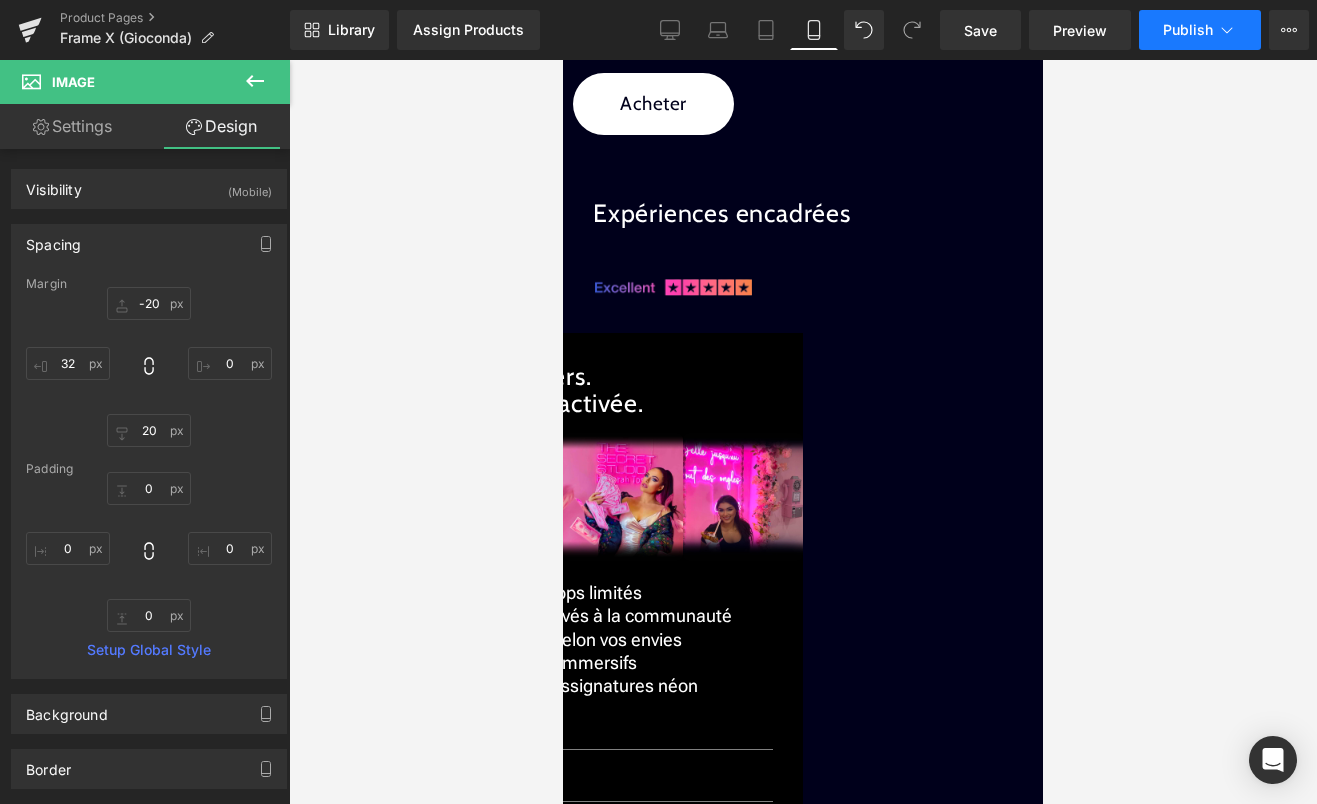 click on "Publish" at bounding box center (1200, 30) 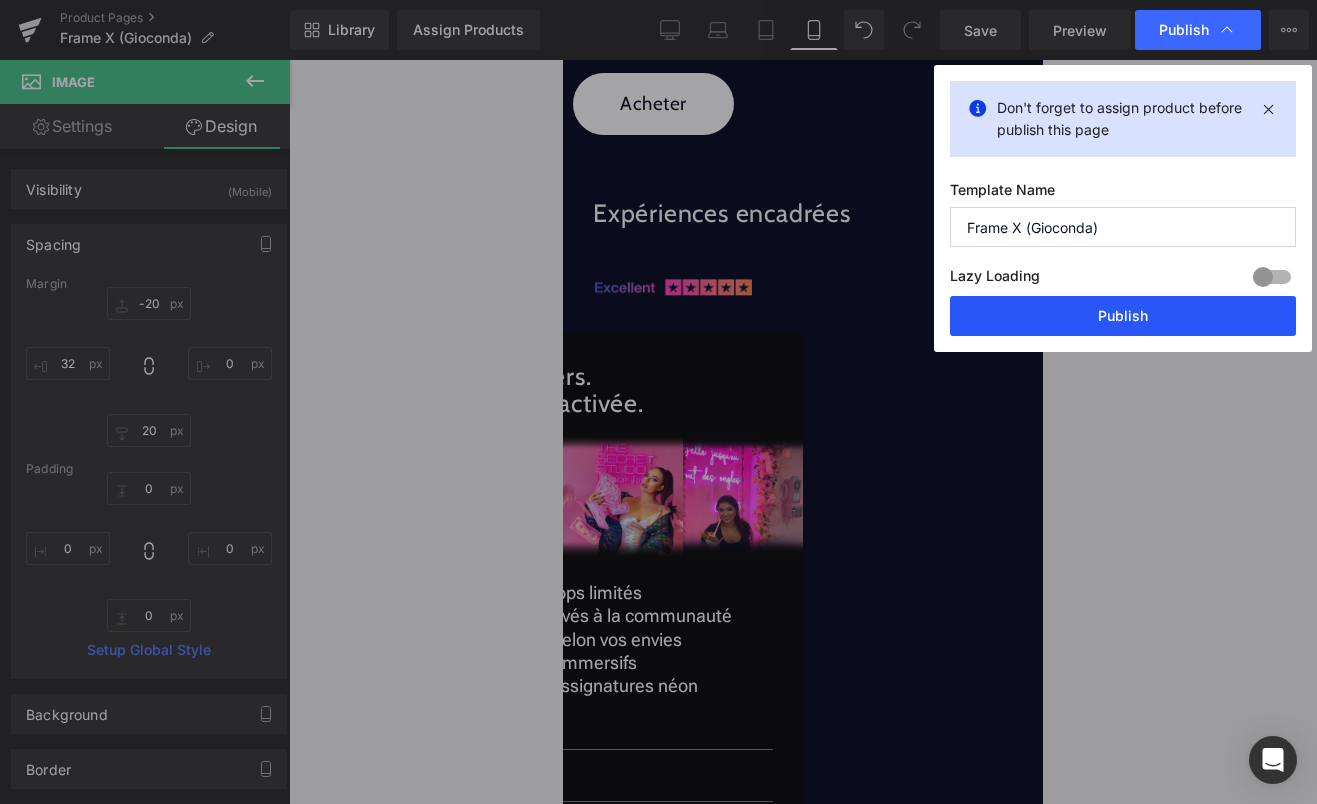 click on "Publish" at bounding box center [1123, 316] 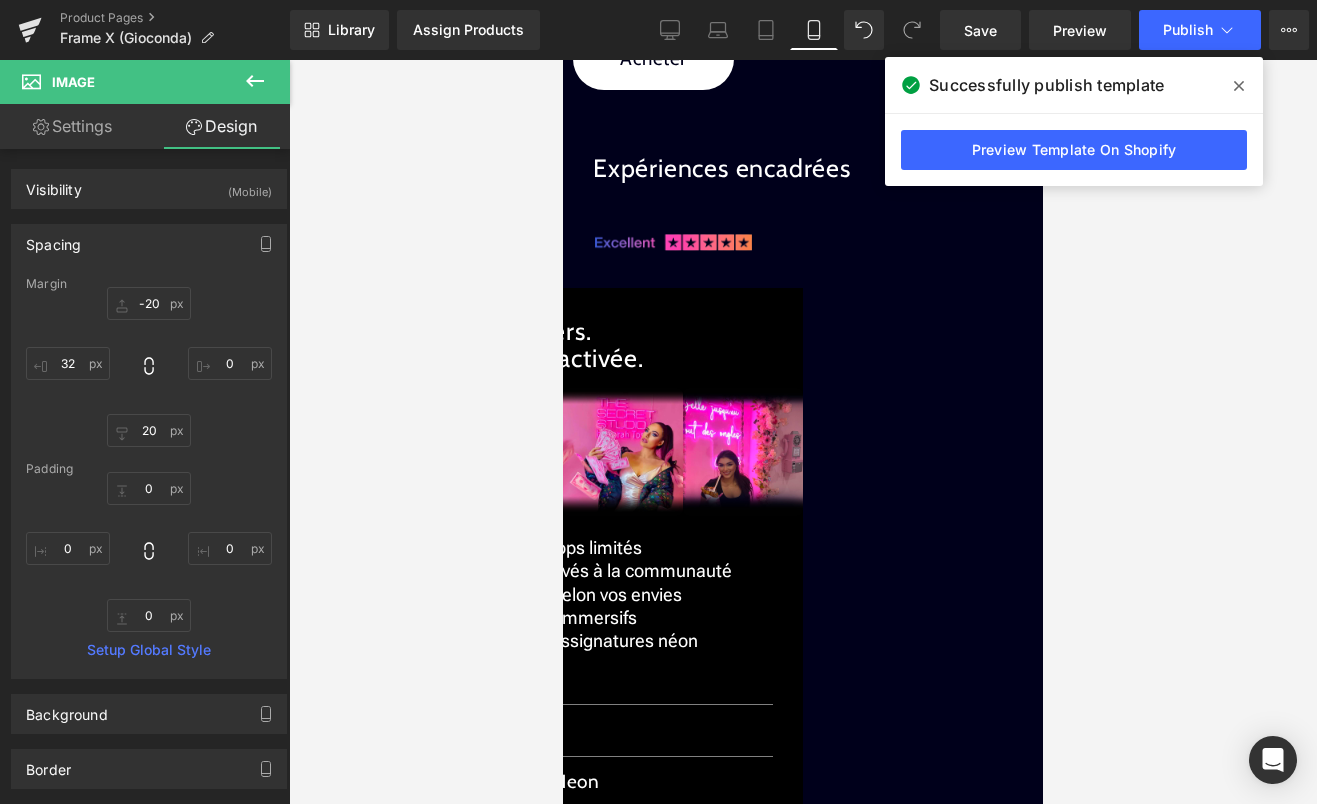 scroll, scrollTop: 2721, scrollLeft: 0, axis: vertical 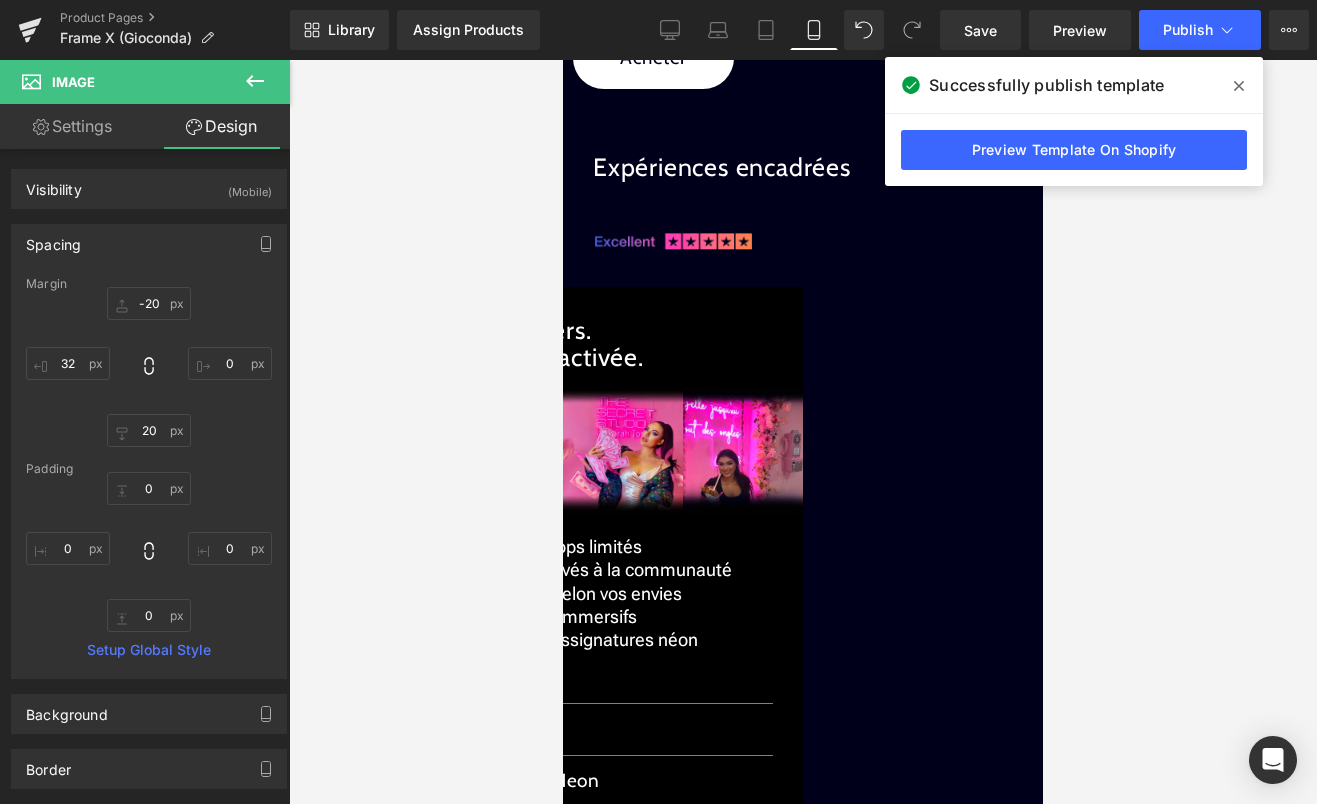 click on "Heading" at bounding box center (563, 60) 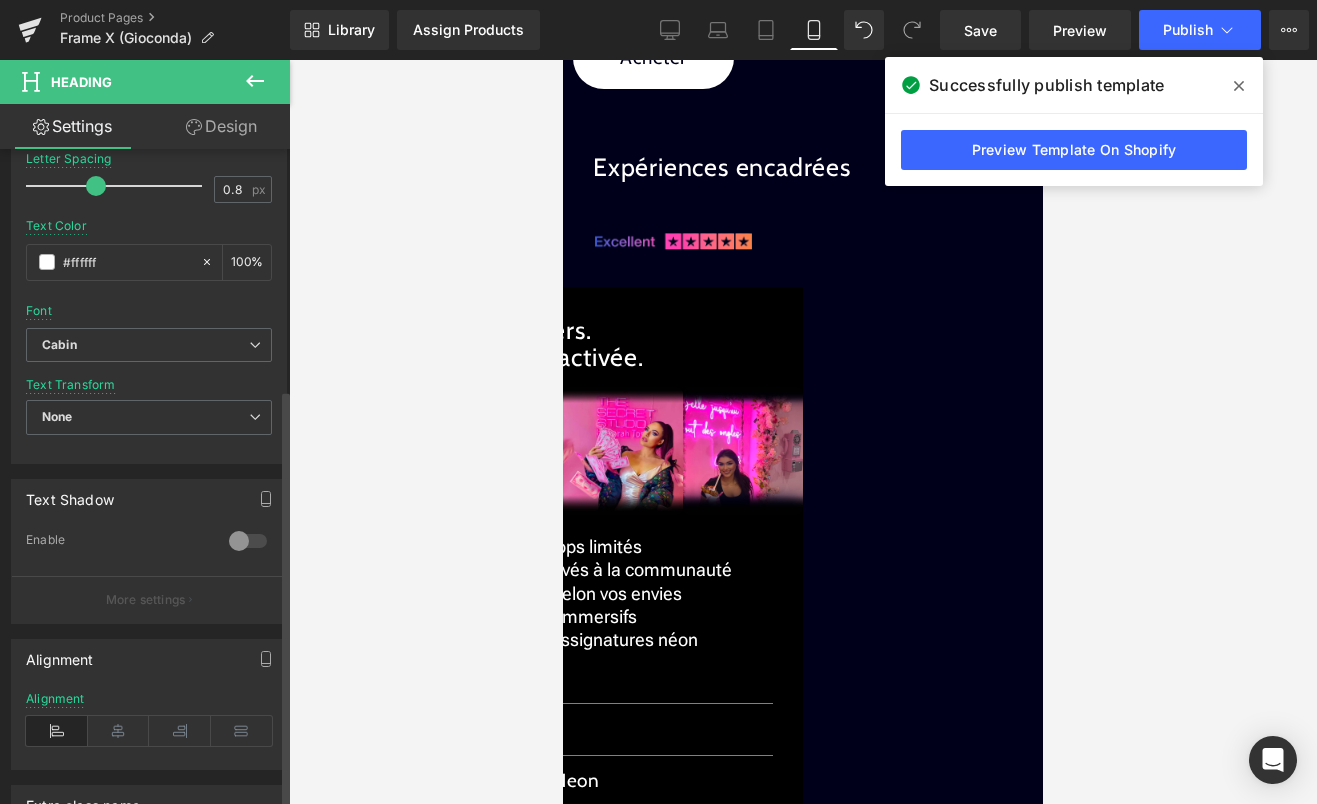 scroll, scrollTop: 612, scrollLeft: 0, axis: vertical 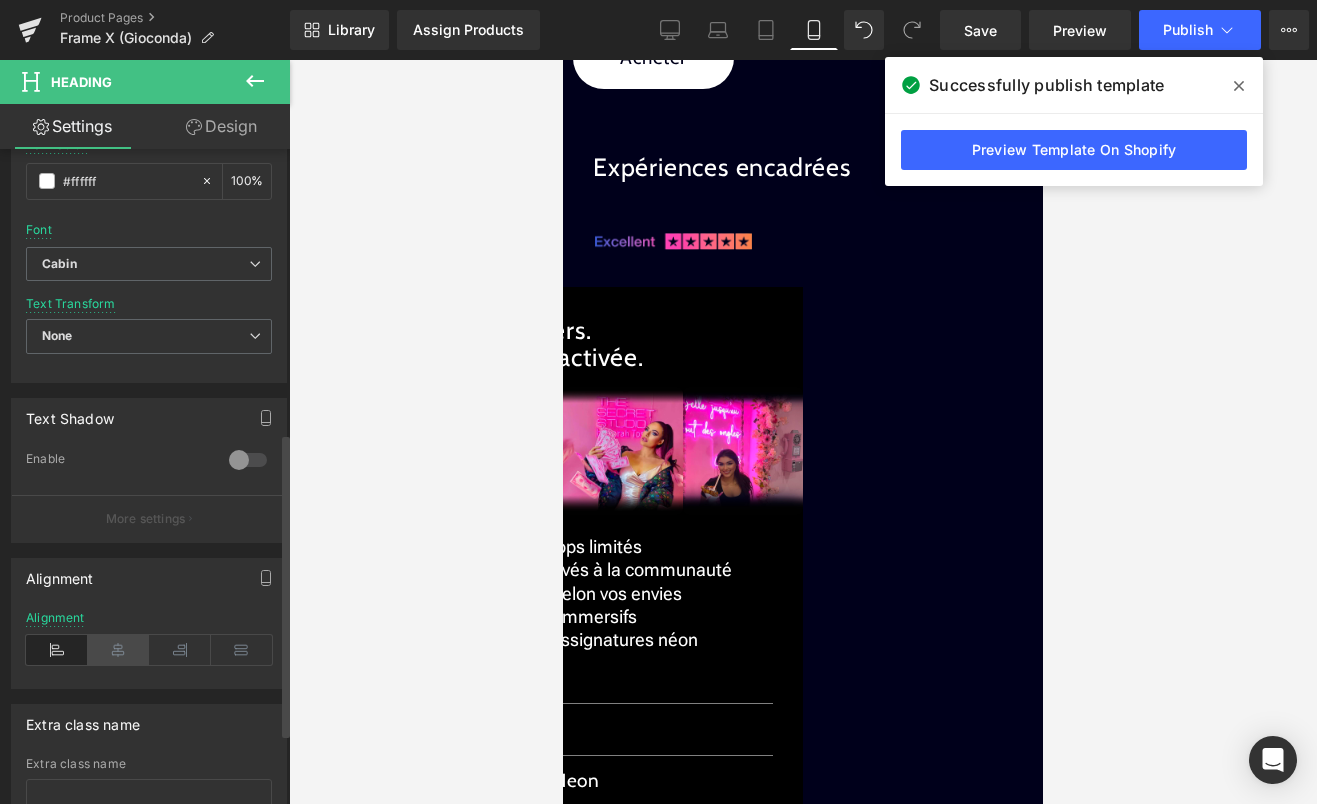 click at bounding box center (119, 650) 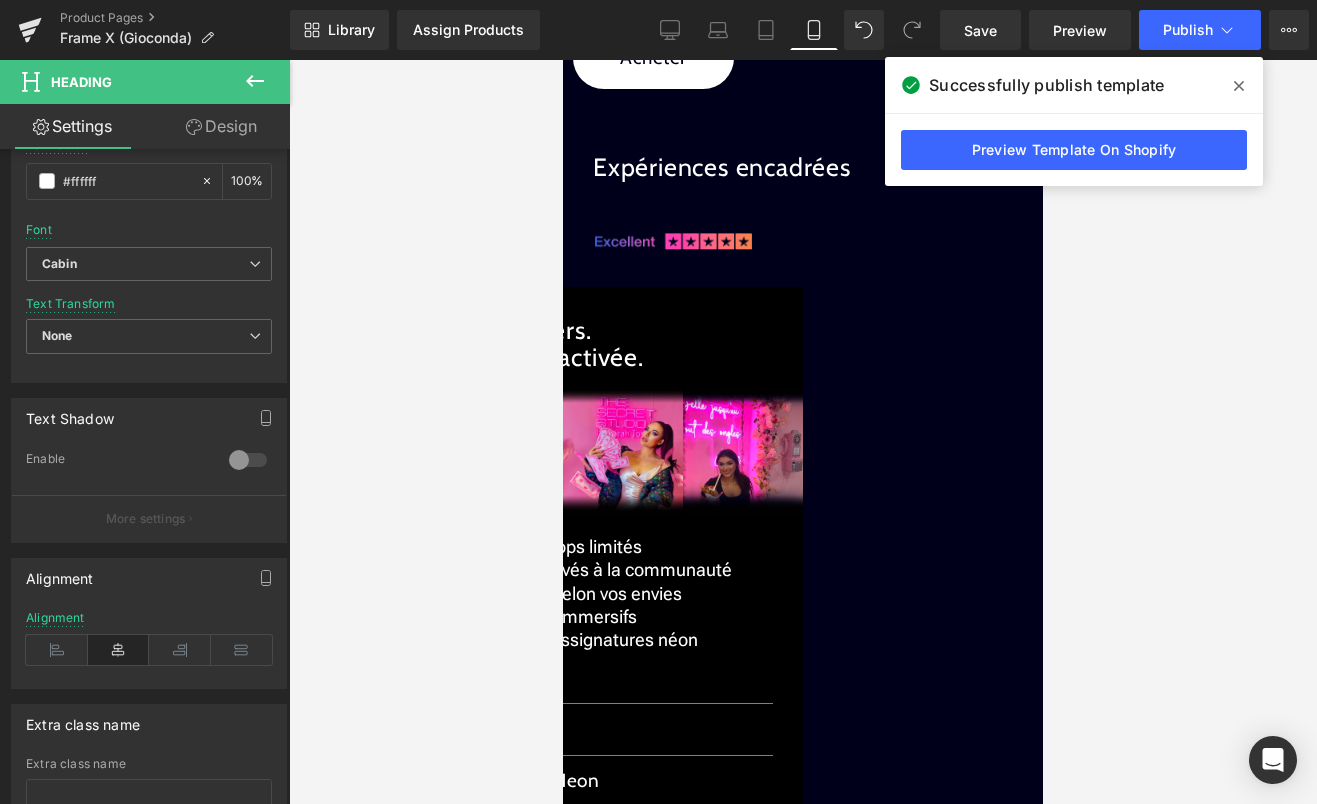 click on "Image" at bounding box center [563, 60] 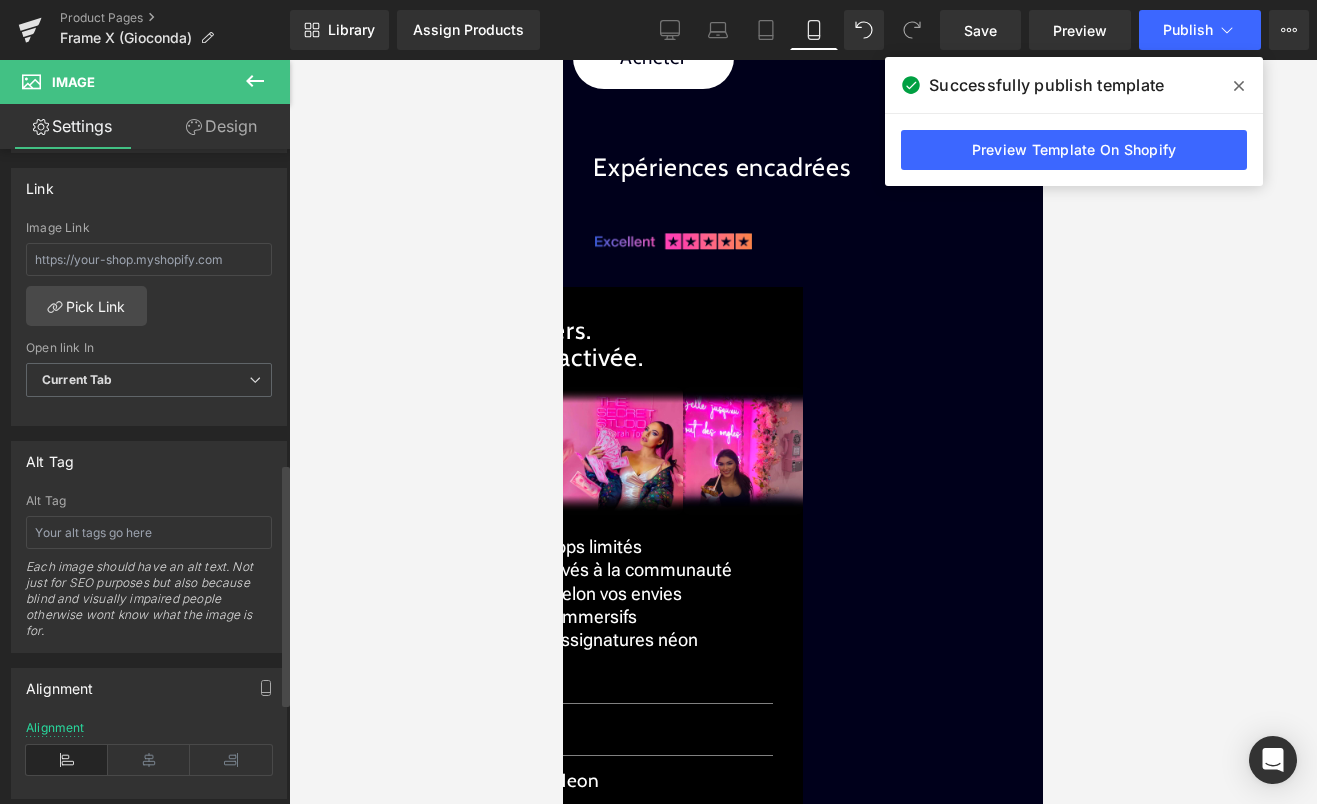 scroll, scrollTop: 1120, scrollLeft: 0, axis: vertical 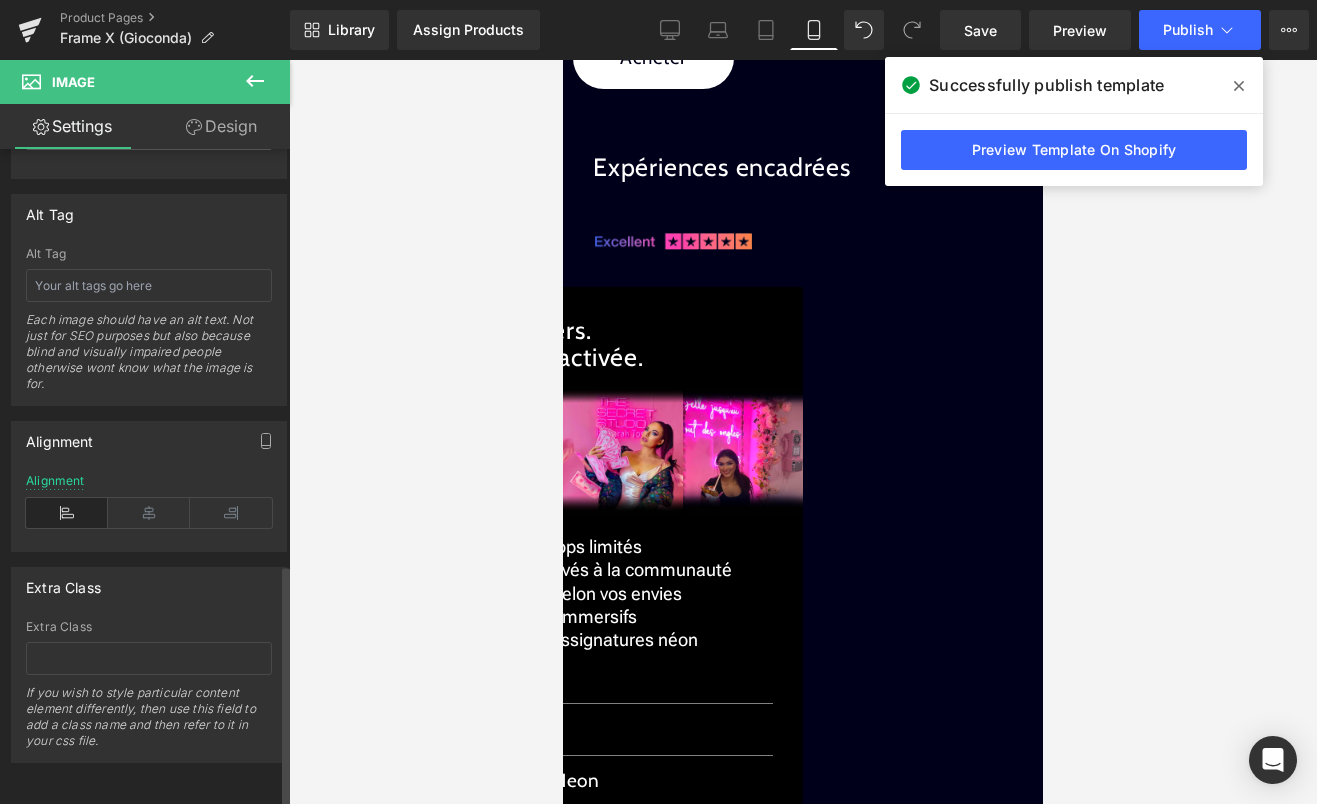 click on "Alignment" at bounding box center (149, 512) 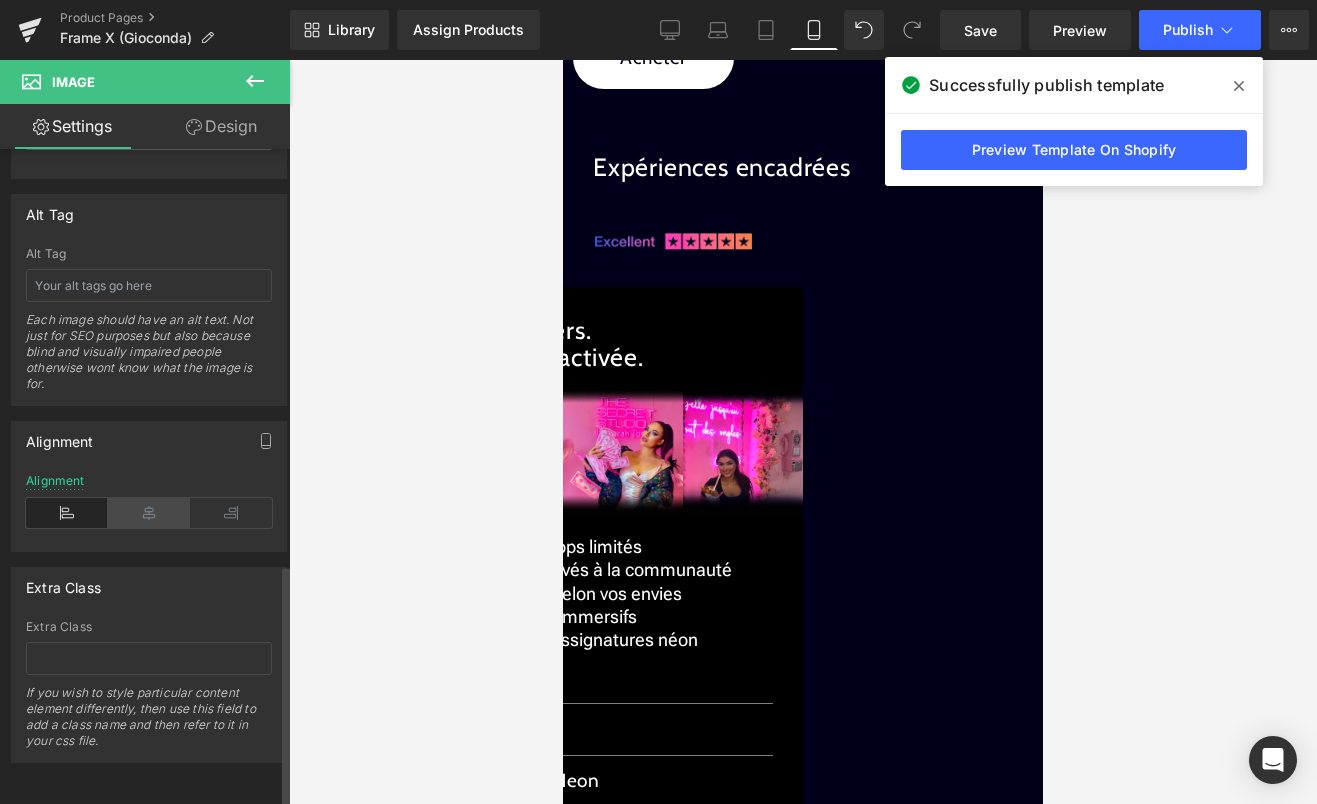 click at bounding box center [149, 513] 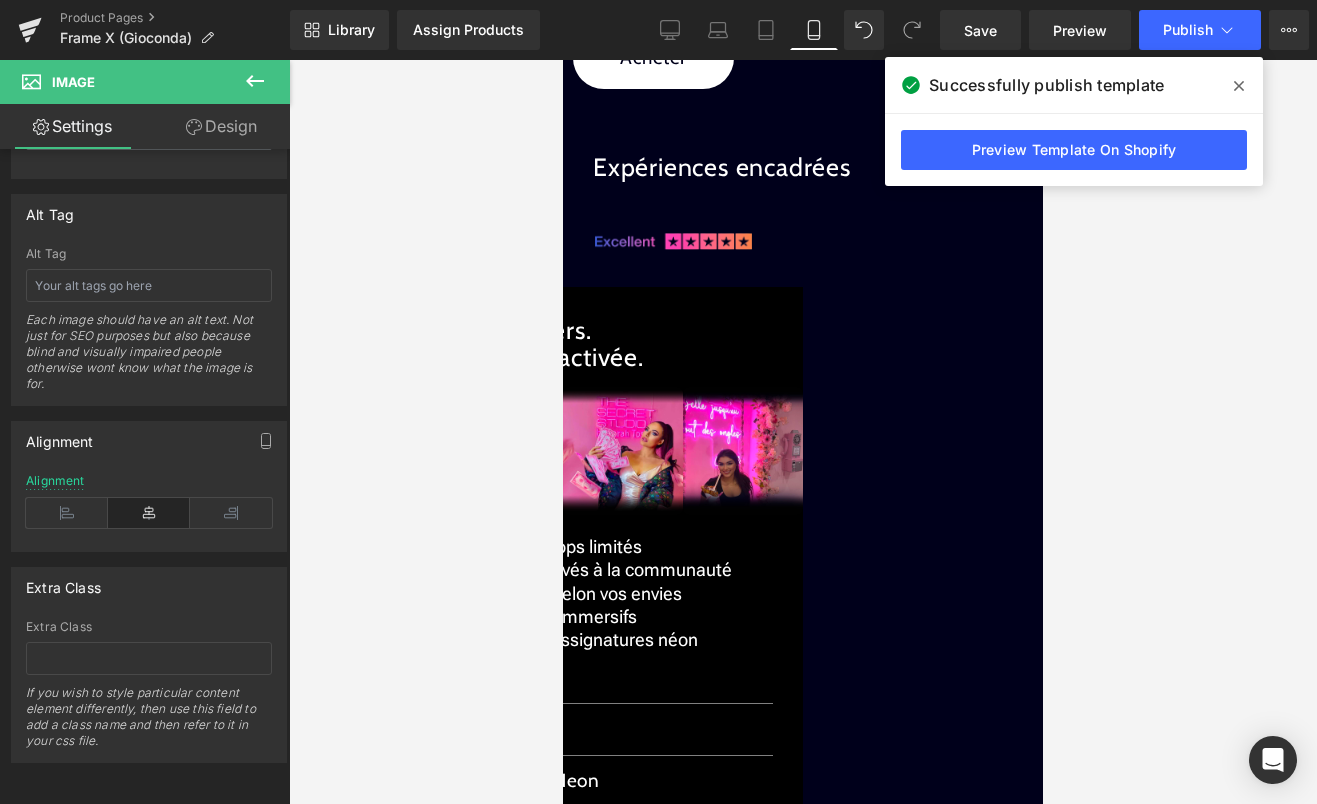 click on "Design" at bounding box center (221, 126) 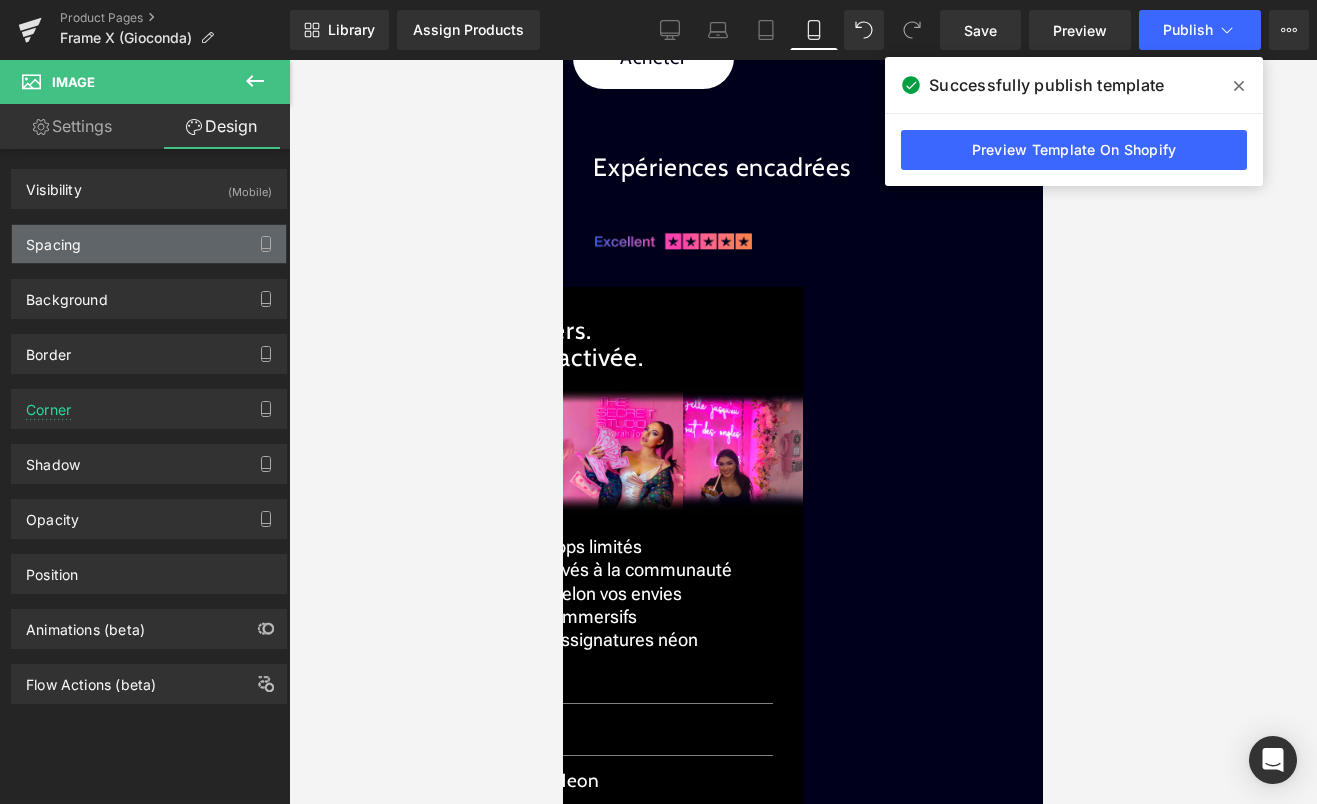 click on "Spacing" at bounding box center [149, 244] 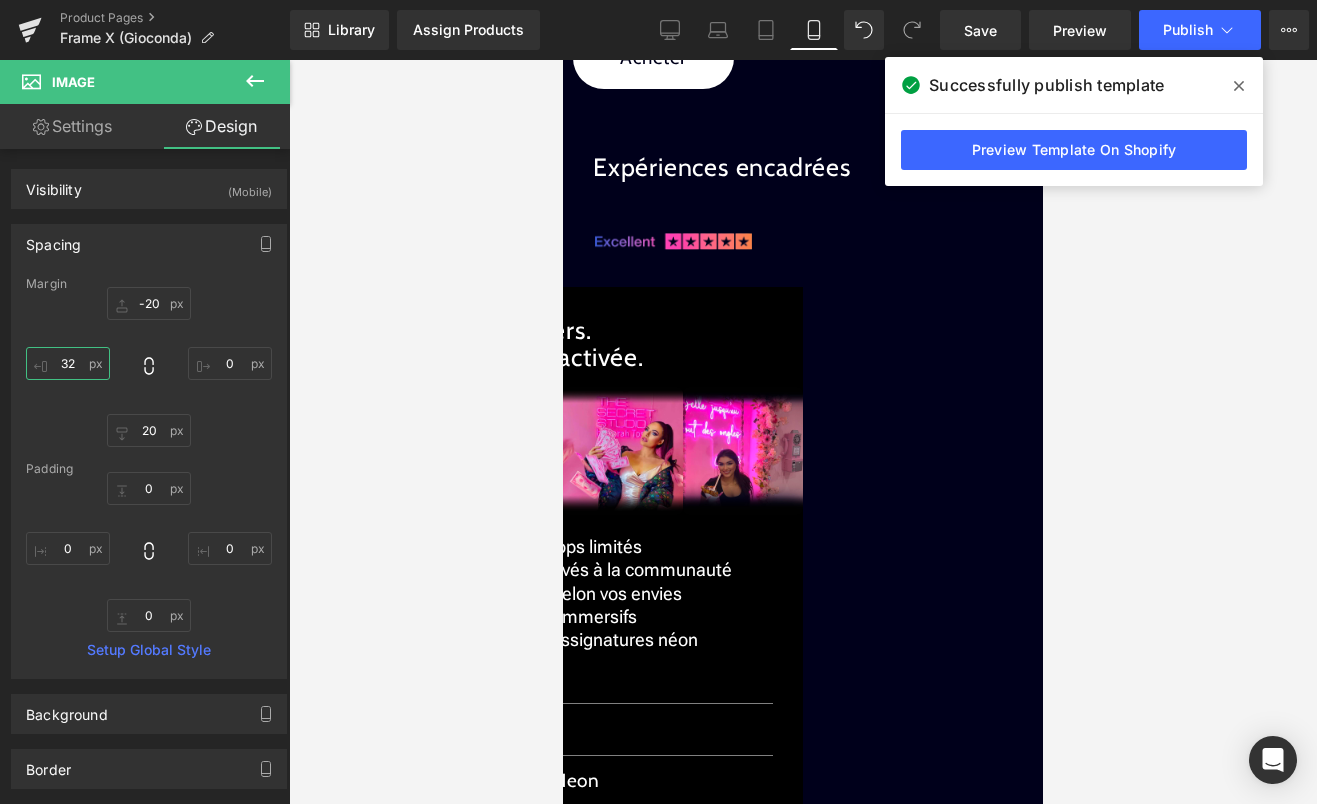 click on "32" at bounding box center (68, 363) 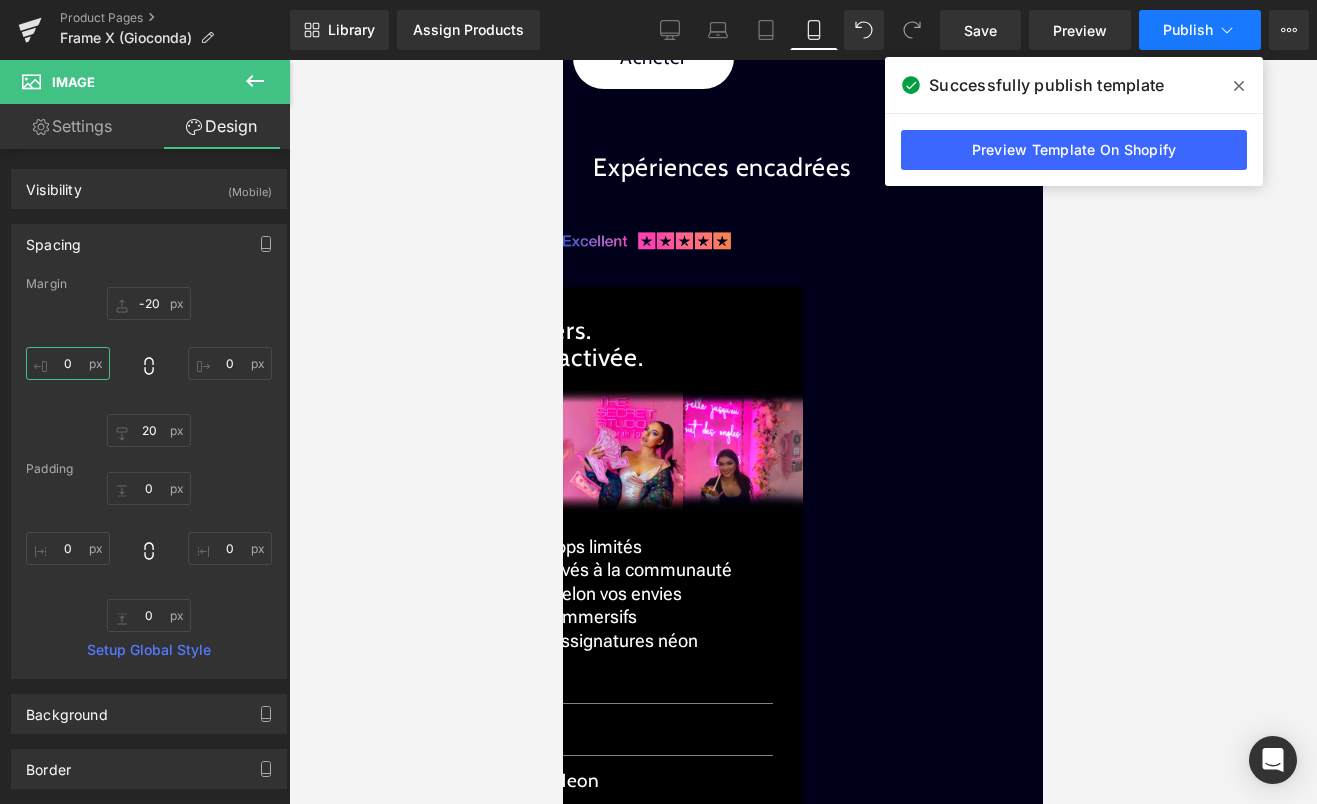 type 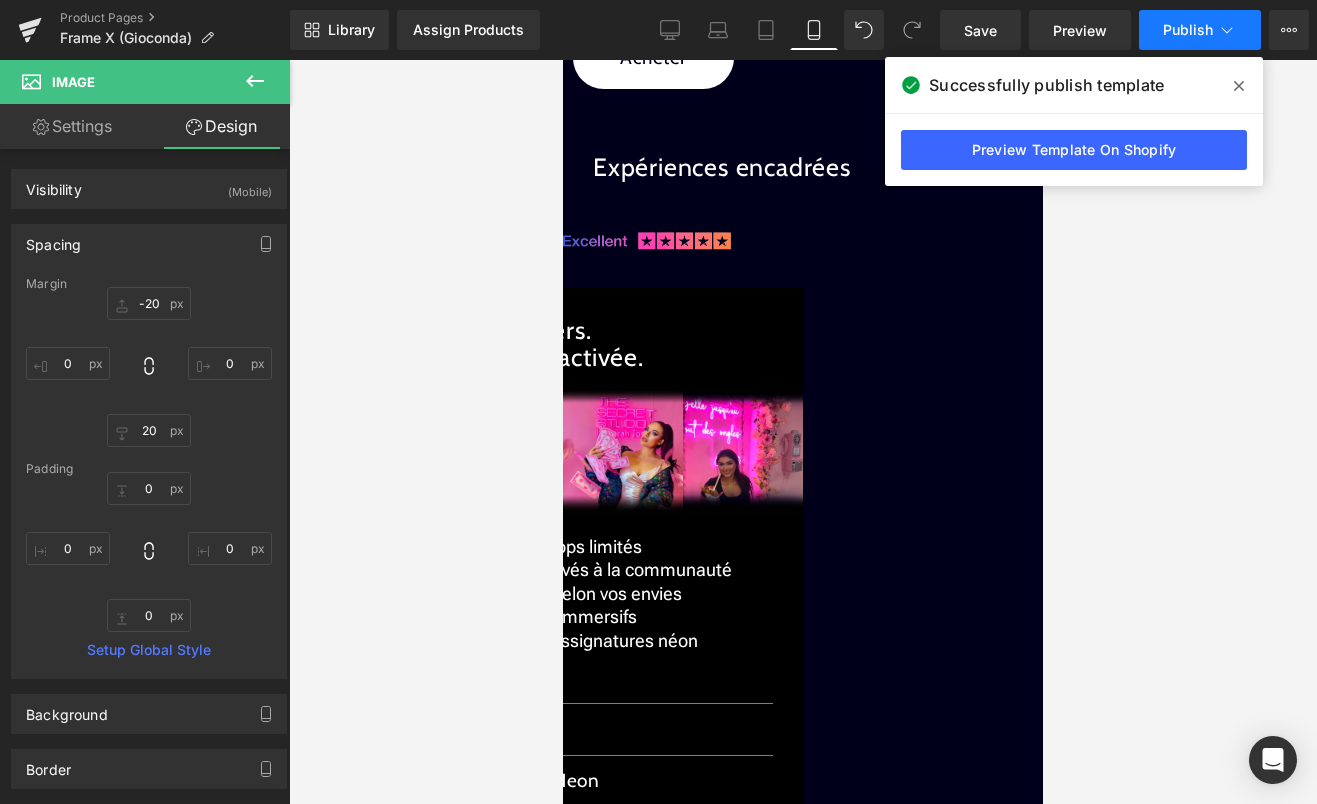 click on "Publish" at bounding box center (1200, 30) 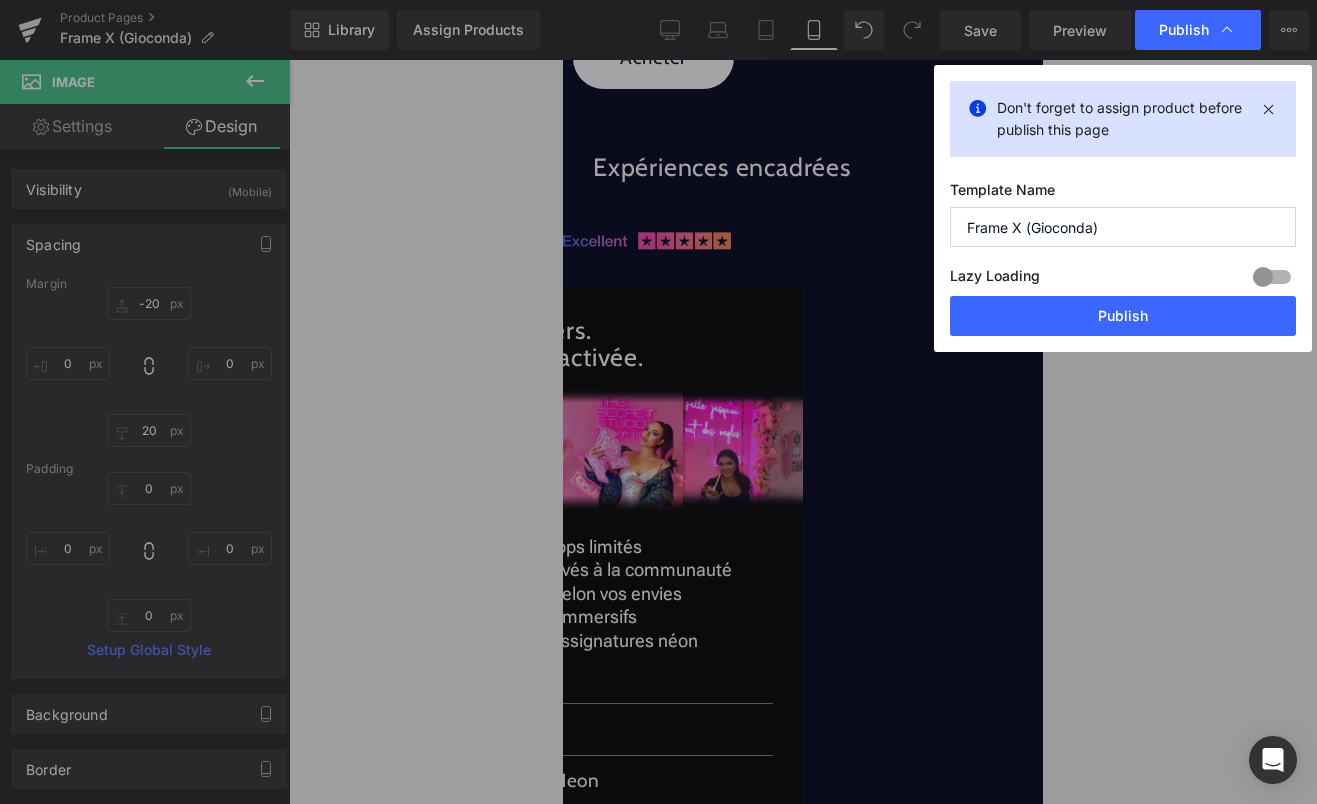 click on "Don't forget to assign product before publish this page Template Name Frame X (Gioconda)
Lazy Loading
Build
Upgrade plan to unlock
Lazy loading helps you improve page loading time, enhance user experience & increase your SEO results.
Lazy loading is available on  Build, Optimize & Enterprise.
You’ve reached the maximum published page number of your plan  (4/999999) .
Upgrade plan to unlock more pages
Publish" at bounding box center [1123, 208] 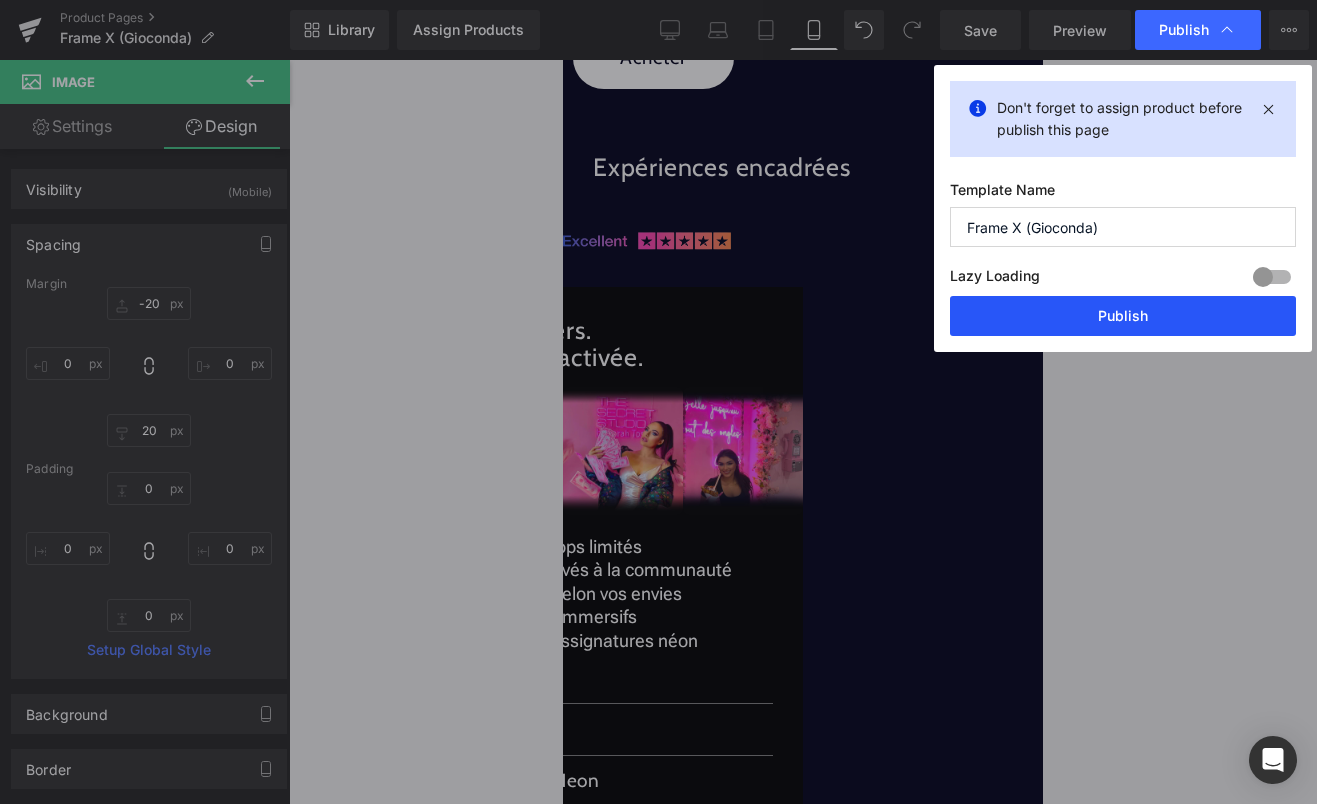 click on "Publish" at bounding box center (1123, 316) 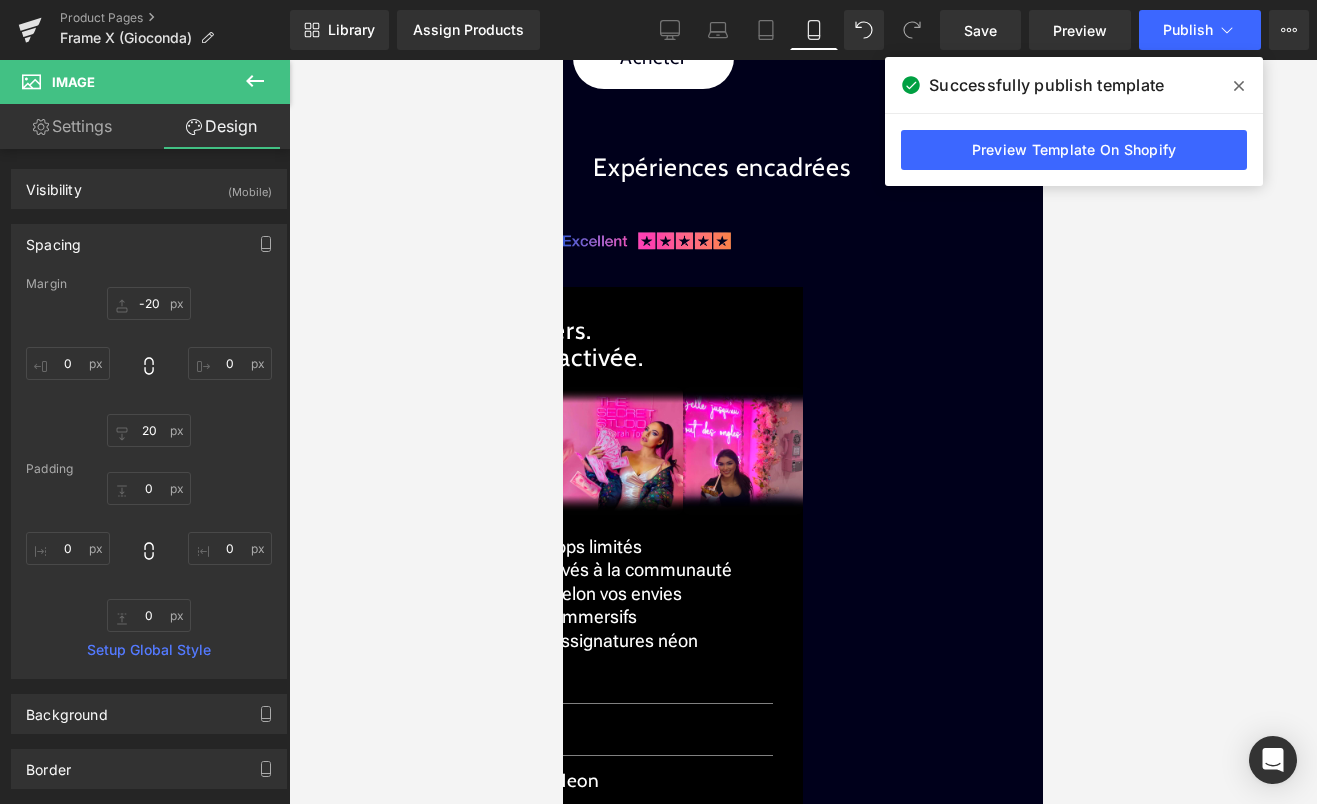 click on "Heading" at bounding box center [563, 60] 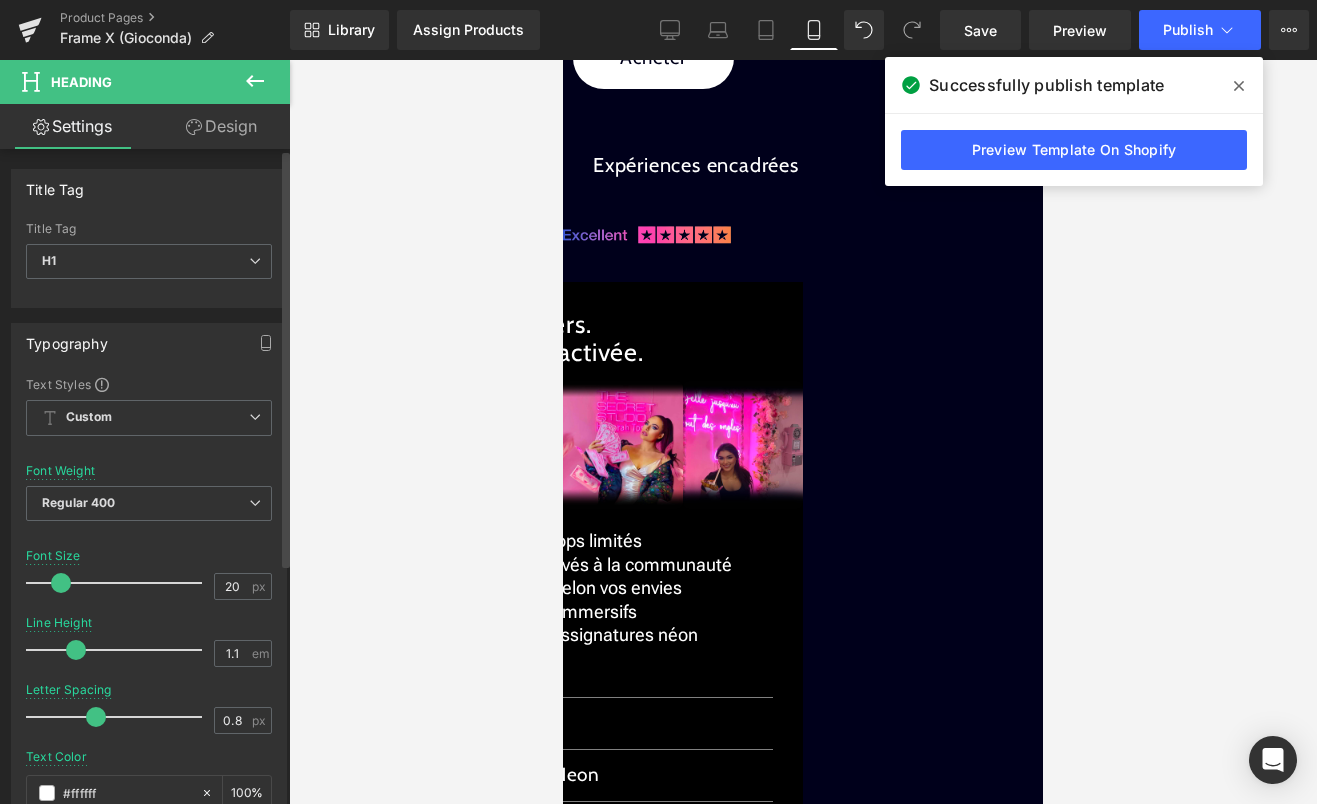 click at bounding box center (61, 583) 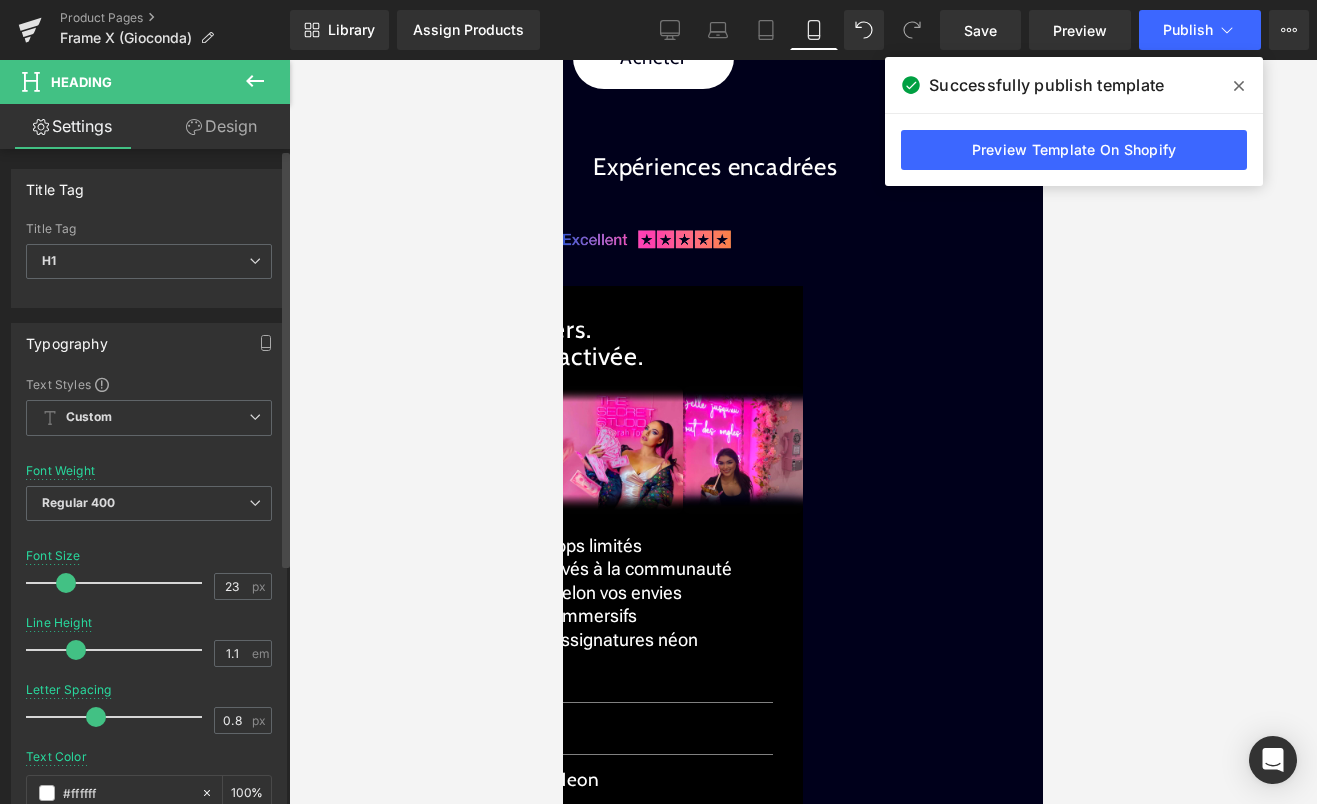 click at bounding box center [119, 583] 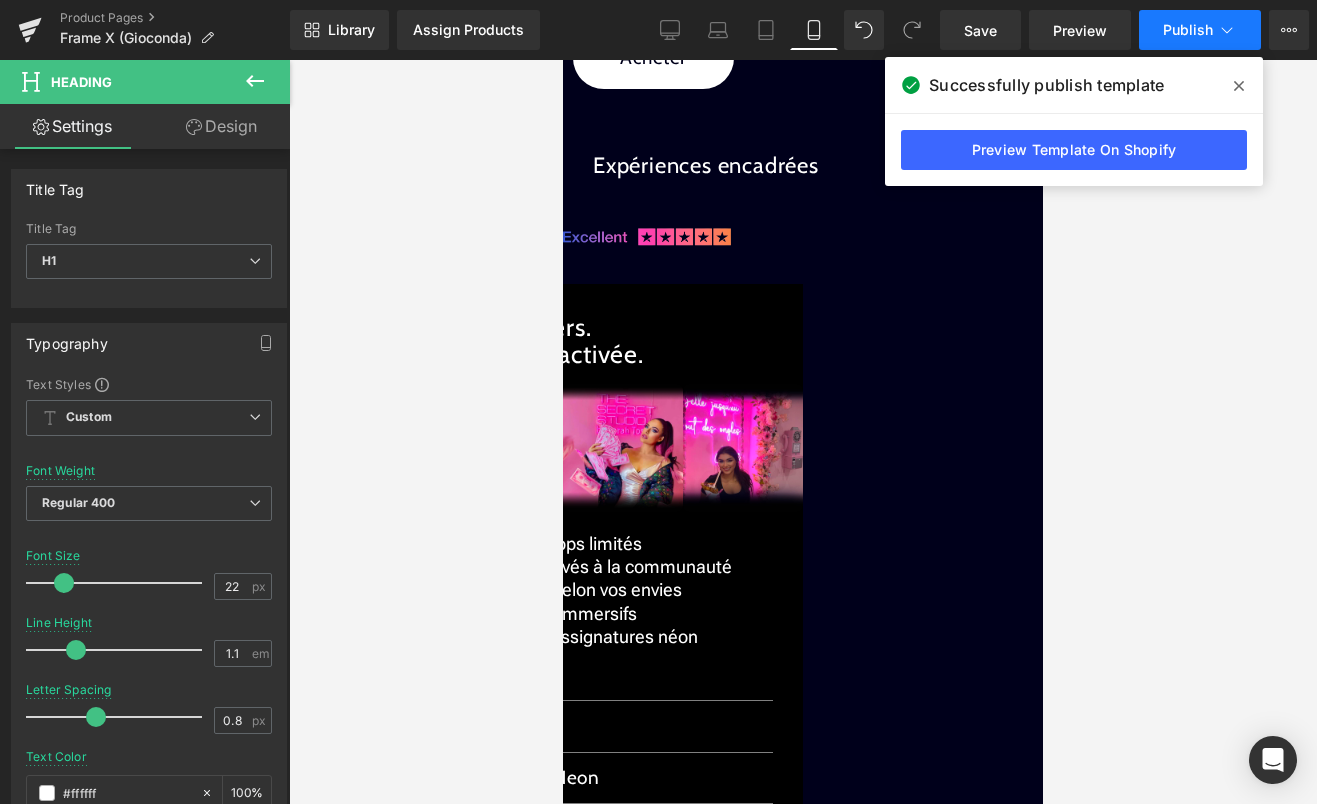 click on "Publish" at bounding box center (1188, 30) 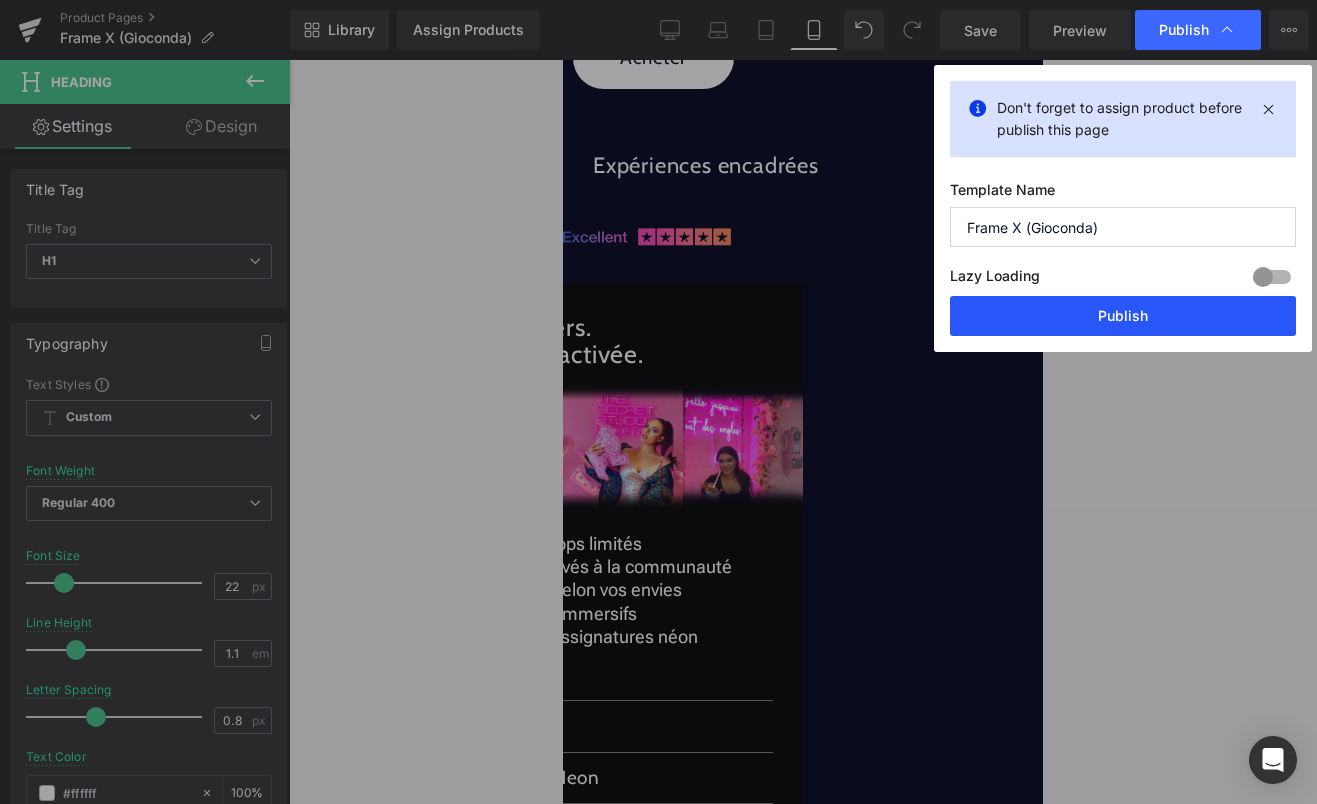 click on "Publish" at bounding box center [1123, 316] 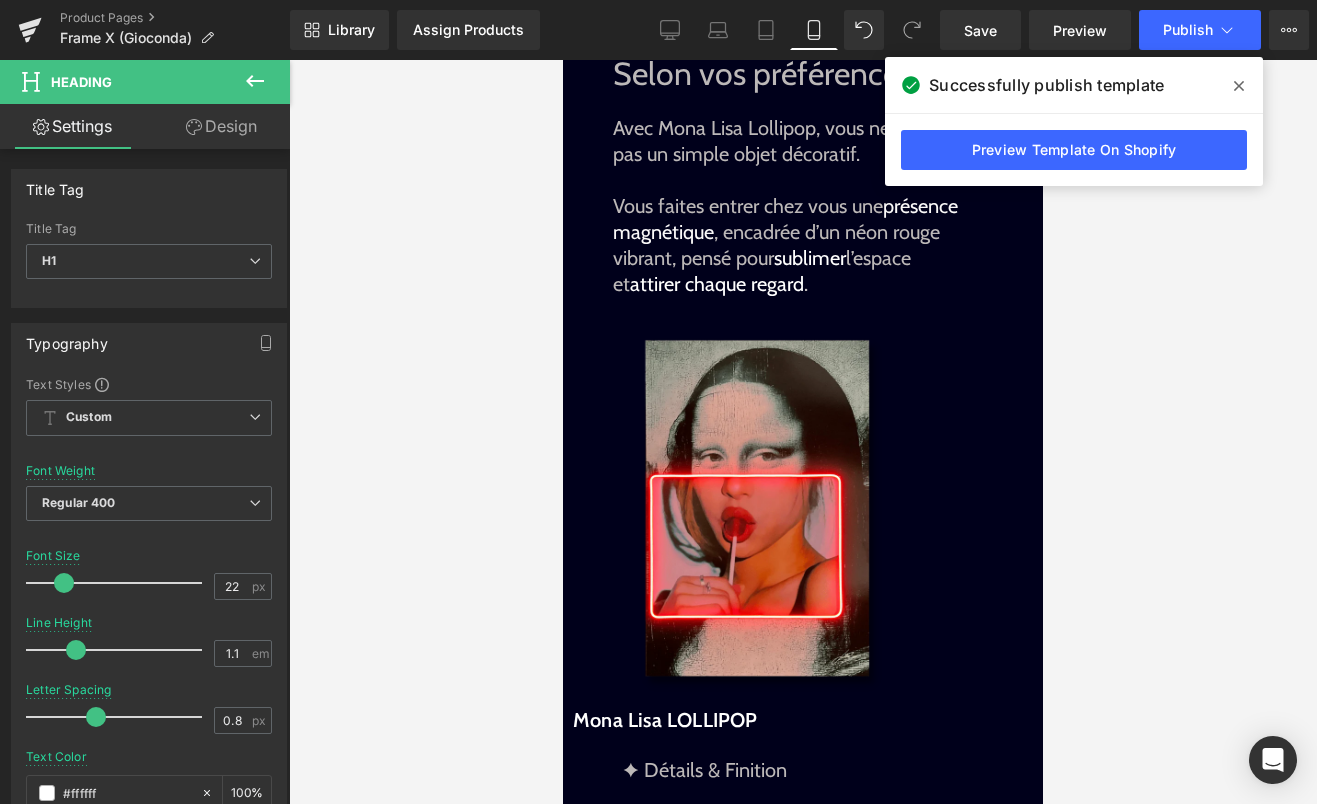 scroll, scrollTop: 1535, scrollLeft: 0, axis: vertical 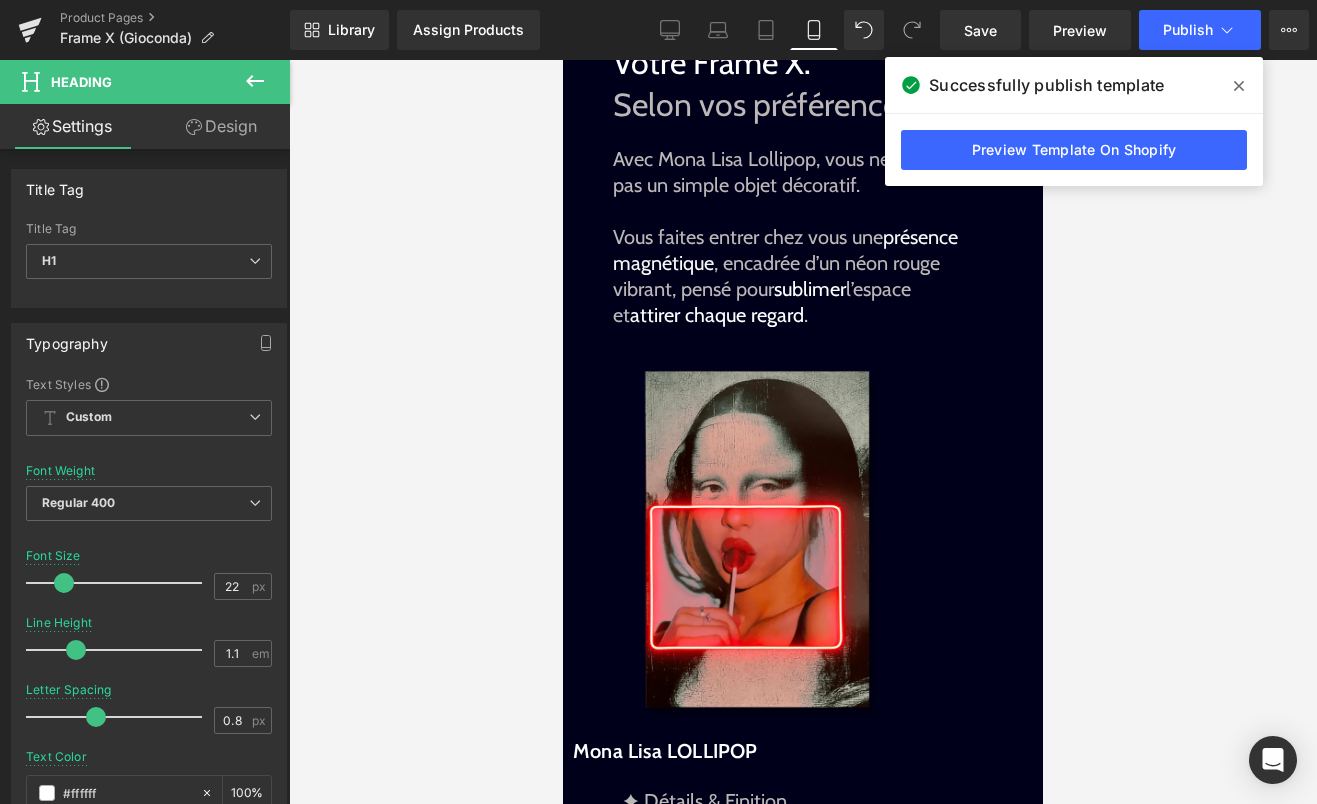 click on "Avec Mona Lisa Lollipop, vous ne choisissez pas un simple objet décoratif." at bounding box center [803, 185] 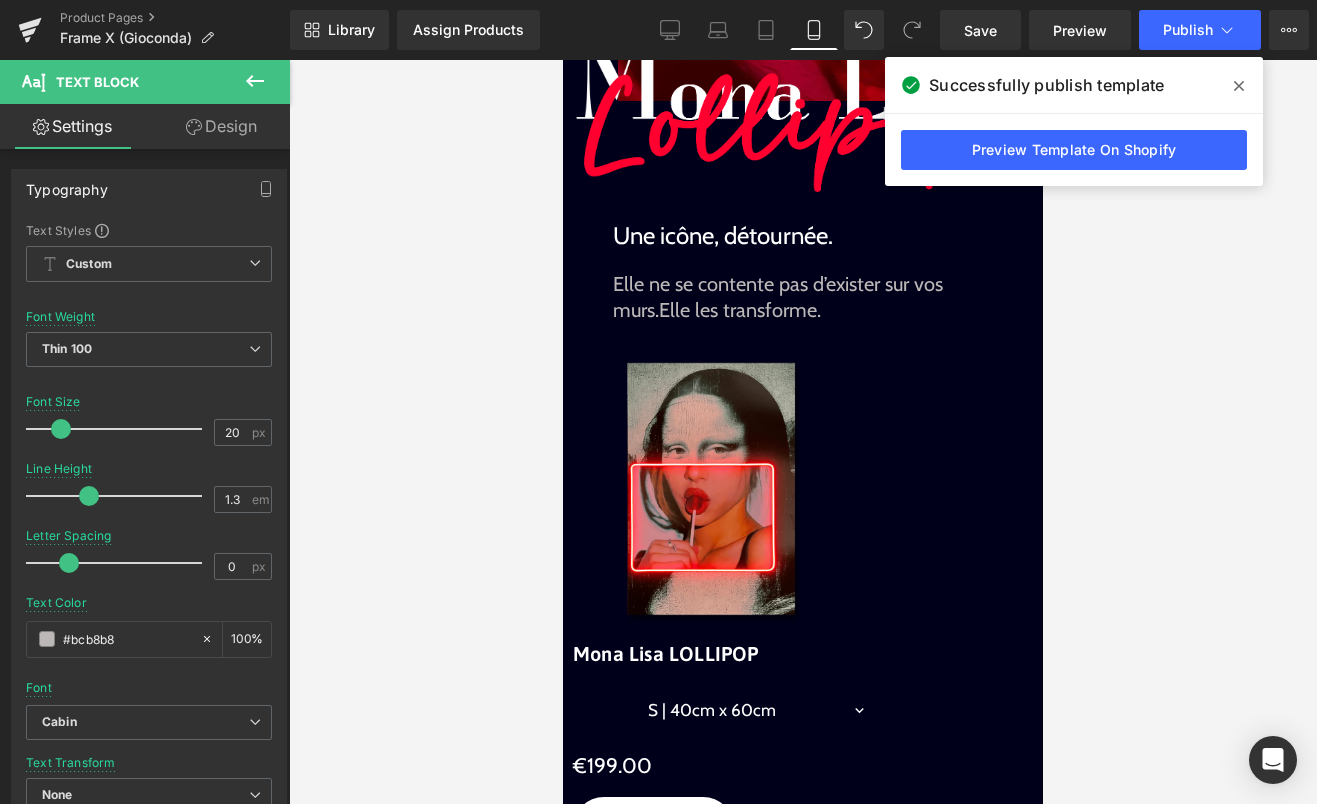 scroll, scrollTop: 358, scrollLeft: 0, axis: vertical 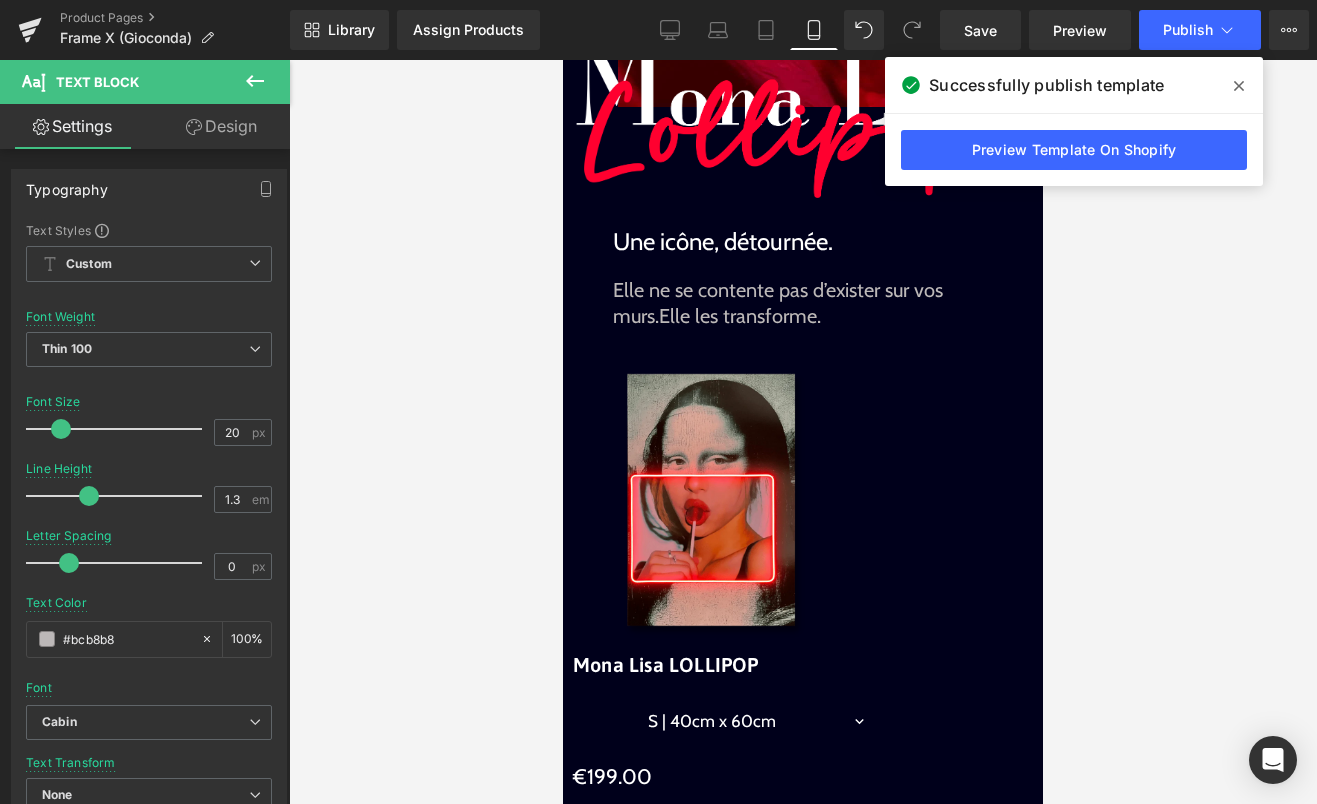 click on "Une icône, détournée." at bounding box center (803, 241) 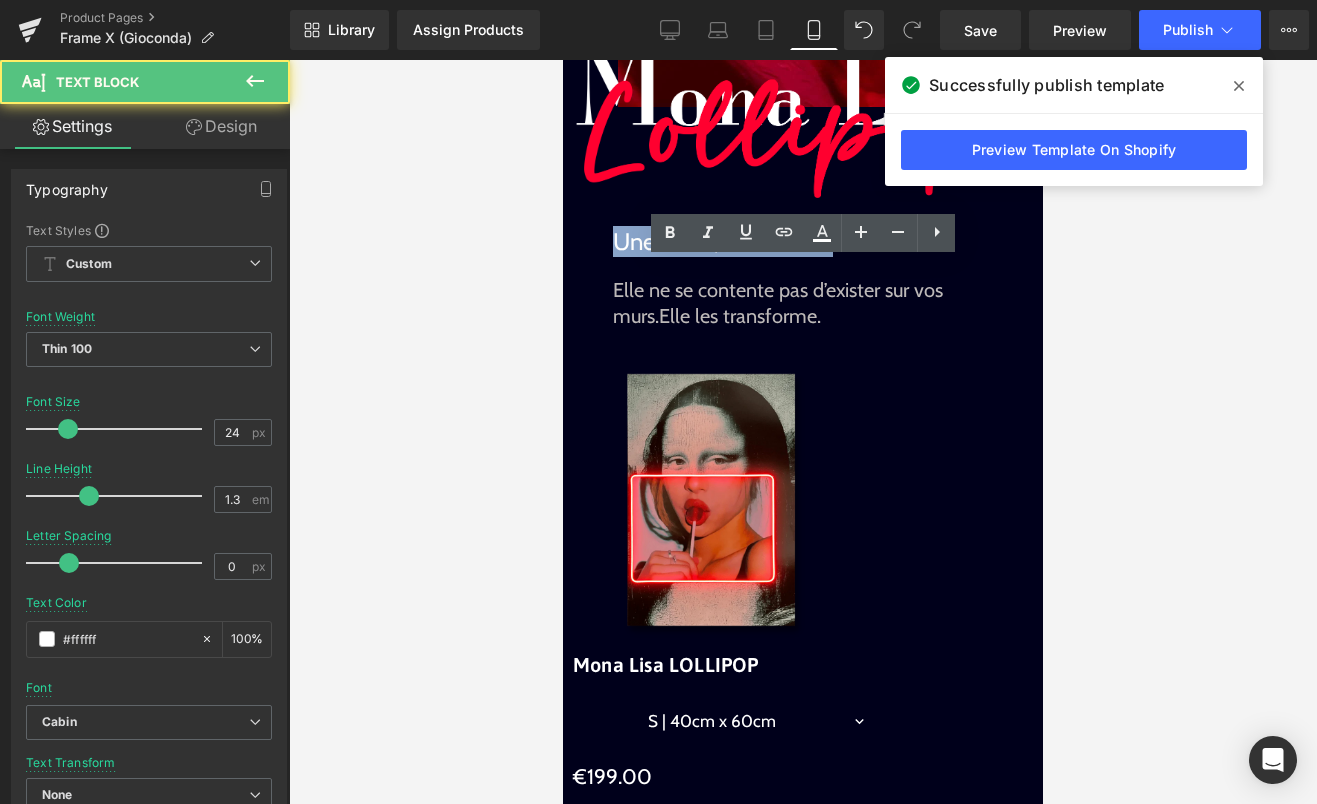 drag, startPoint x: 838, startPoint y: 273, endPoint x: 606, endPoint y: 271, distance: 232.00862 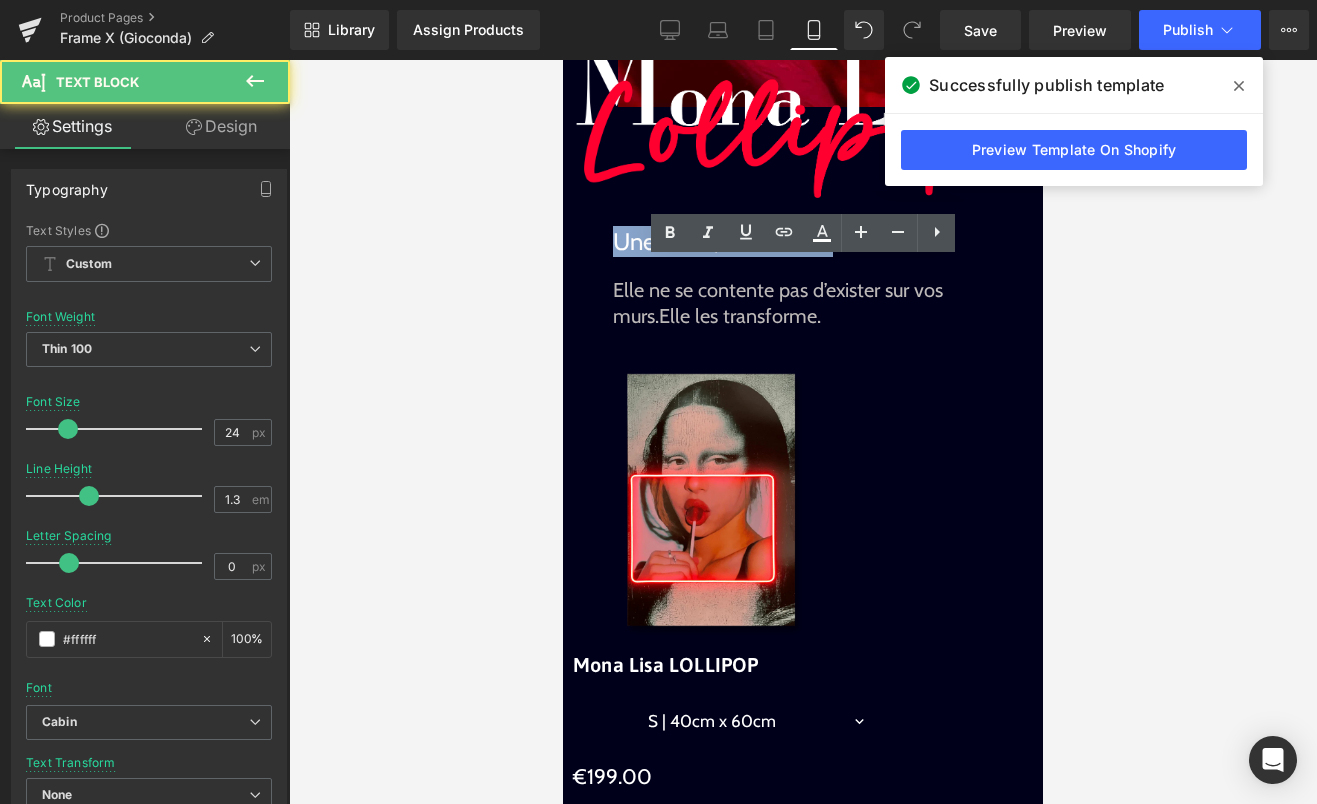 click on "Image         Image         Liquid         Image         Image         Une icône, détournée. Text Block         Elle ne se contente pas d’exister sur vos murs.  Elle les transforme. Text Block
Sale Off
(P) Image
Mona Lisa LOLLIPOP
(P) Title
S | 40cm x 60cm
M | 50cm x 75cm
L  | 60cm x 90cm
XL | 80cm x 120cm
XXL | 100cm x 150cm 0" at bounding box center [803, 1579] 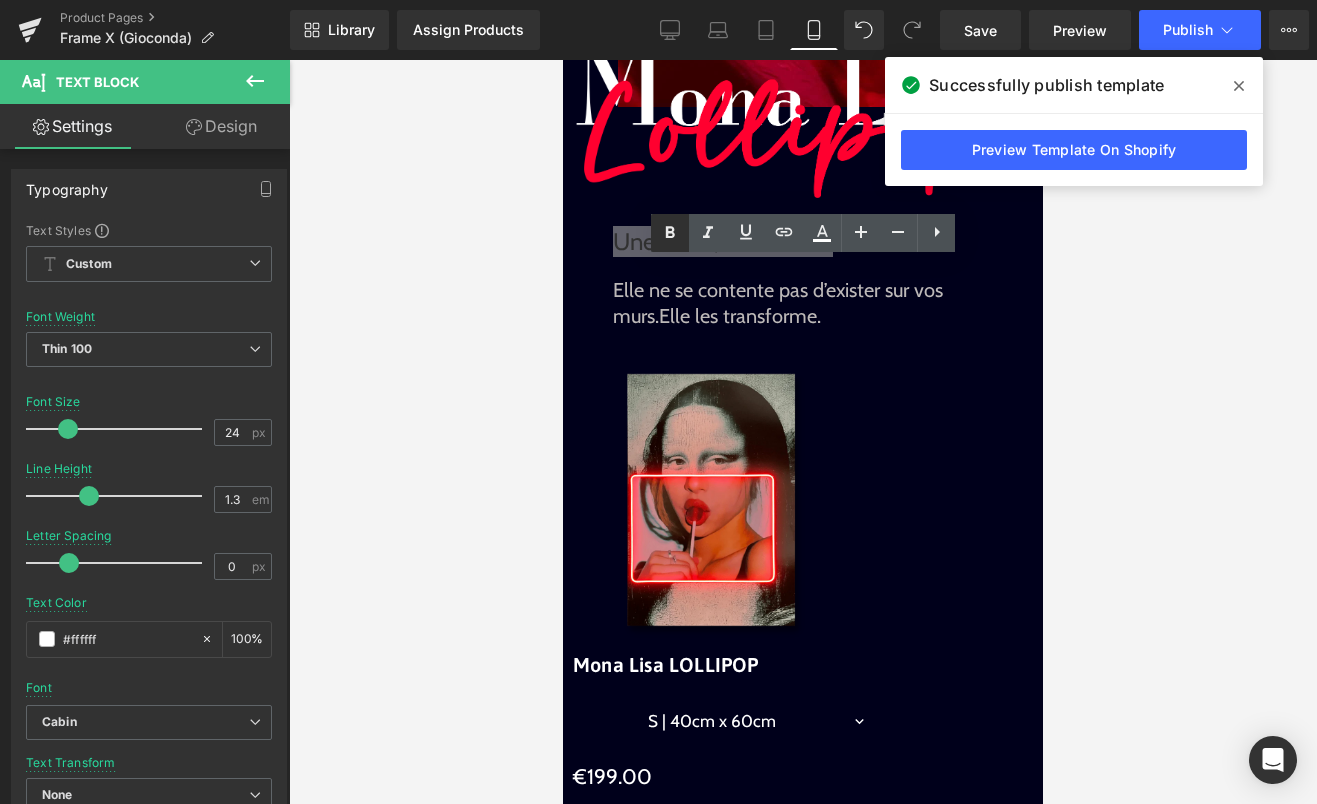 click 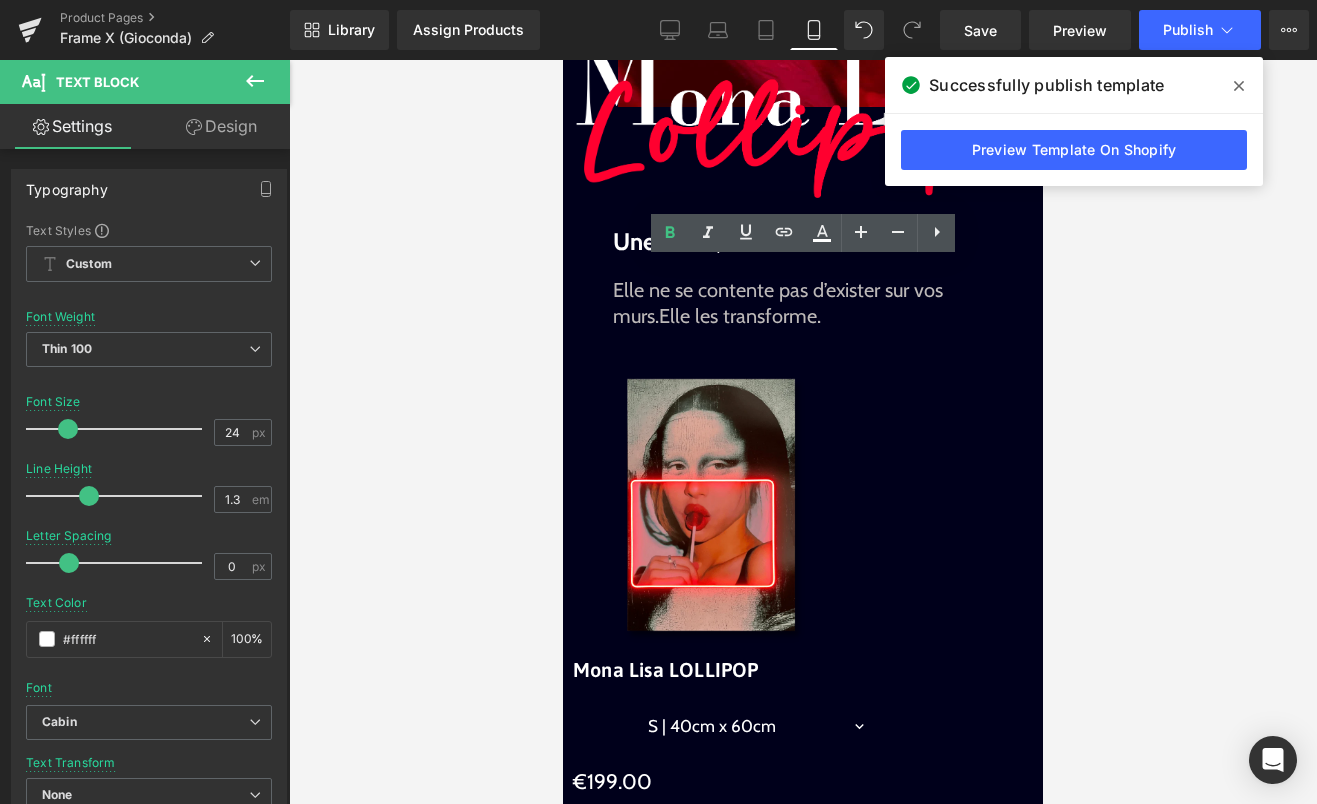 click on "Text Block" at bounding box center (563, 60) 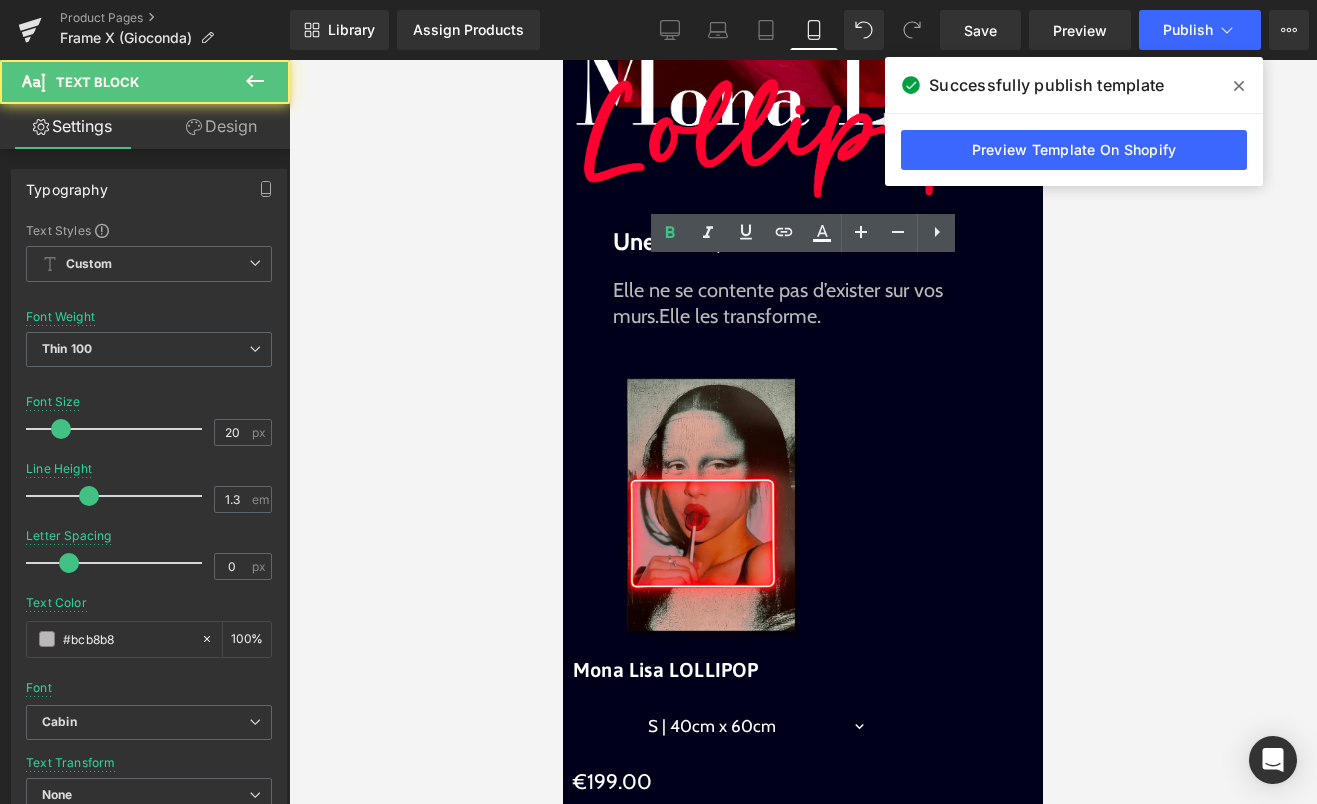 click on "Text Block" at bounding box center [563, 60] 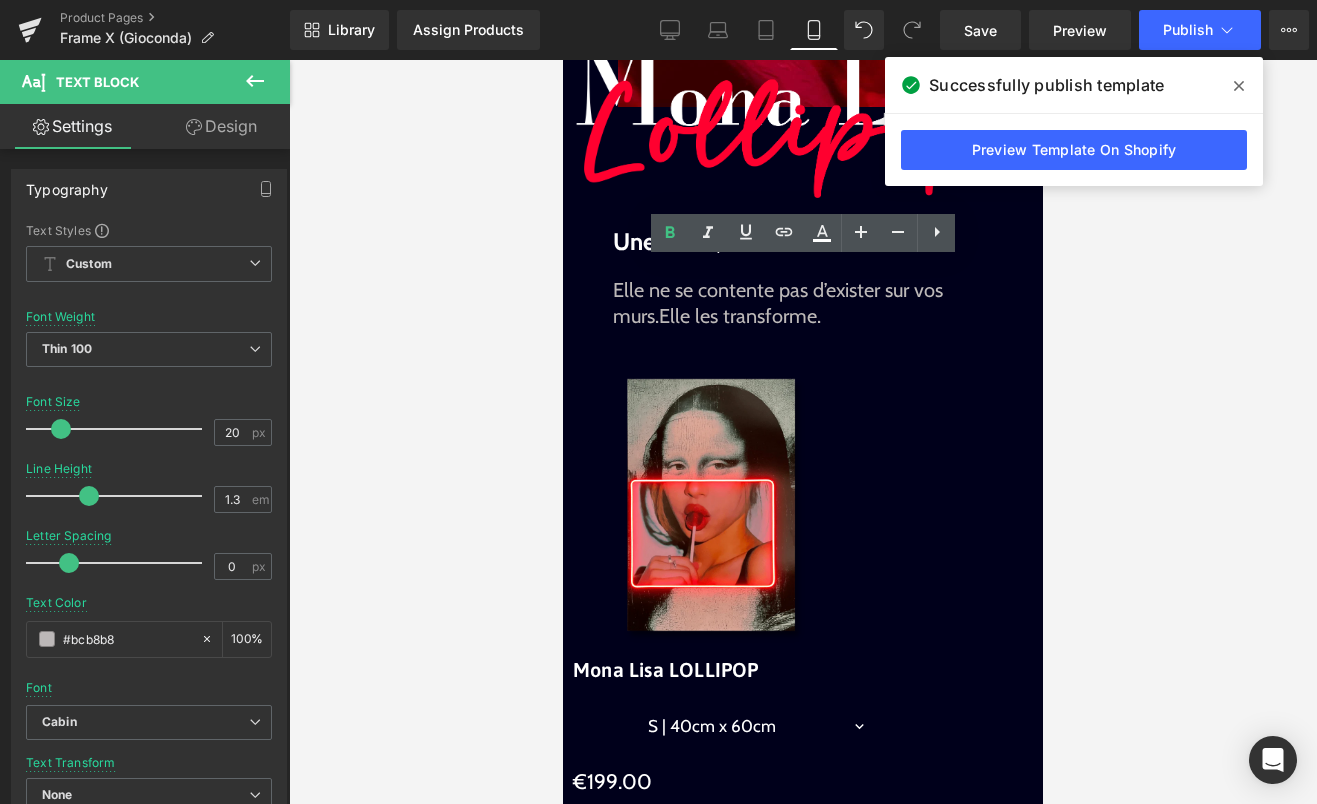 click on "Elle ne se contente pas d’exister sur vos murs.  Elle les transforme." at bounding box center (803, 303) 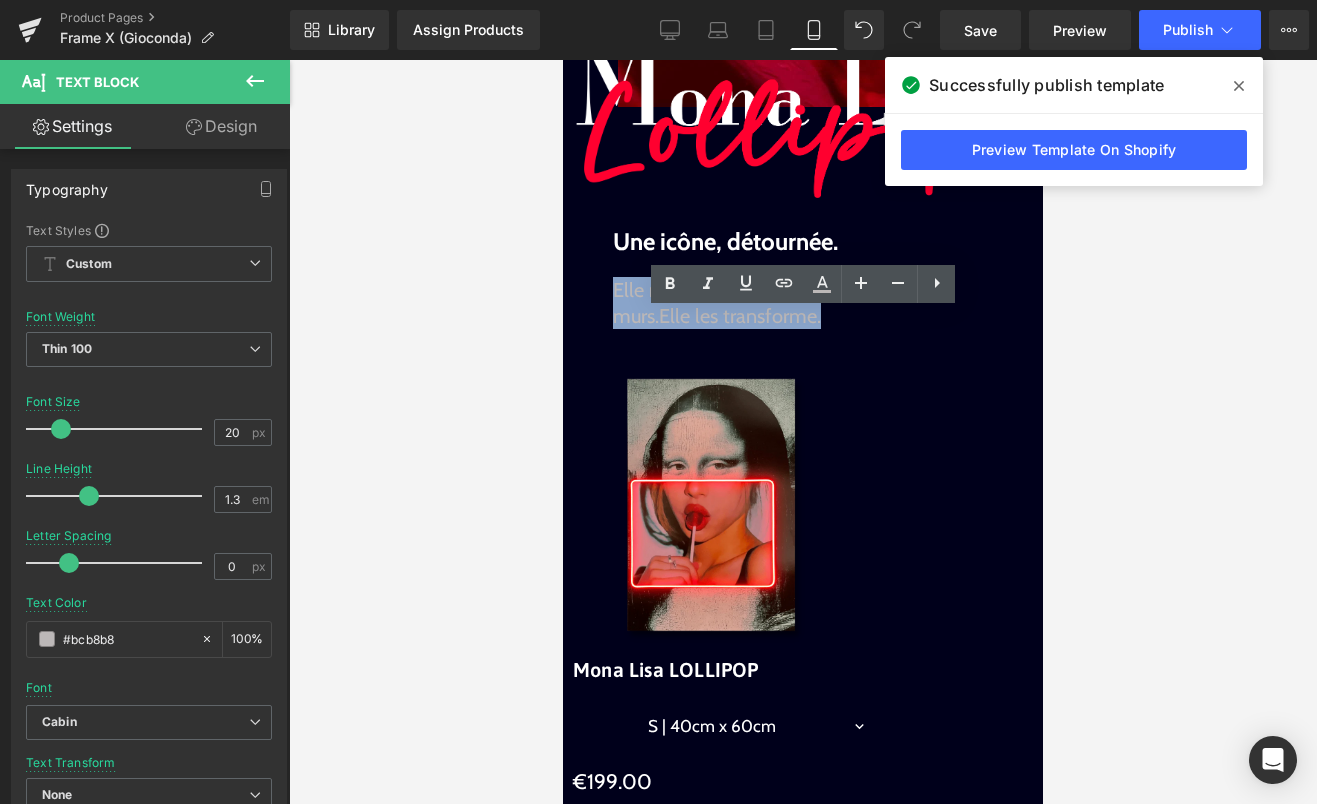 drag, startPoint x: 832, startPoint y: 352, endPoint x: 606, endPoint y: 329, distance: 227.16734 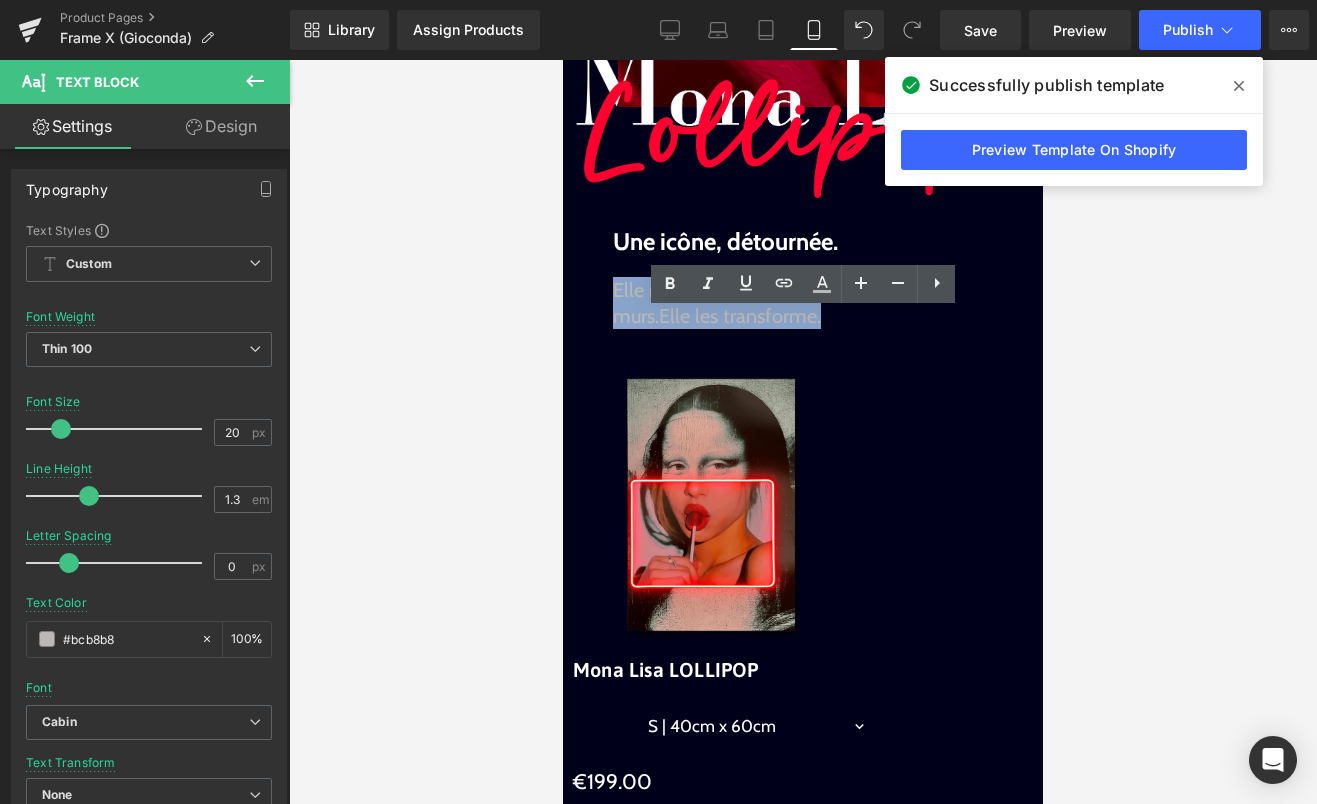 click on "Image         Image         Liquid         Image         Image         Une icône, détournée. Text Block         Elle ne se contente pas d’exister sur vos murs.  Elle les transforme. Text Block
Sale Off
(P) Image
Mona Lisa LOLLIPOP
(P) Title
S | 40cm x 60cm
M | 50cm x 75cm
L  | 60cm x 90cm
XL | 80cm x 120cm
XXL | 100cm x 150cm 0" at bounding box center [803, 1581] 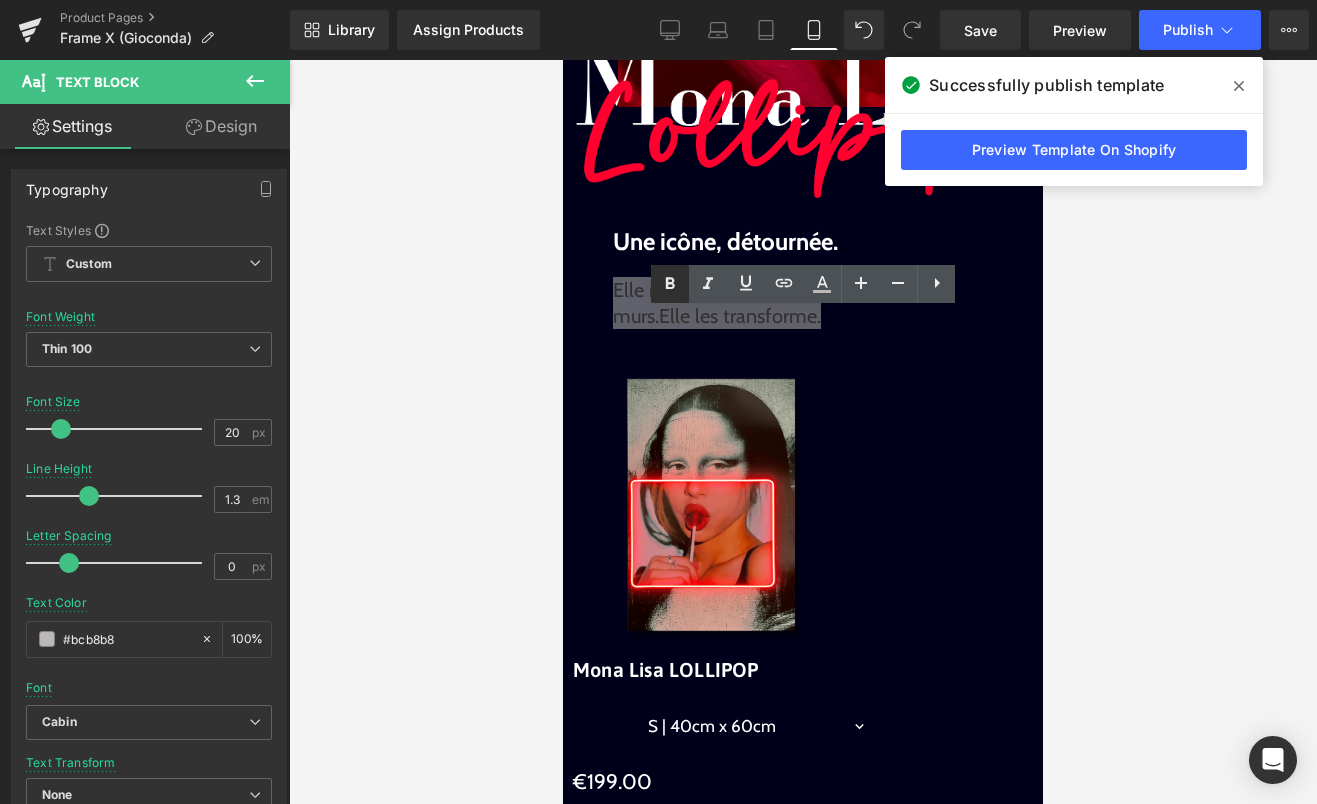 click 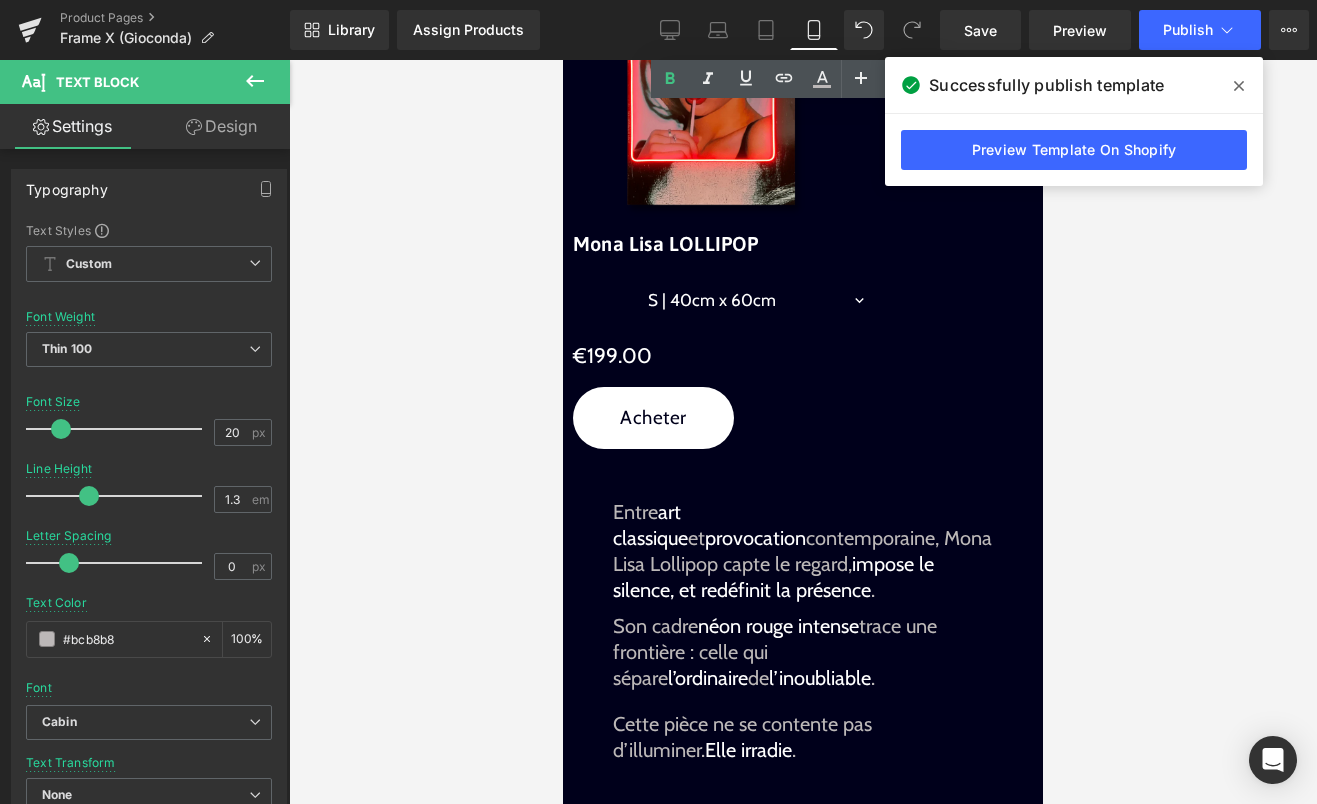 scroll, scrollTop: 789, scrollLeft: 0, axis: vertical 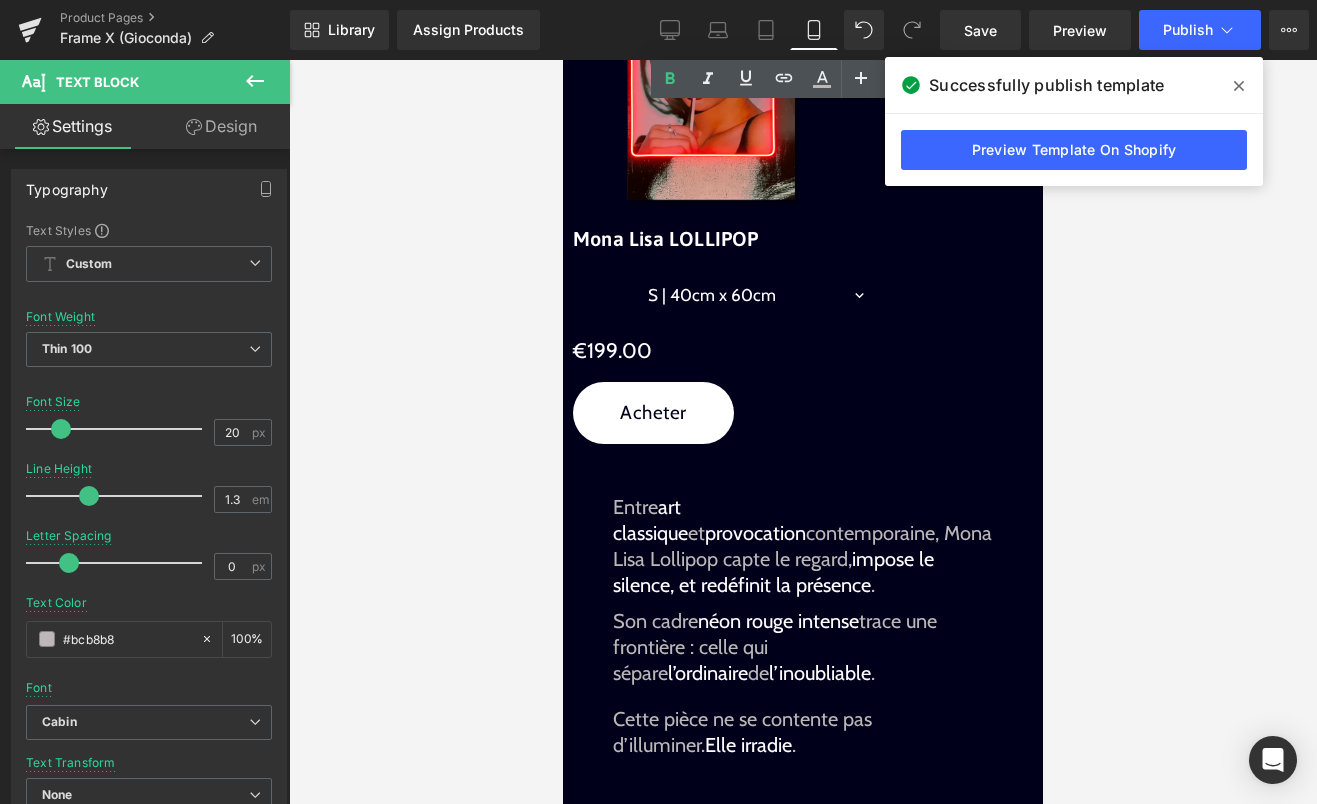 click on "Entre  art classique  et  provocation  contemporaine, [BRAND] capte le regard,  impose le silence, et redéfinit la présence ." at bounding box center (803, 546) 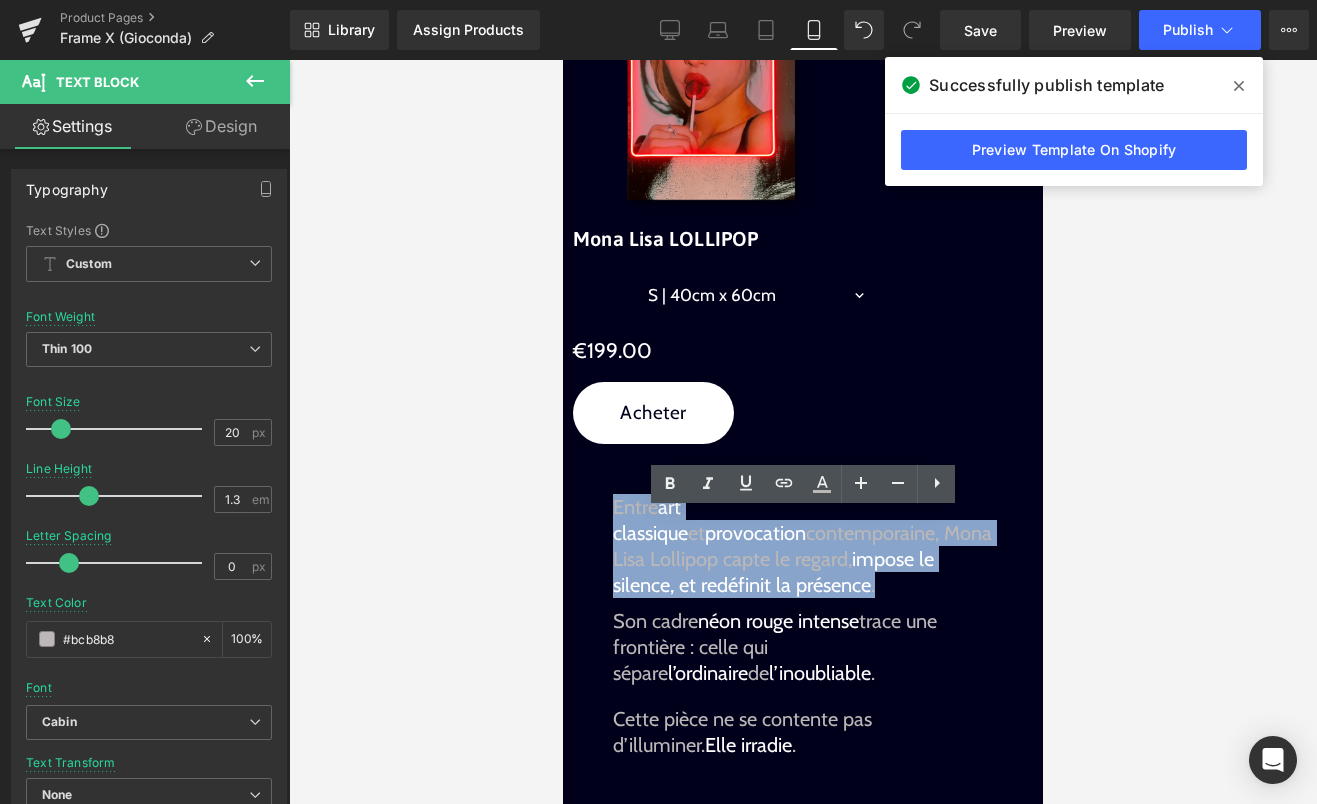 drag, startPoint x: 727, startPoint y: 599, endPoint x: 613, endPoint y: 515, distance: 141.60509 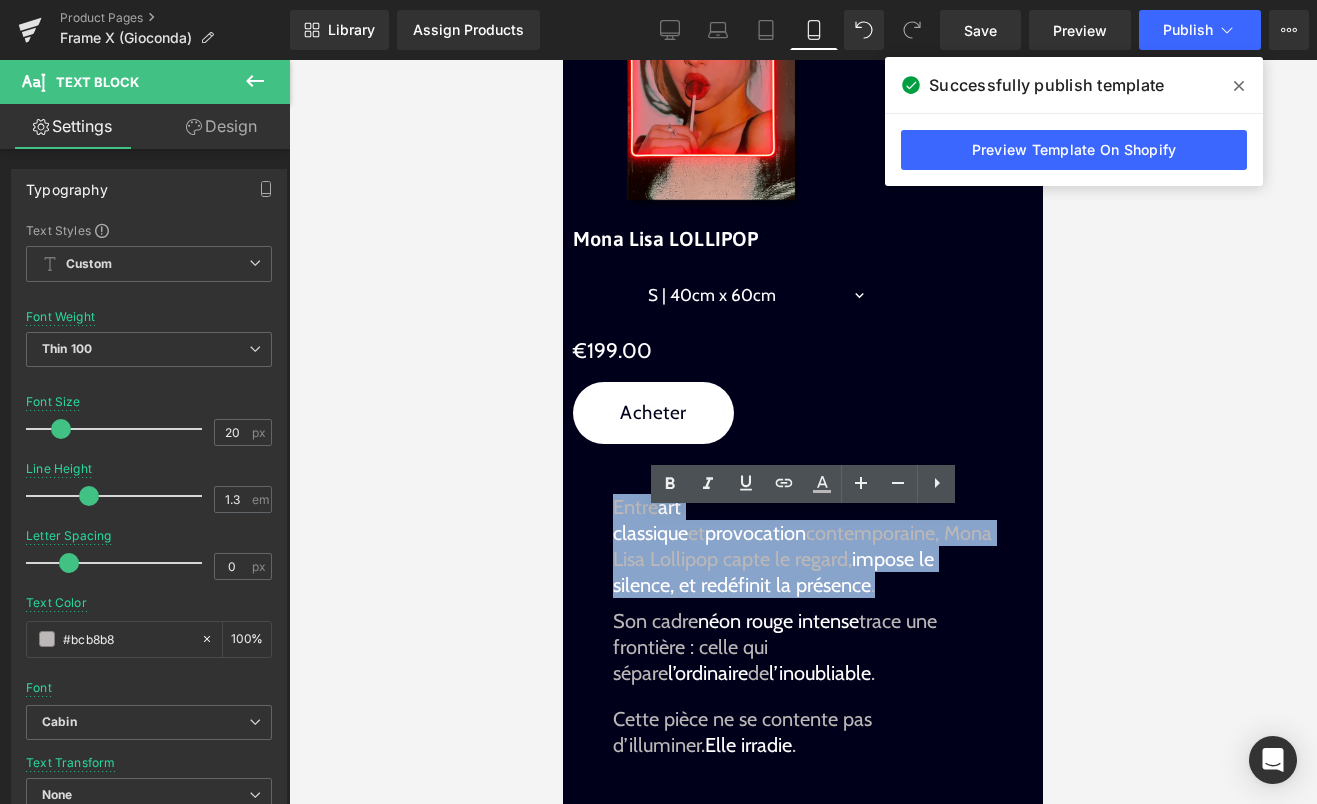 click on "Entre  art classique  et  provocation  contemporaine, [BRAND] capte le regard,  impose le silence, et redéfinit la présence ." at bounding box center [803, 546] 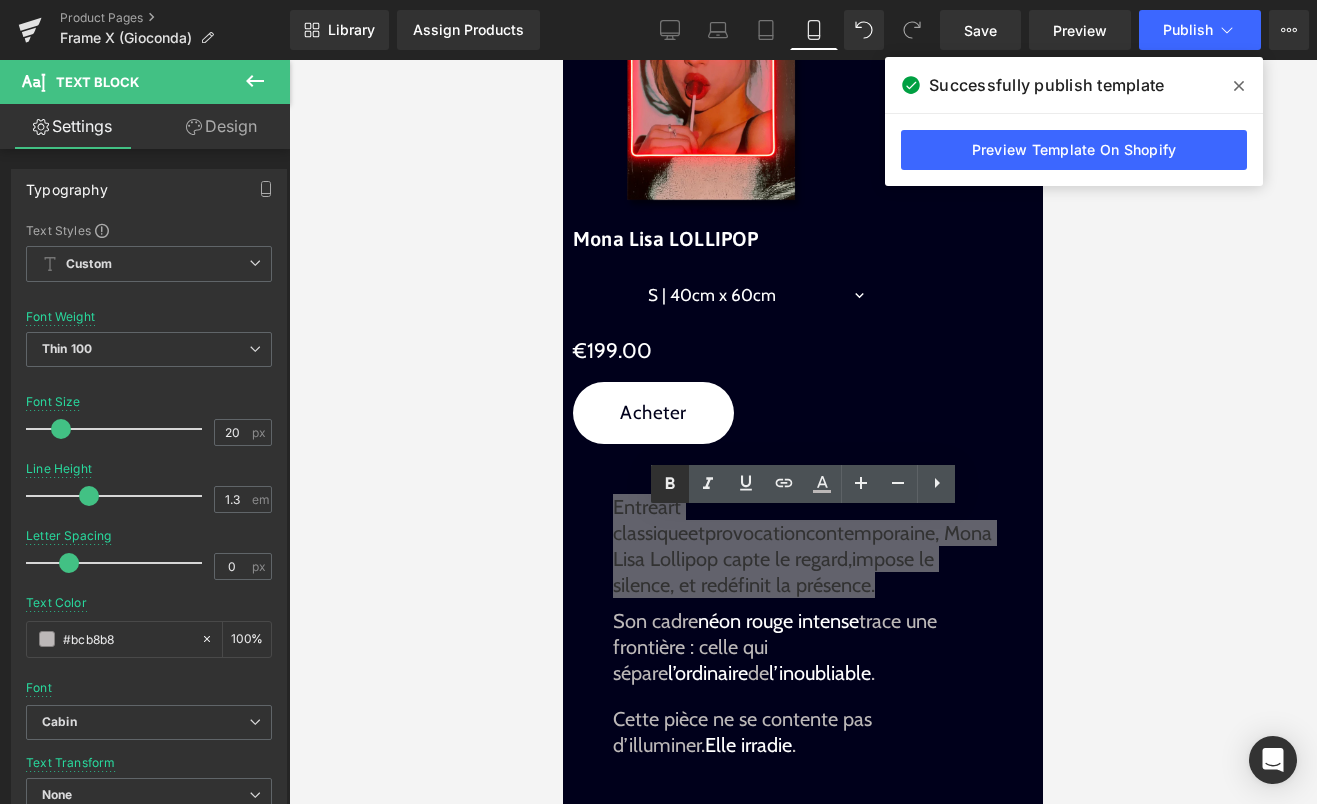 click 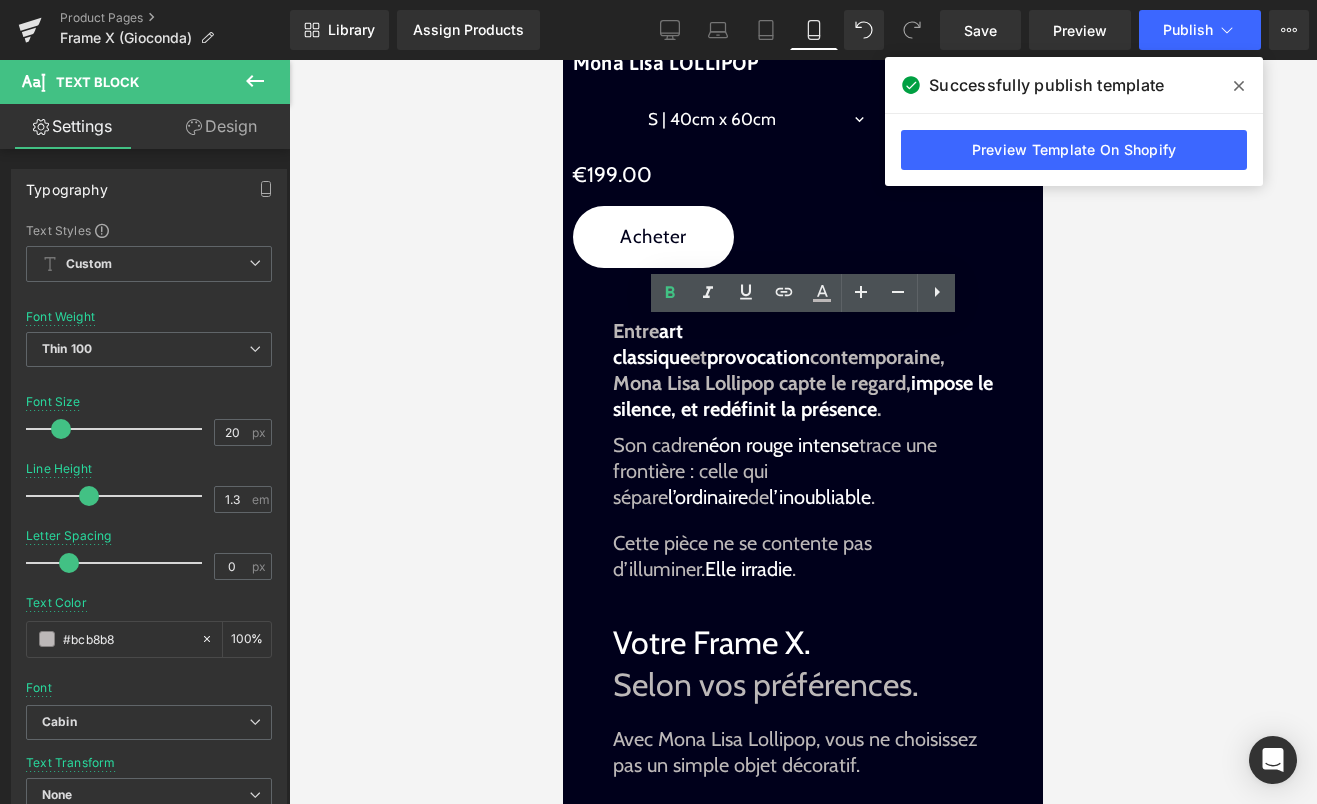 scroll, scrollTop: 985, scrollLeft: 0, axis: vertical 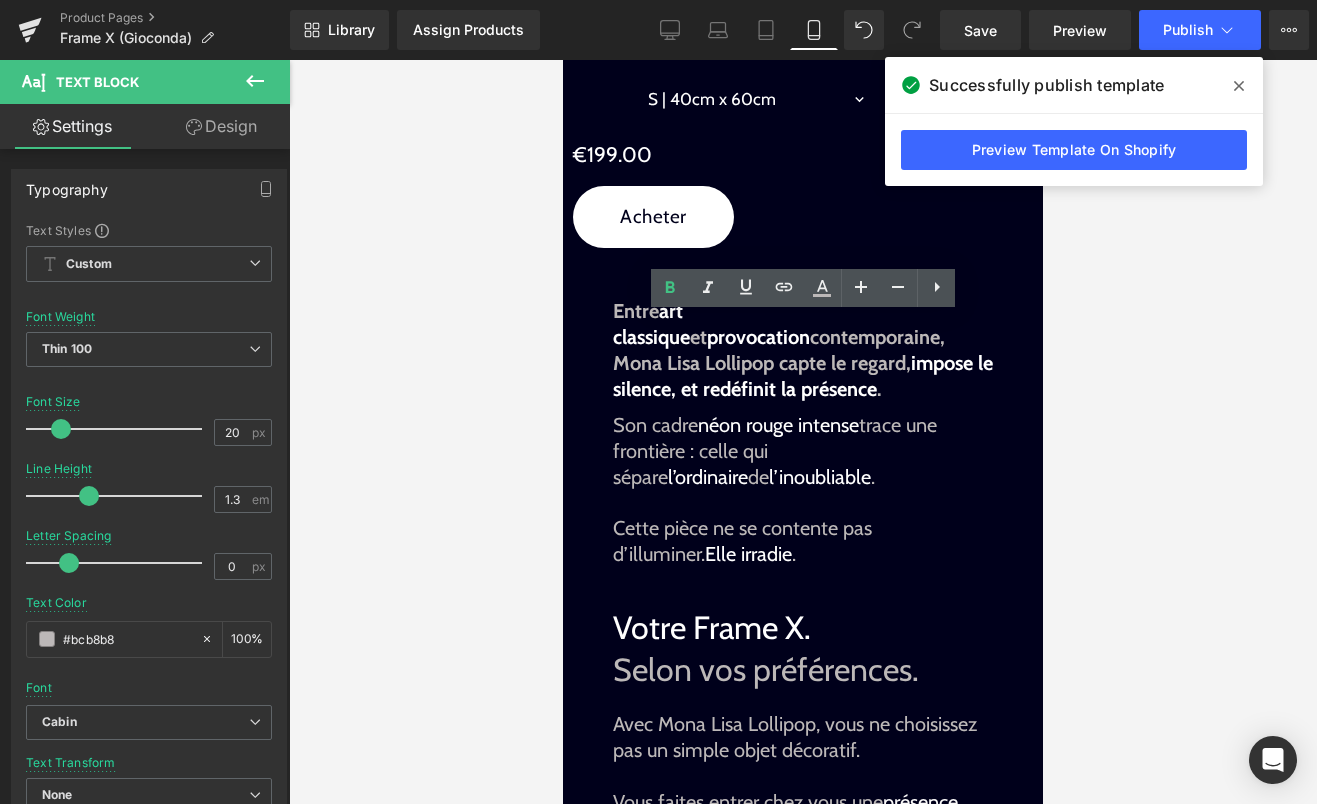 click 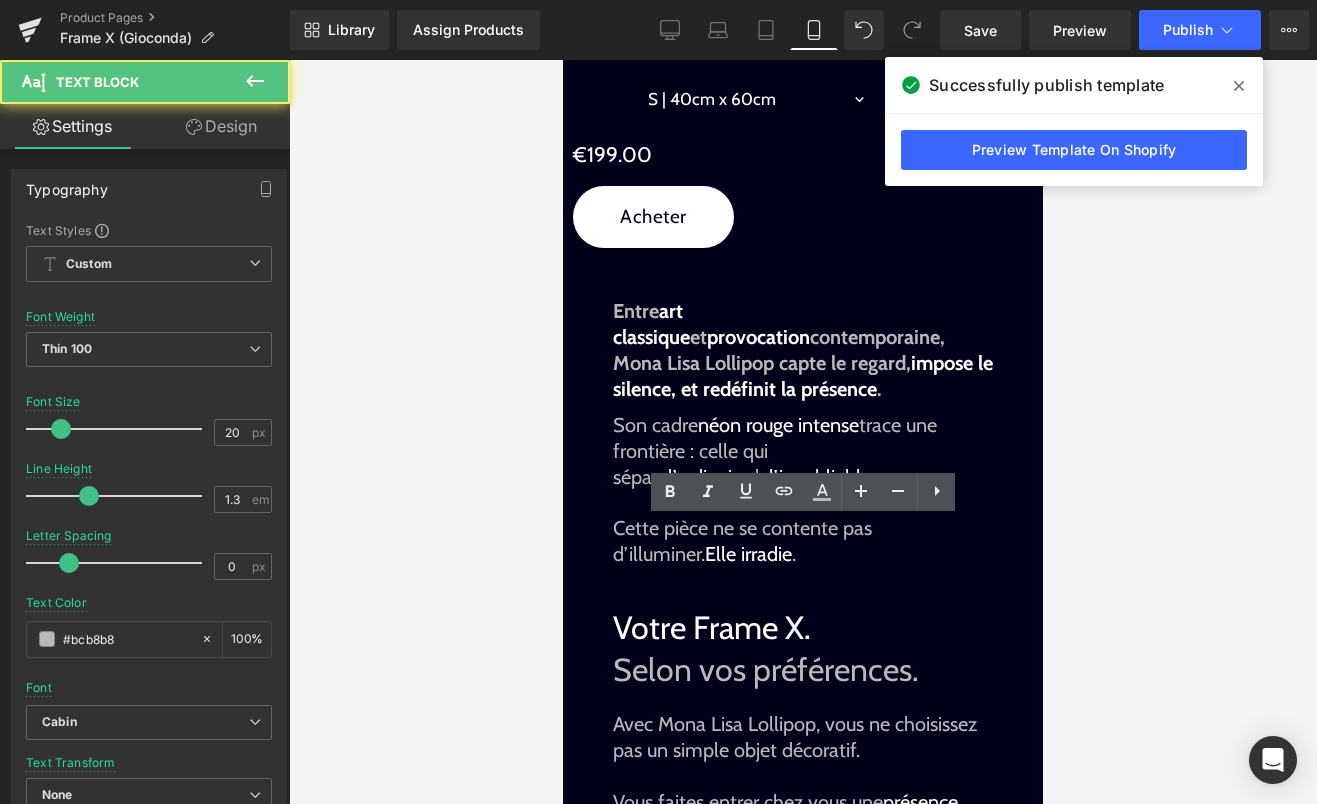 drag, startPoint x: 792, startPoint y: 573, endPoint x: 612, endPoint y: 522, distance: 187.08554 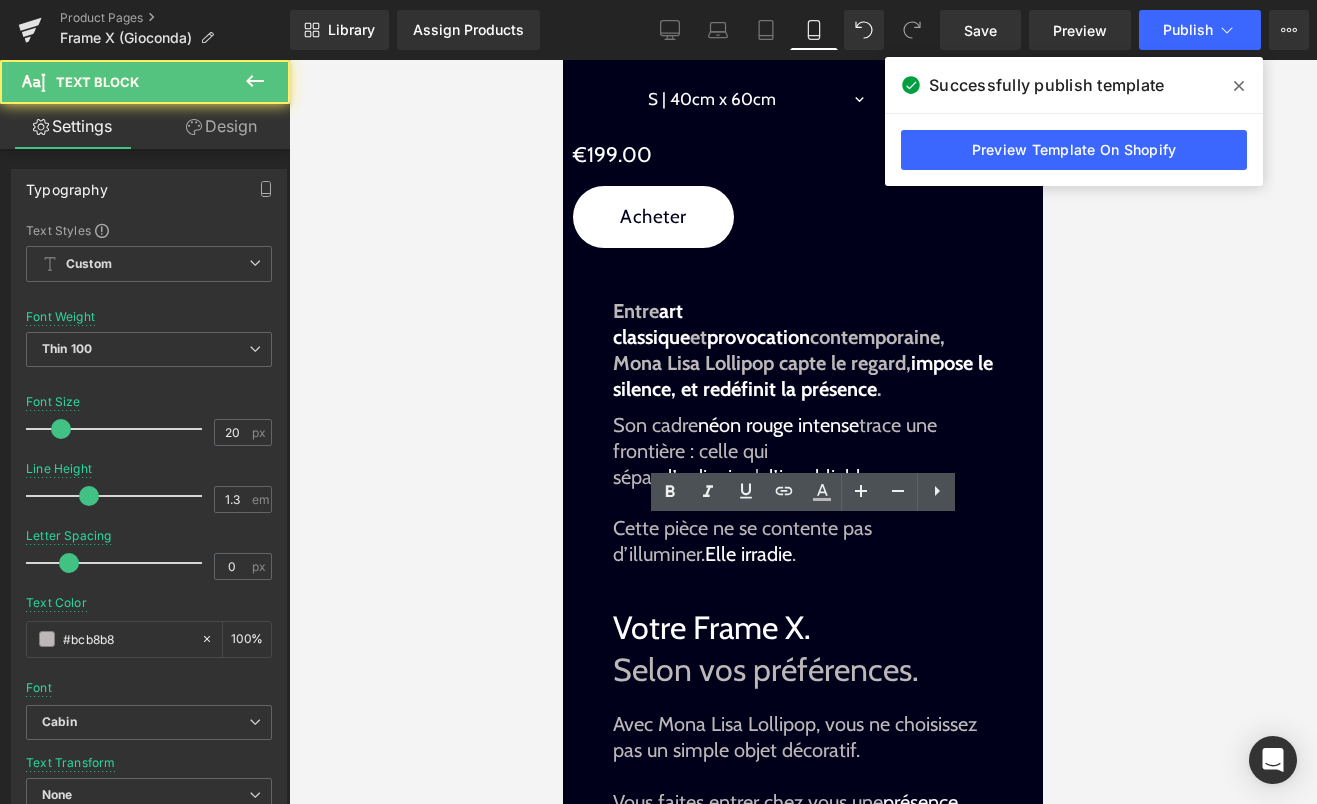 click on "Son cadre  néon rouge intense  trace une frontière : celle qui sépare  l’ordinaire  de  l’inoubliable ." at bounding box center [803, 451] 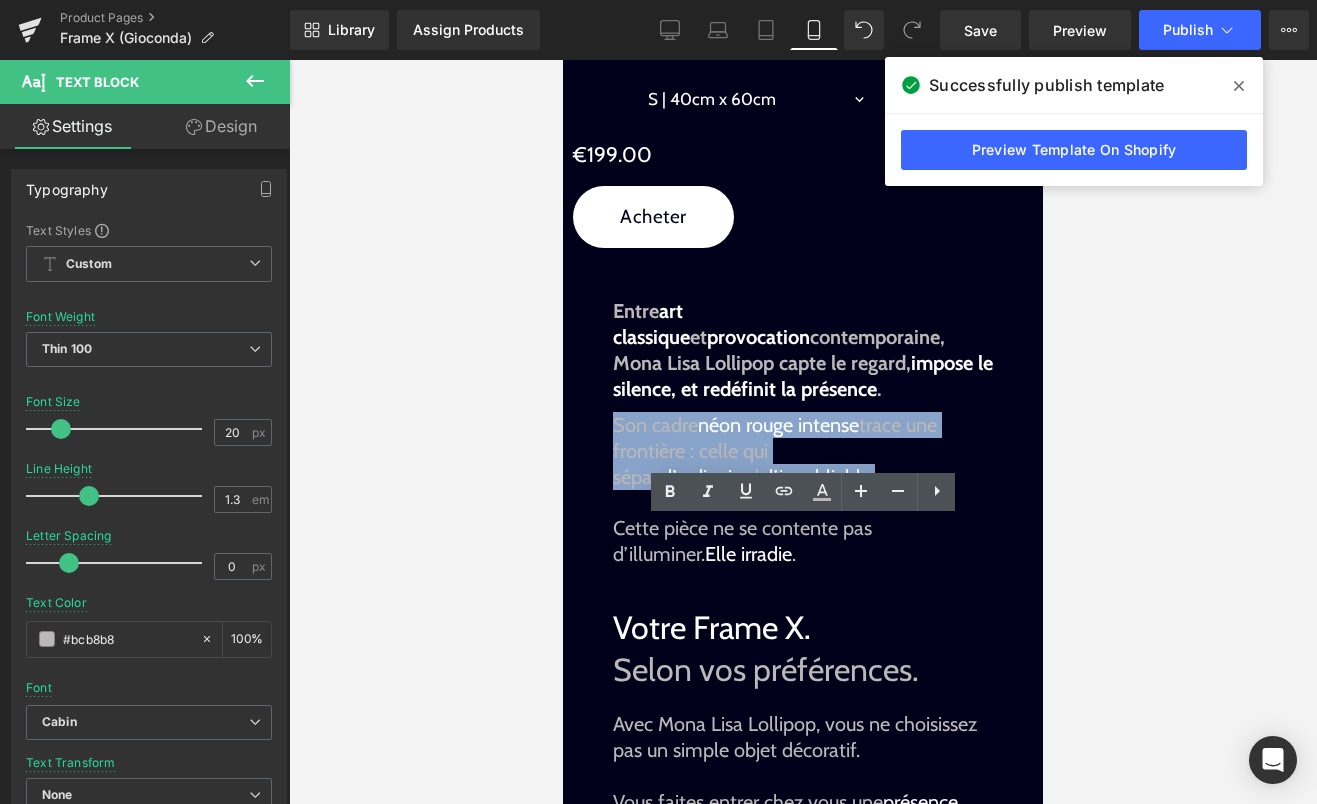 drag, startPoint x: 732, startPoint y: 591, endPoint x: 615, endPoint y: 526, distance: 133.84319 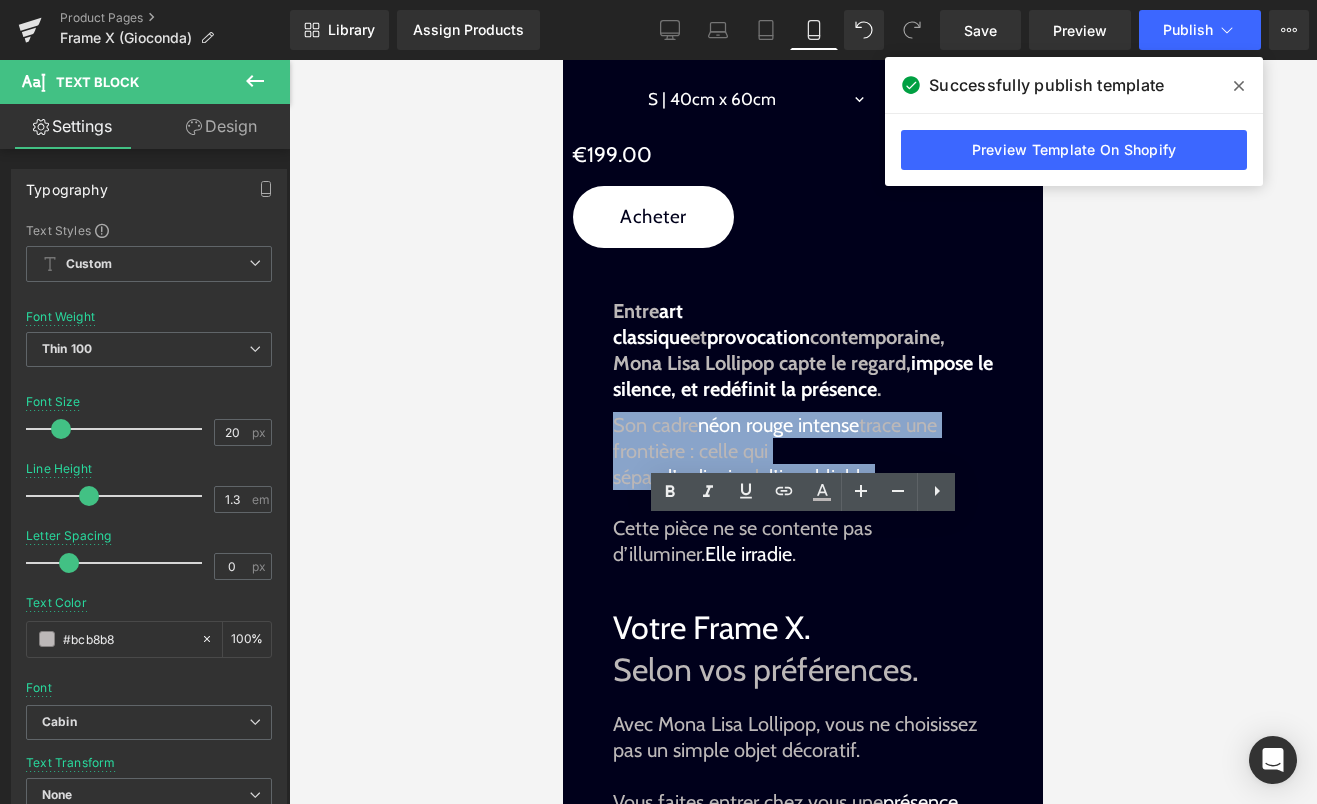 click on "Son cadre  néon rouge intense  trace une frontière : celle qui sépare  l’ordinaire  de  l’inoubliable ." at bounding box center (803, 451) 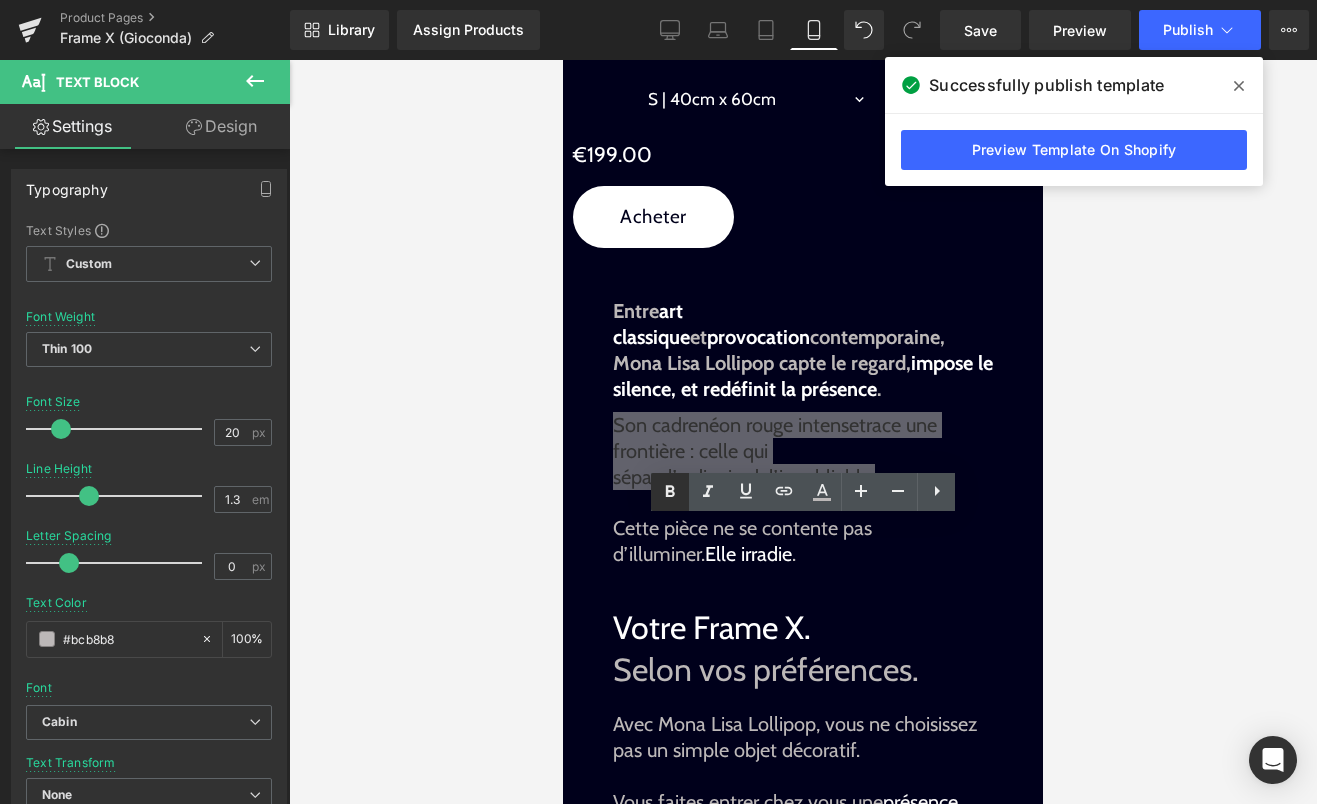 click 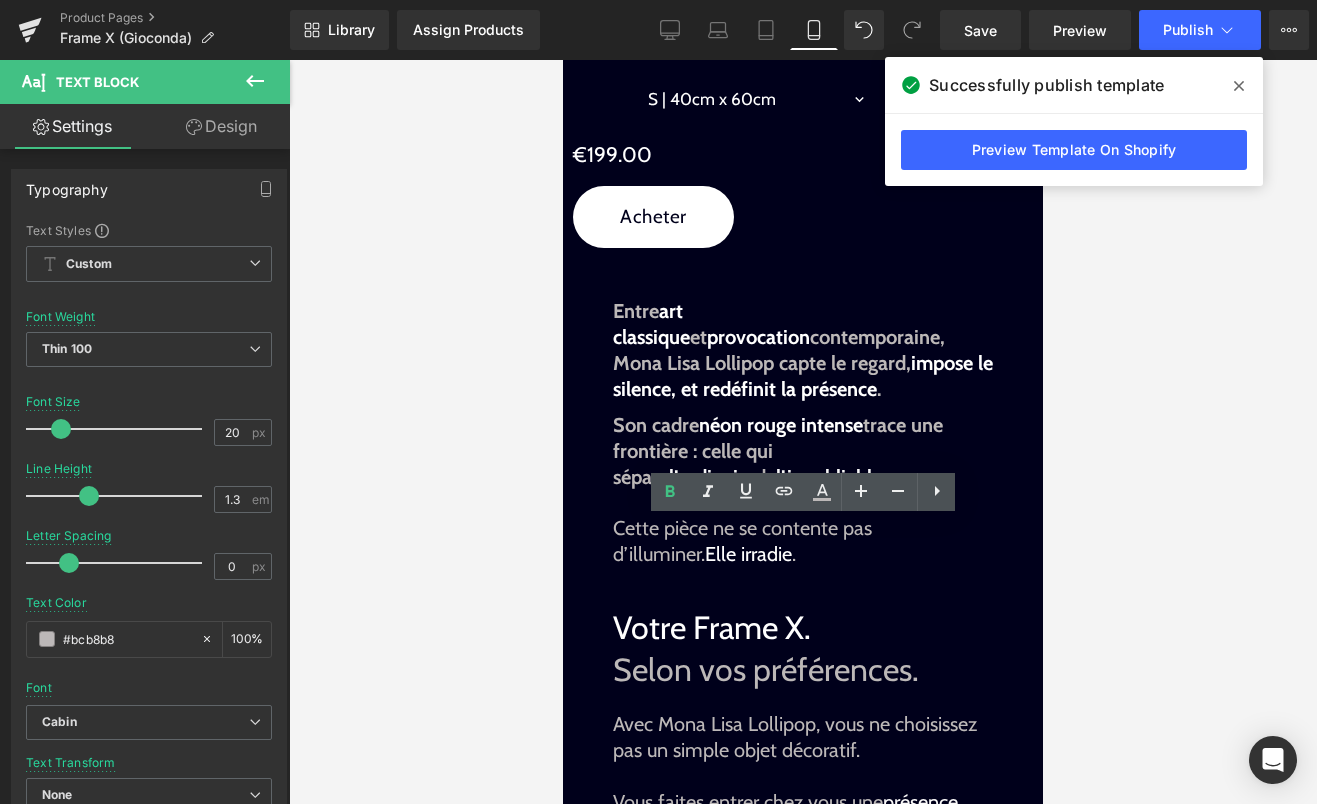 click at bounding box center (563, 60) 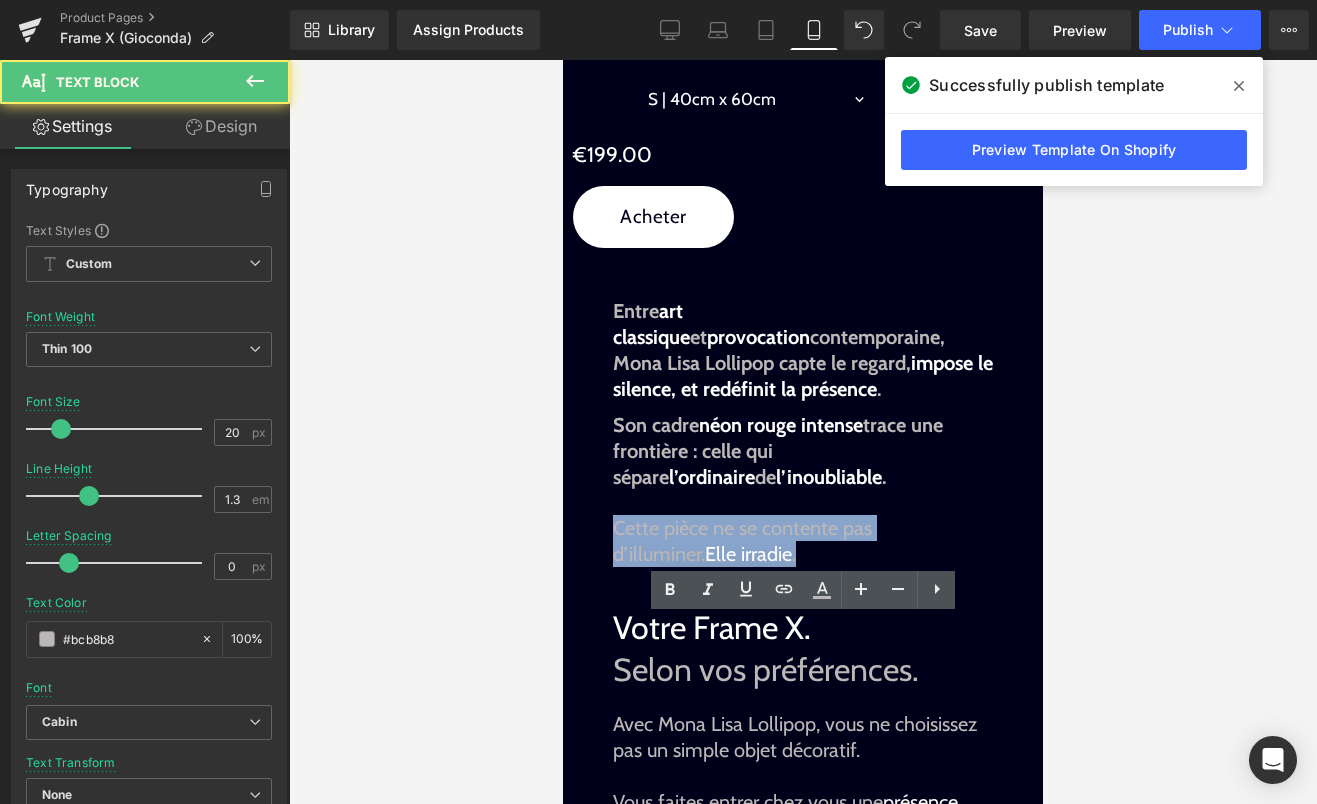 drag, startPoint x: 825, startPoint y: 662, endPoint x: 603, endPoint y: 624, distance: 225.22878 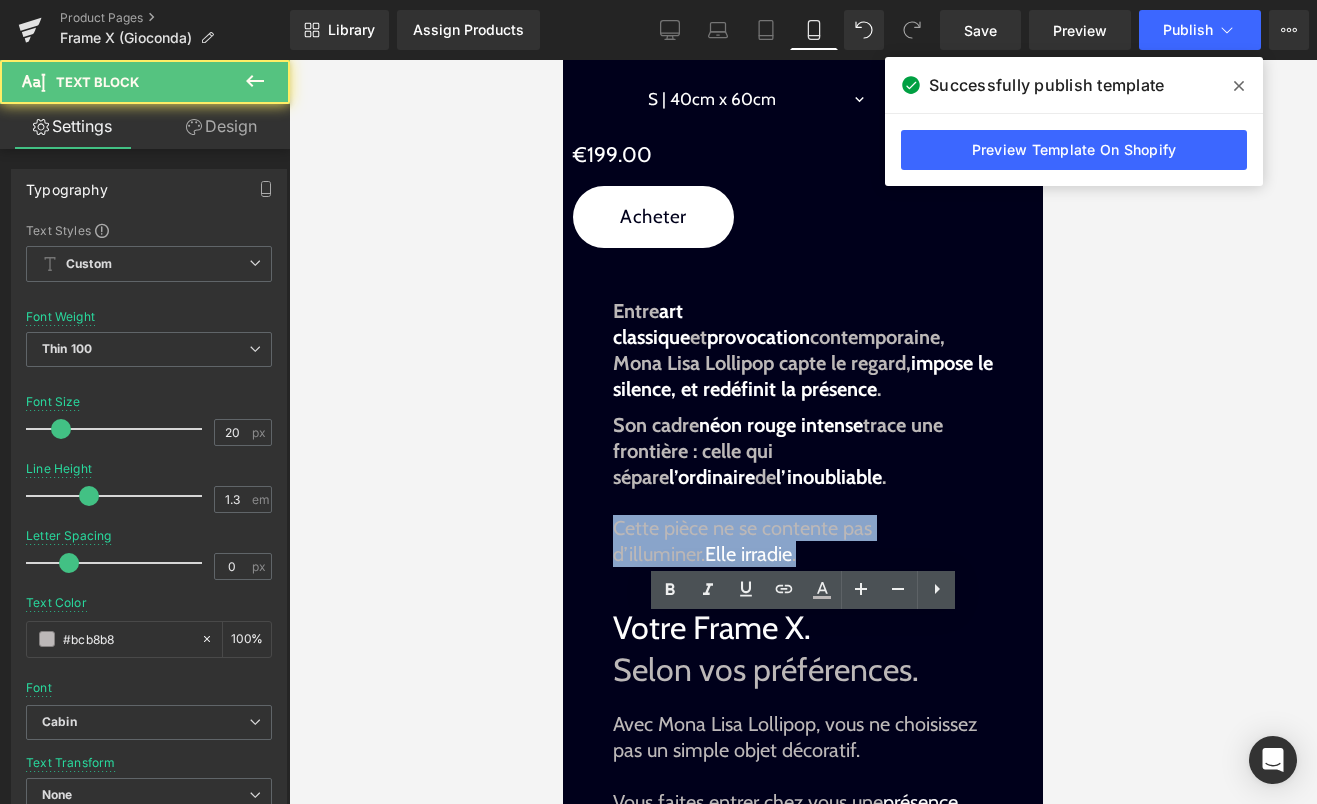 click on "Image         Image         Liquid         Image         Image         Une icône, détournée. Text Block         Elle ne se contente pas d’exister sur vos murs.  Elle les transforme. Text Block
Sale Off
(P) Image
Mona Lisa LOLLIPOP
(P) Title
S | 40cm x 60cm
M | 50cm x 75cm
L  | 60cm x 90cm
XL | 80cm x 120cm
XXL | 100cm x 150cm 0" at bounding box center [803, 957] 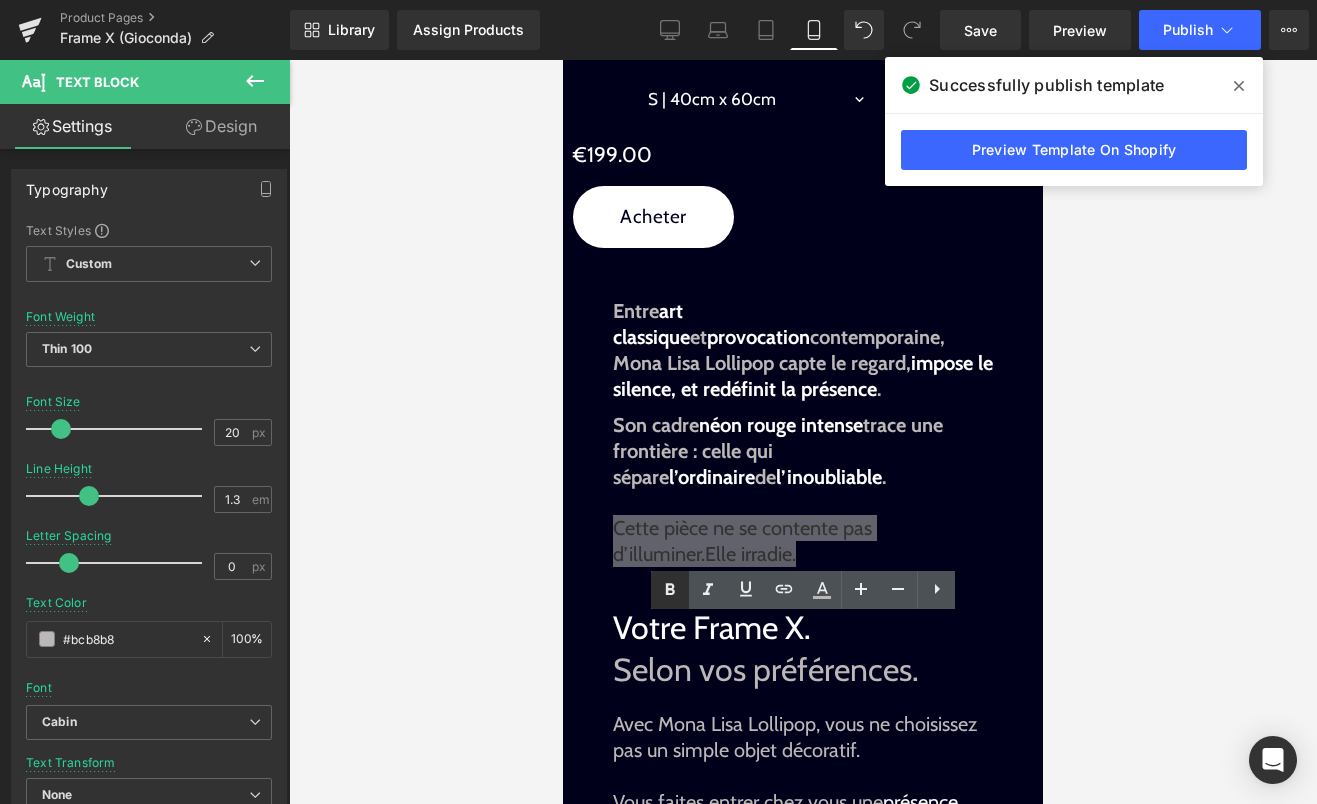 click 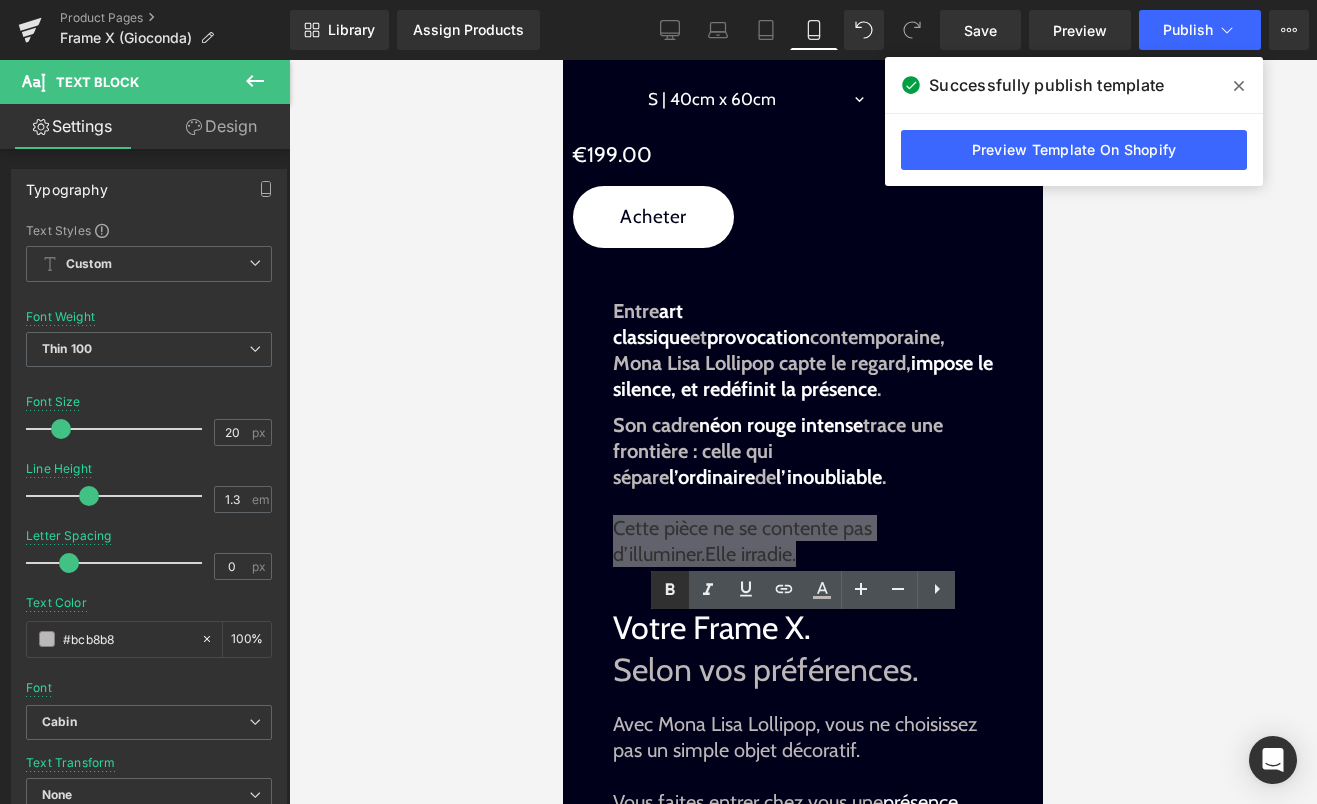 type 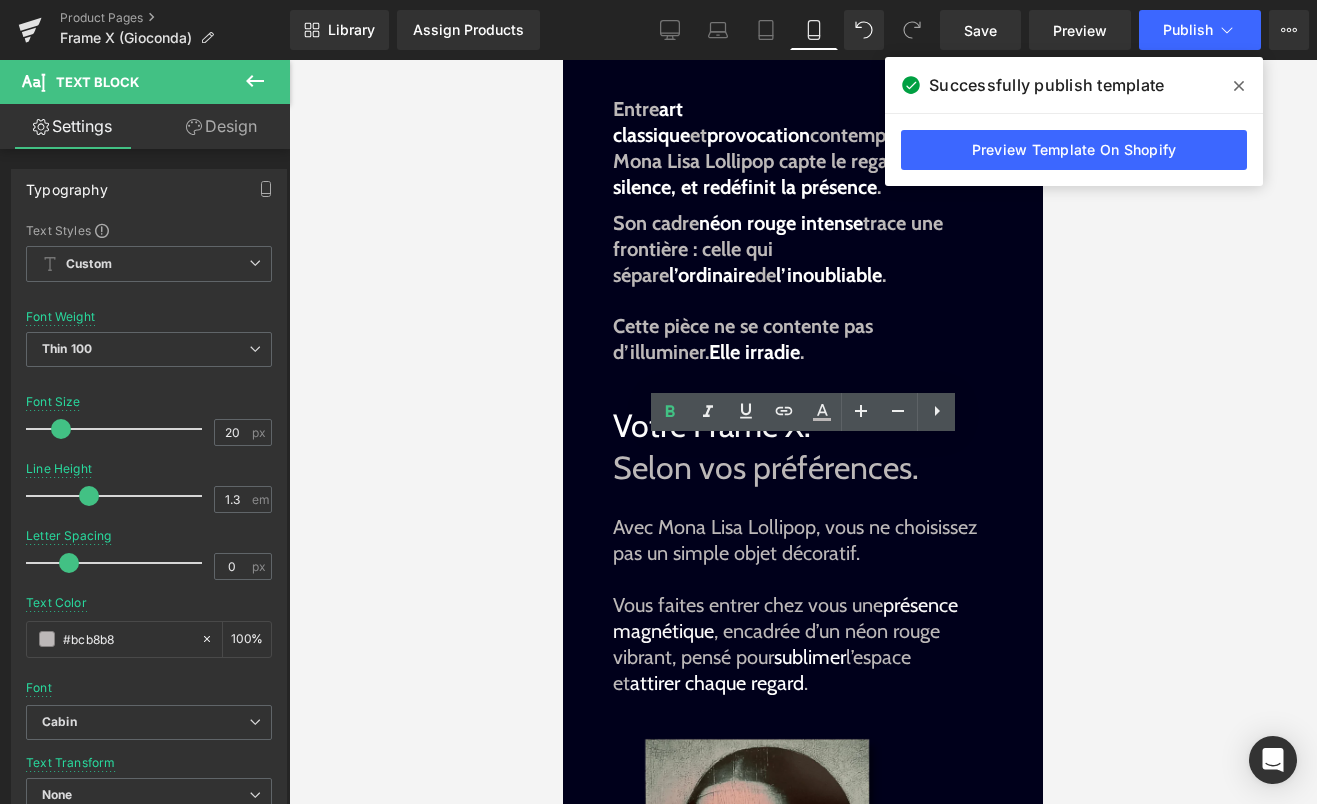 scroll, scrollTop: 1188, scrollLeft: 0, axis: vertical 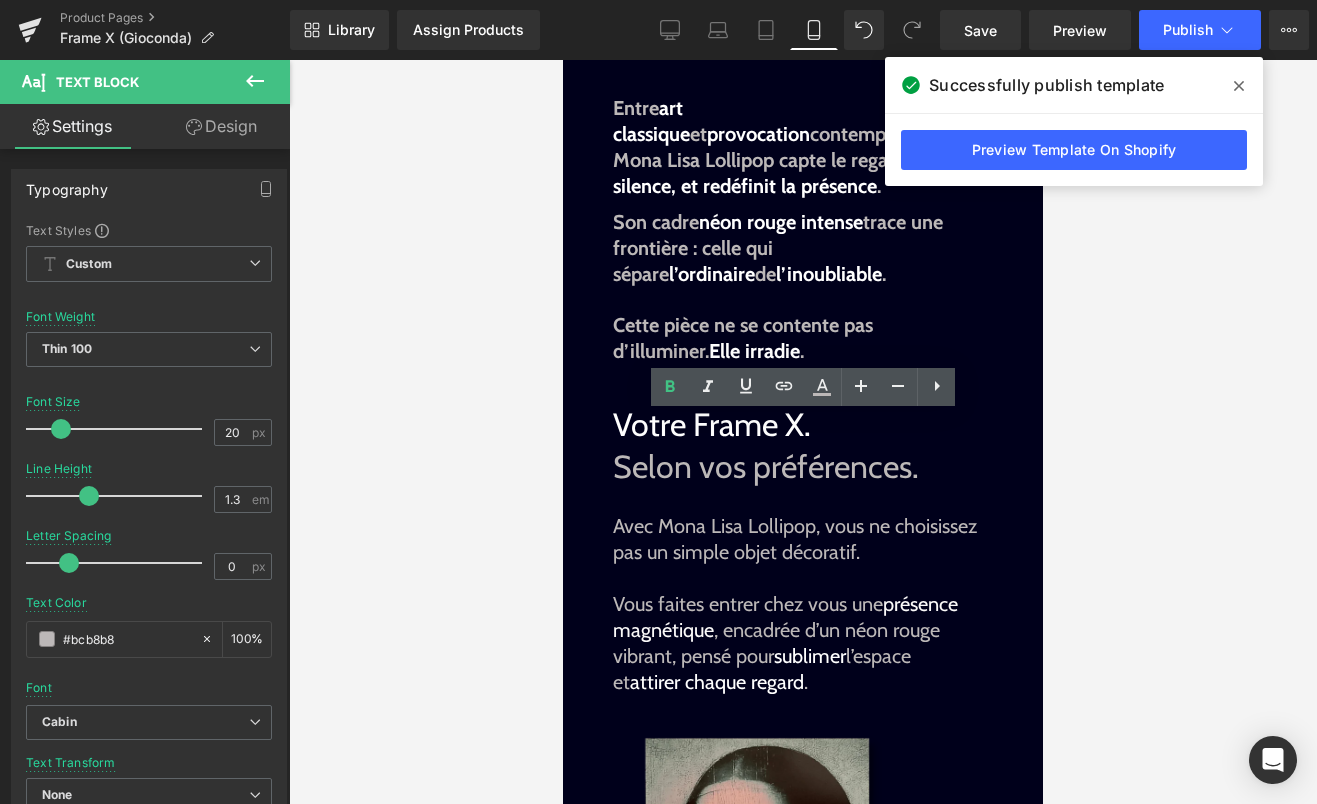 click 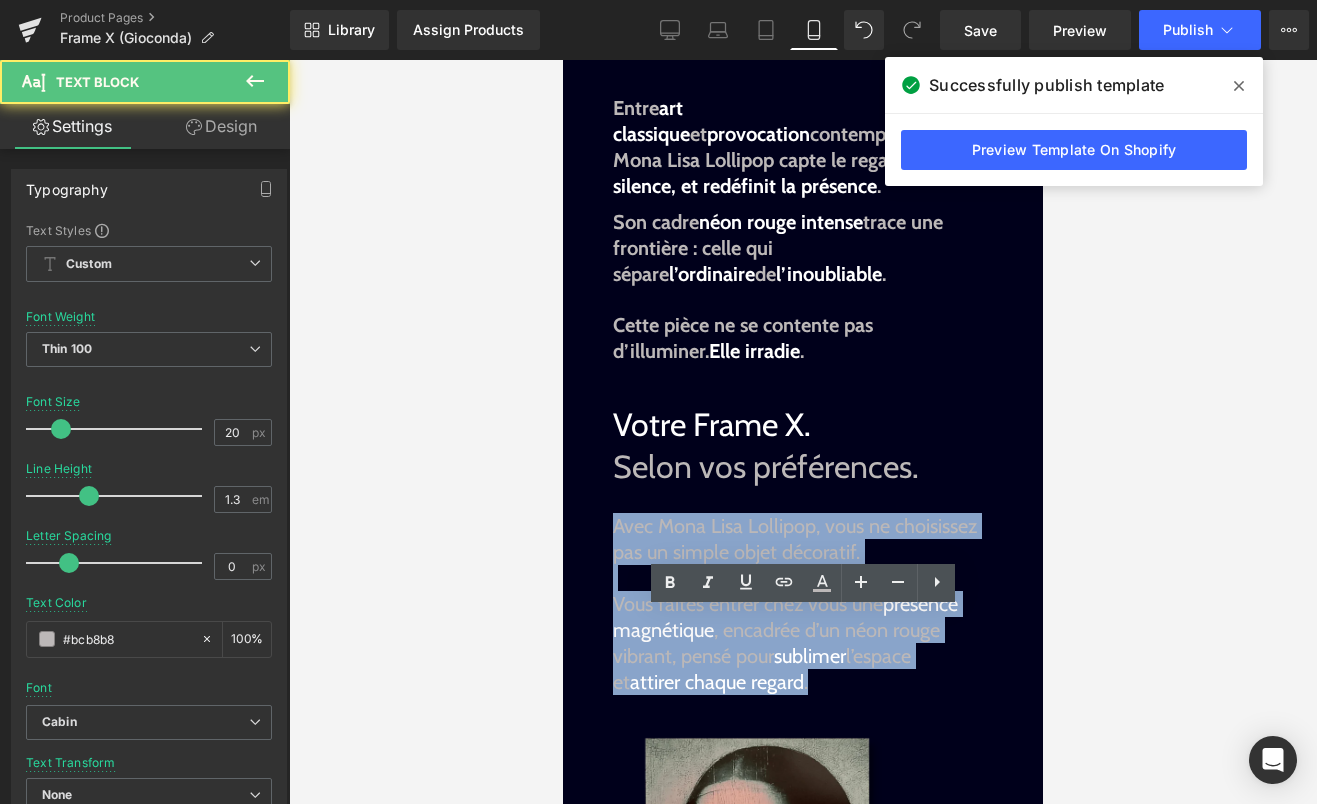 drag, startPoint x: 806, startPoint y: 775, endPoint x: 614, endPoint y: 615, distance: 249.928 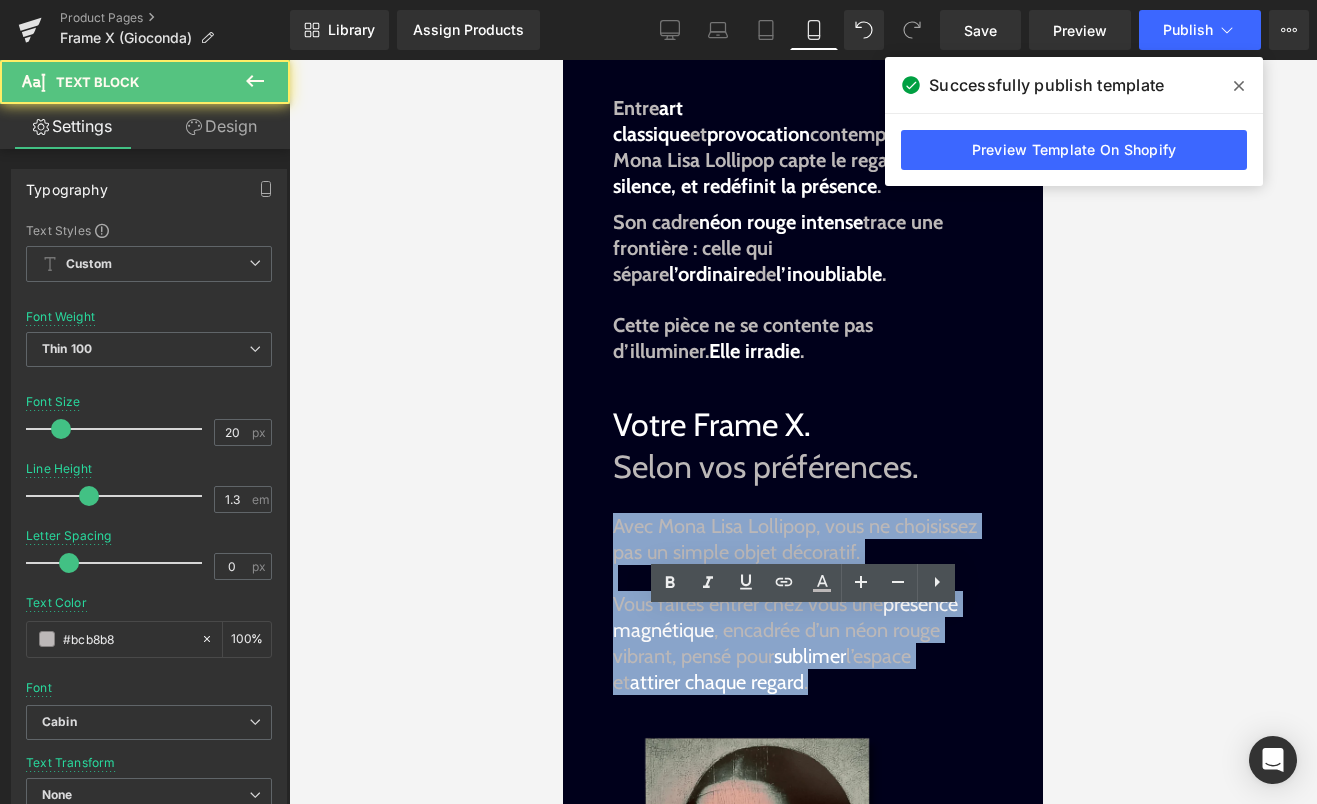 click on "Avec [BRAND], vous ne choisissez pas un simple objet décoratif. Vous faites entrer chez vous une  présence magnétique , encadrée d’un néon rouge vibrant, pensé pour  sublimer  l’espace et  attirer   chaque regard ." at bounding box center [803, 604] 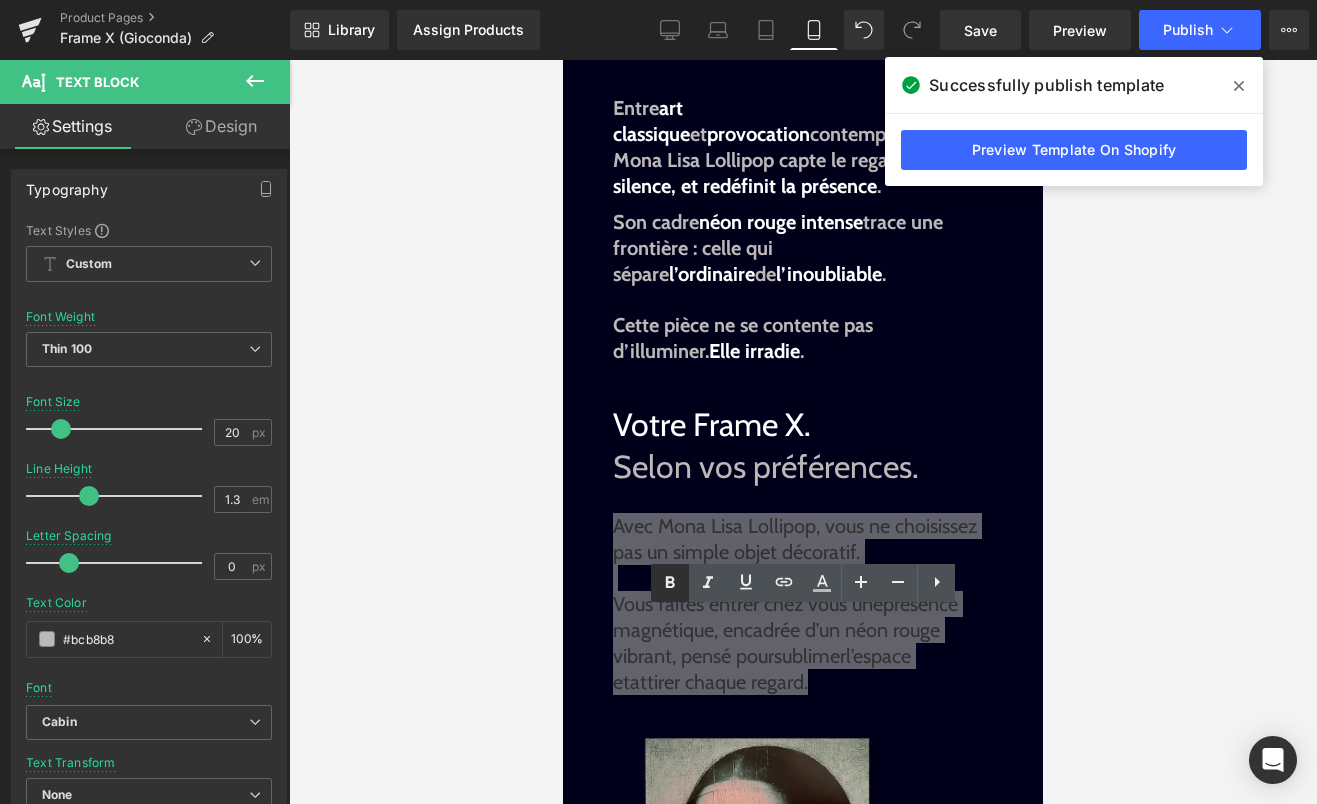 click 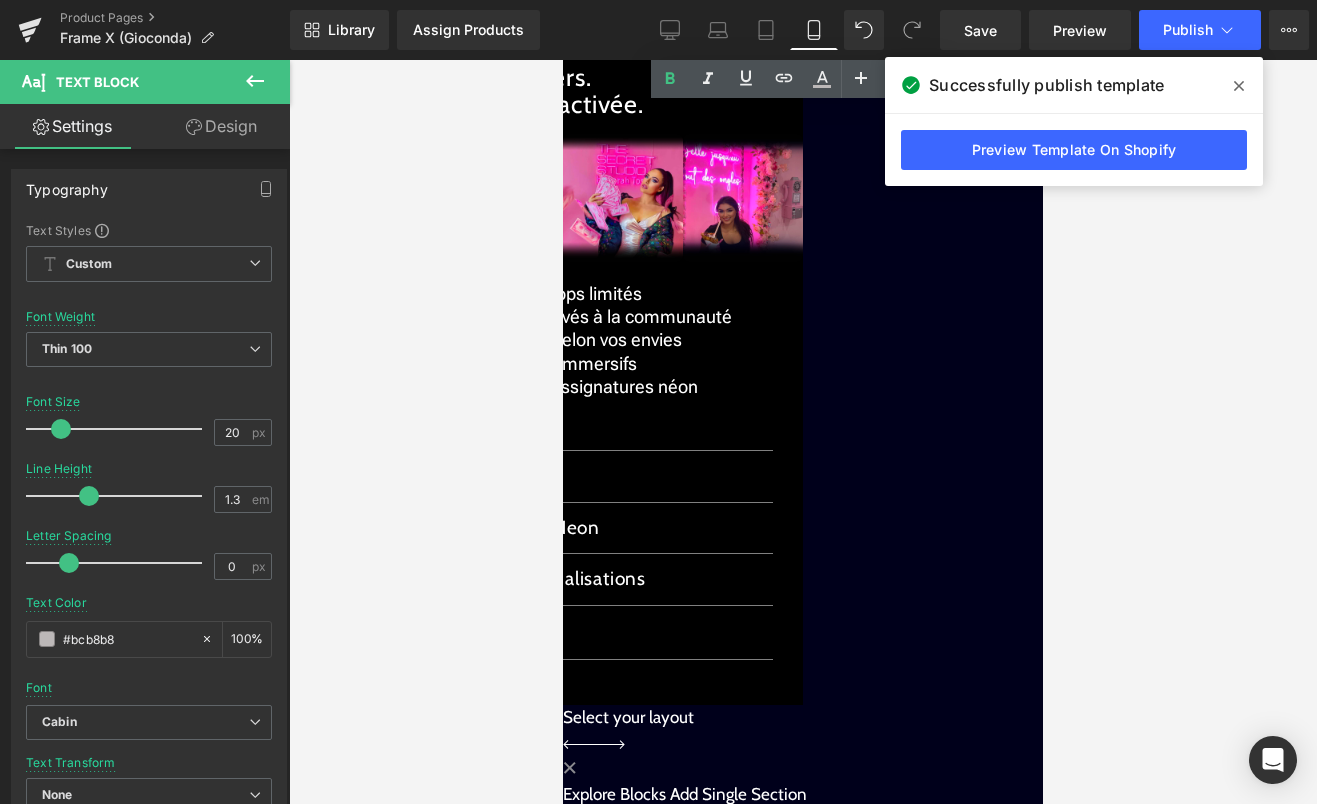 scroll, scrollTop: 3001, scrollLeft: 0, axis: vertical 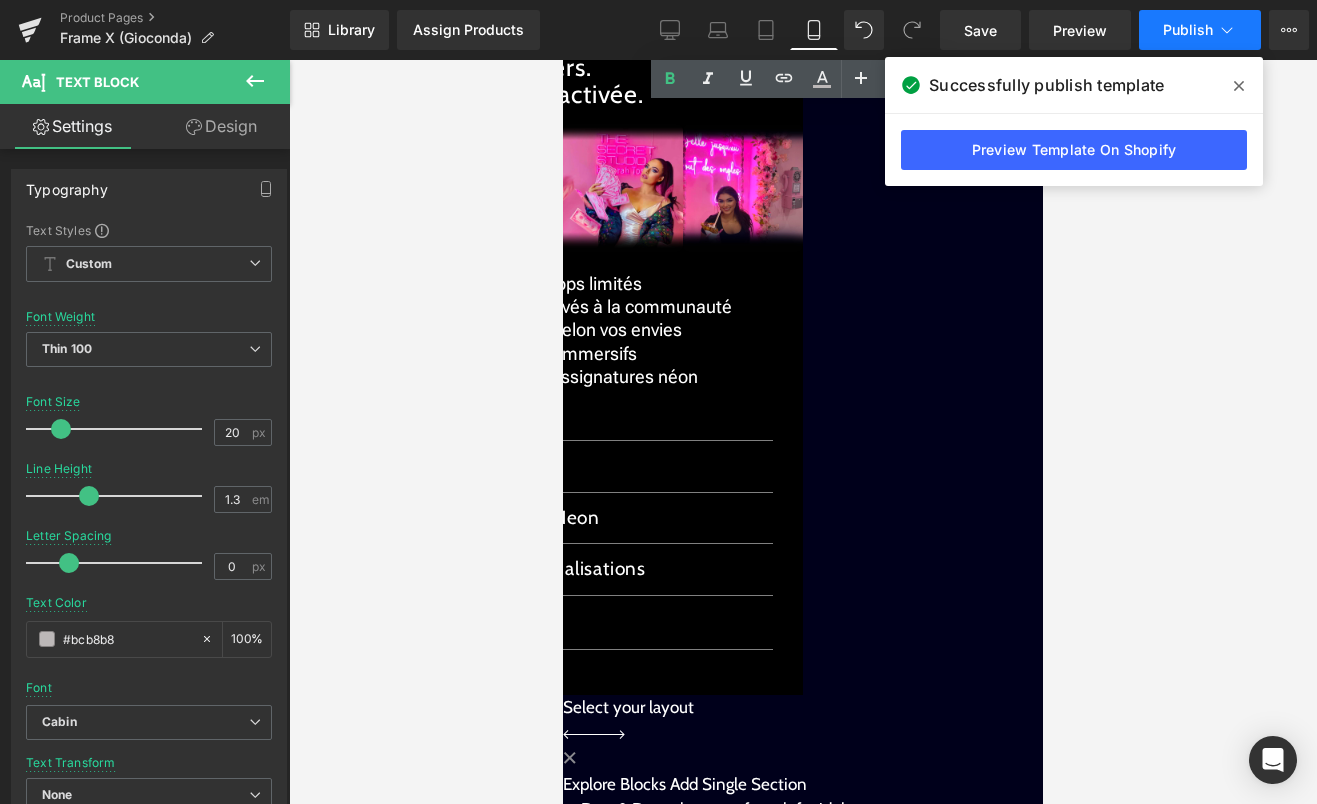 click on "Publish" at bounding box center (1200, 30) 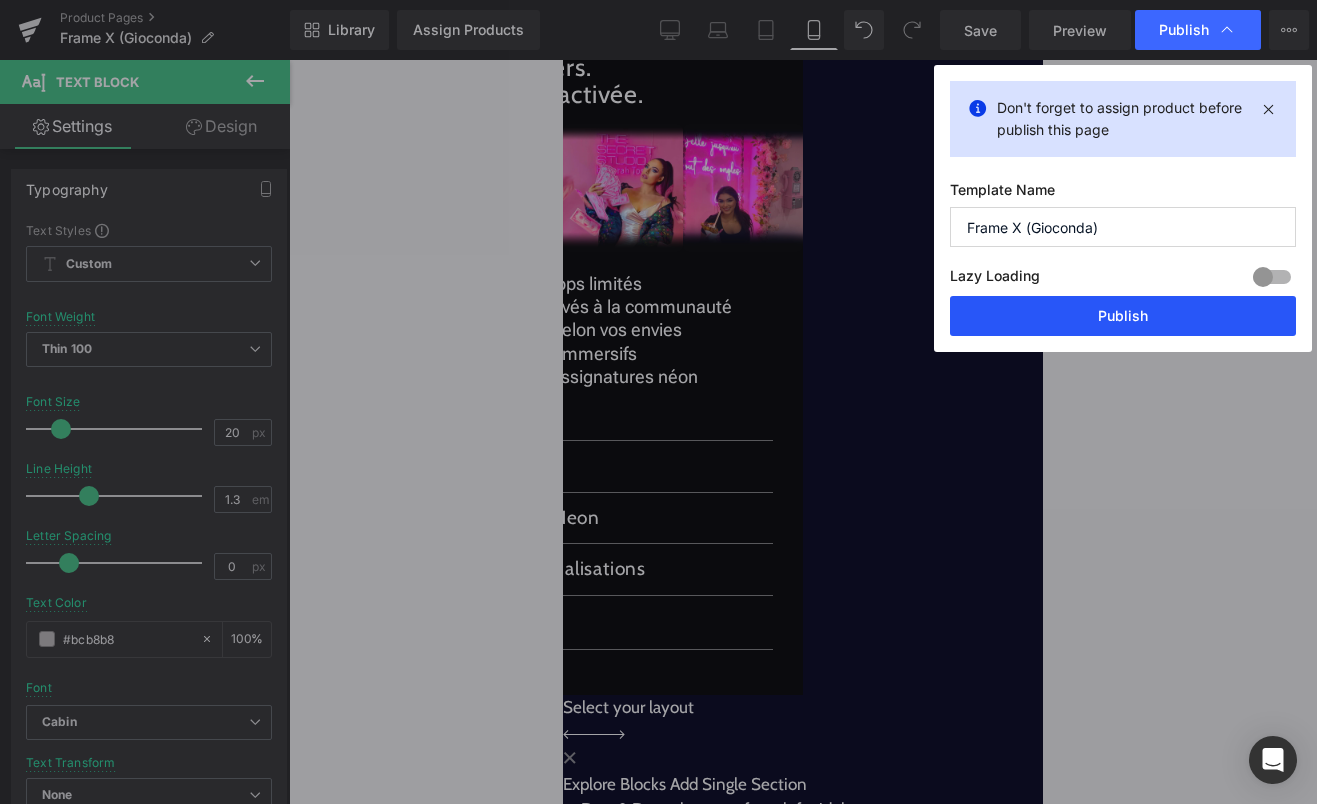 click on "Publish" at bounding box center [1123, 316] 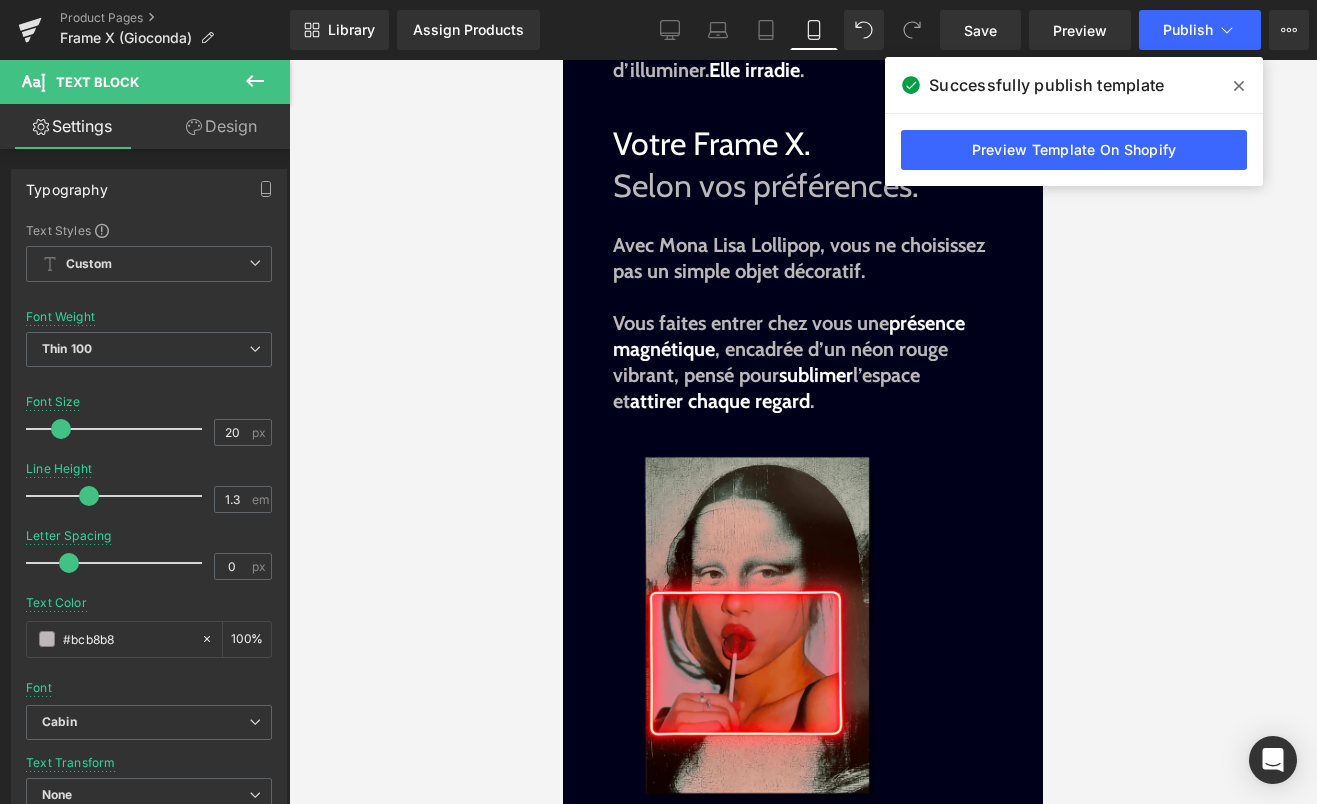 scroll, scrollTop: 1461, scrollLeft: 0, axis: vertical 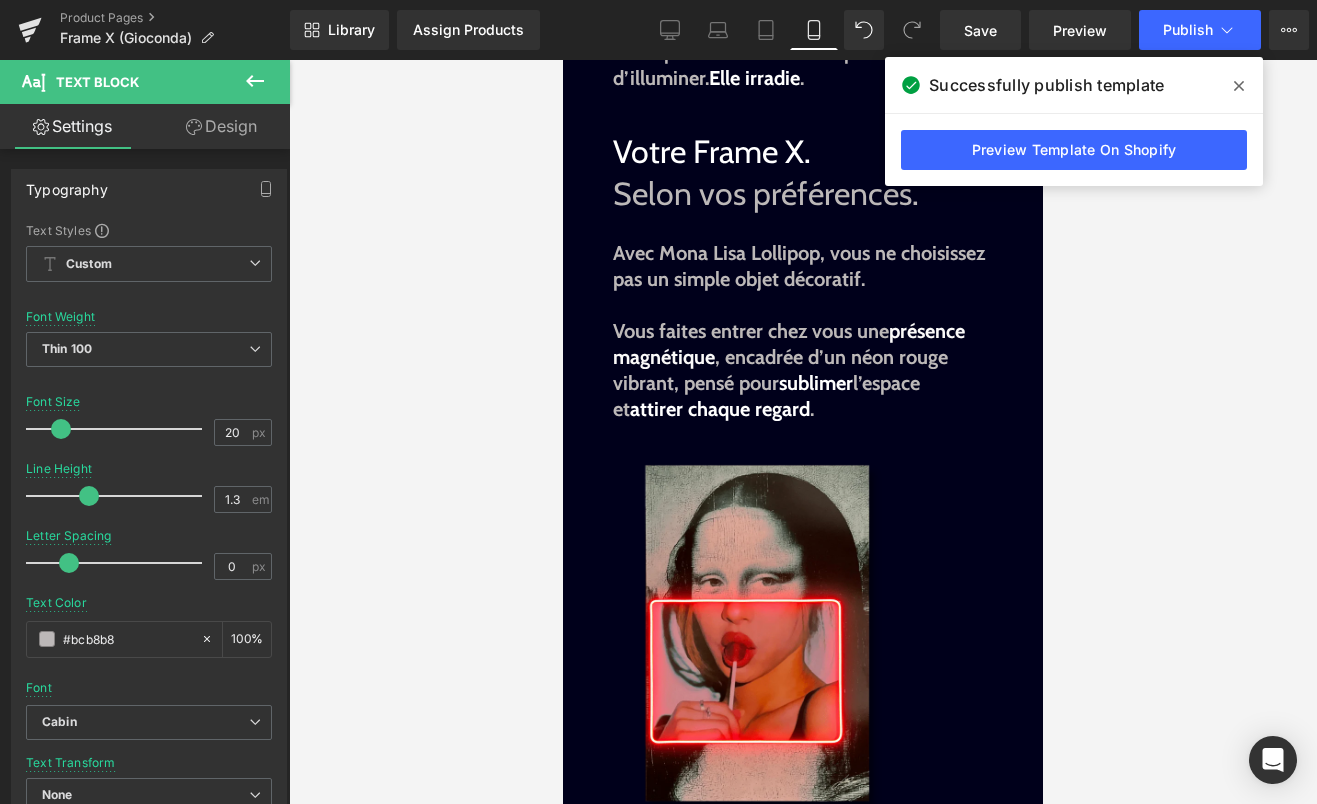 click on "Selon vos préférences." at bounding box center (766, 193) 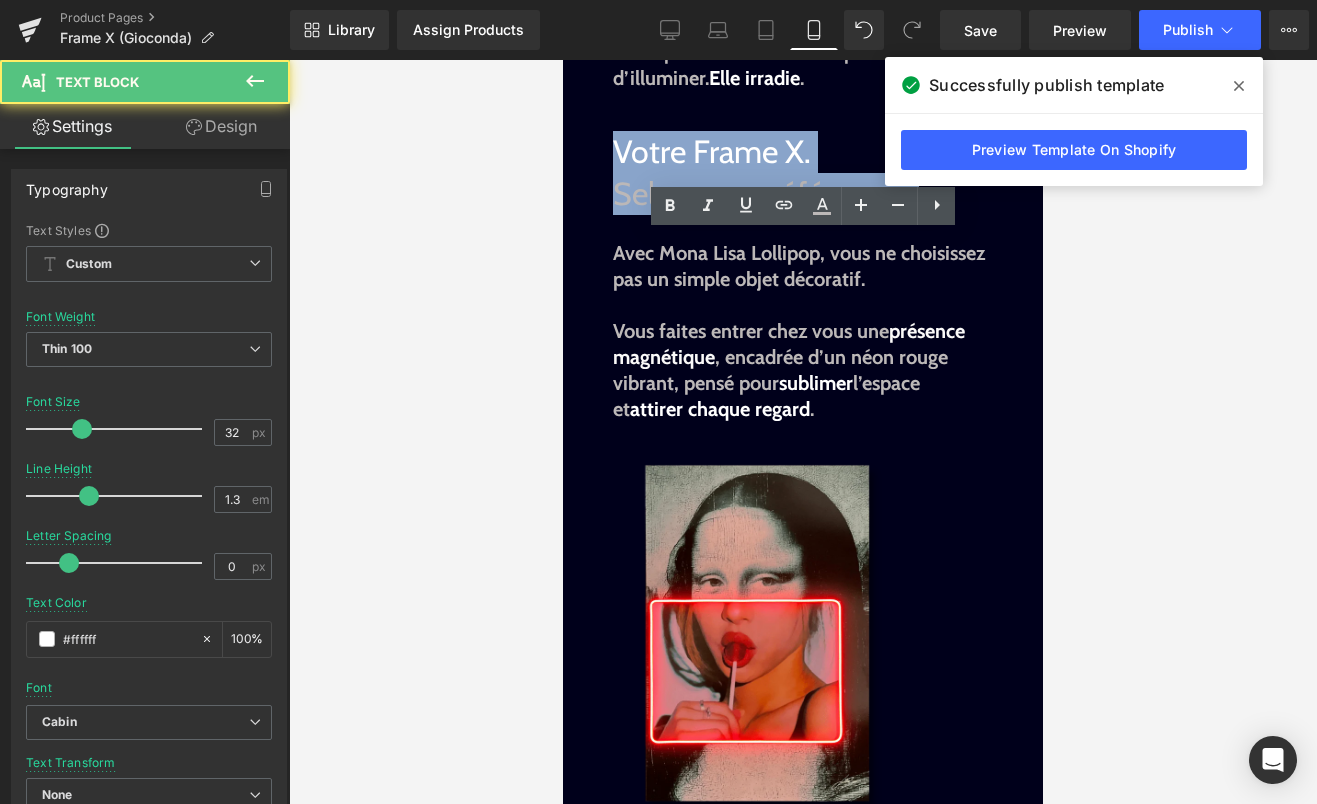 drag, startPoint x: 915, startPoint y: 299, endPoint x: 546, endPoint y: 217, distance: 378.0013 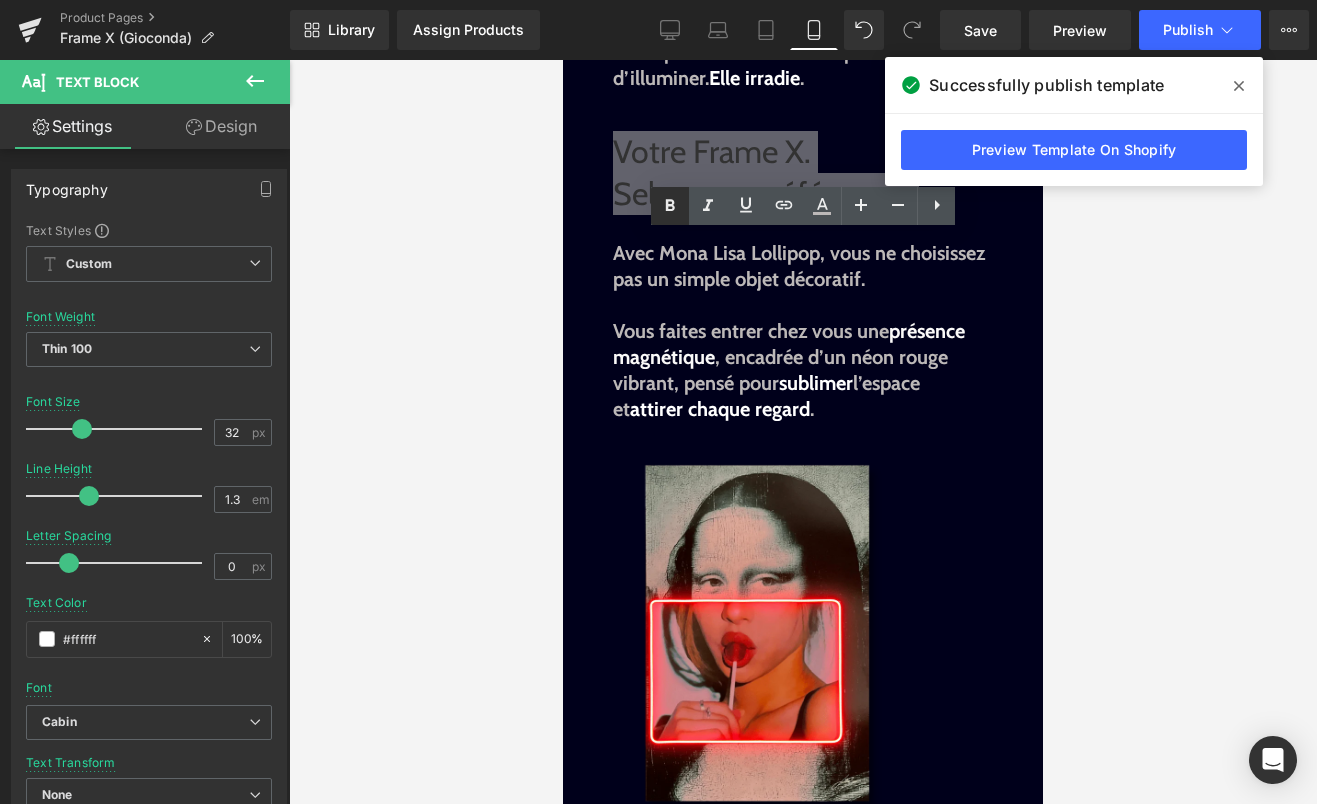 click 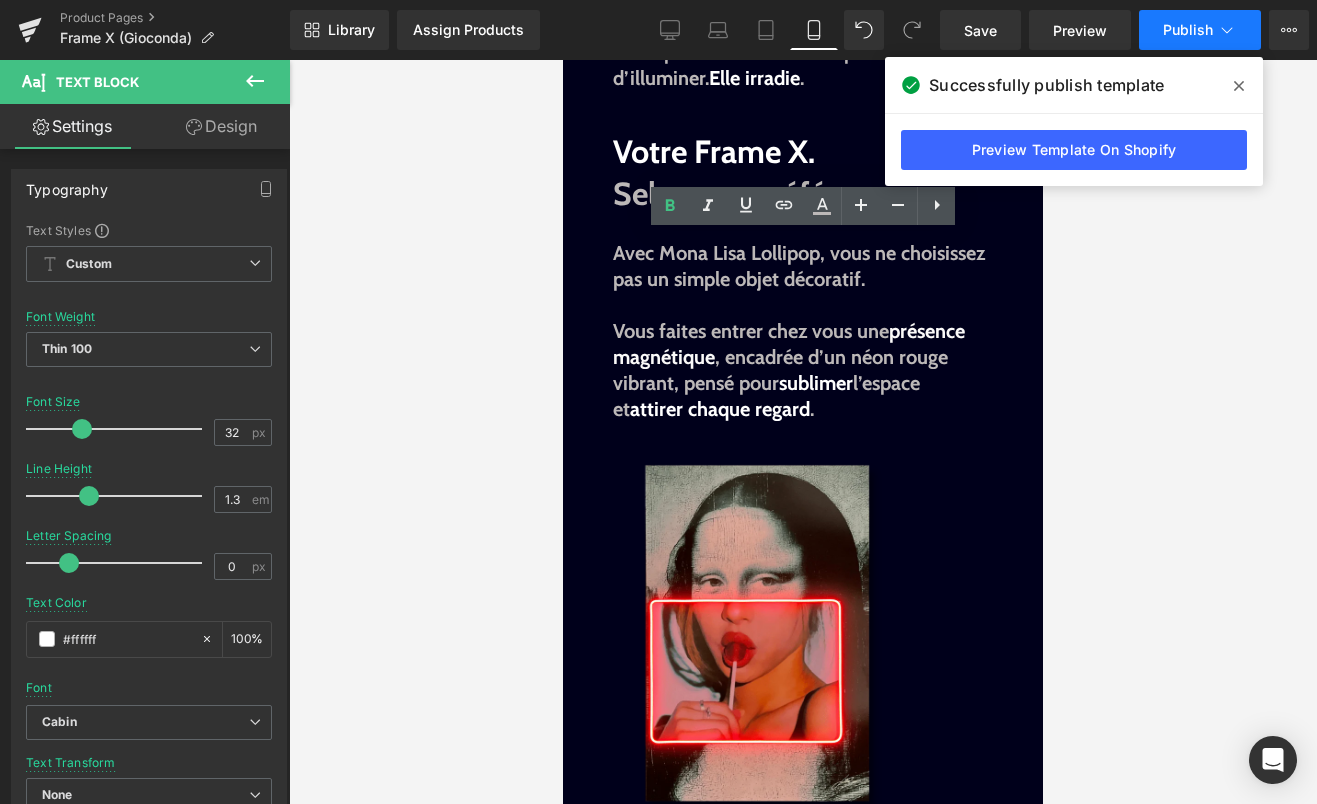 click on "Publish" at bounding box center [1200, 30] 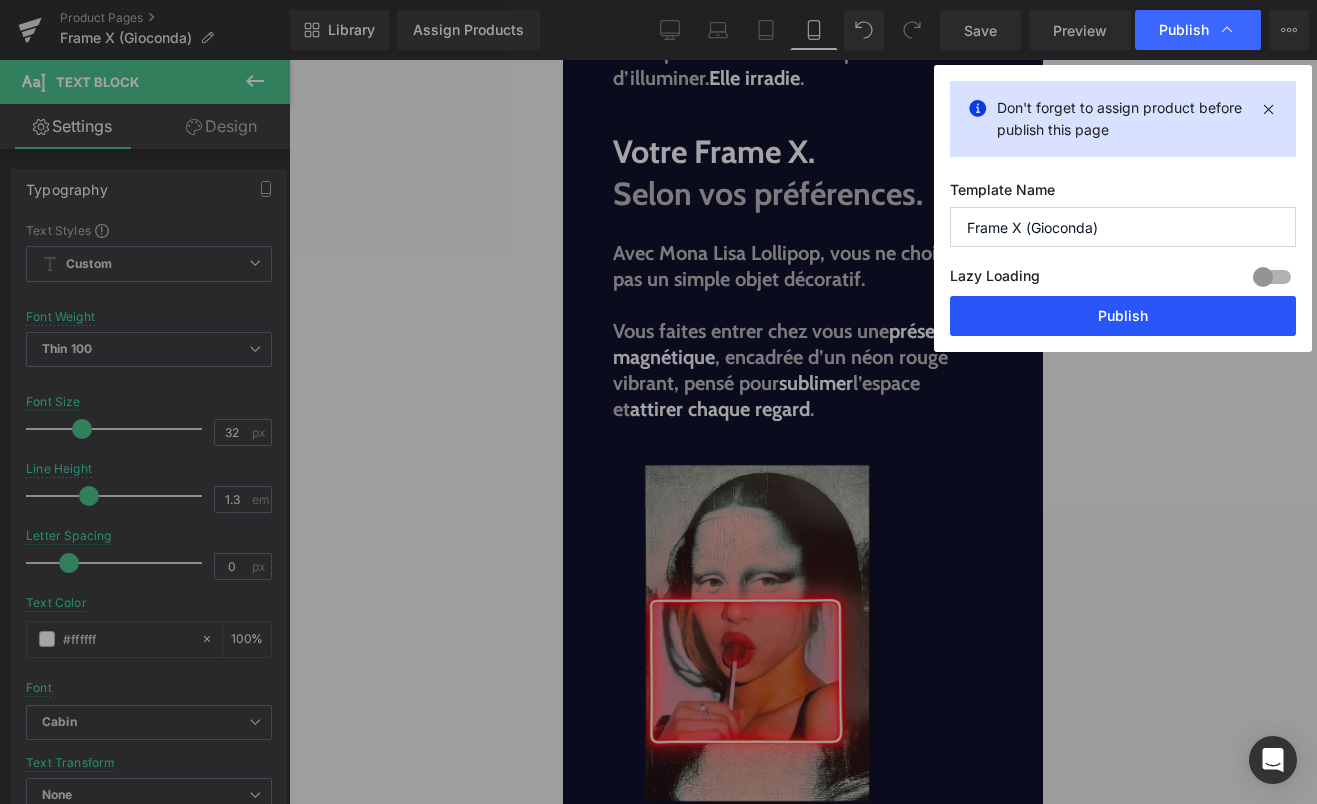 click on "Publish" at bounding box center [1123, 316] 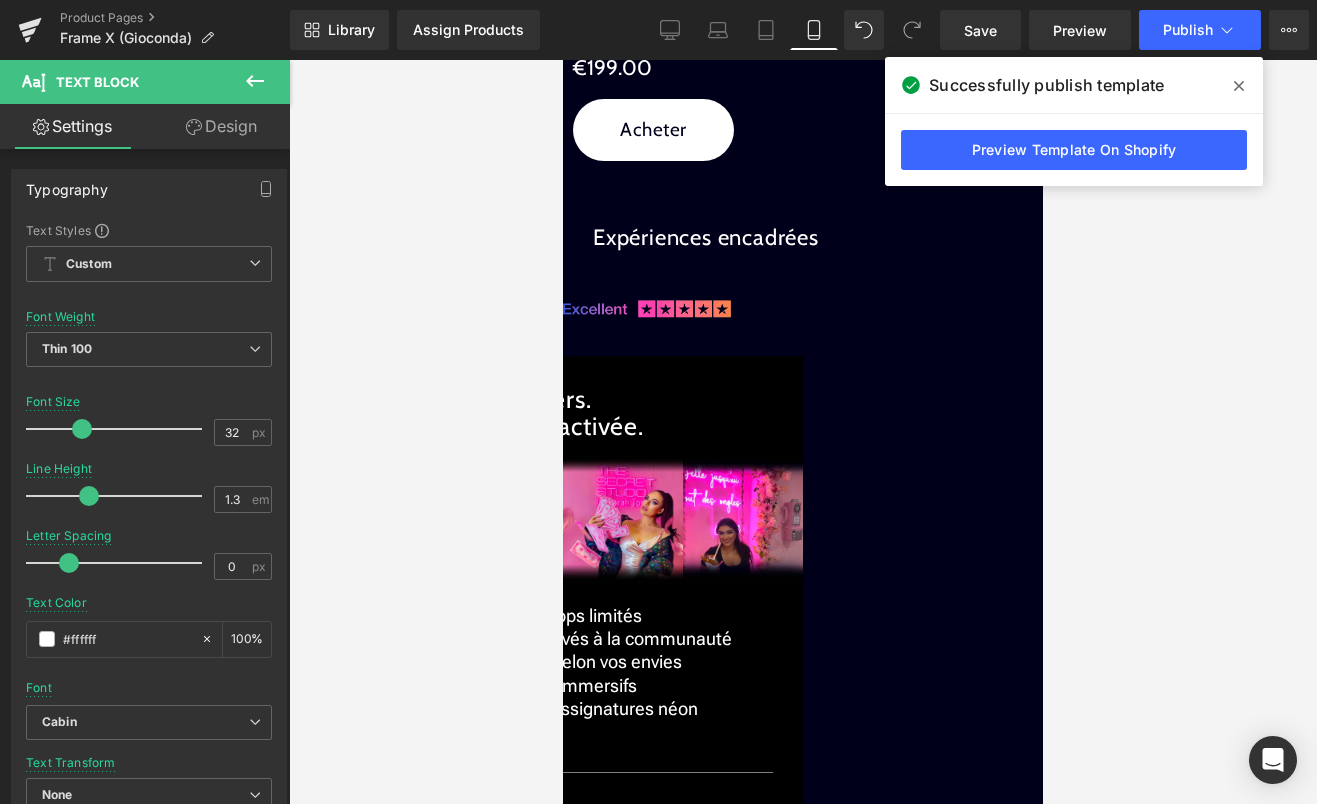 scroll, scrollTop: 2656, scrollLeft: 0, axis: vertical 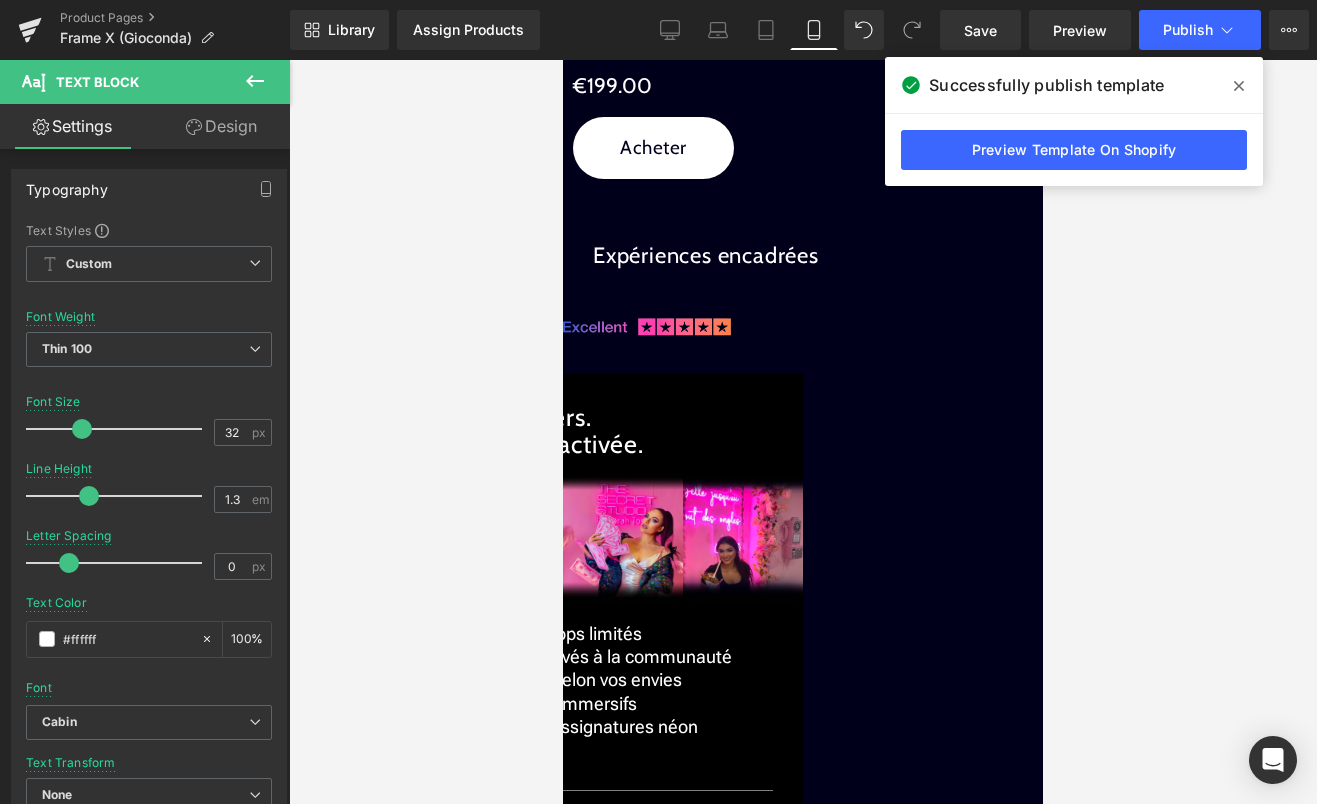 click 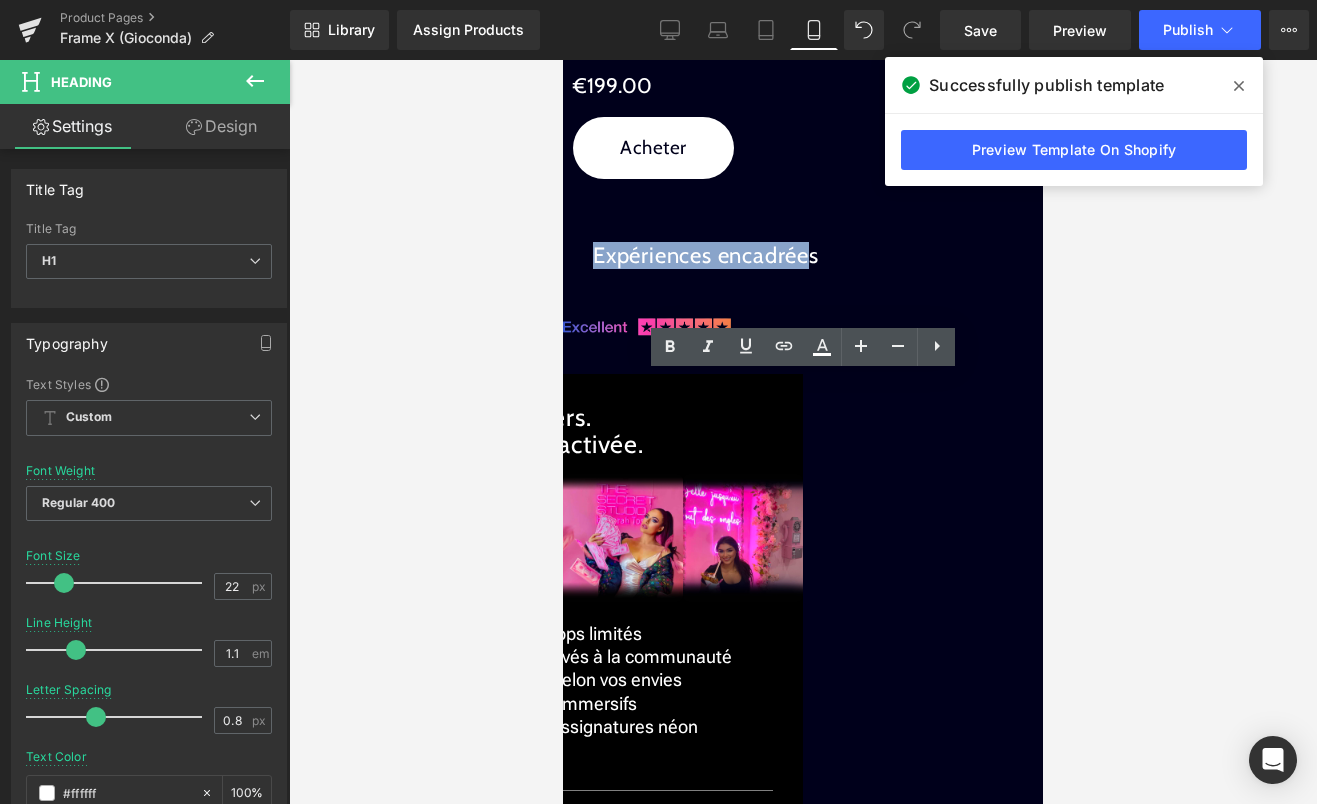 drag, startPoint x: 889, startPoint y: 382, endPoint x: 686, endPoint y: 385, distance: 203.02217 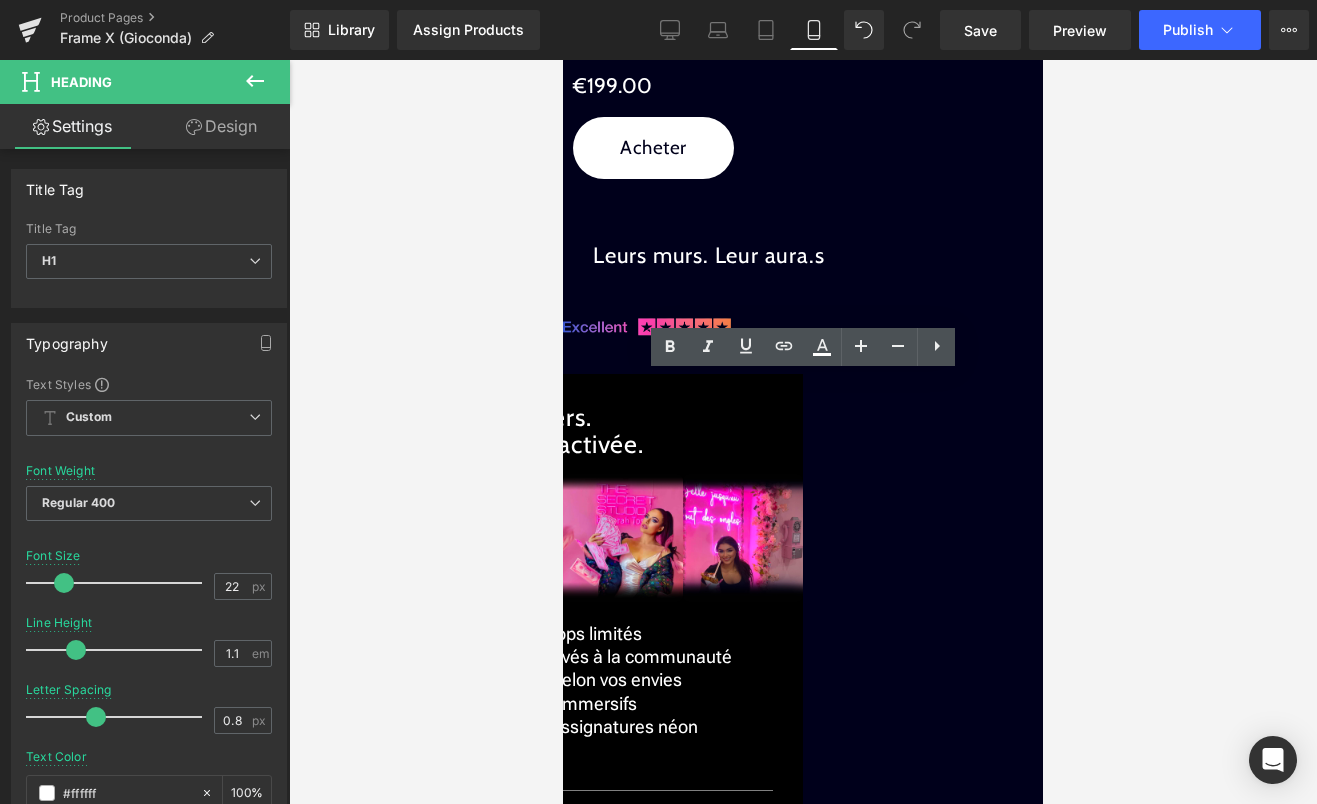 click on "Leurs murs. Leur aura.s" at bounding box center (803, 256) 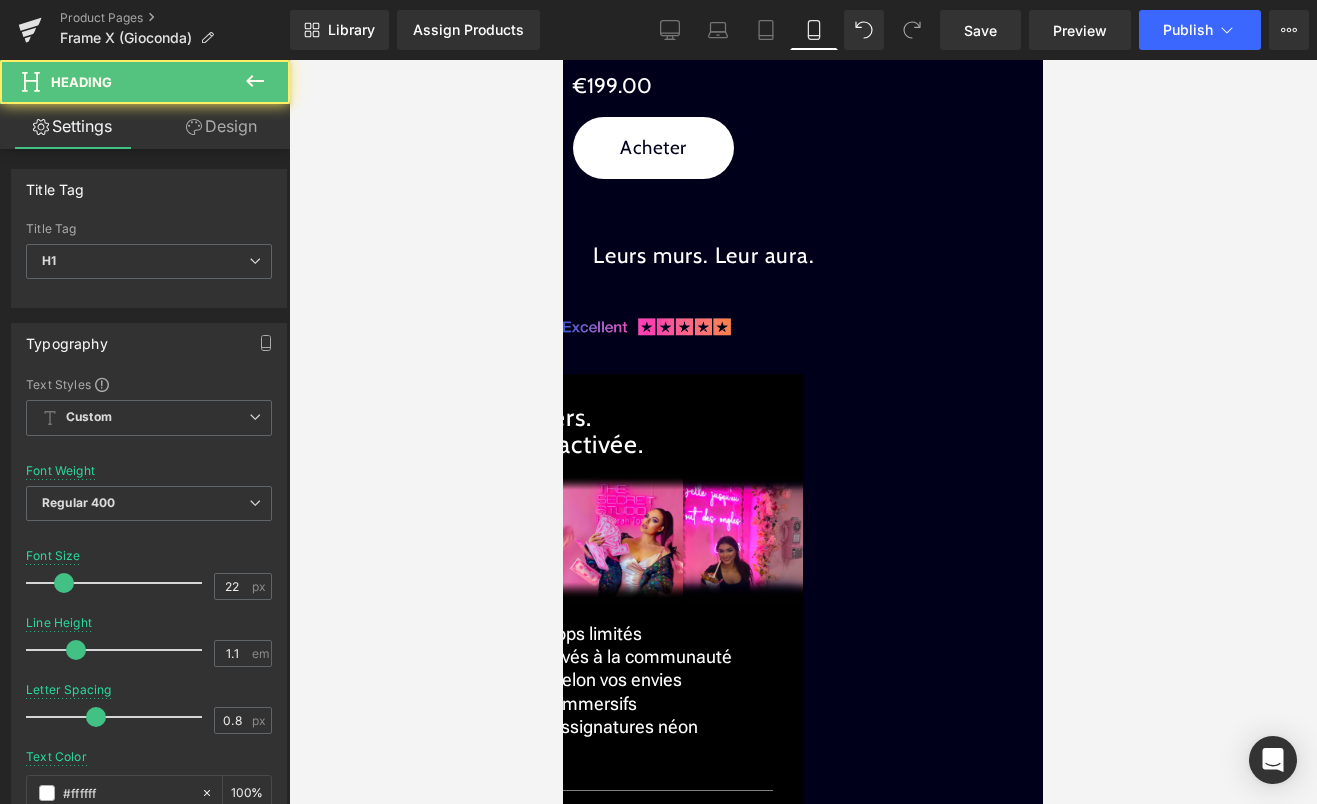 click on "Leurs murs. Leur aura." at bounding box center (803, 256) 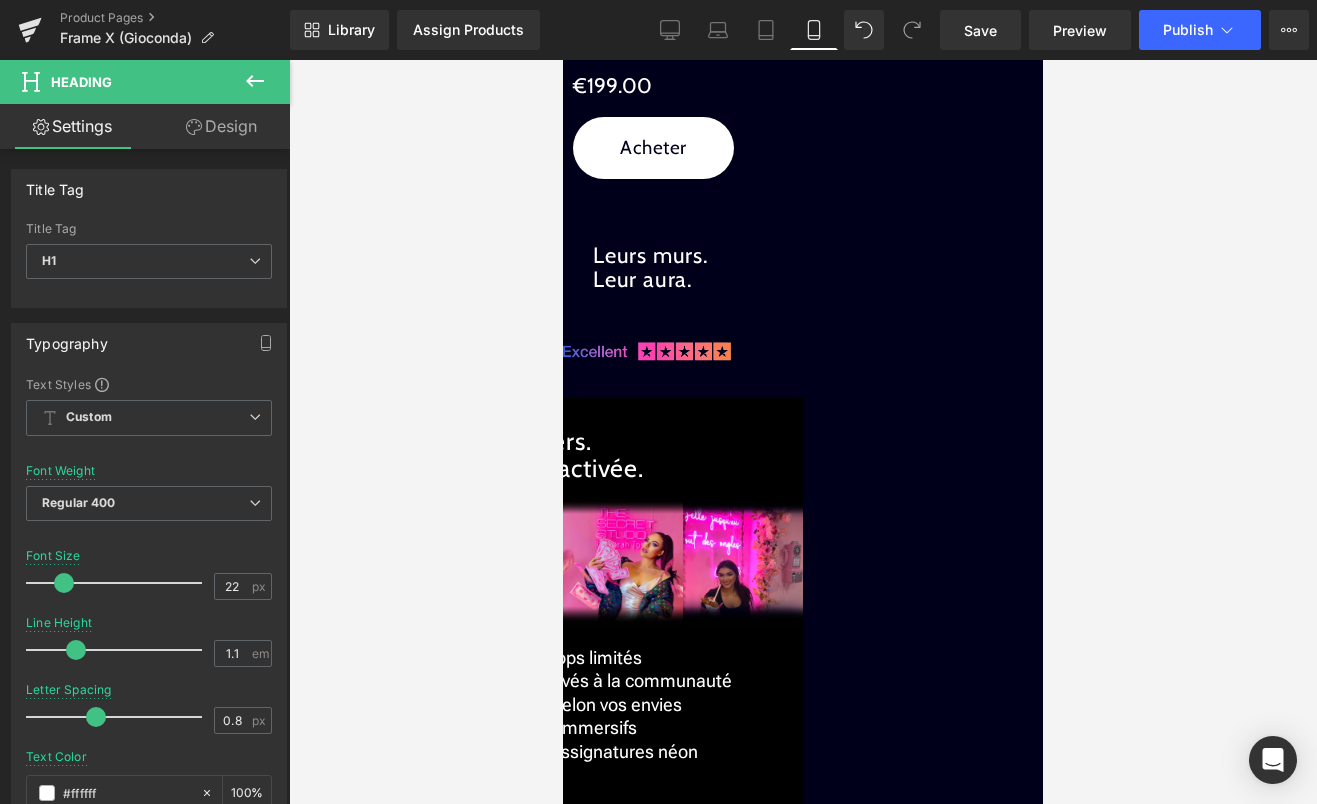 click at bounding box center (803, 294) 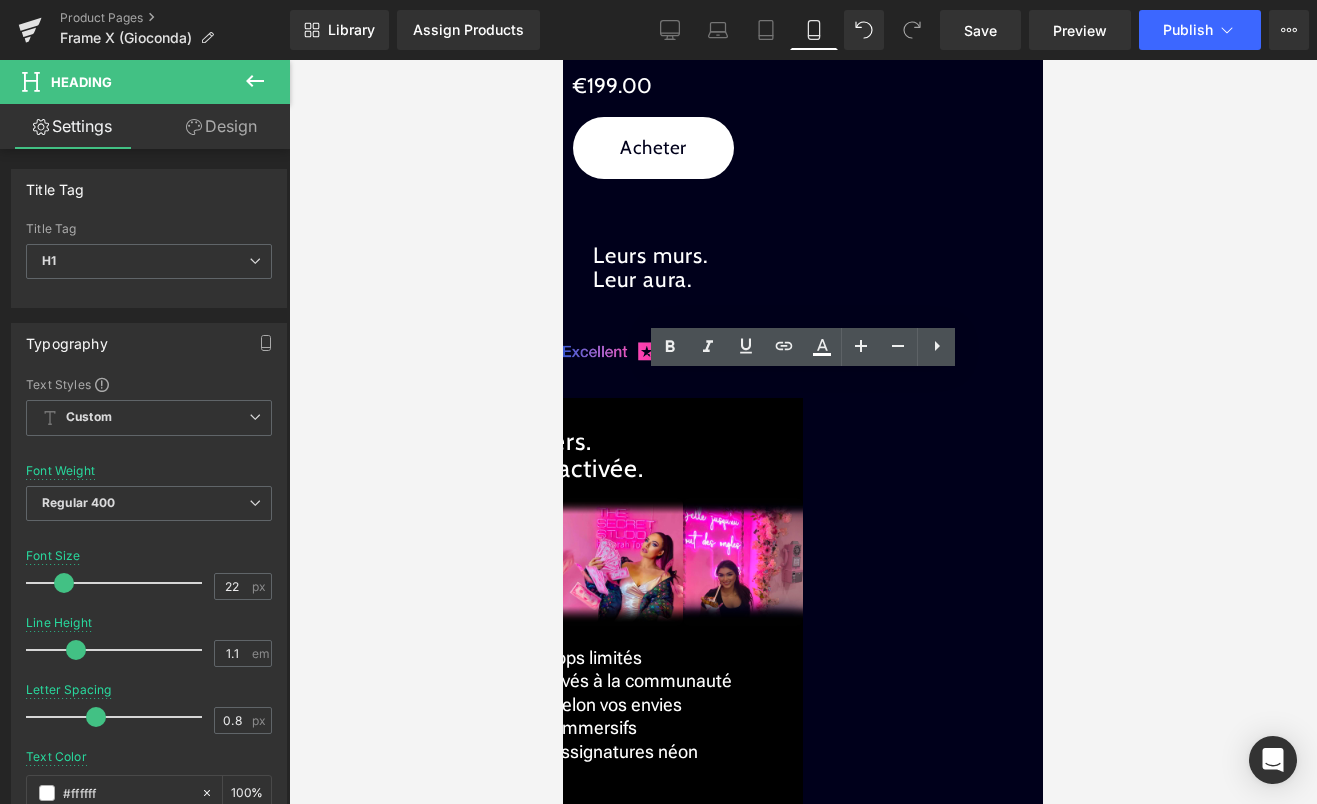 click on "Leurs murs.  Leur aura." at bounding box center [803, 268] 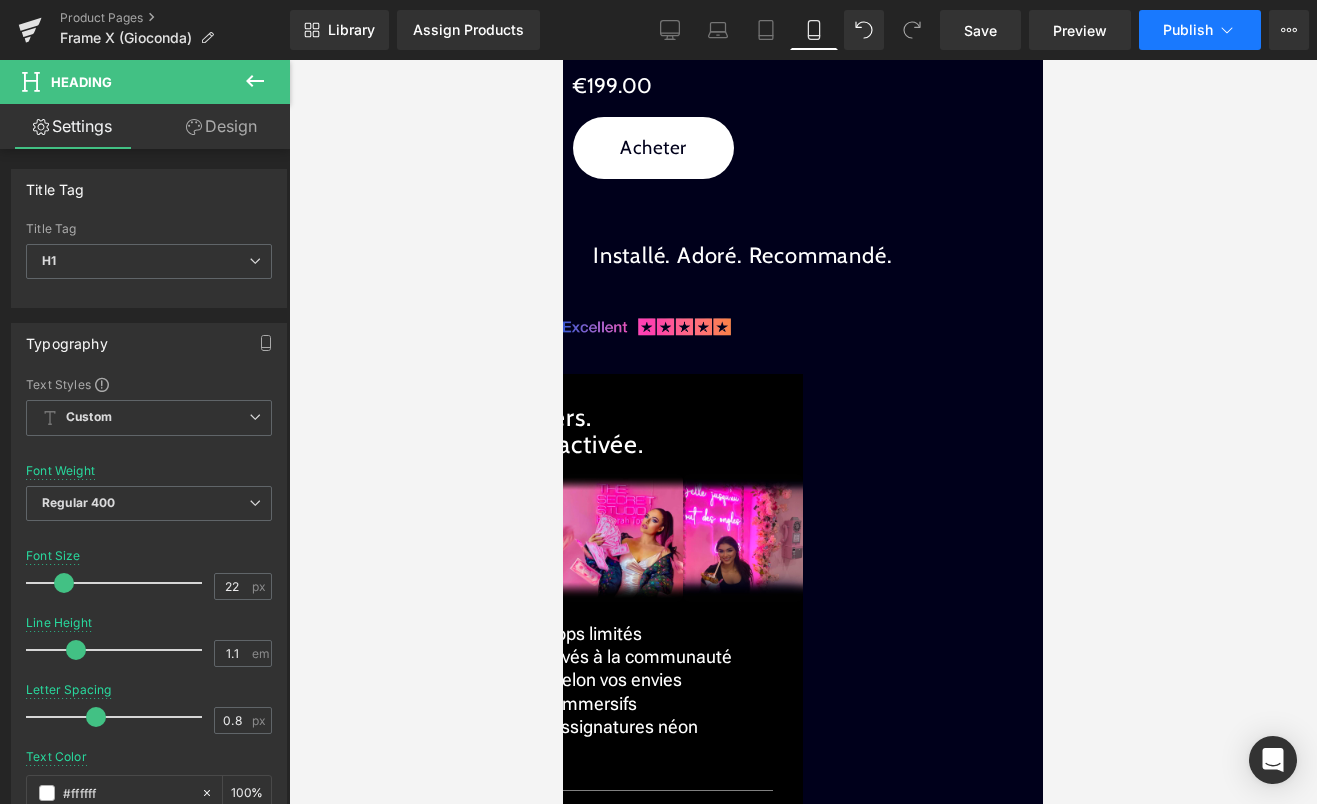 click on "Publish" at bounding box center [1200, 30] 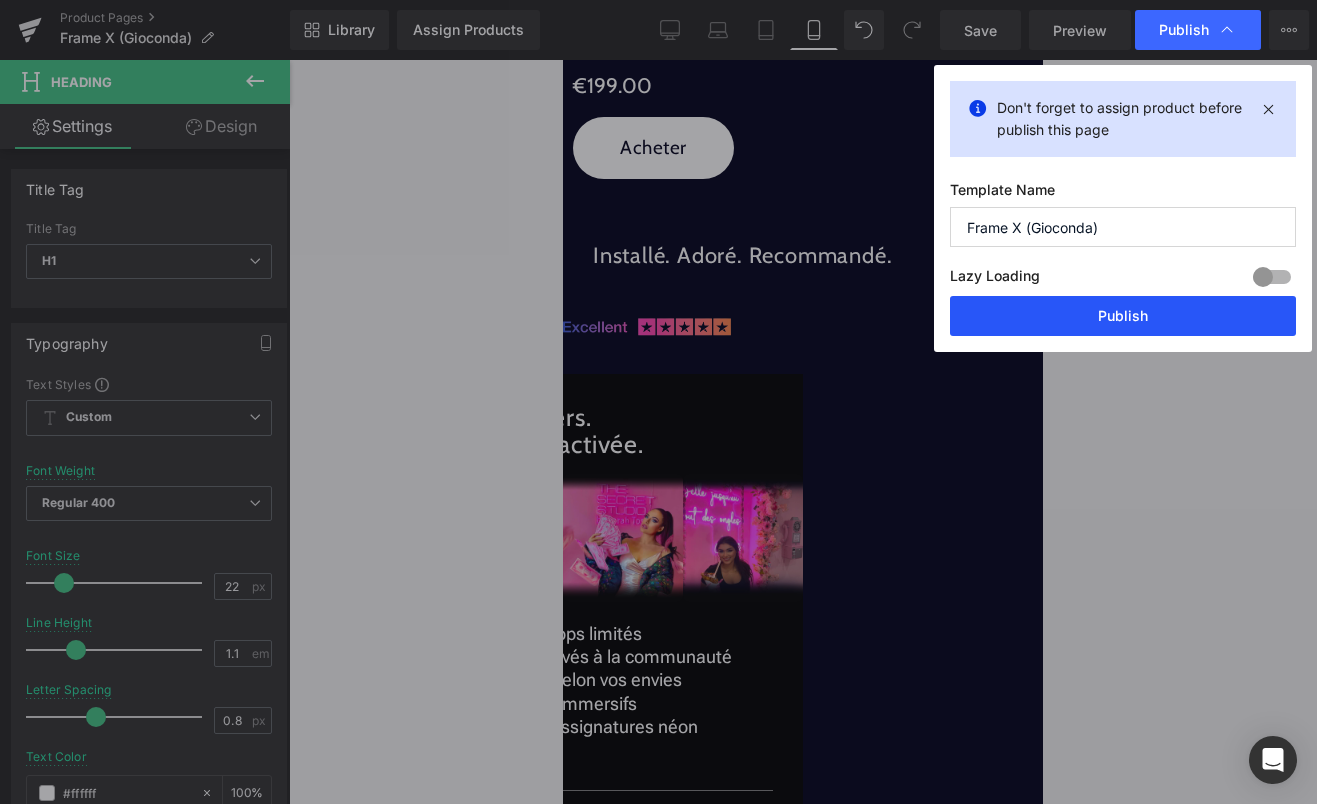 click on "Publish" at bounding box center [1123, 316] 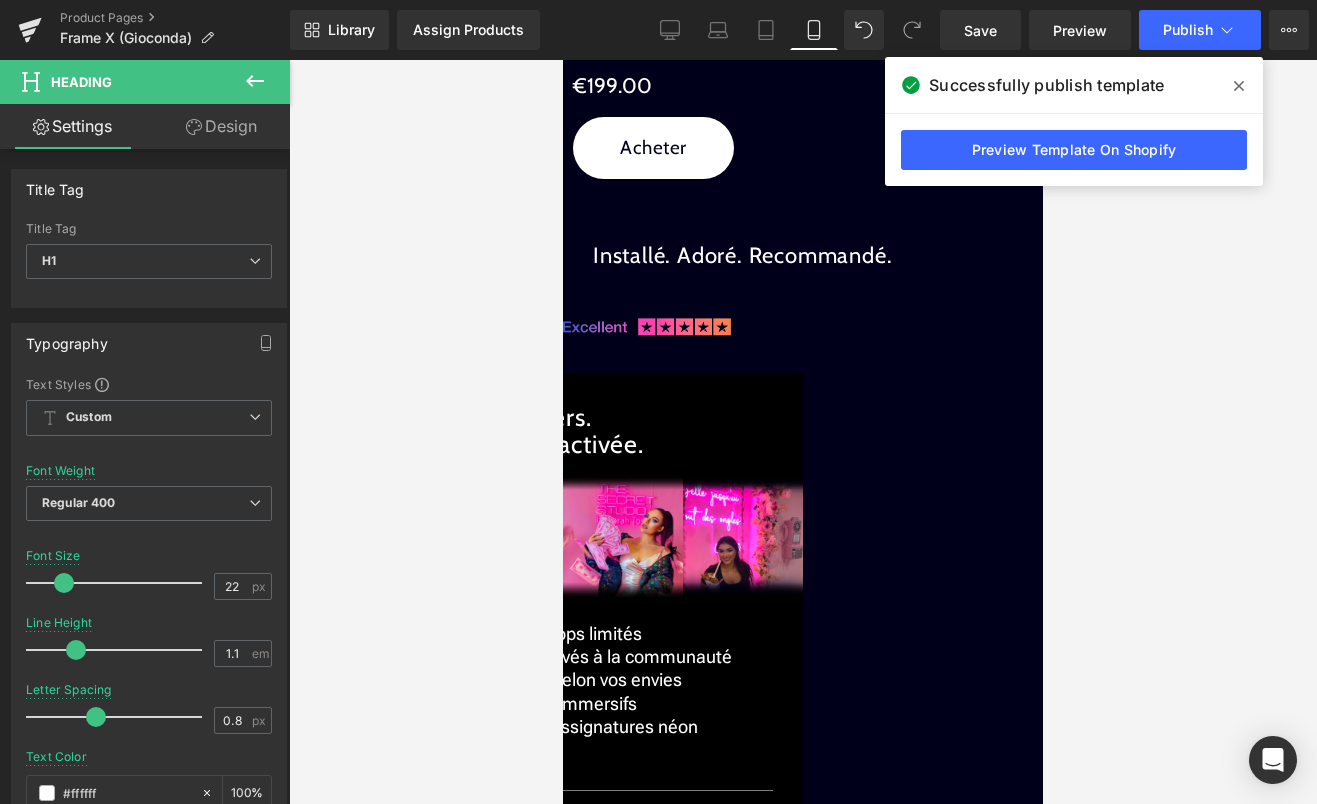 click on "Heading" at bounding box center (563, 60) 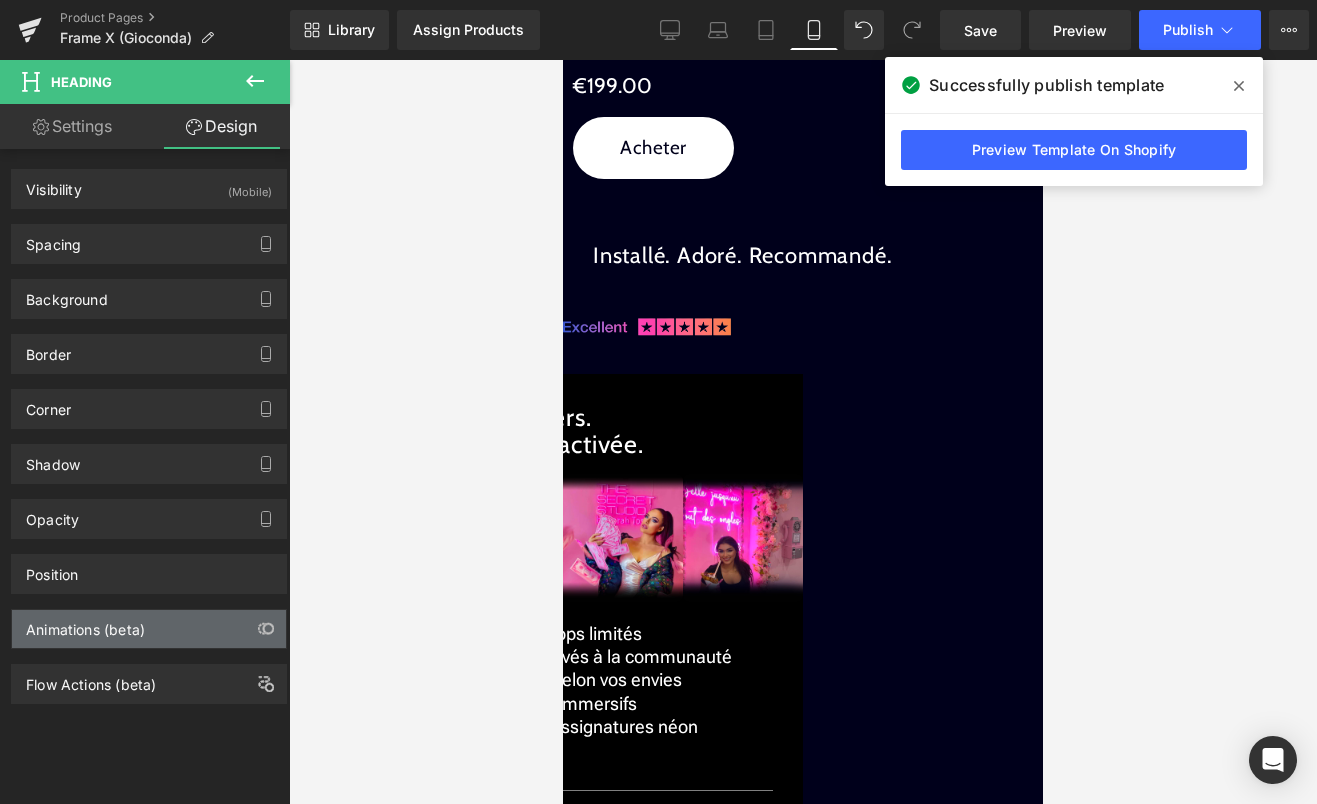 click on "Animations (beta)" at bounding box center (149, 629) 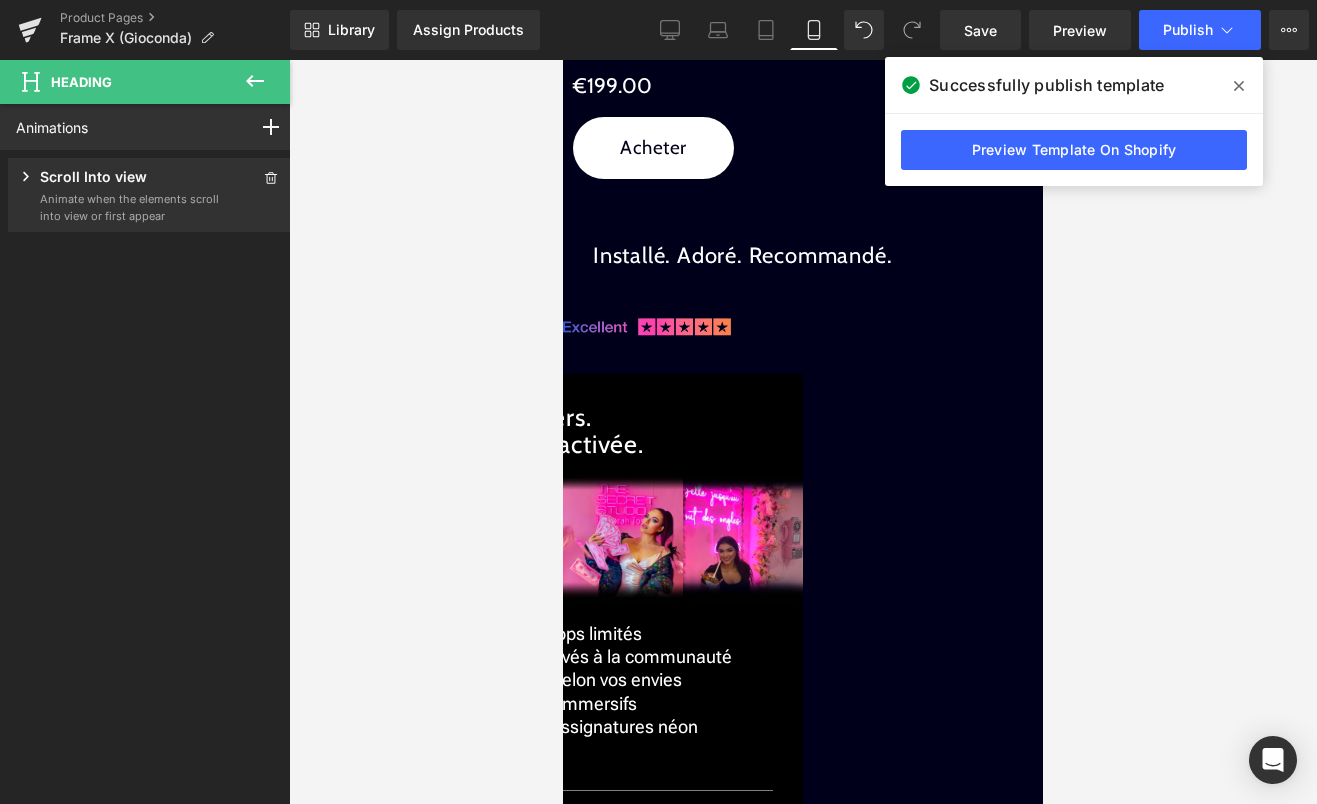 click on "Image" at bounding box center [563, 60] 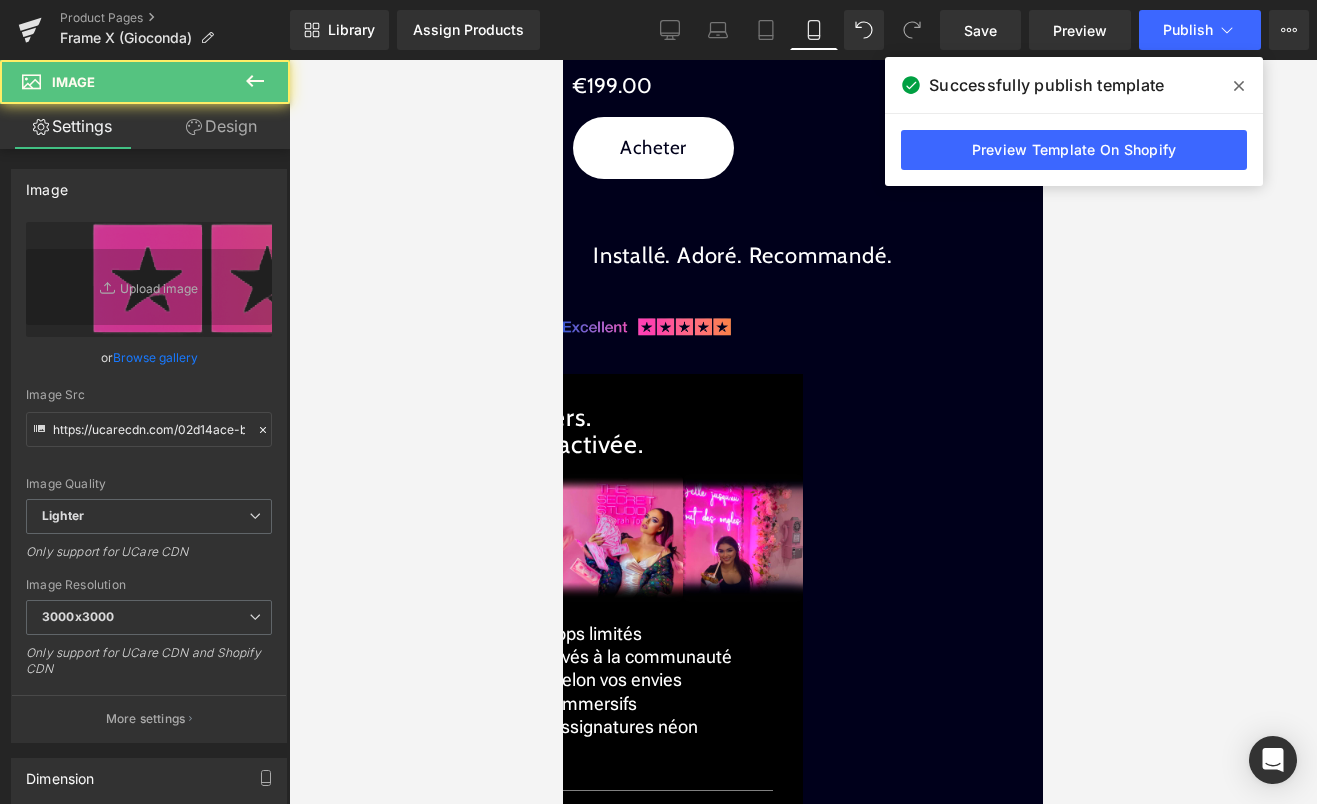 click on "Design" at bounding box center [221, 126] 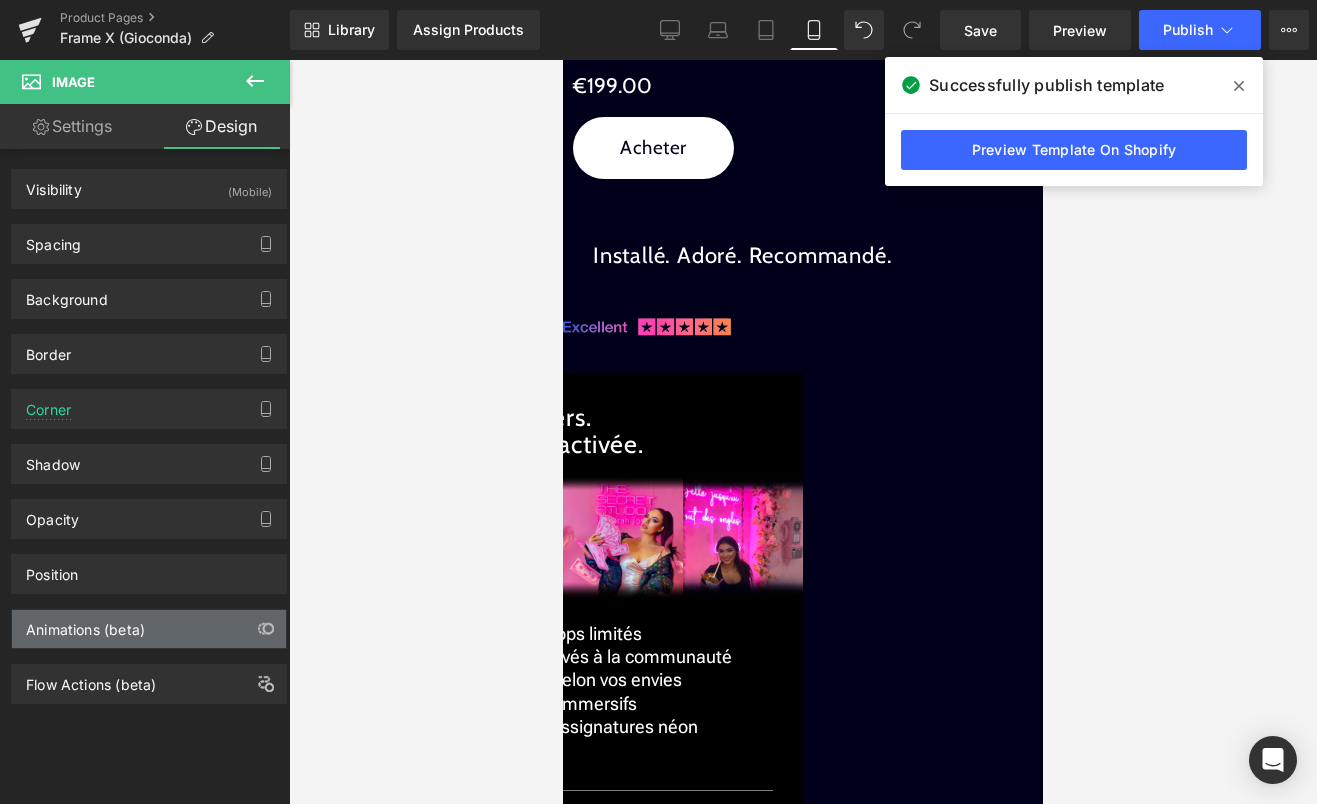 click on "Animations (beta)" at bounding box center (149, 629) 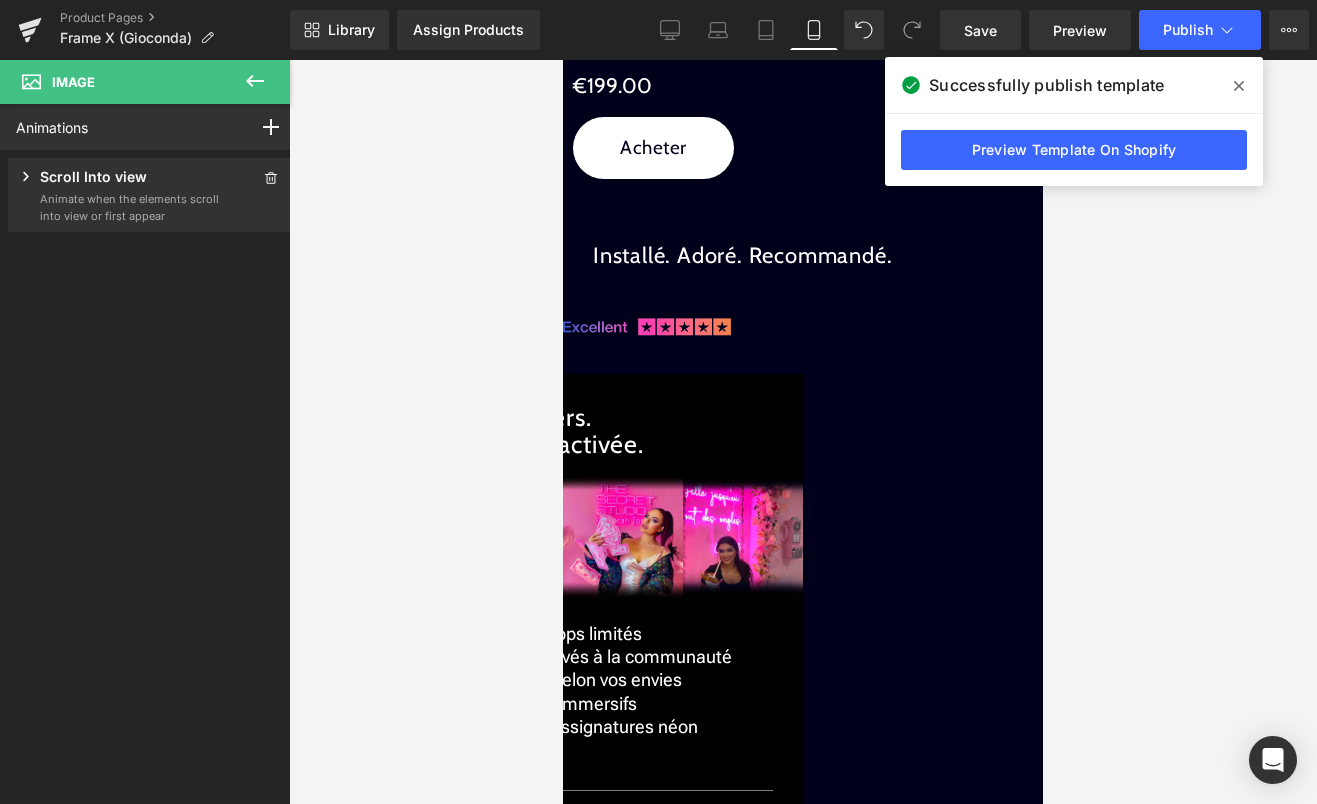 click on "Liquid" at bounding box center [563, 60] 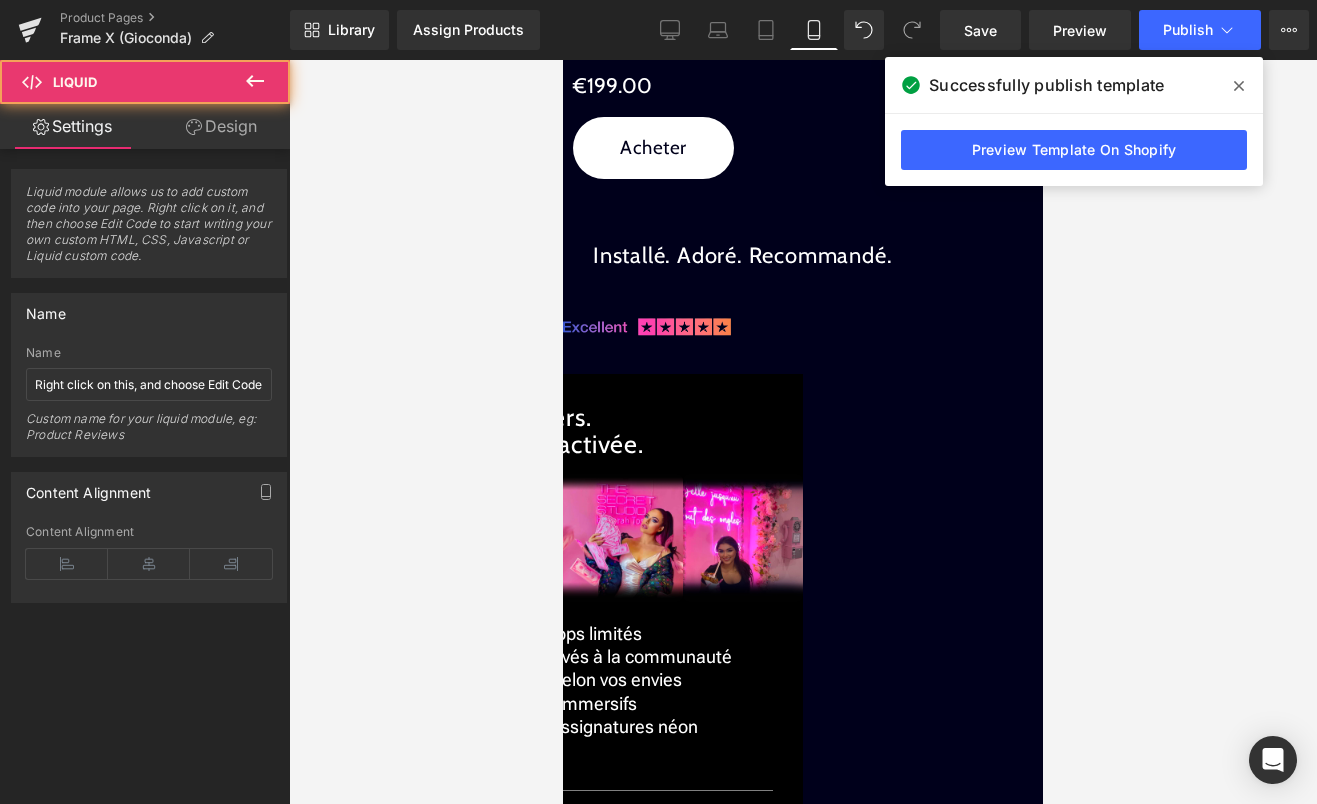 click on "Design" at bounding box center (221, 126) 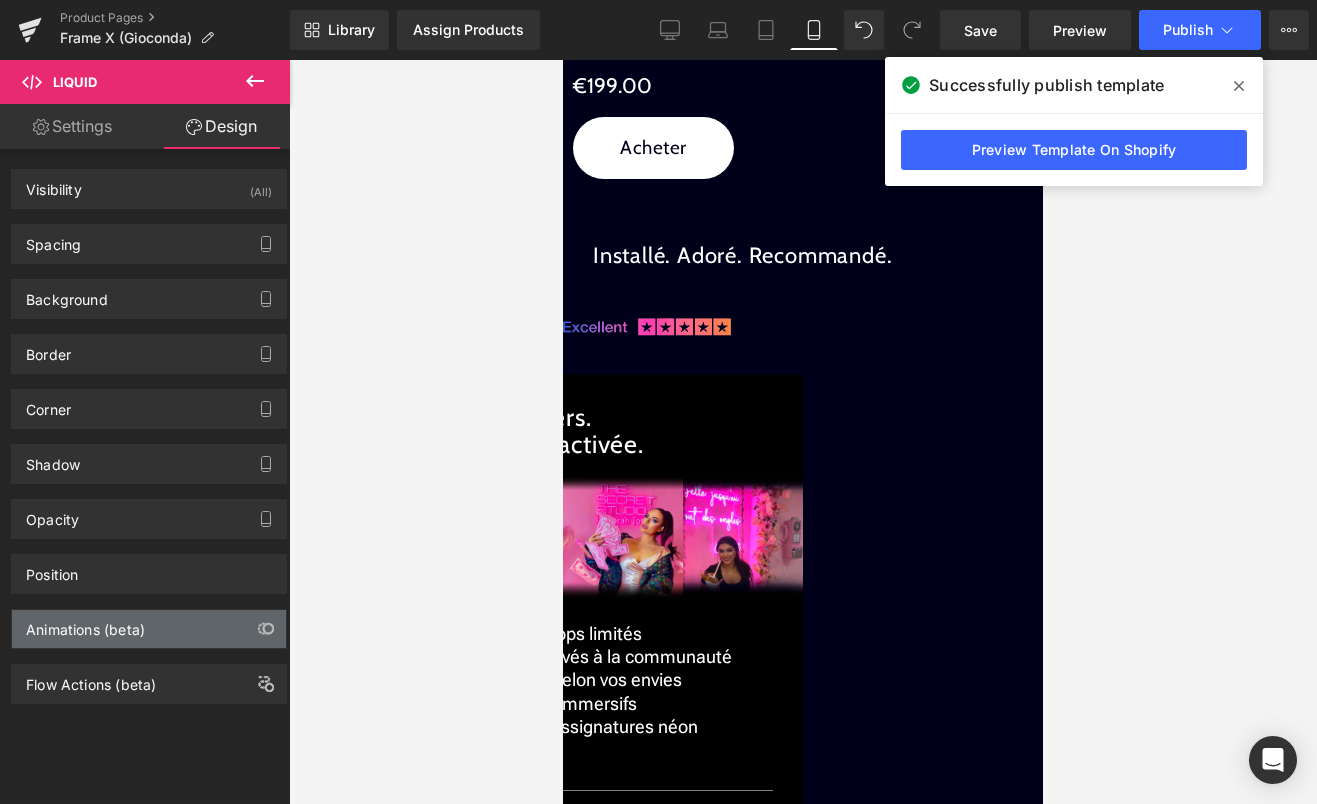 click on "Animations (beta)" at bounding box center [149, 629] 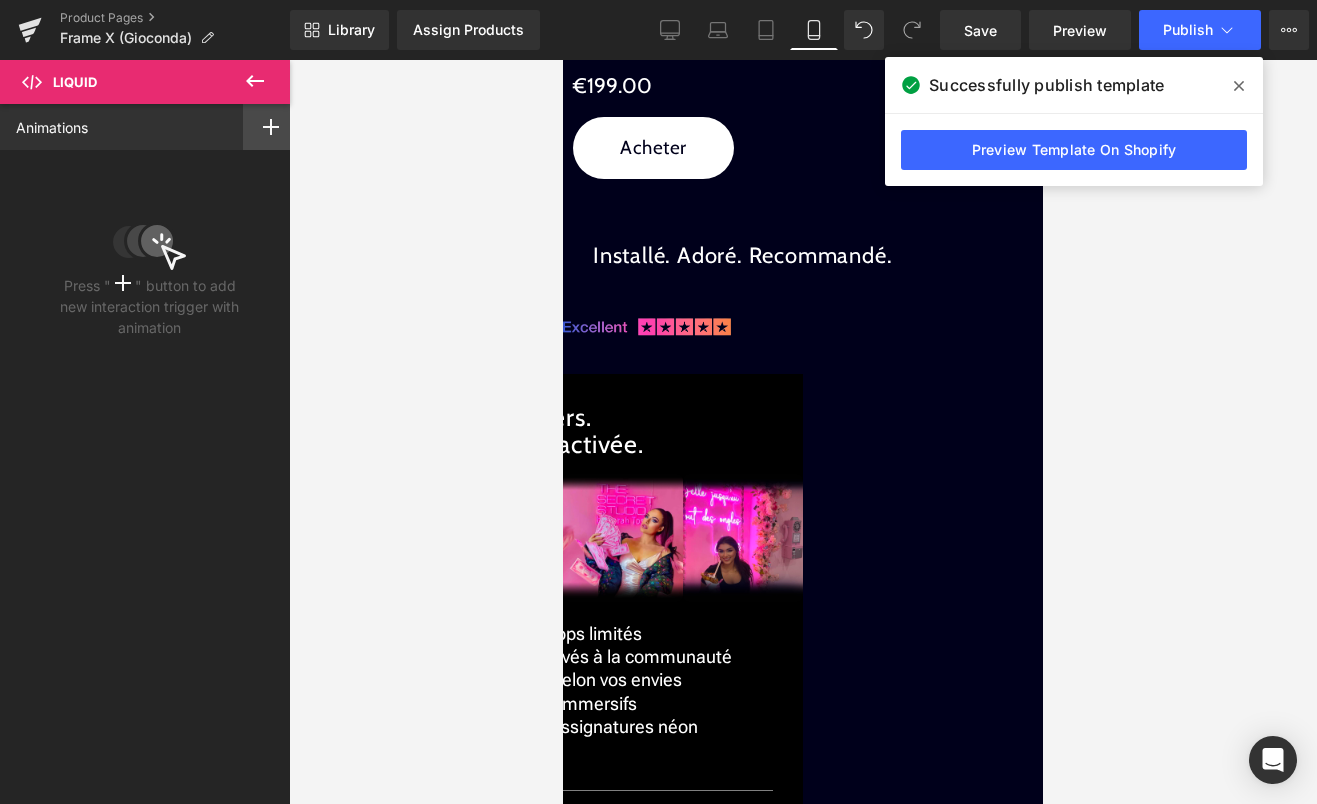 click at bounding box center [271, 127] 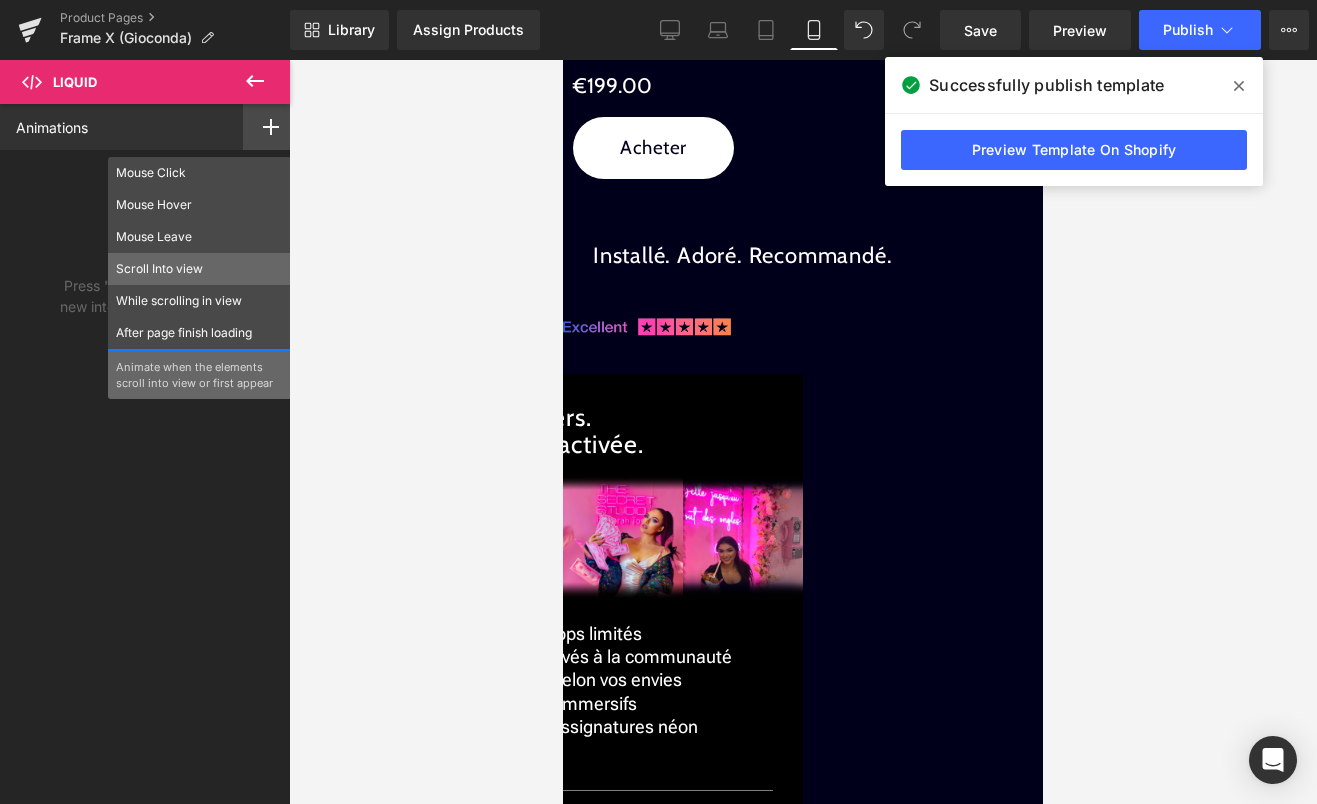 click on "Scroll Into view" at bounding box center [199, 269] 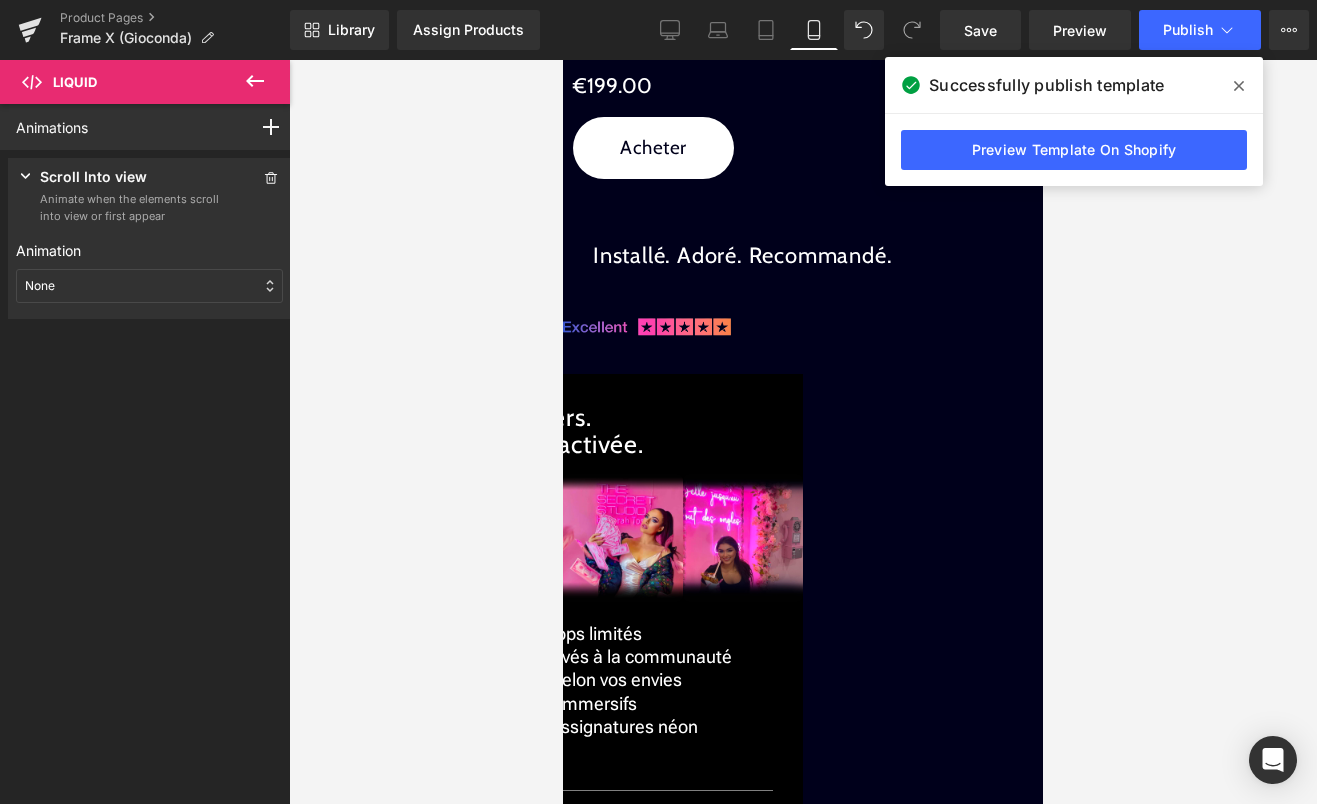 click on "None" at bounding box center [149, 286] 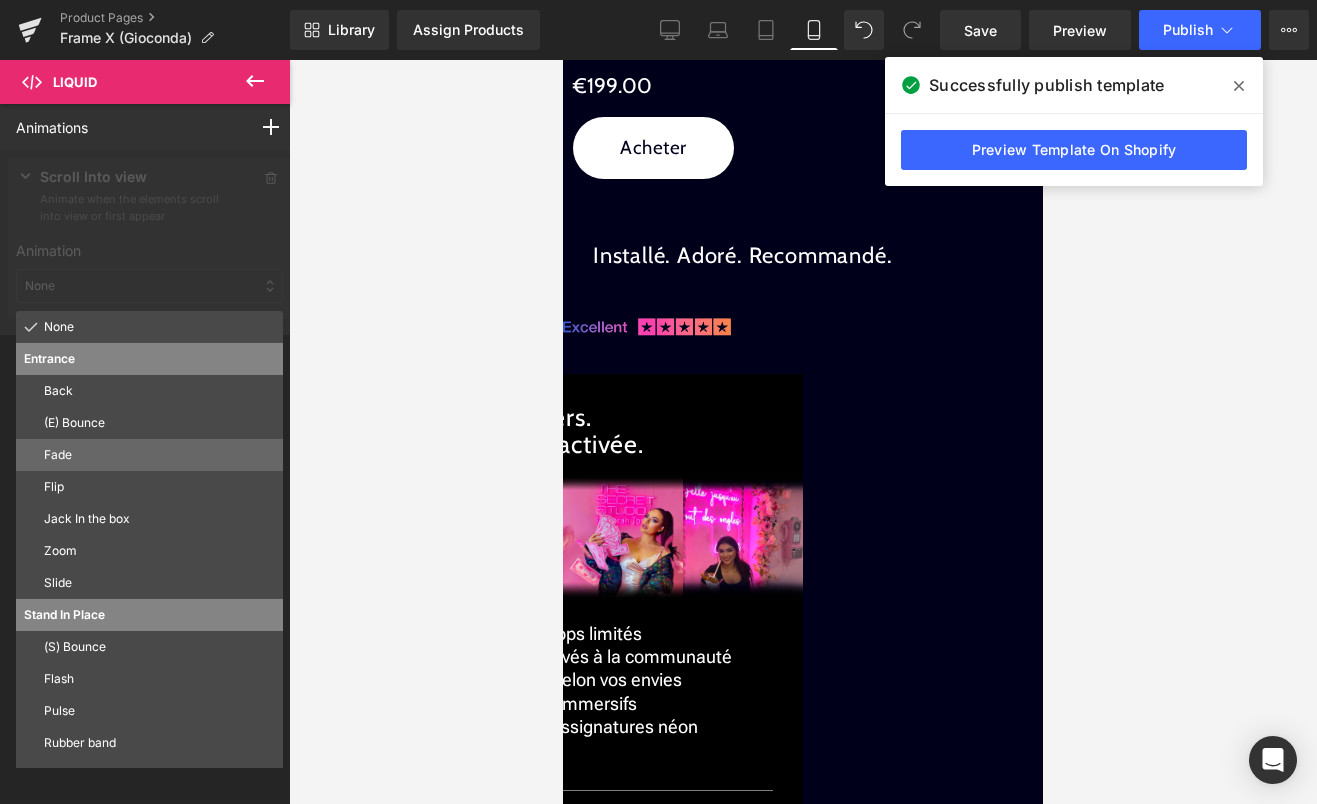 click on "Fade" at bounding box center [149, 455] 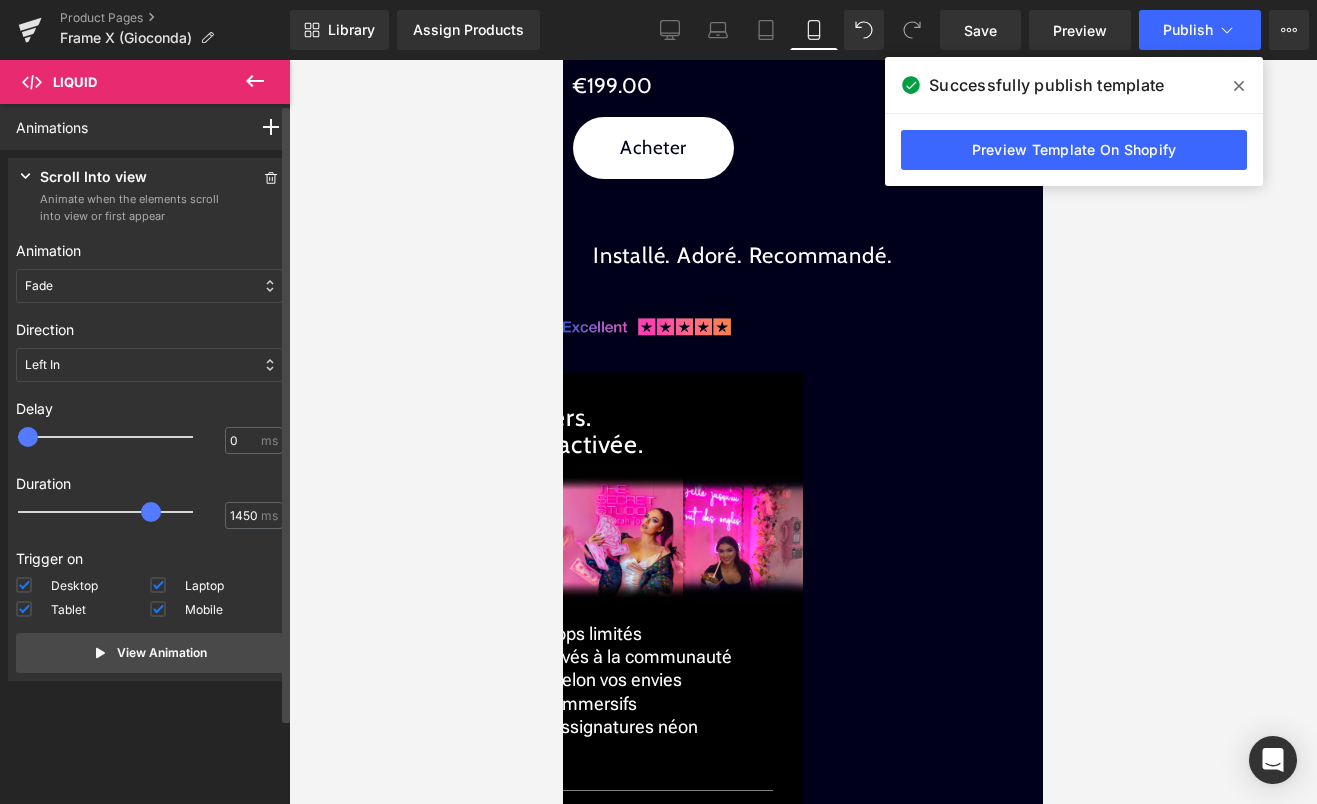 type on "1500" 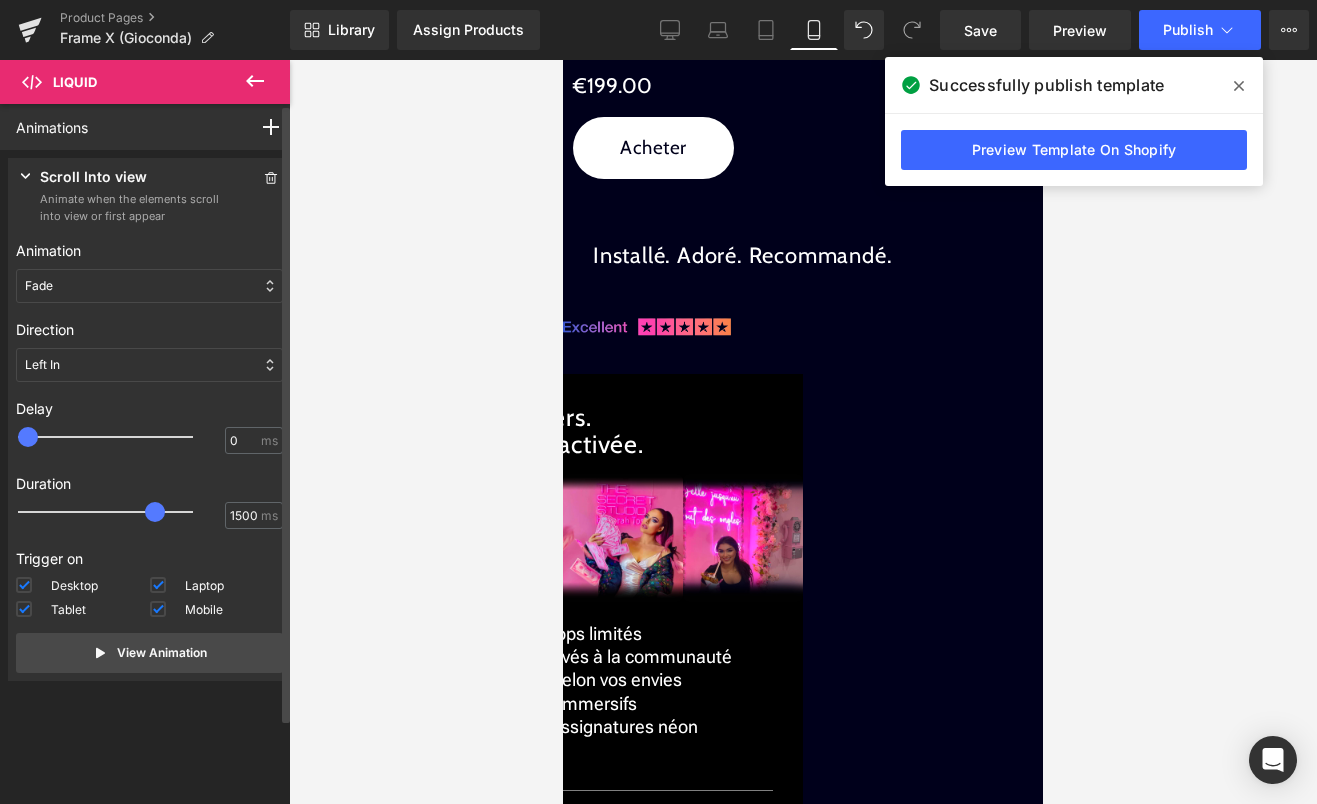 drag, startPoint x: 71, startPoint y: 511, endPoint x: 162, endPoint y: 512, distance: 91.00549 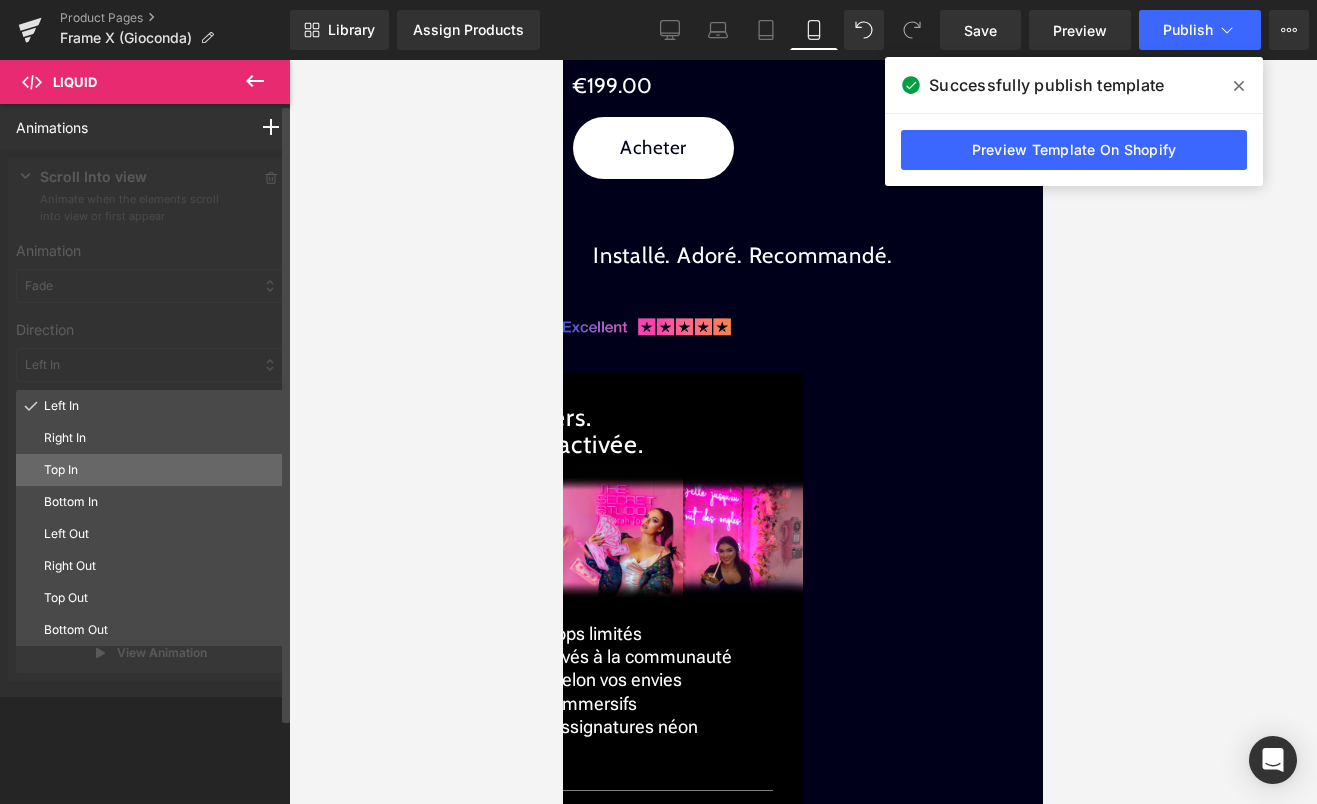 click on "Top In" at bounding box center (159, 470) 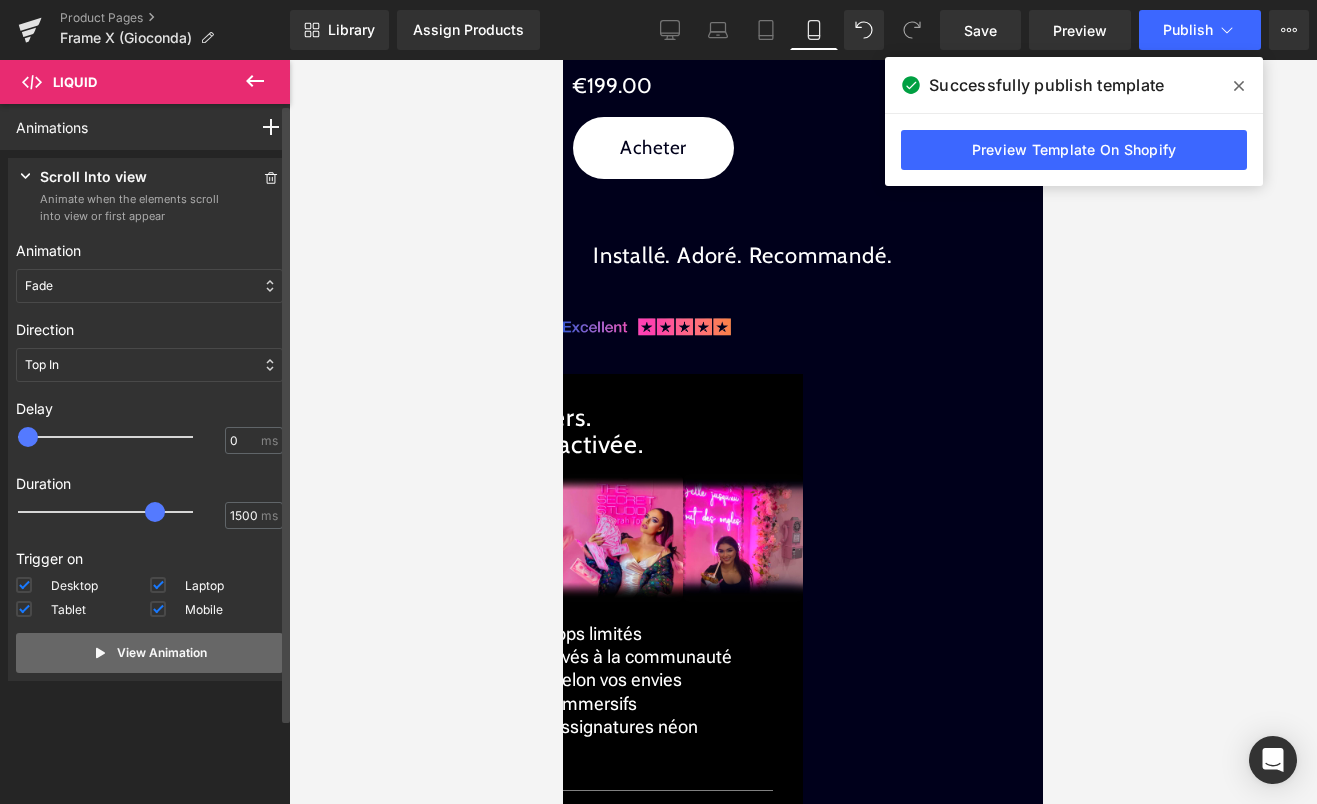 click on "View Animation" at bounding box center (149, 653) 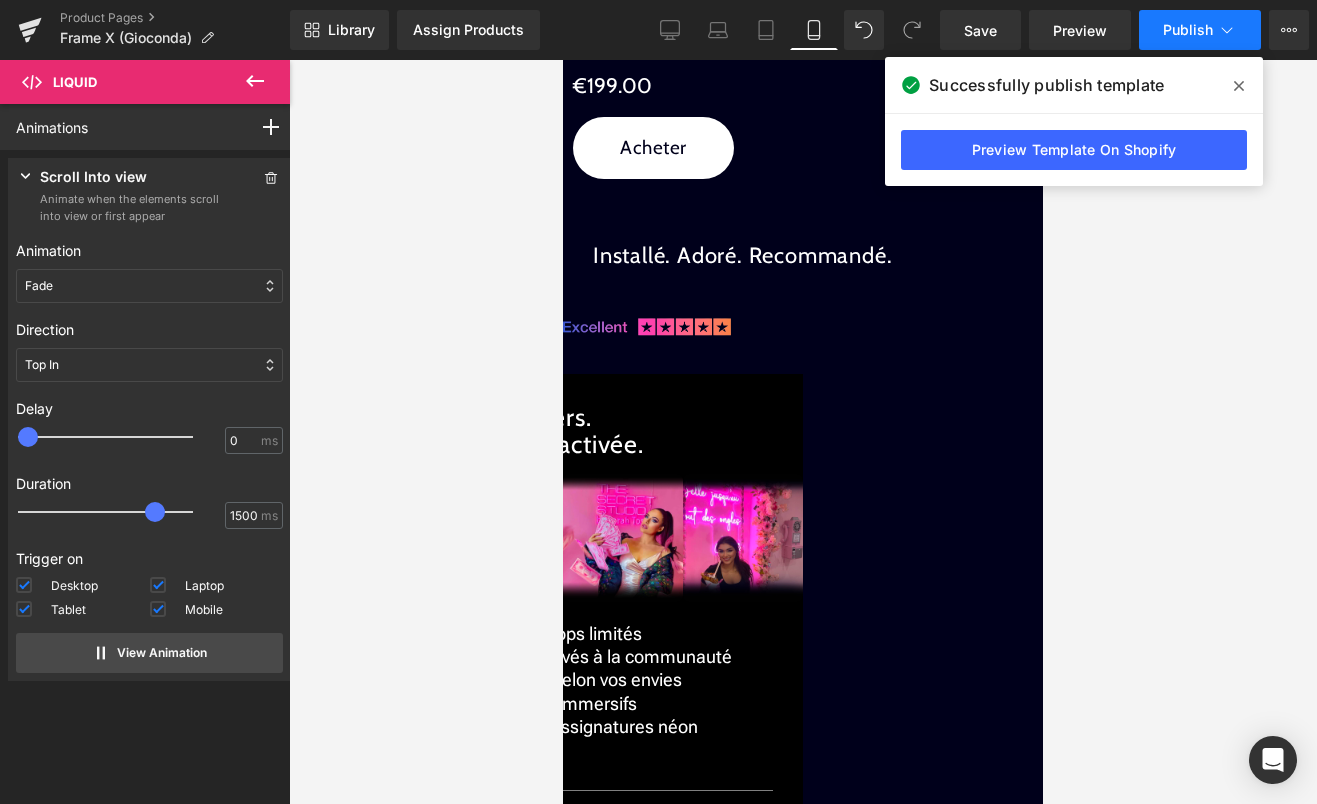 click on "Publish" at bounding box center [1188, 30] 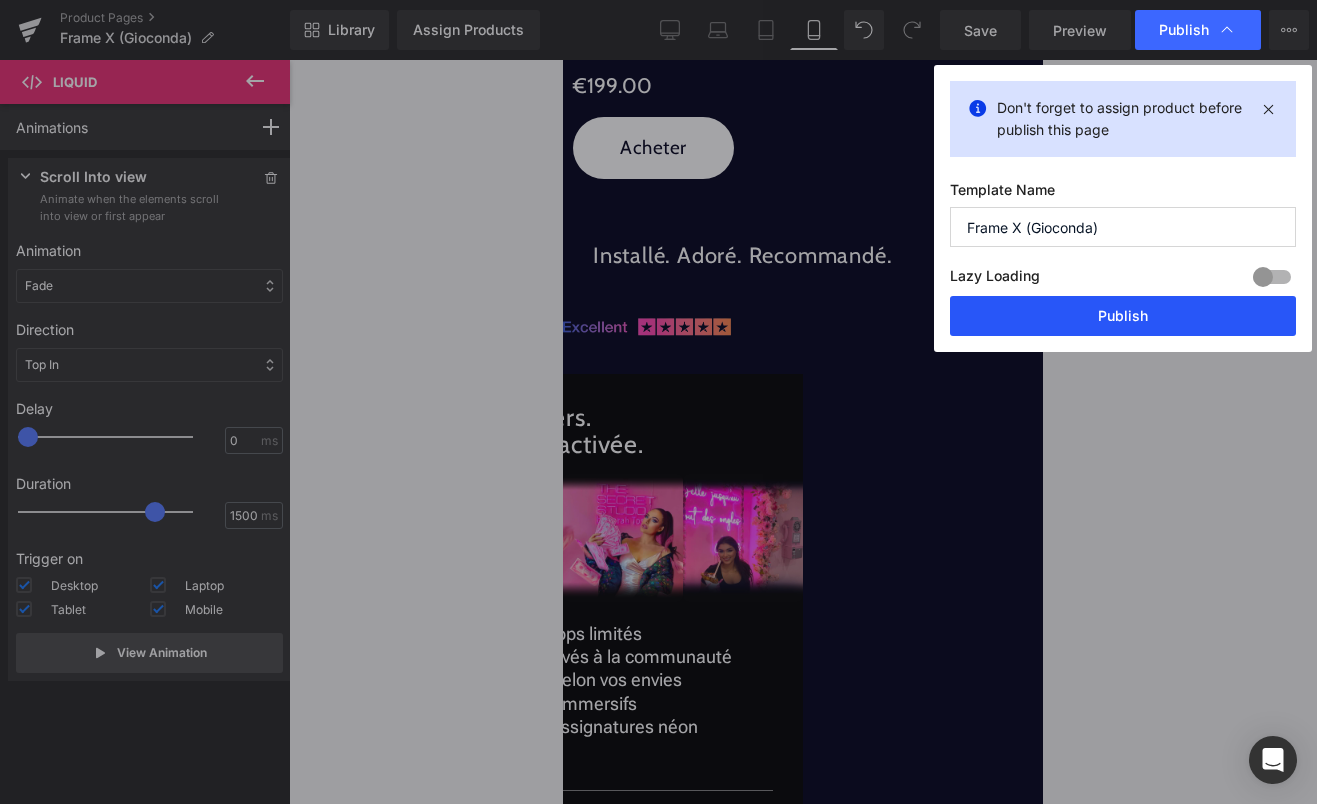 click on "Publish" at bounding box center (1123, 316) 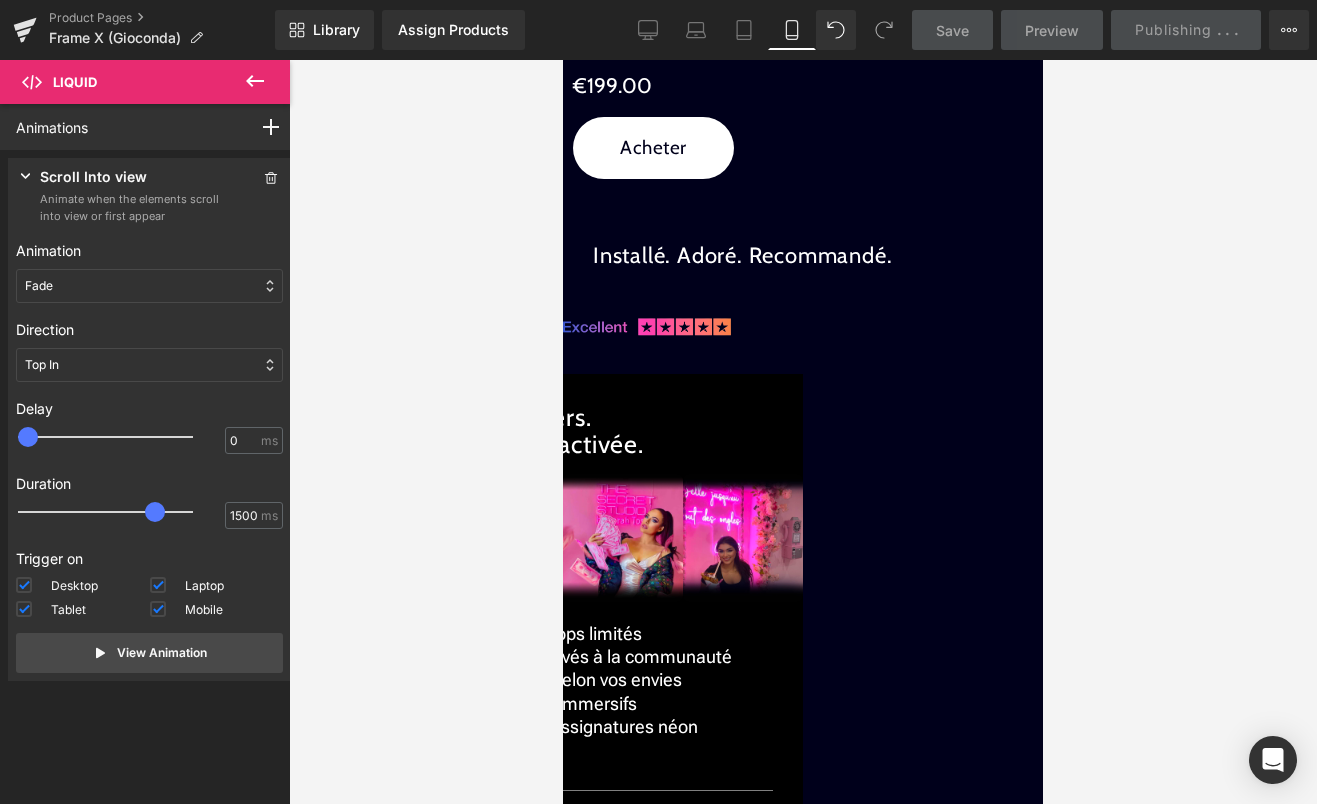 click on "Liquid" at bounding box center [803, 374] 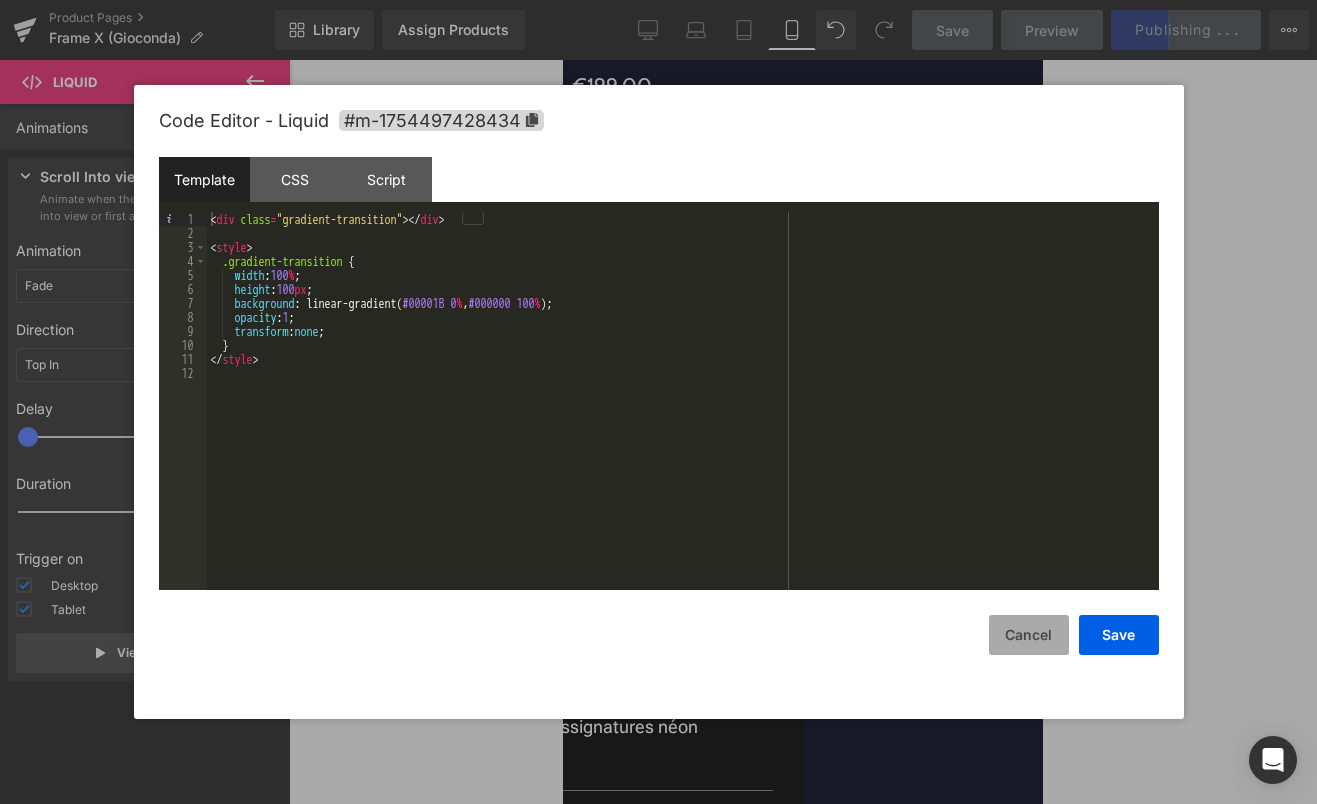 click on "Cancel" at bounding box center [1029, 635] 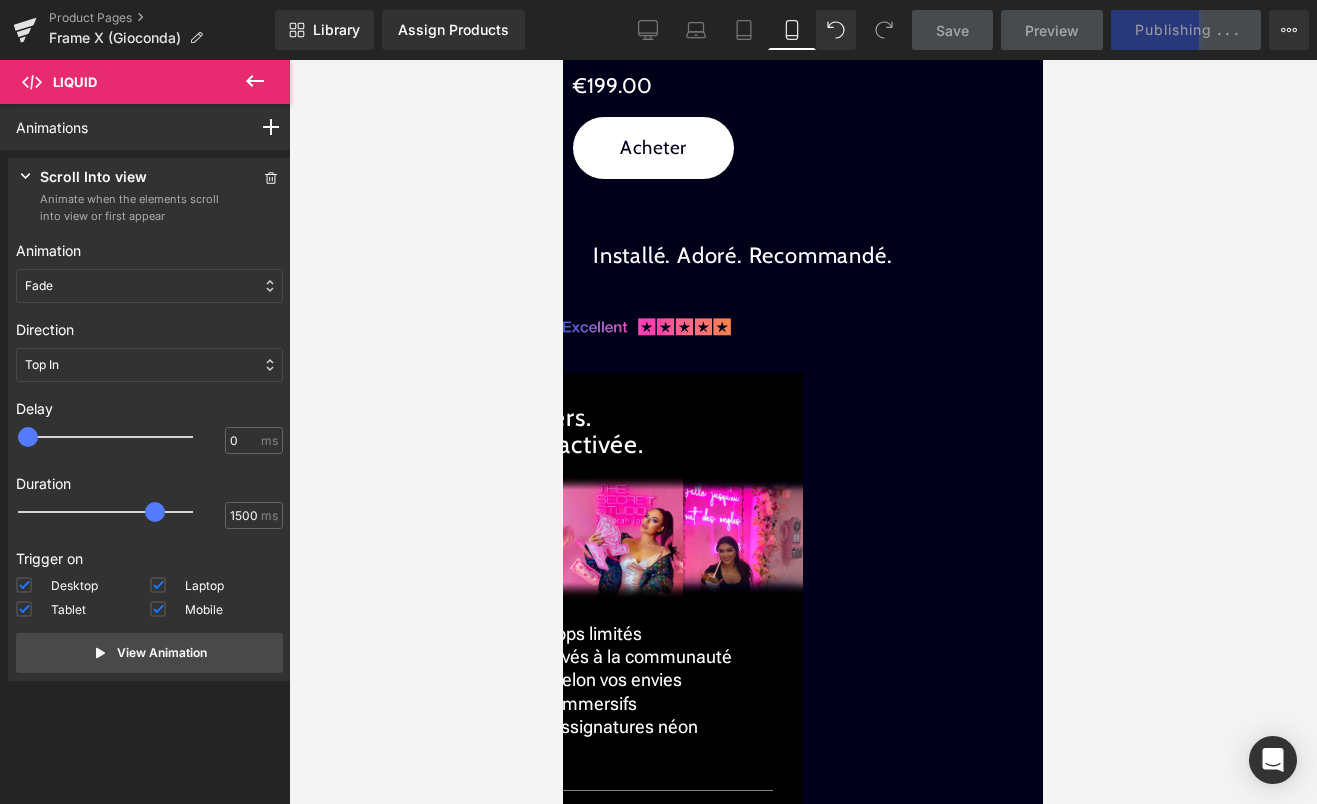 click on "Liquid" at bounding box center [563, 60] 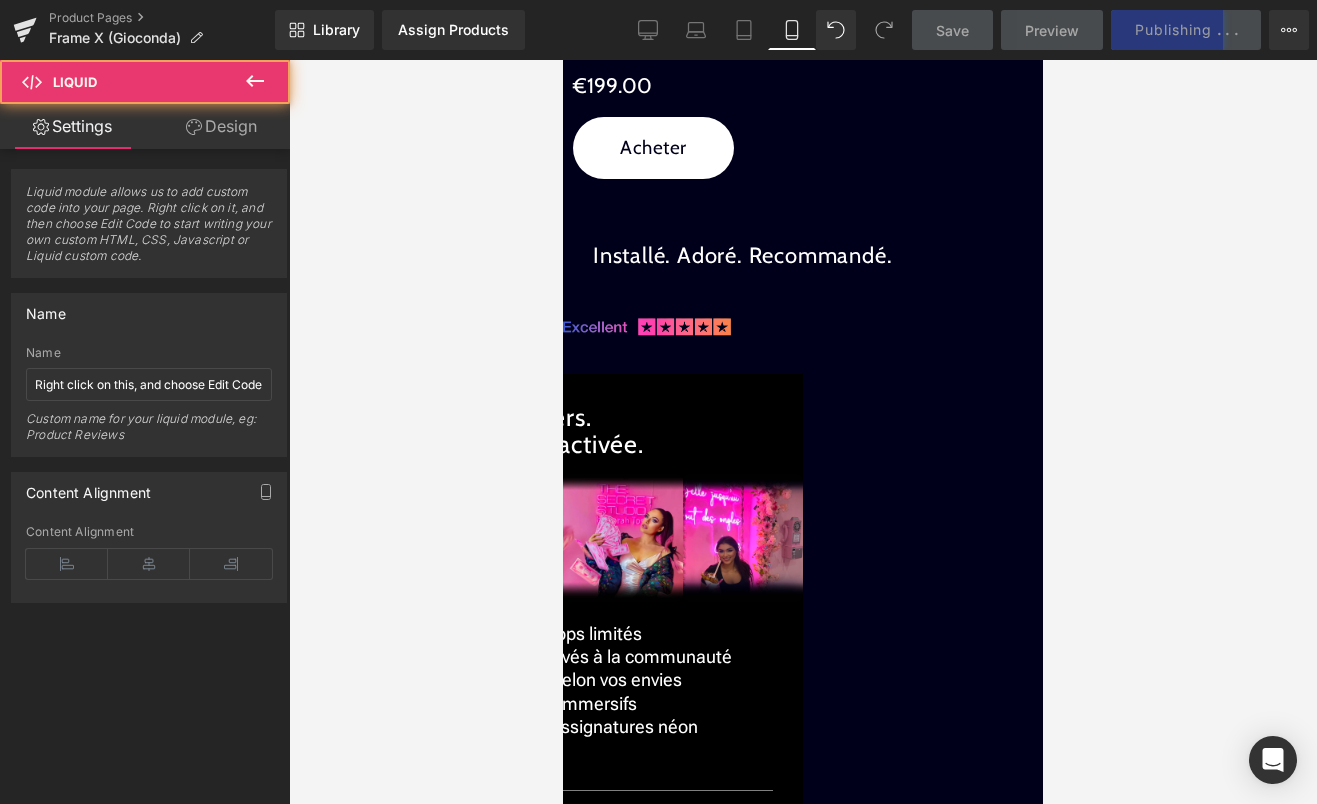 click on "Design" at bounding box center (221, 126) 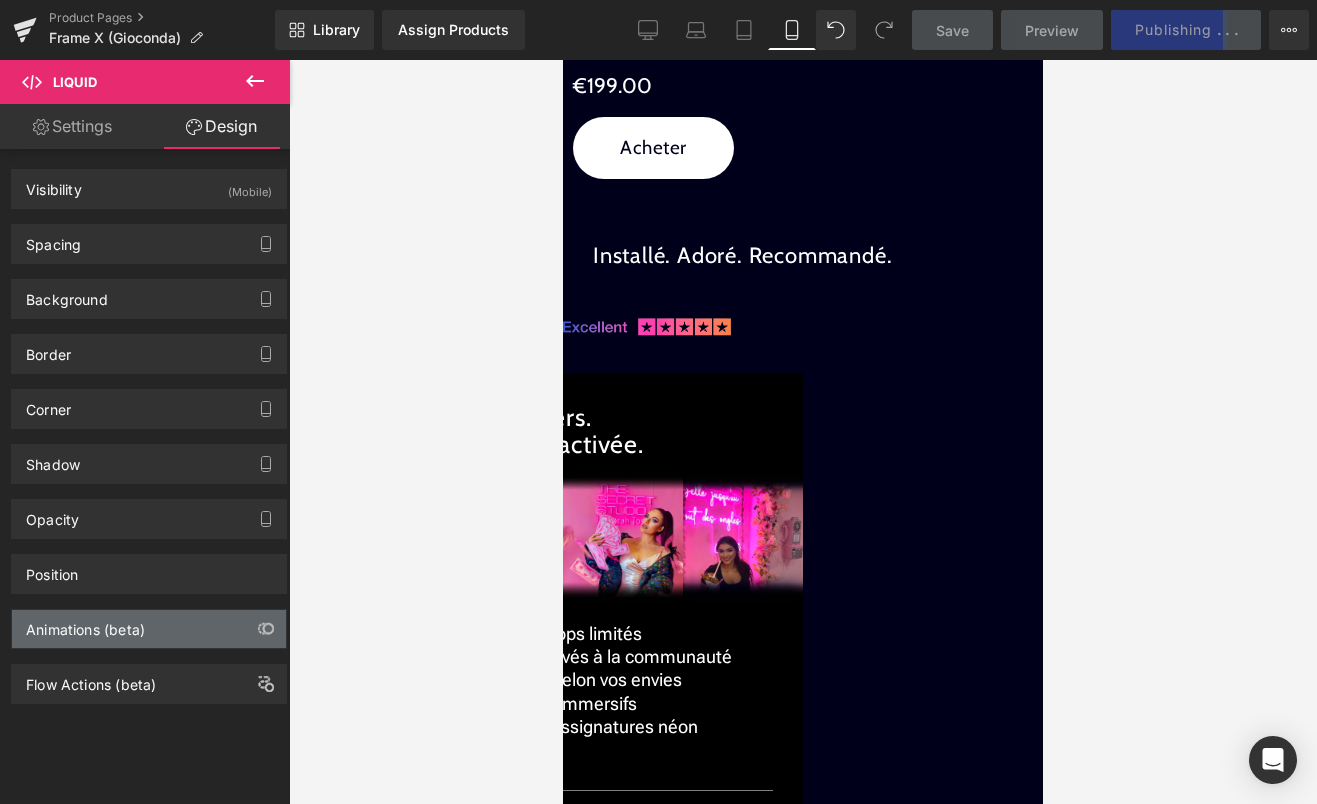 click on "Animations (beta)" at bounding box center (149, 629) 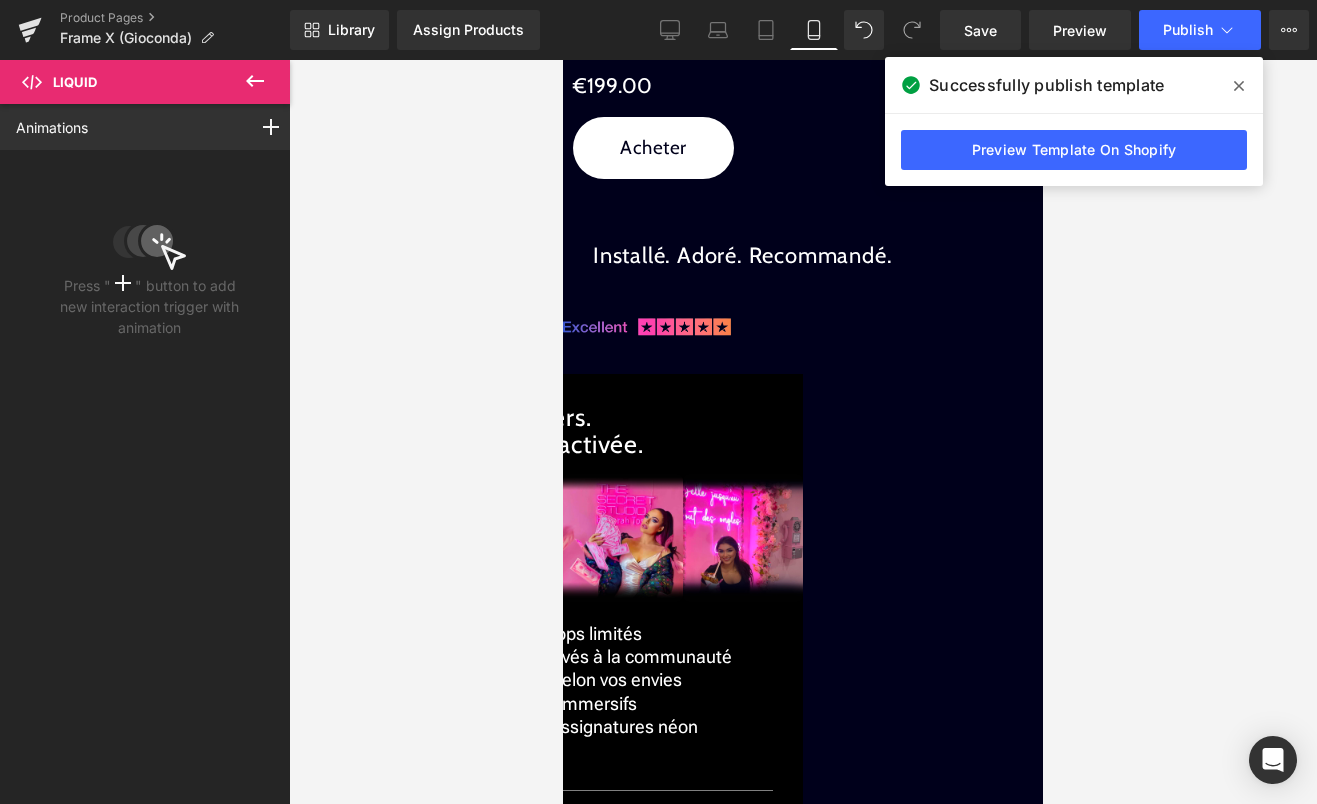 click 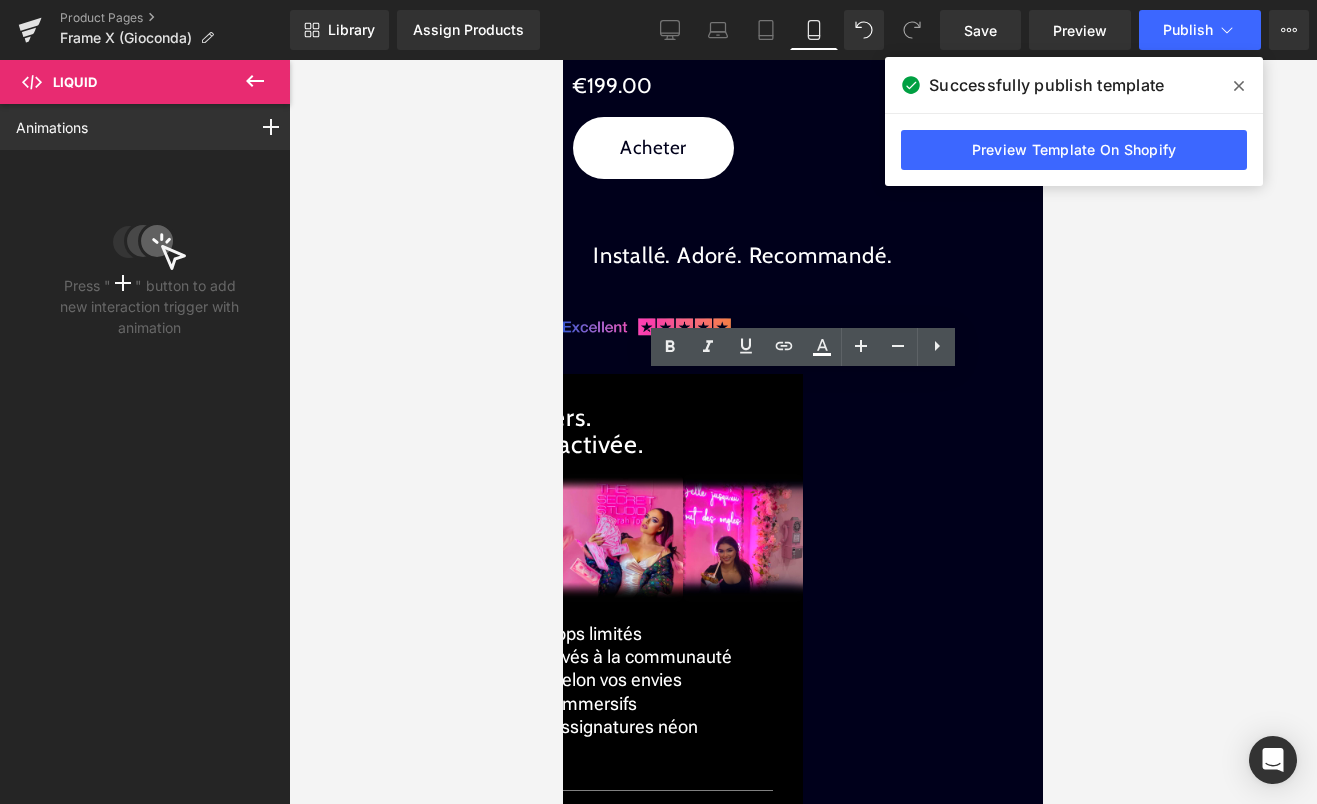 click on "Image         Image         Liquid         Image         Image         Une icône, détournée. Text Block         Elle ne se contente pas d’exister sur vos murs.  Elle les transforme. Text Block
Sale Off
(P) Image
Mona Lisa LOLLIPOP
(P) Title
S | 40cm x 60cm
M | 50cm x 75cm
L  | 60cm x 90cm
XL | 80cm x 120cm
XXL | 100cm x 150cm 0" at bounding box center (803, -709) 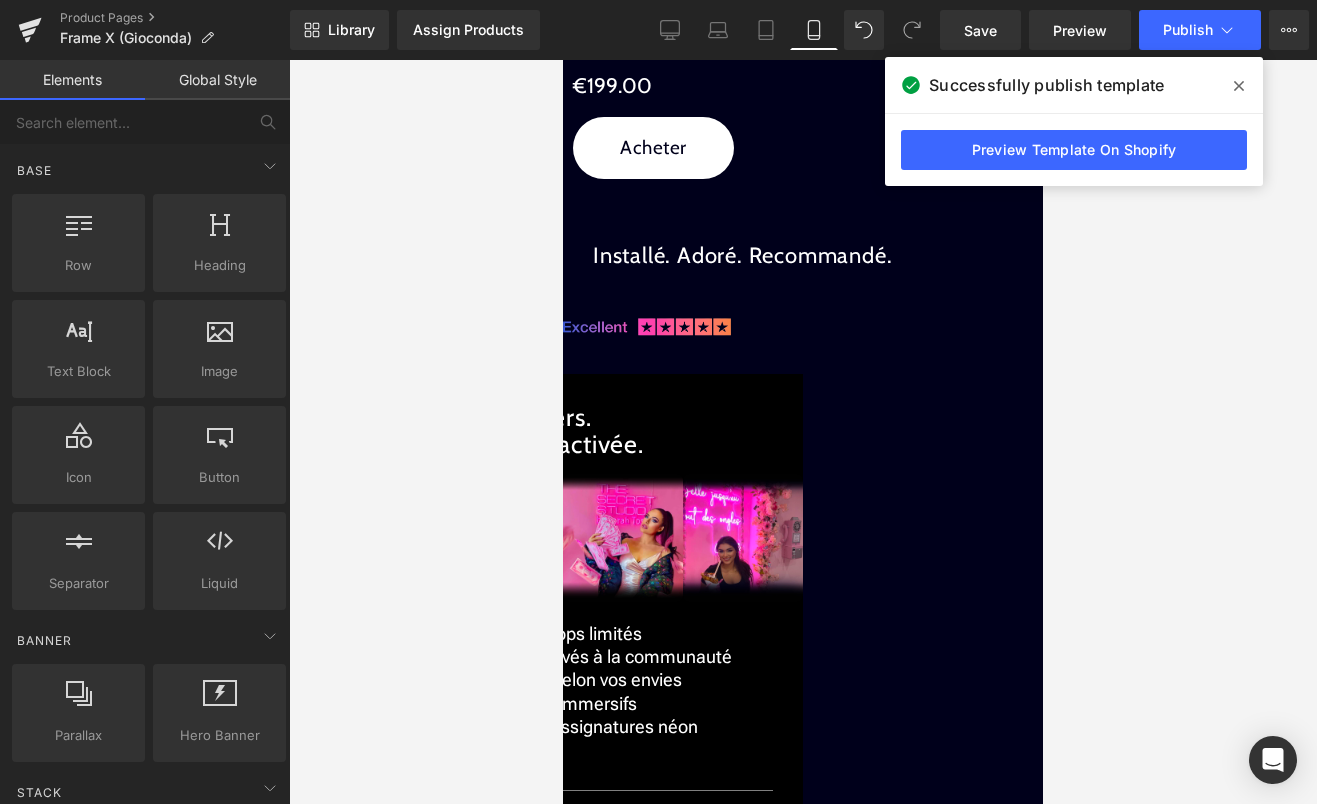 click on "Image" at bounding box center (563, 60) 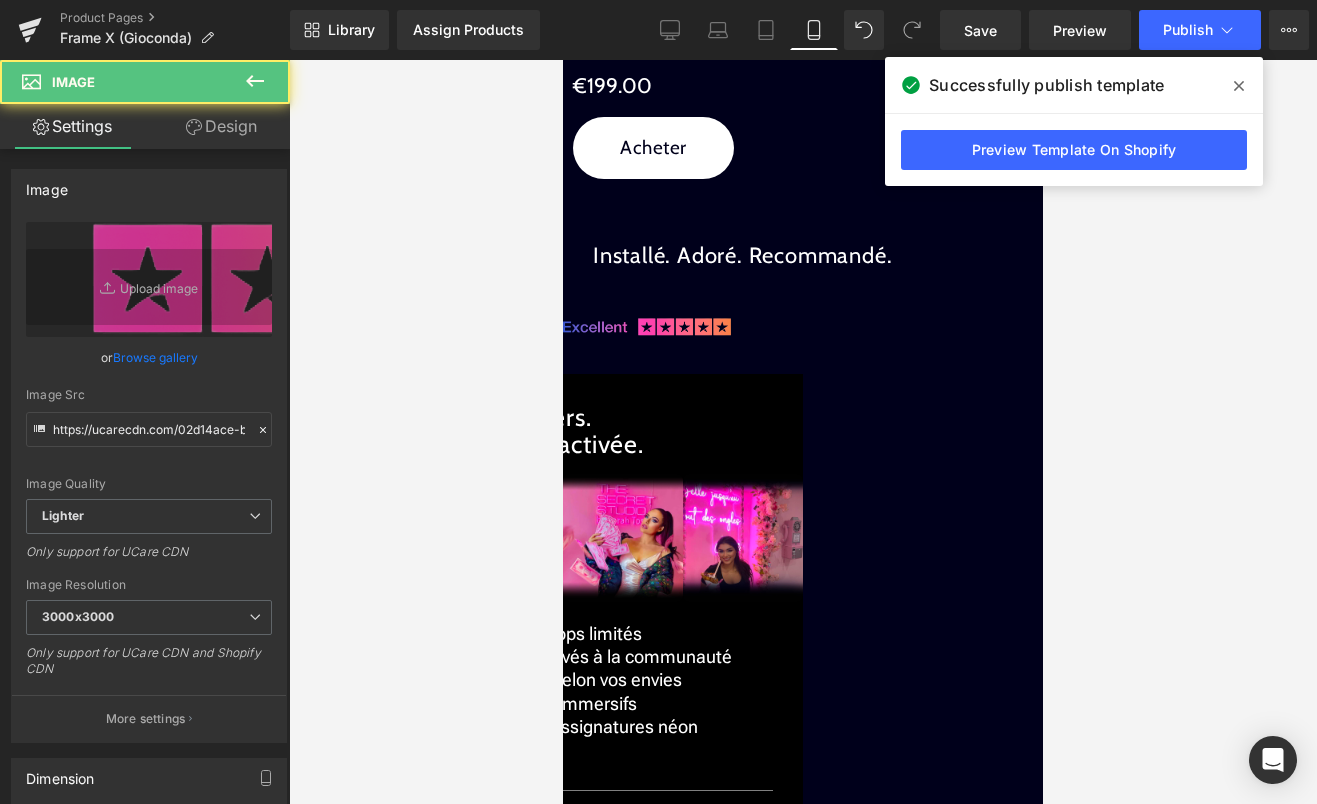 click on "Design" at bounding box center [221, 126] 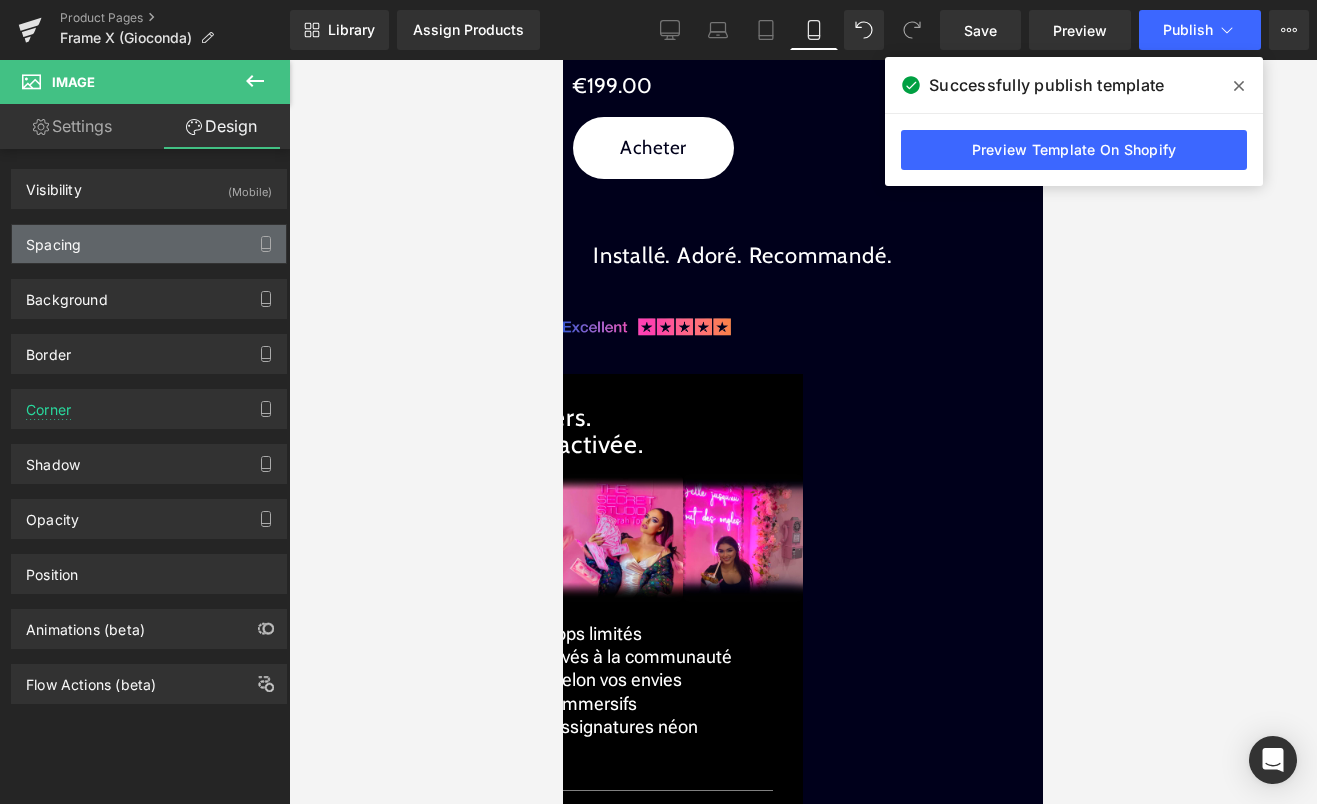 click on "Spacing" at bounding box center (149, 244) 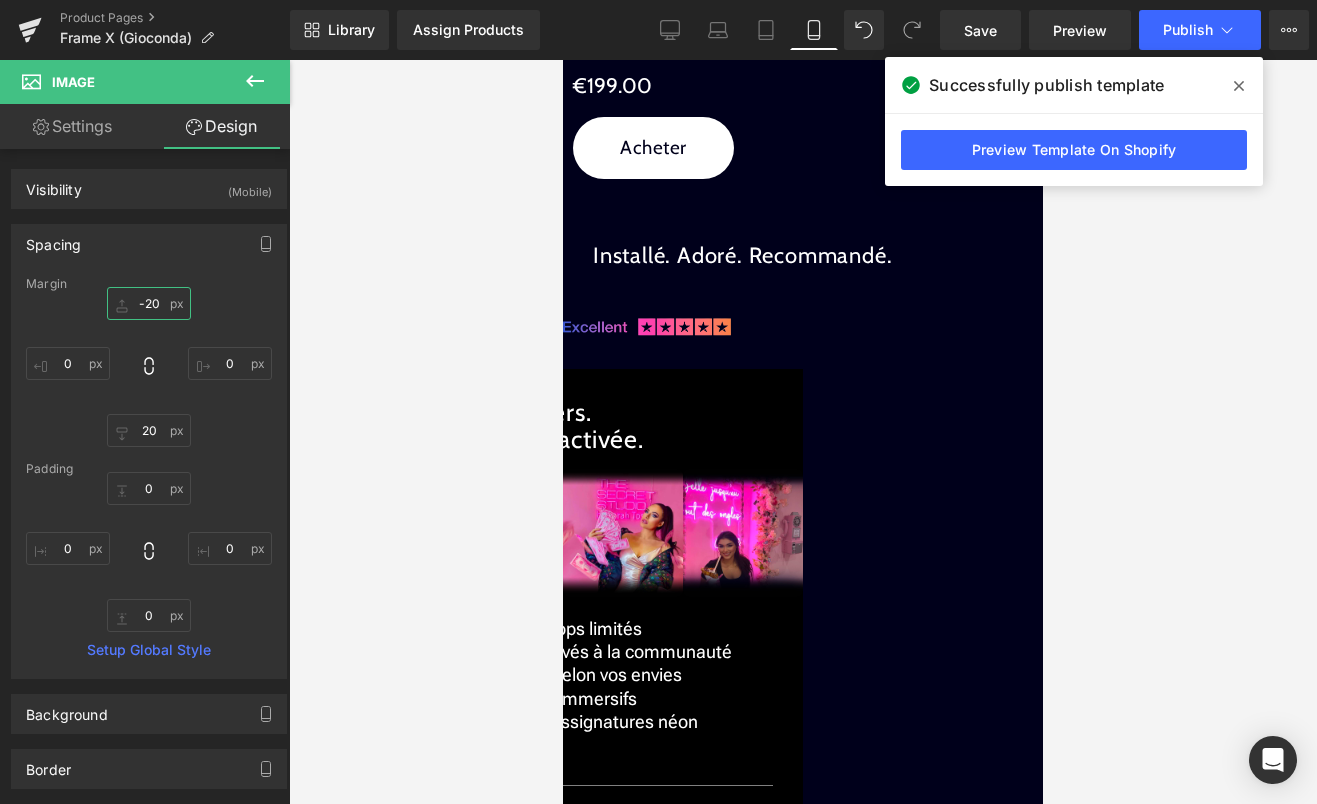 click on "-20" at bounding box center (149, 303) 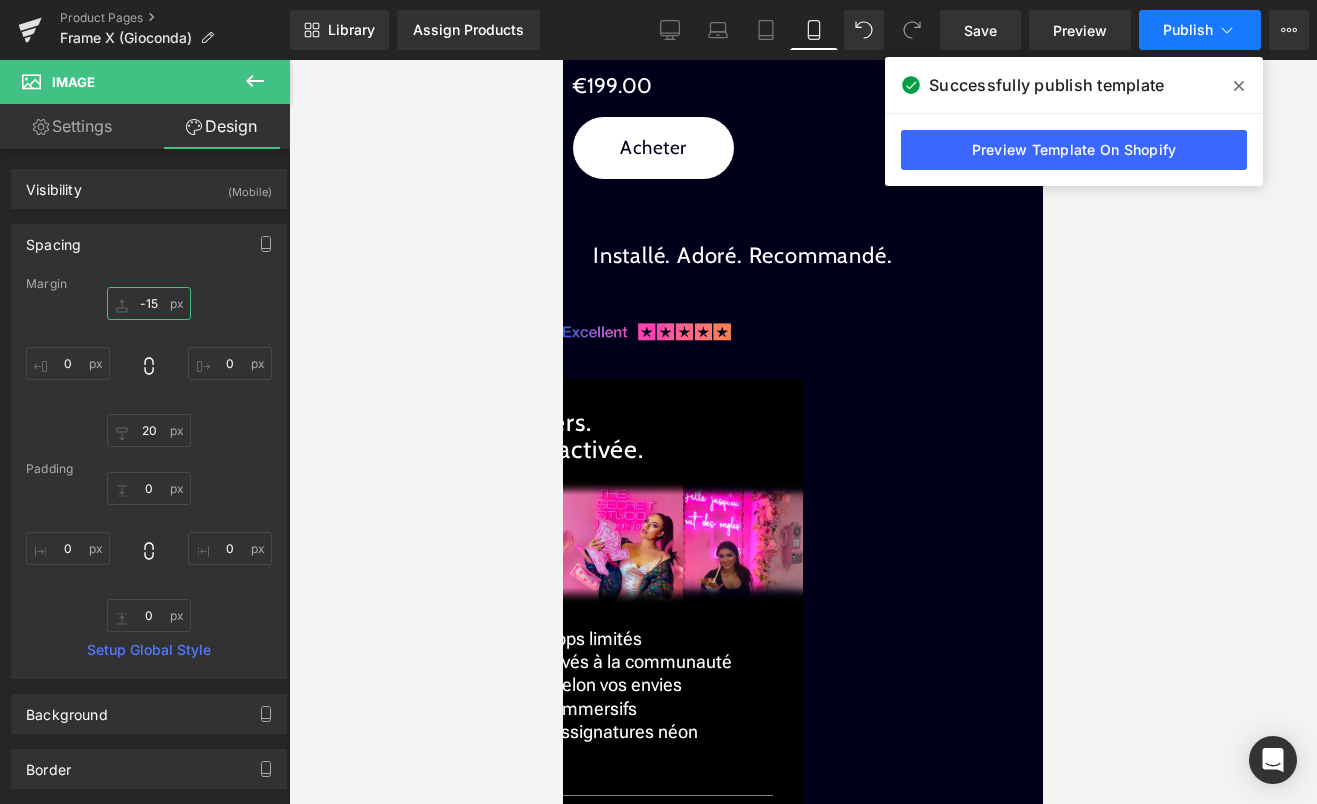 type on "-15" 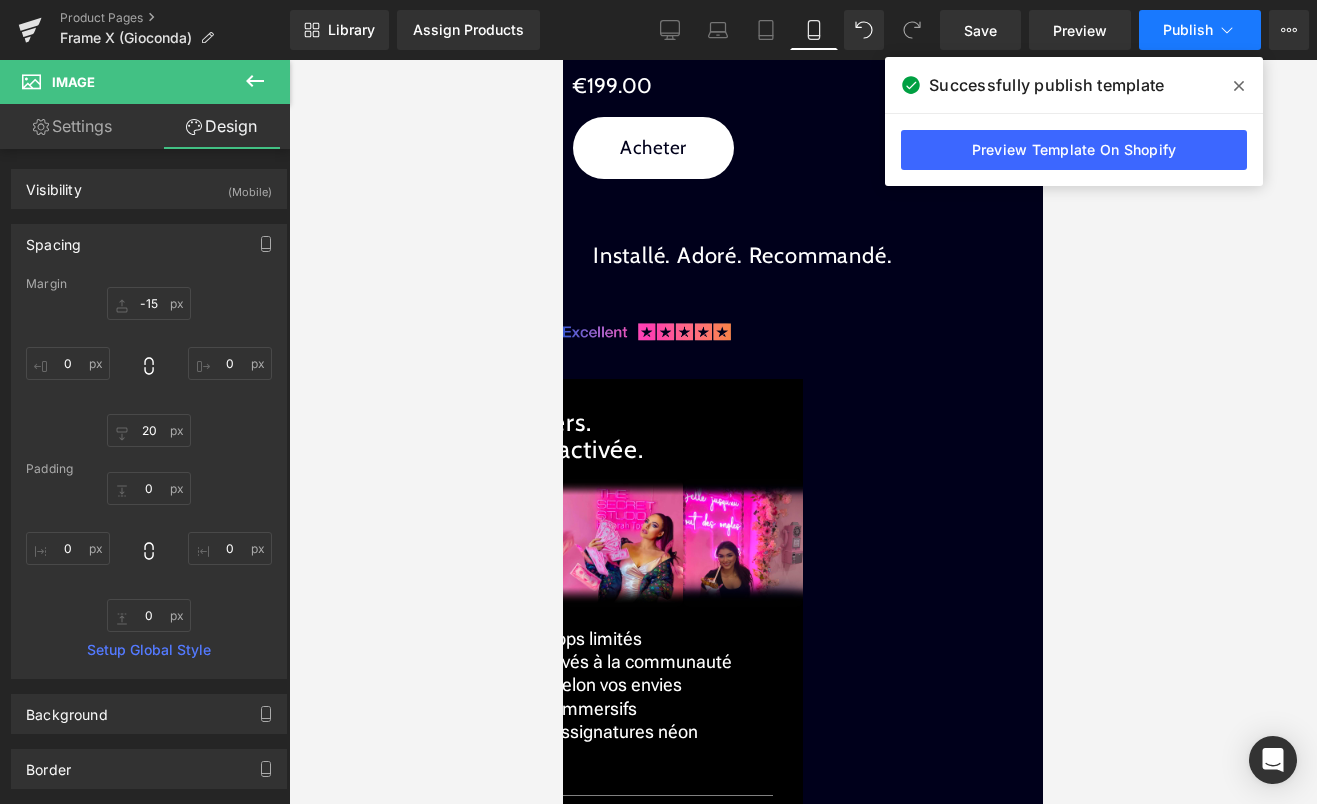 click on "Publish" at bounding box center [1188, 30] 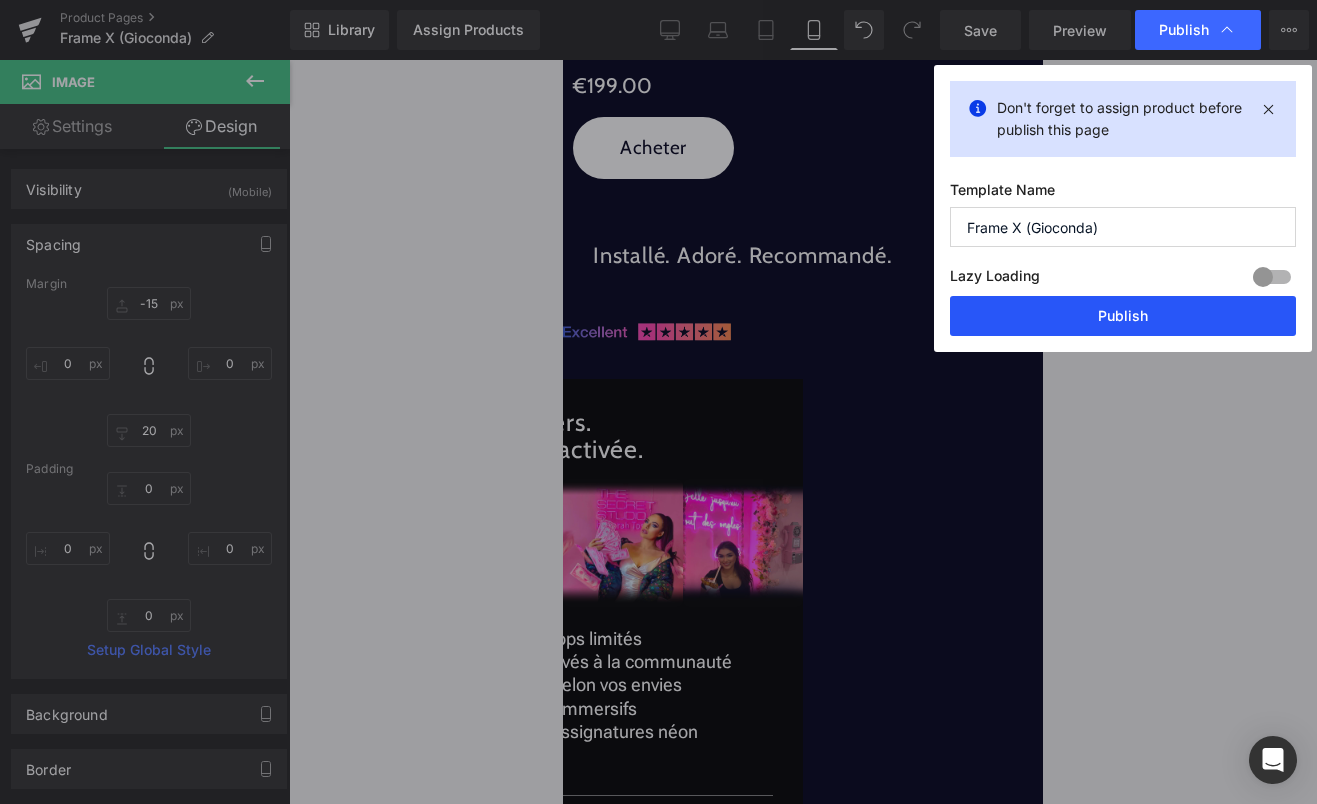 click on "Publish" at bounding box center (1123, 316) 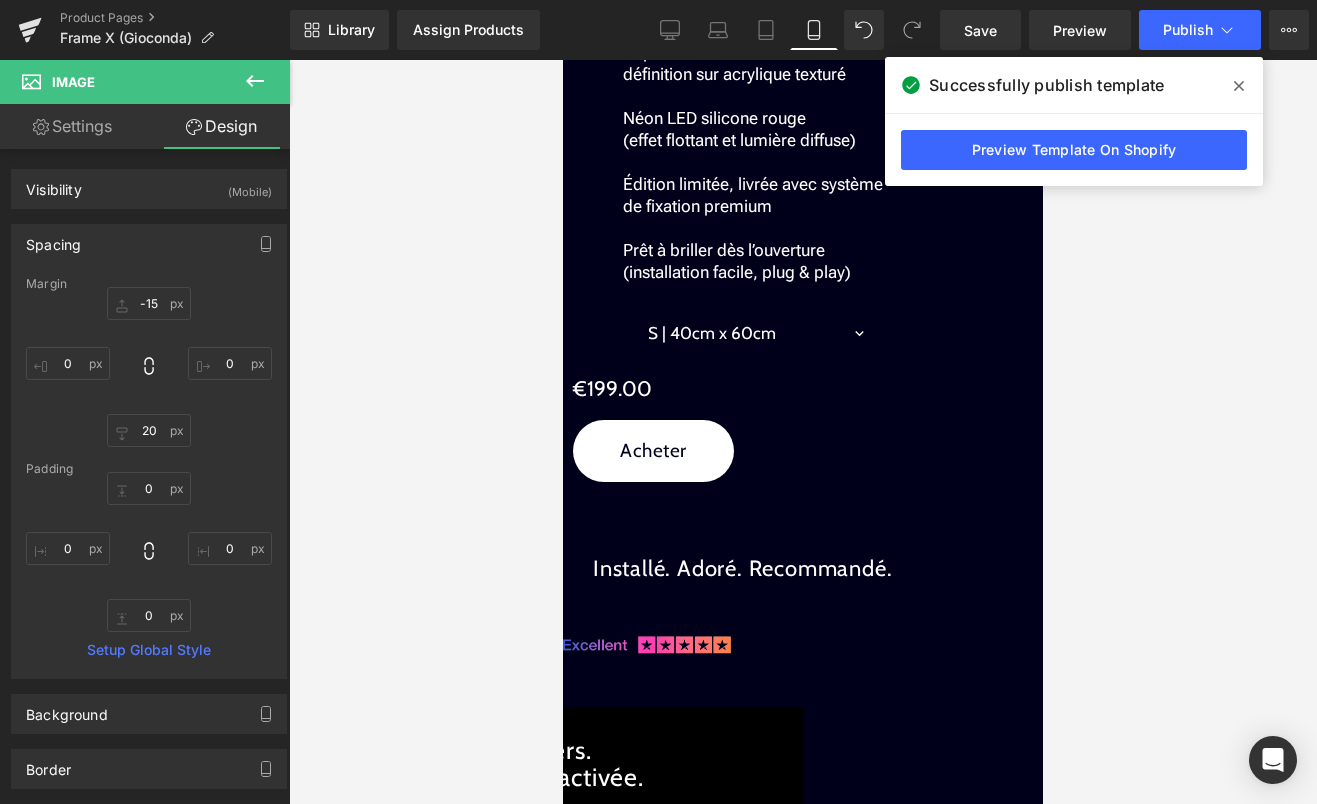 scroll, scrollTop: 2289, scrollLeft: 0, axis: vertical 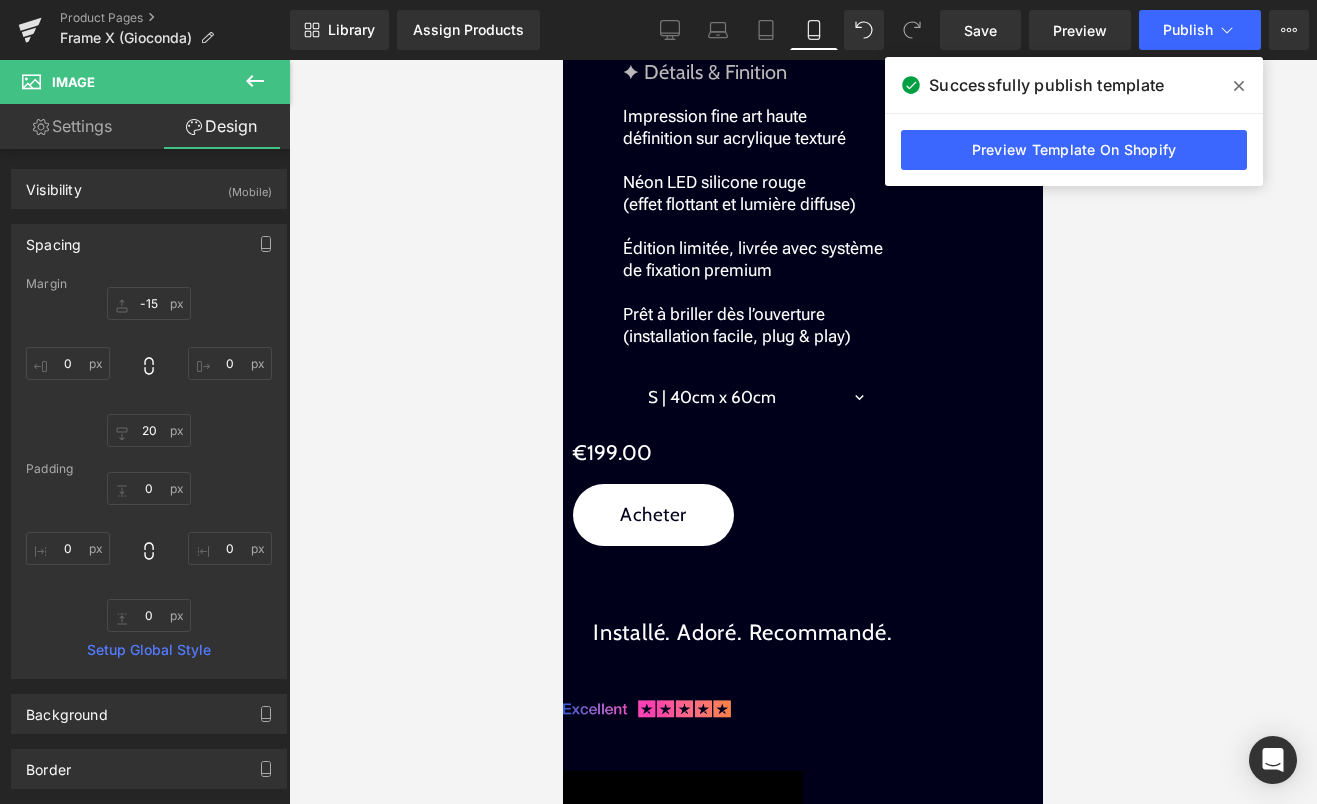 click on "(P) Variants" at bounding box center [563, 60] 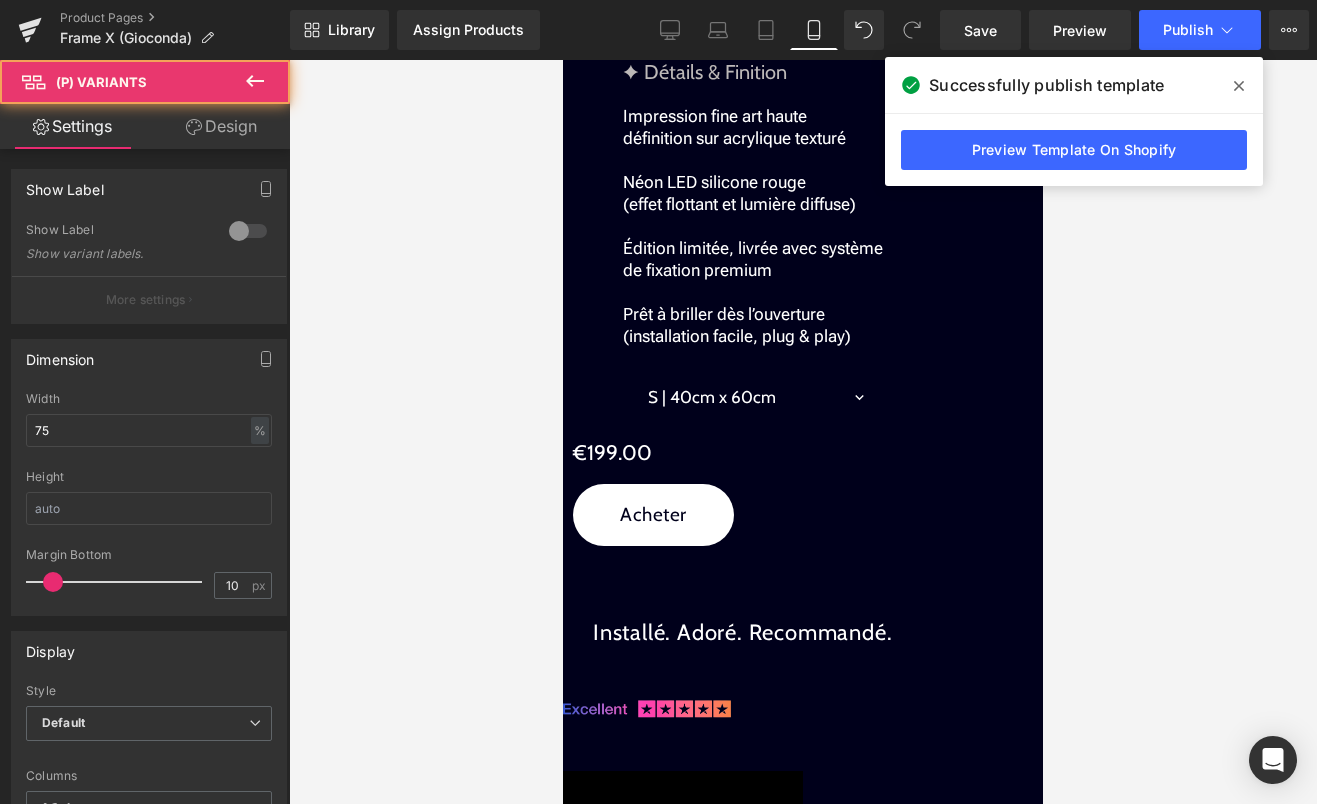 click on "Design" at bounding box center [221, 126] 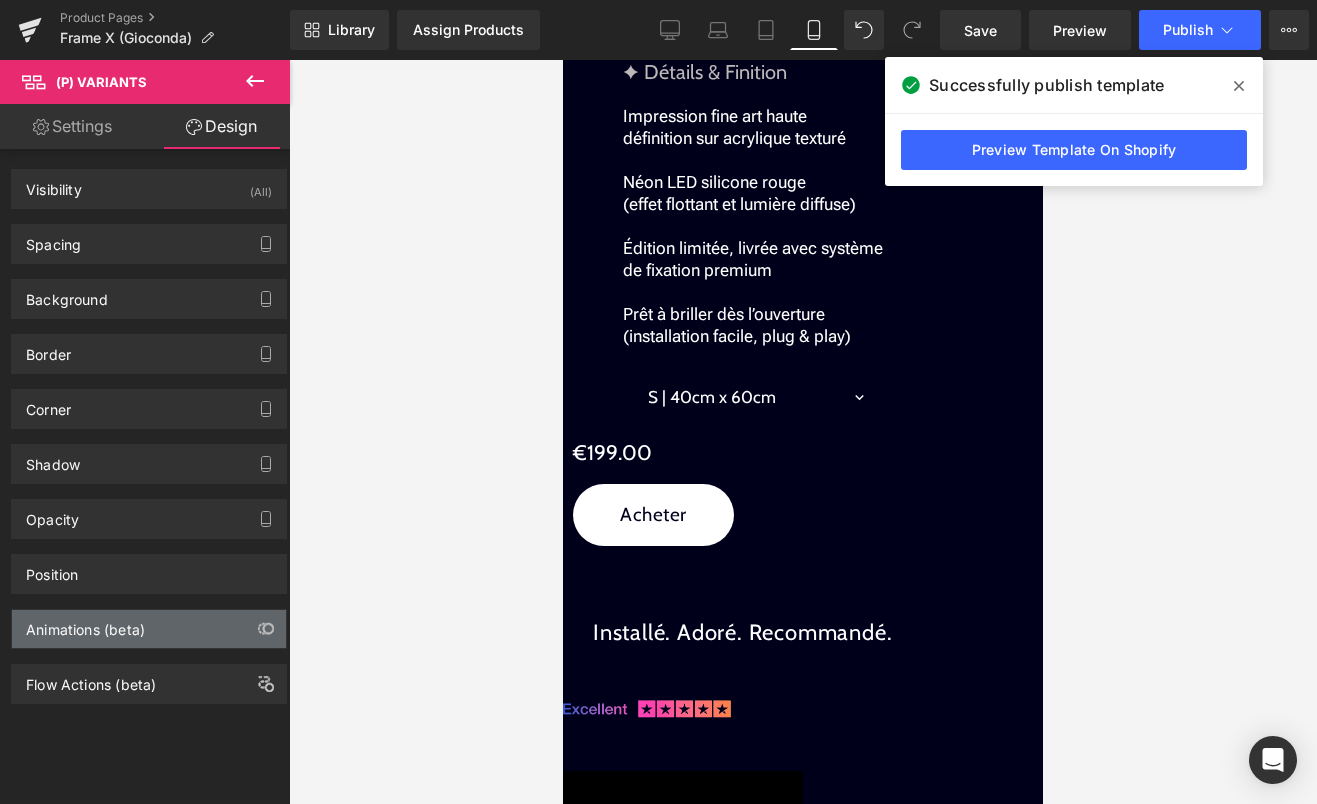 click on "Animations (beta)" at bounding box center (85, 624) 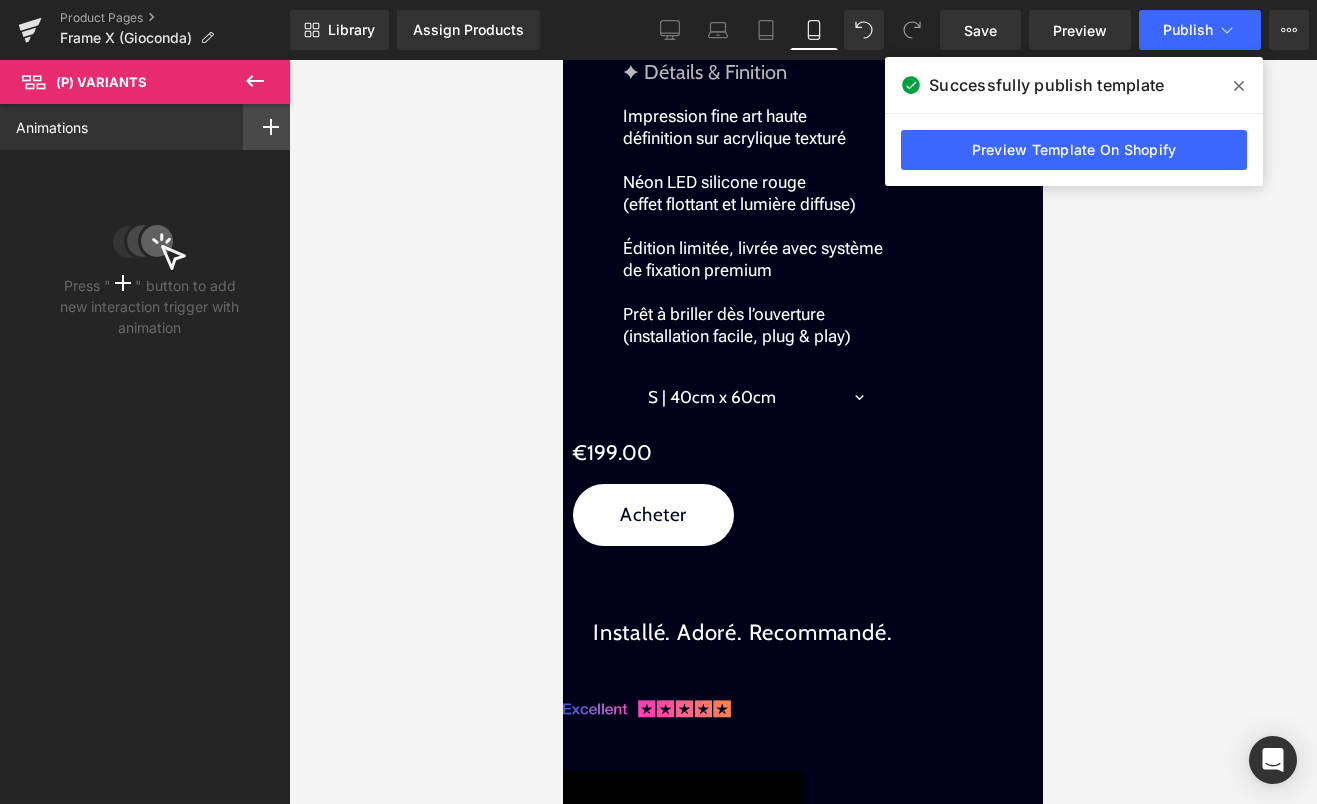 click 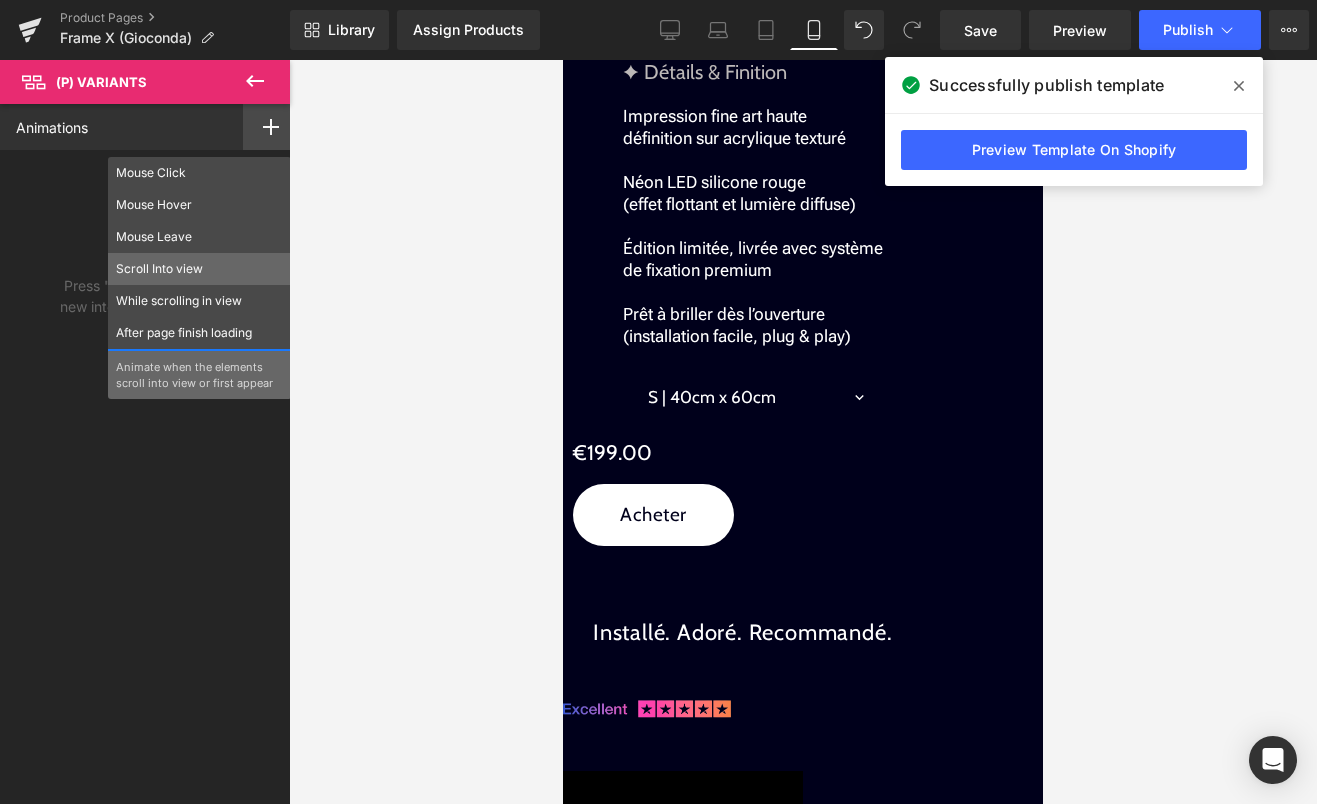 click on "Scroll Into view" at bounding box center (199, 269) 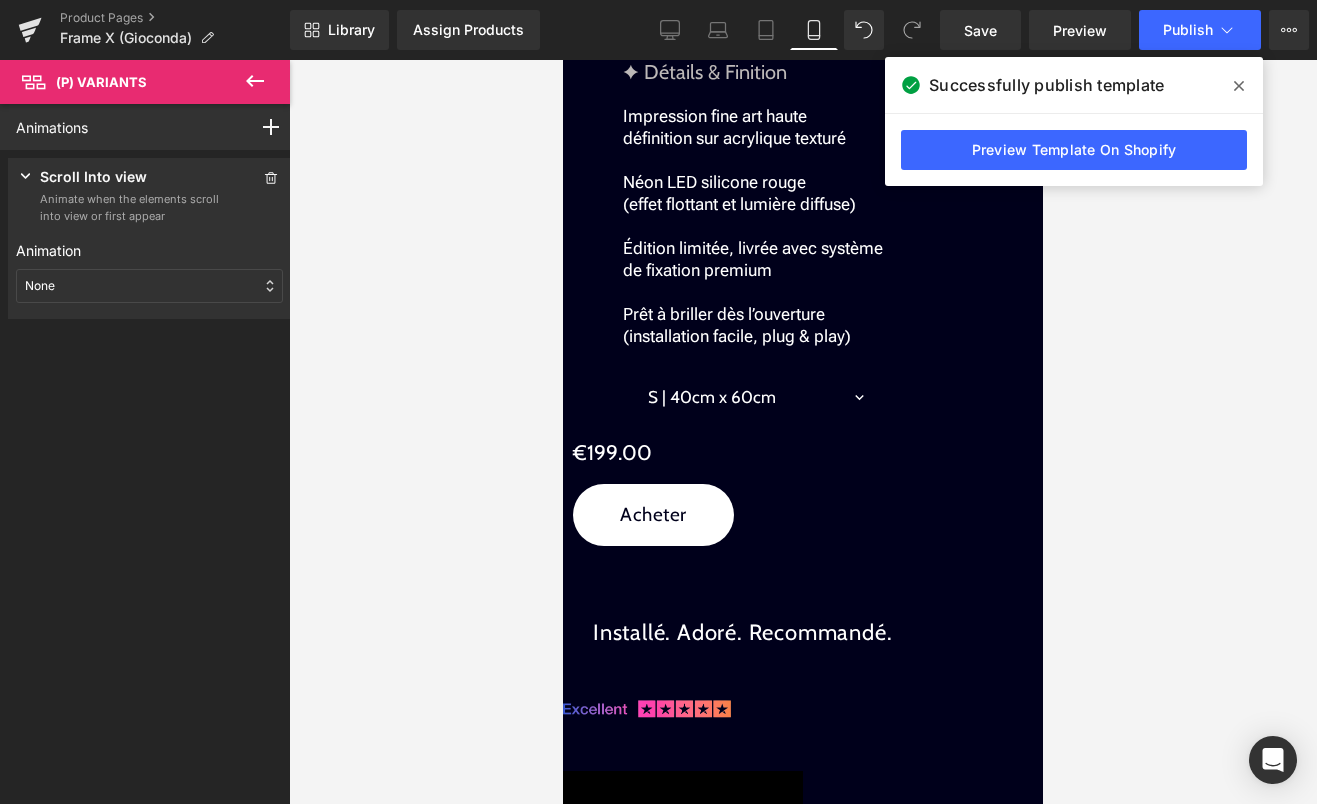 click on "None" at bounding box center (149, 286) 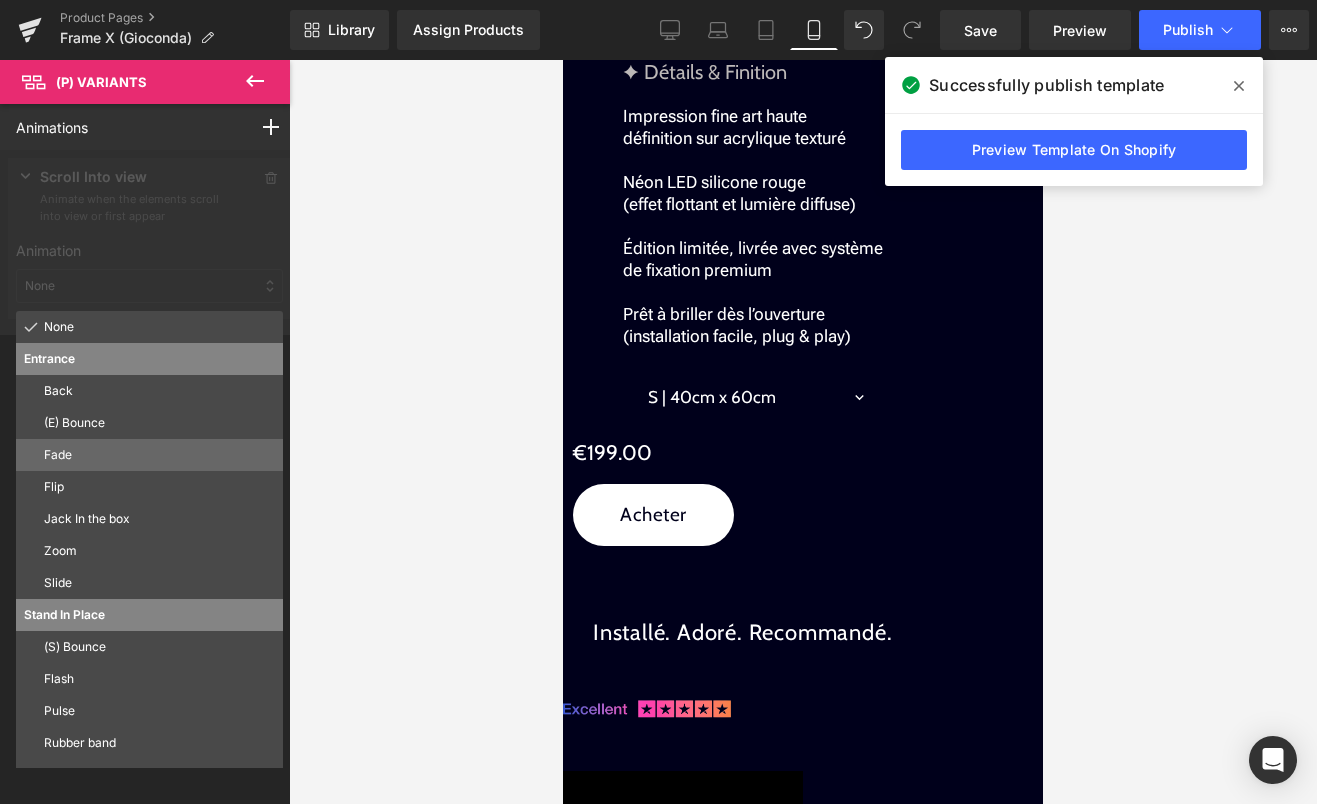 click on "Fade" at bounding box center (159, 455) 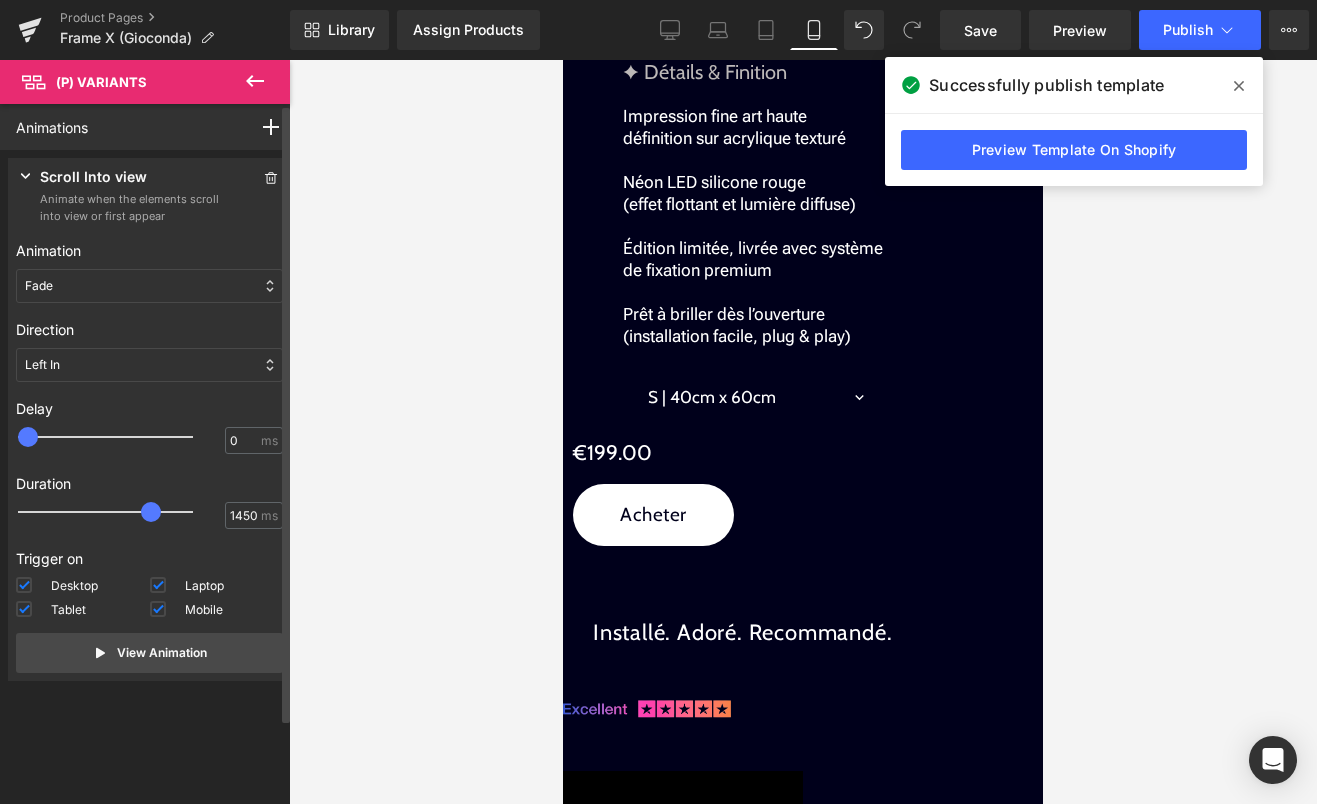type on "1500" 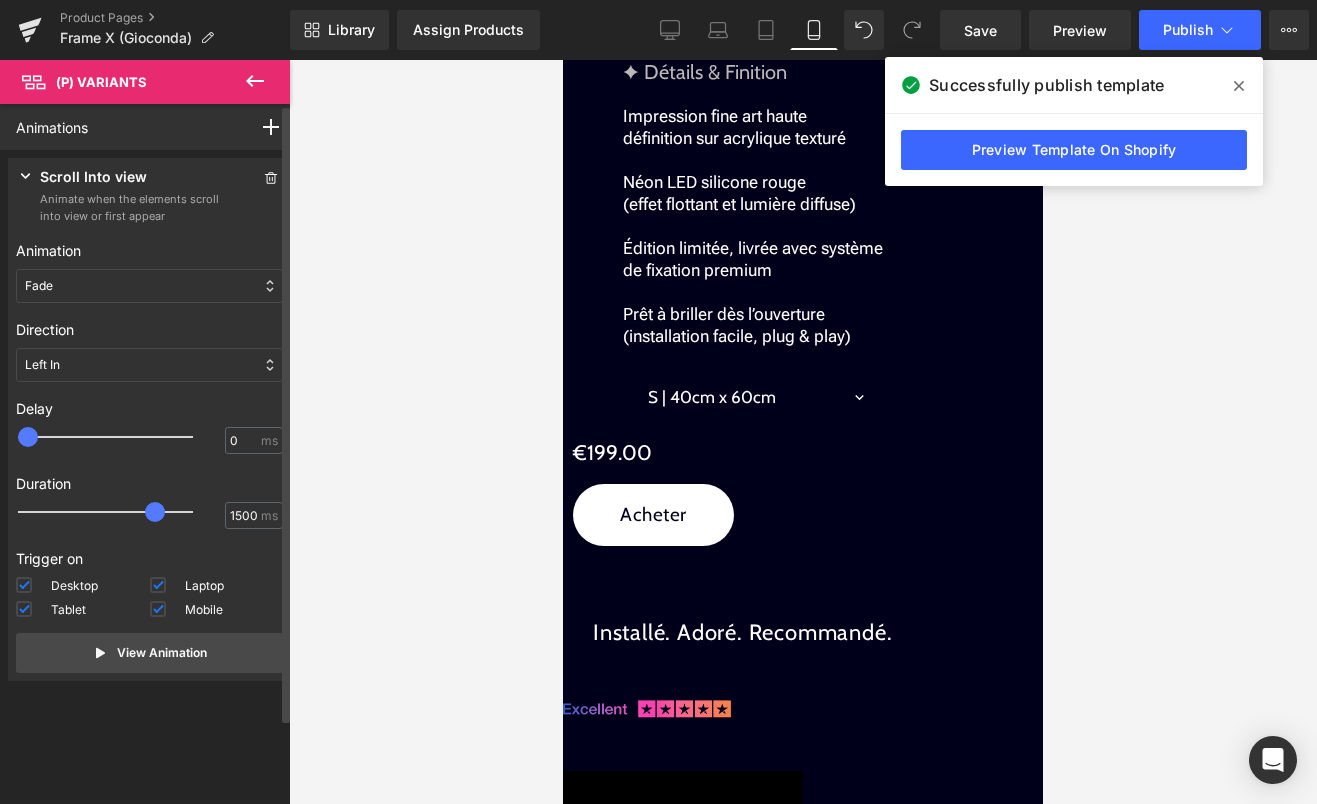 drag, startPoint x: 70, startPoint y: 509, endPoint x: 160, endPoint y: 513, distance: 90.088844 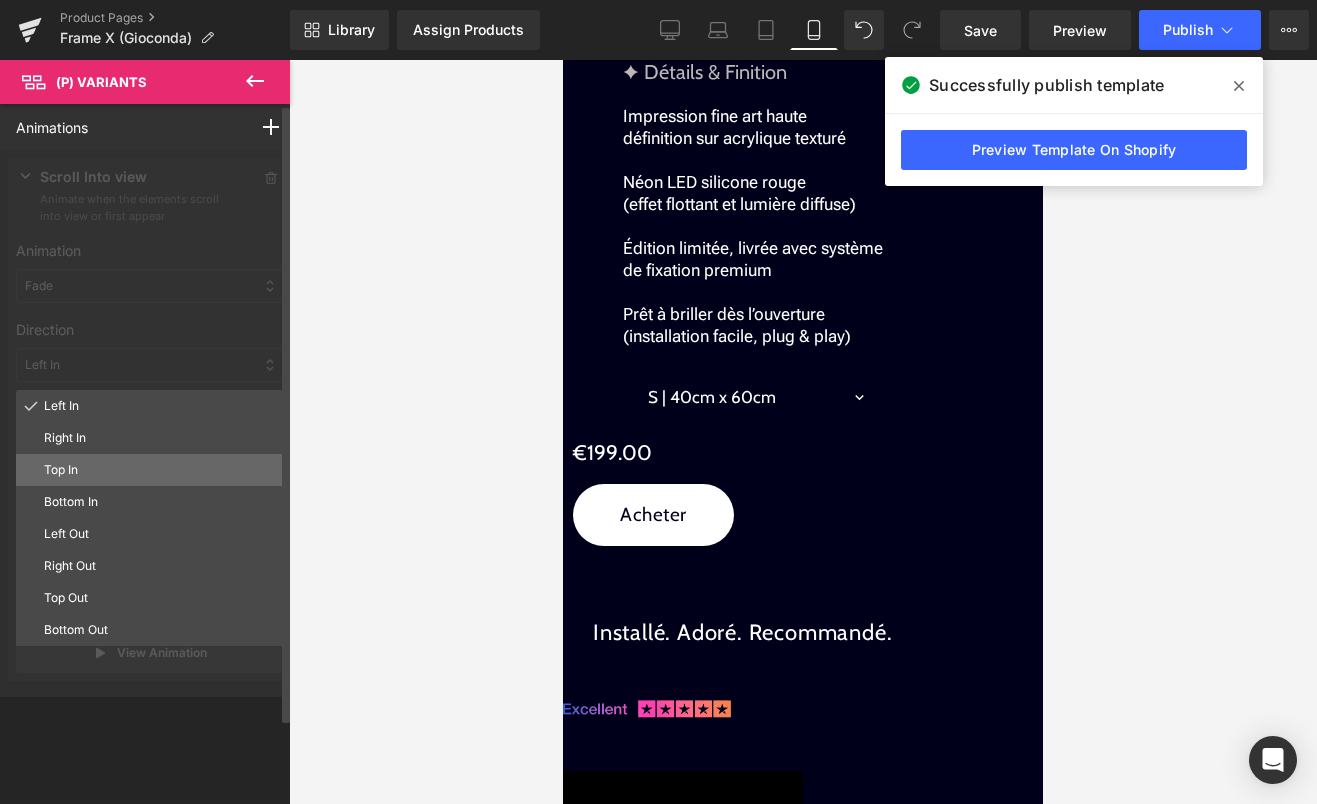 click on "Top In" at bounding box center [159, 470] 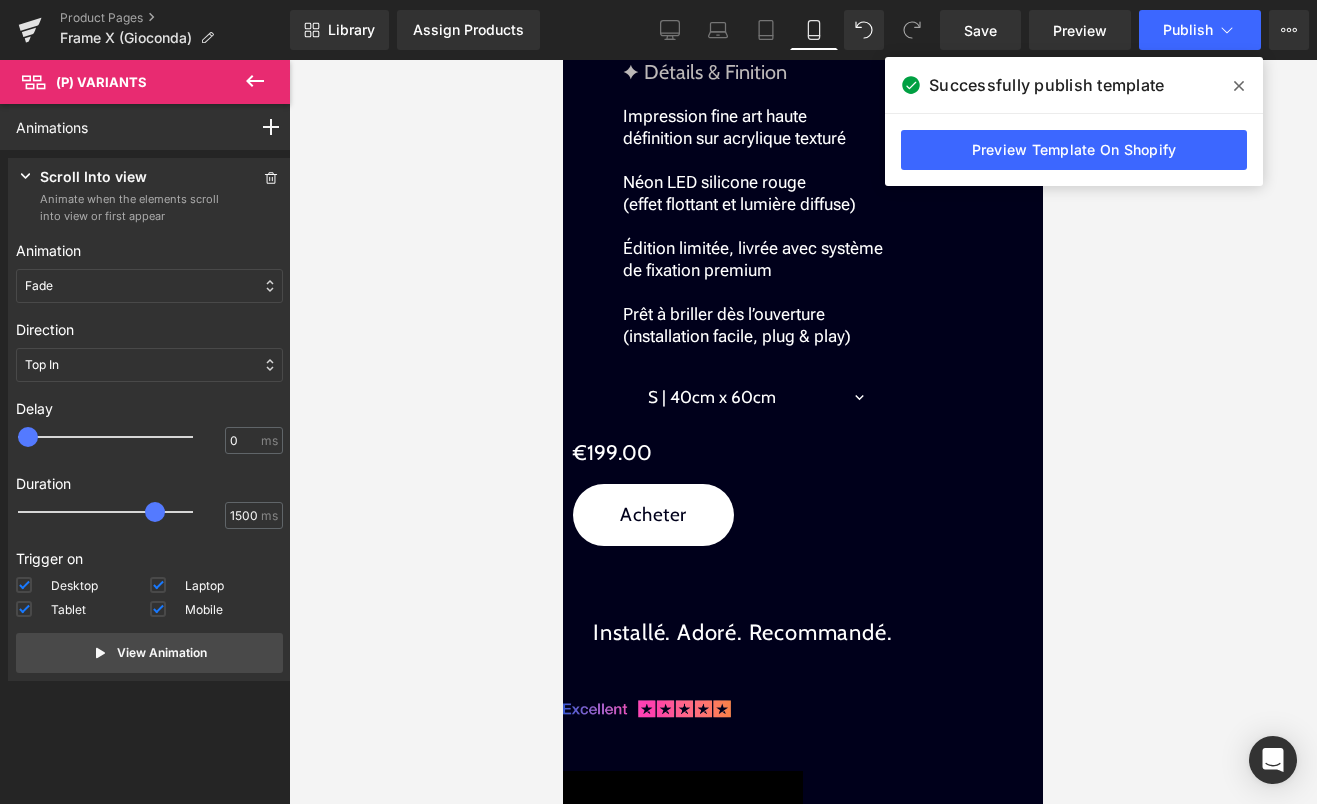 click on "(P) Price" at bounding box center (563, 60) 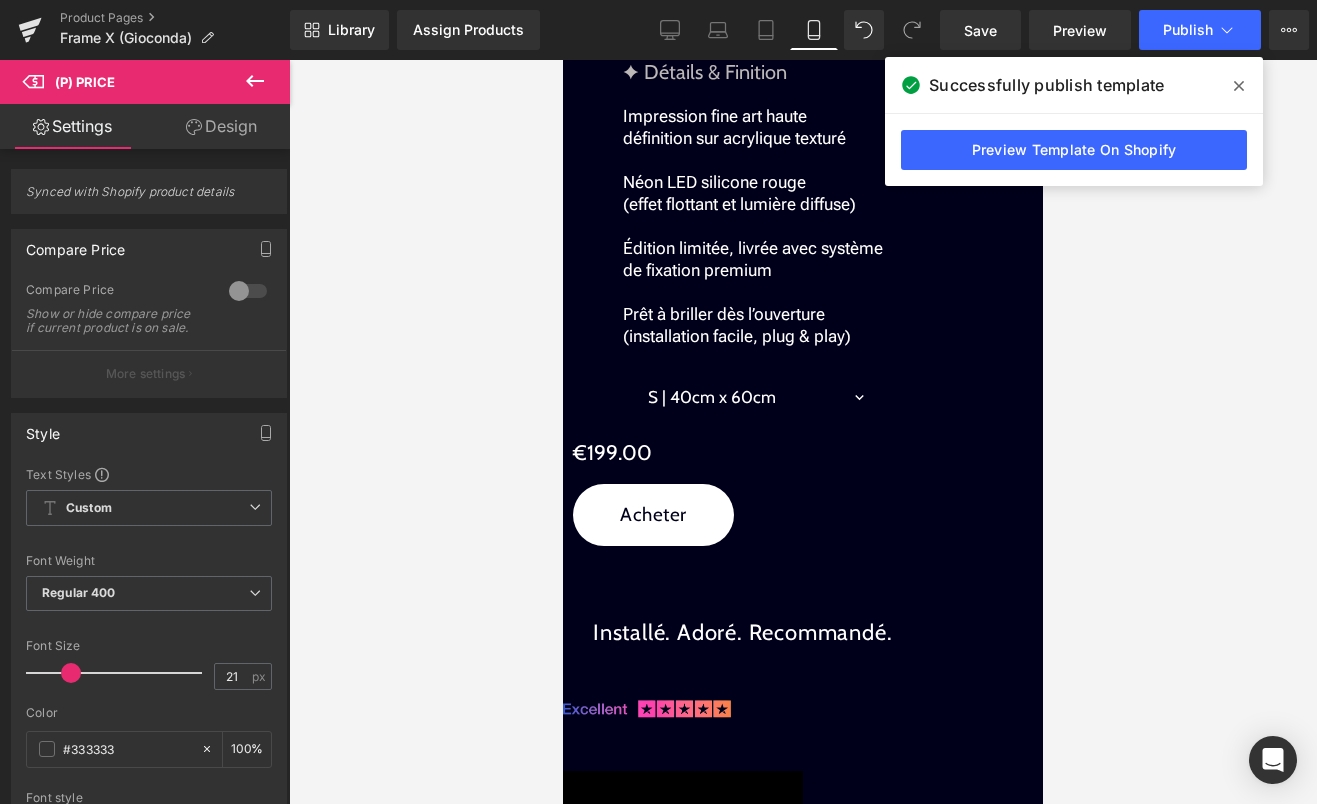 click on "(P) Price" at bounding box center [563, 60] 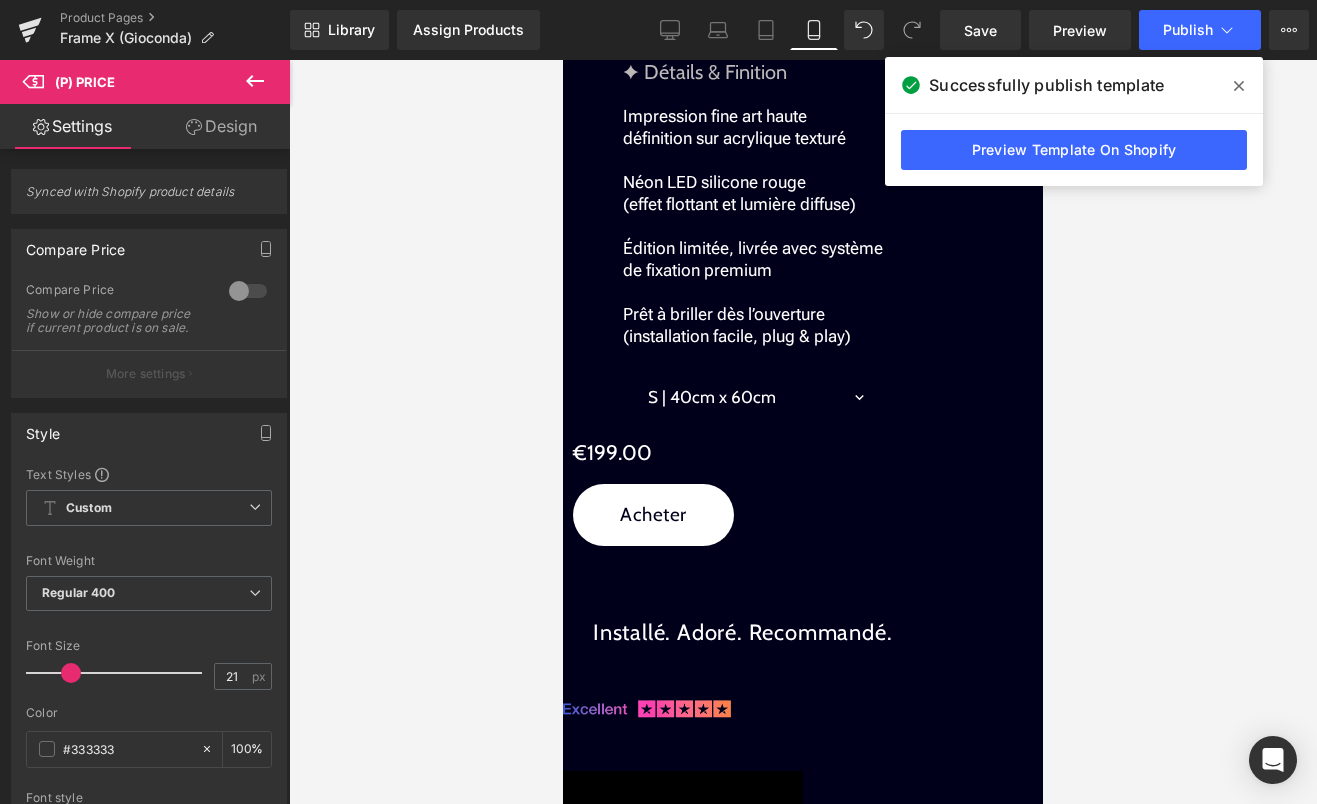 click on "Design" at bounding box center [221, 126] 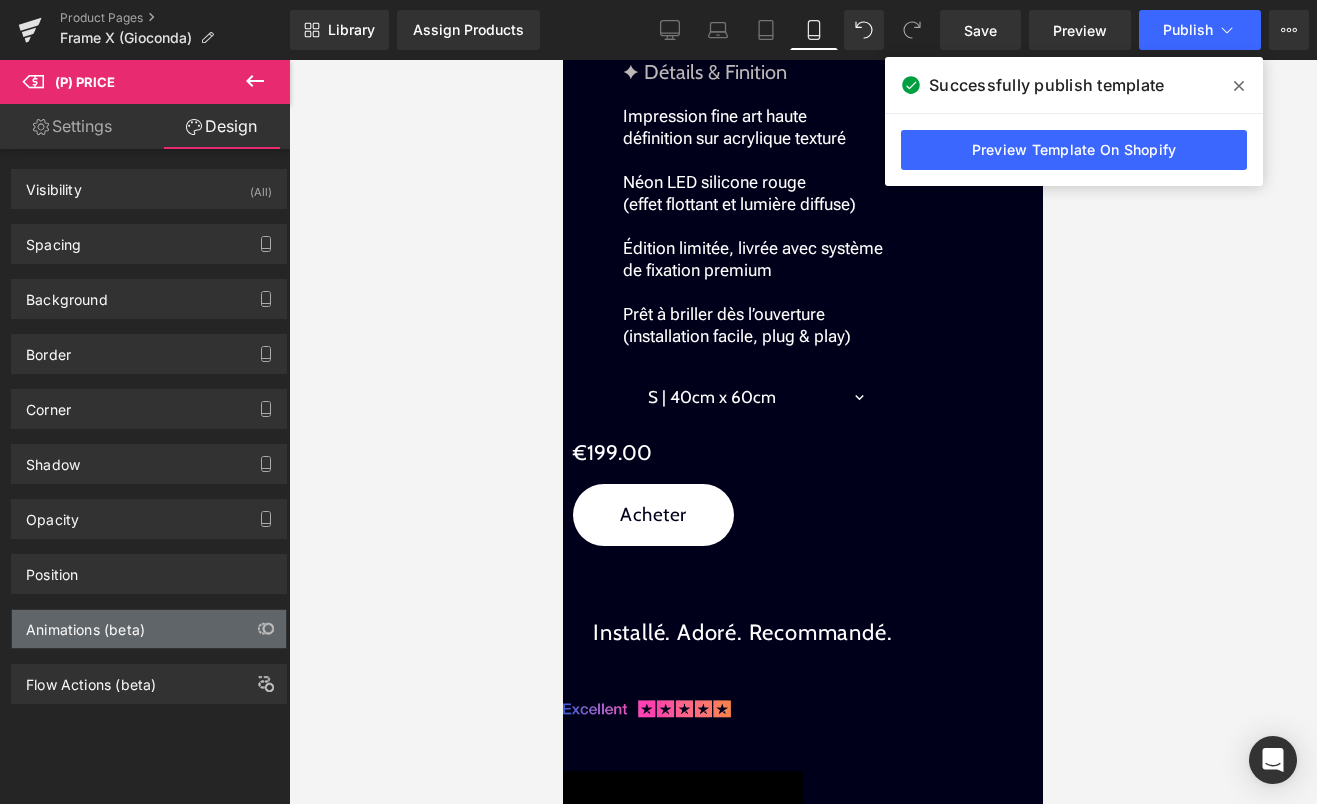 click on "Animations (beta)" at bounding box center (85, 624) 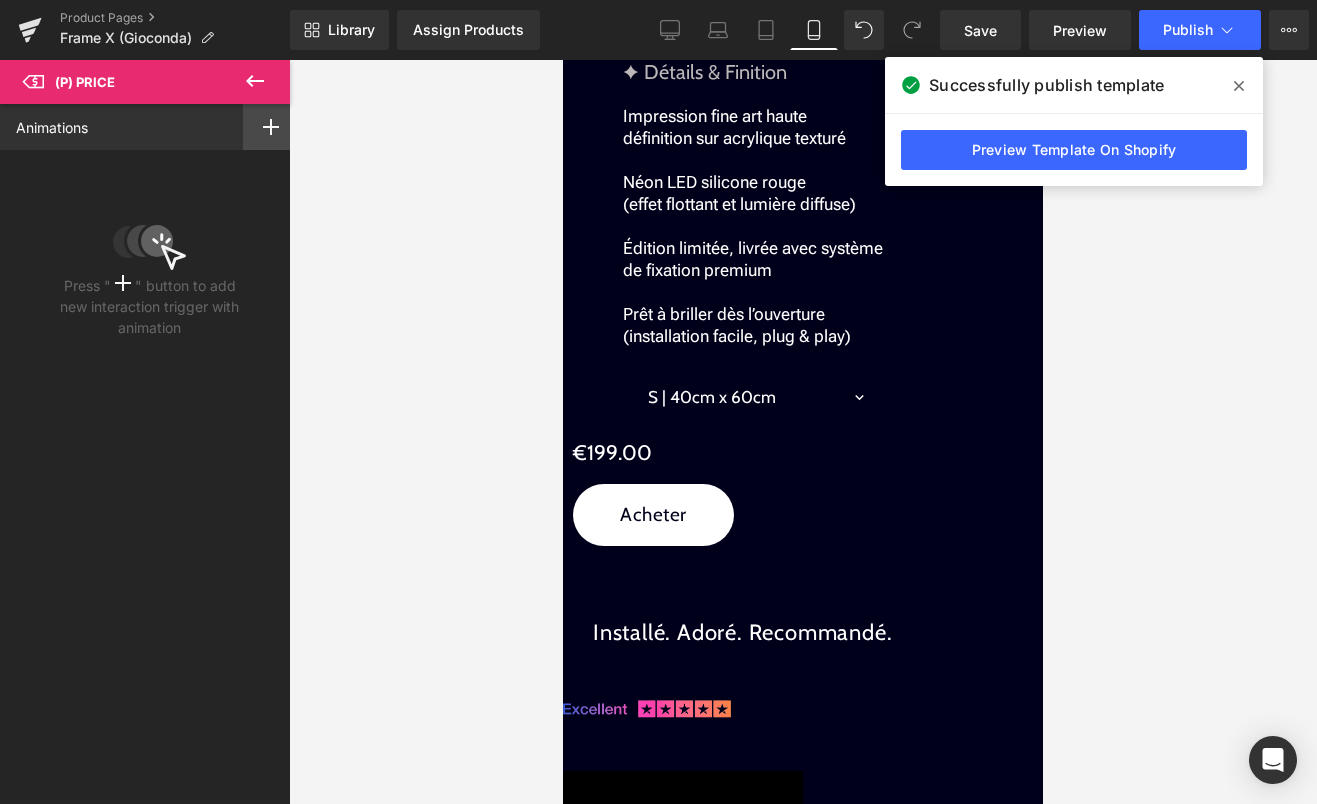 click at bounding box center [271, 127] 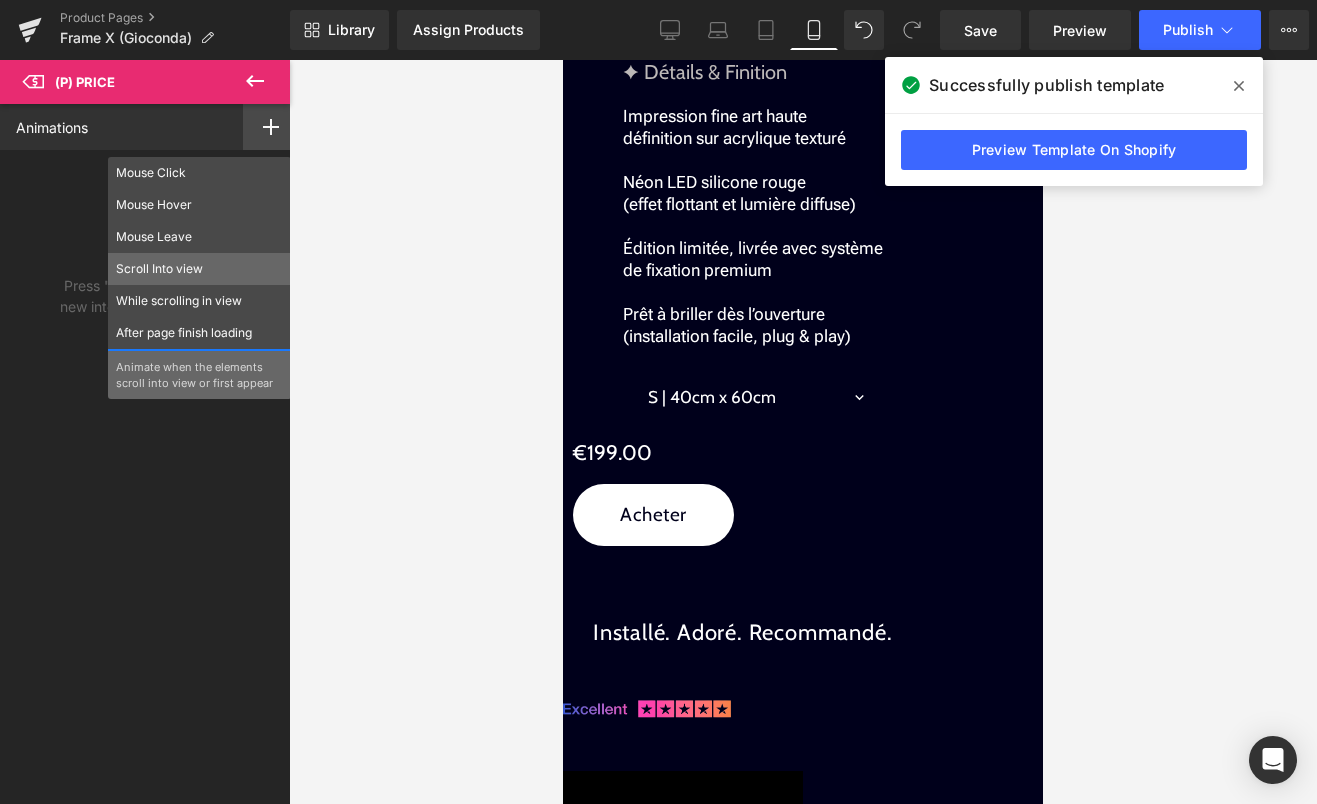 click on "Scroll Into view" at bounding box center (199, 269) 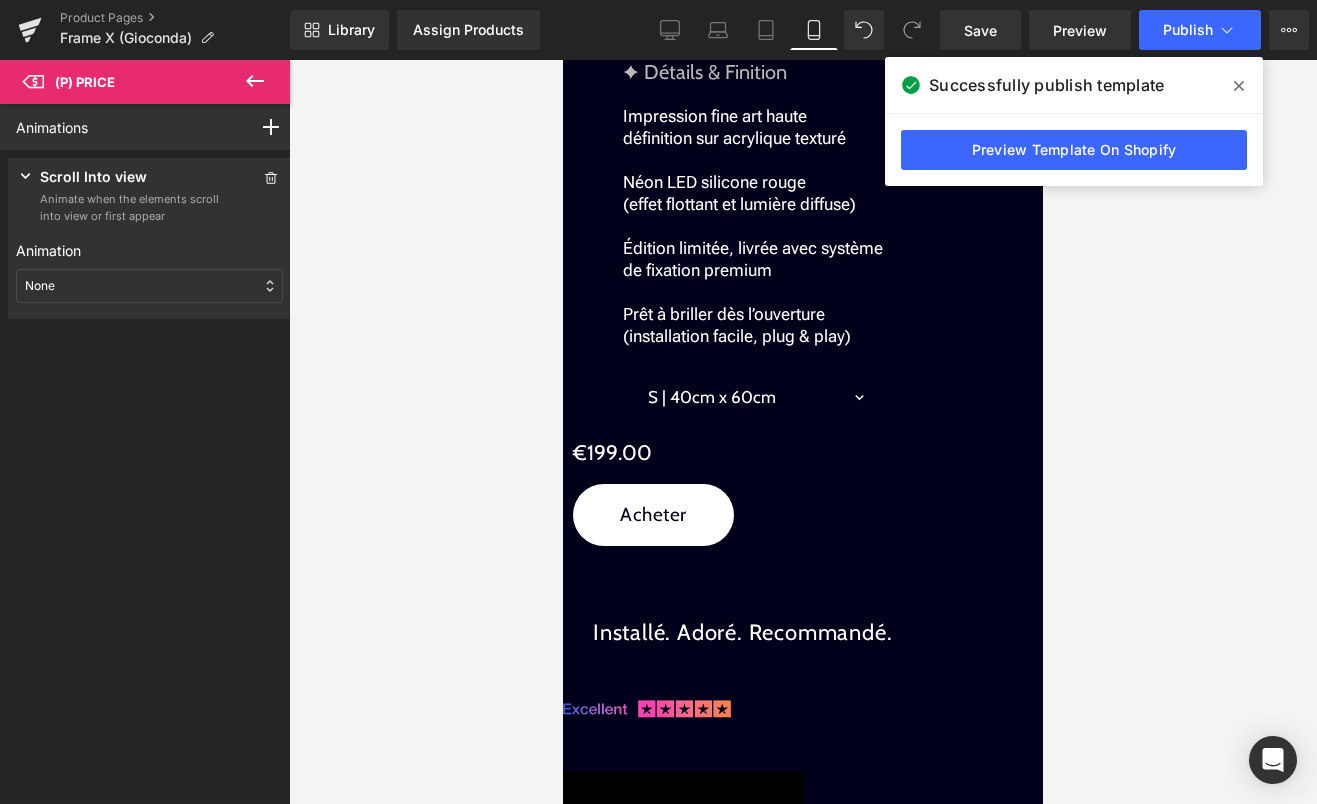 click on "None" at bounding box center (149, 286) 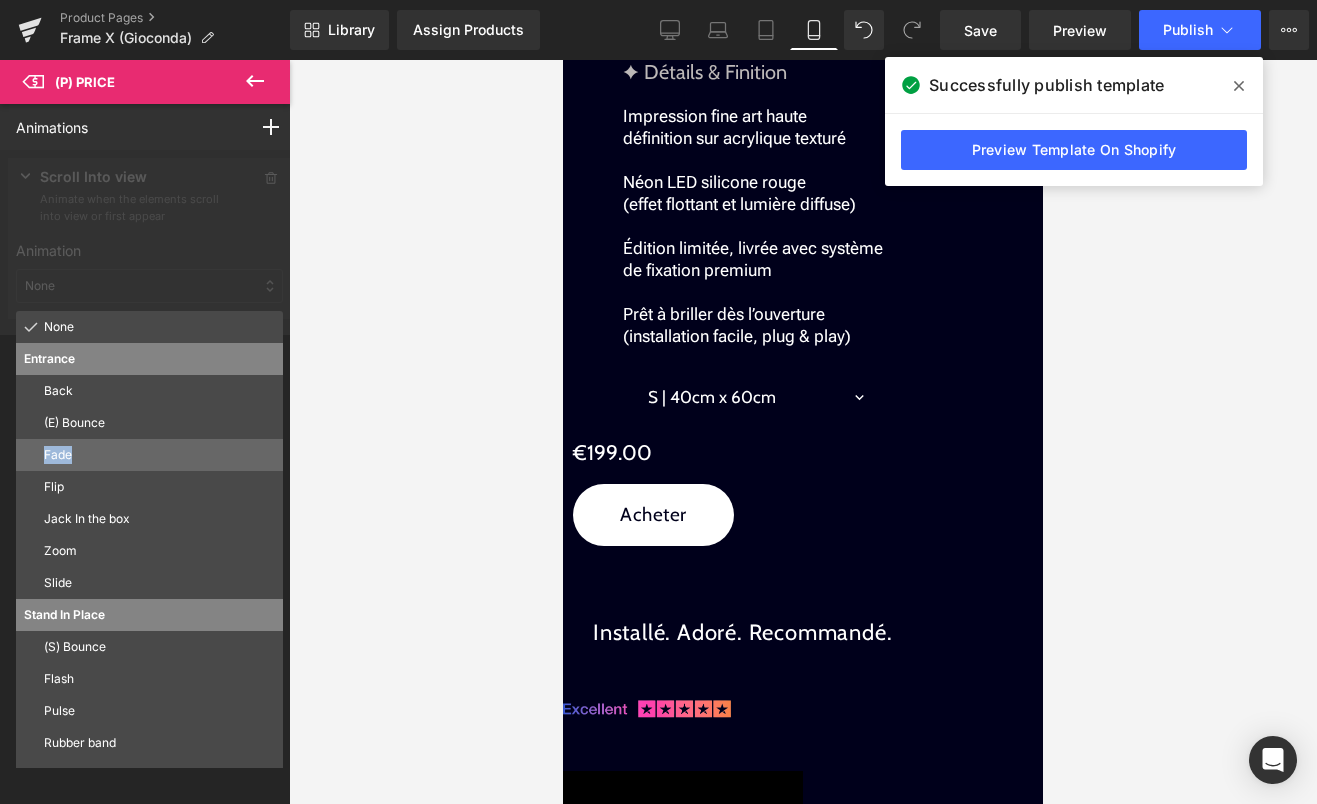 drag, startPoint x: 138, startPoint y: 436, endPoint x: 134, endPoint y: 455, distance: 19.416489 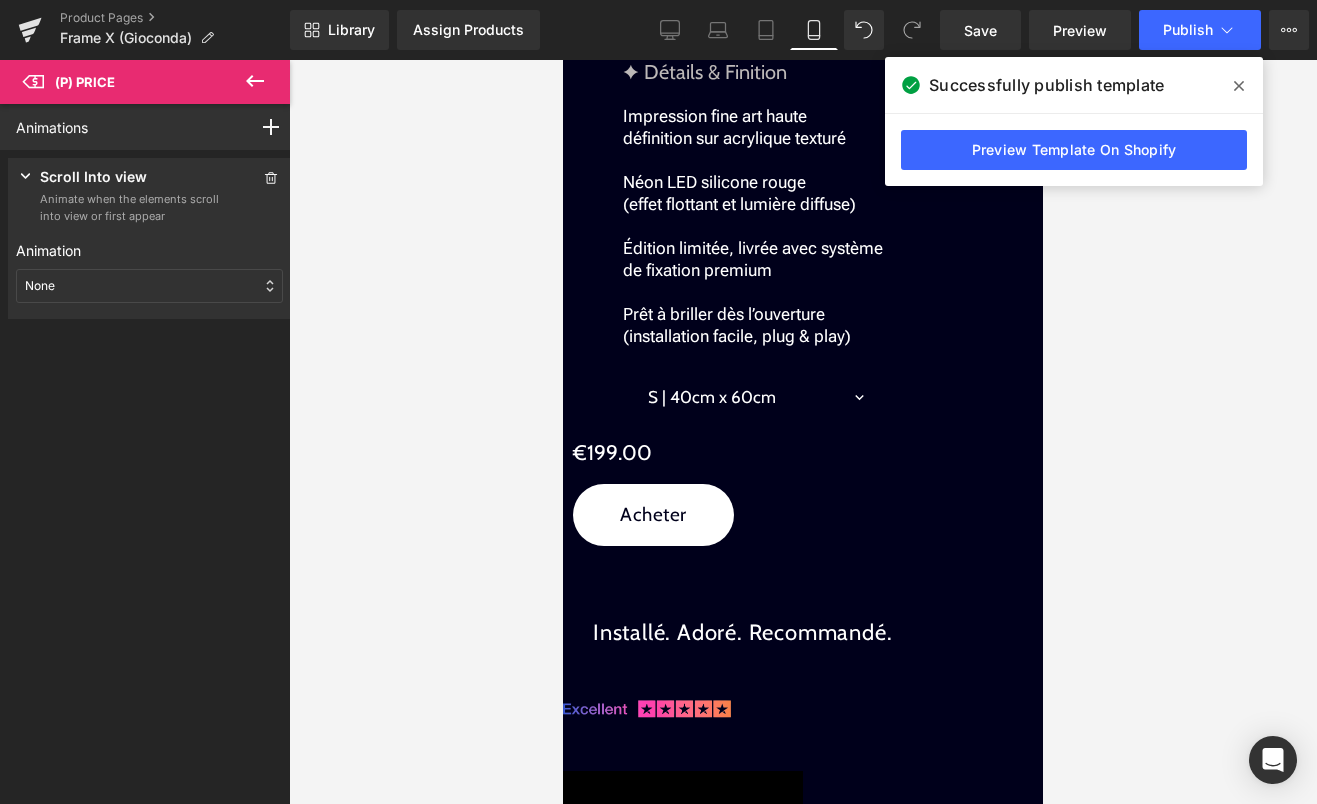 click on "None" at bounding box center [149, 286] 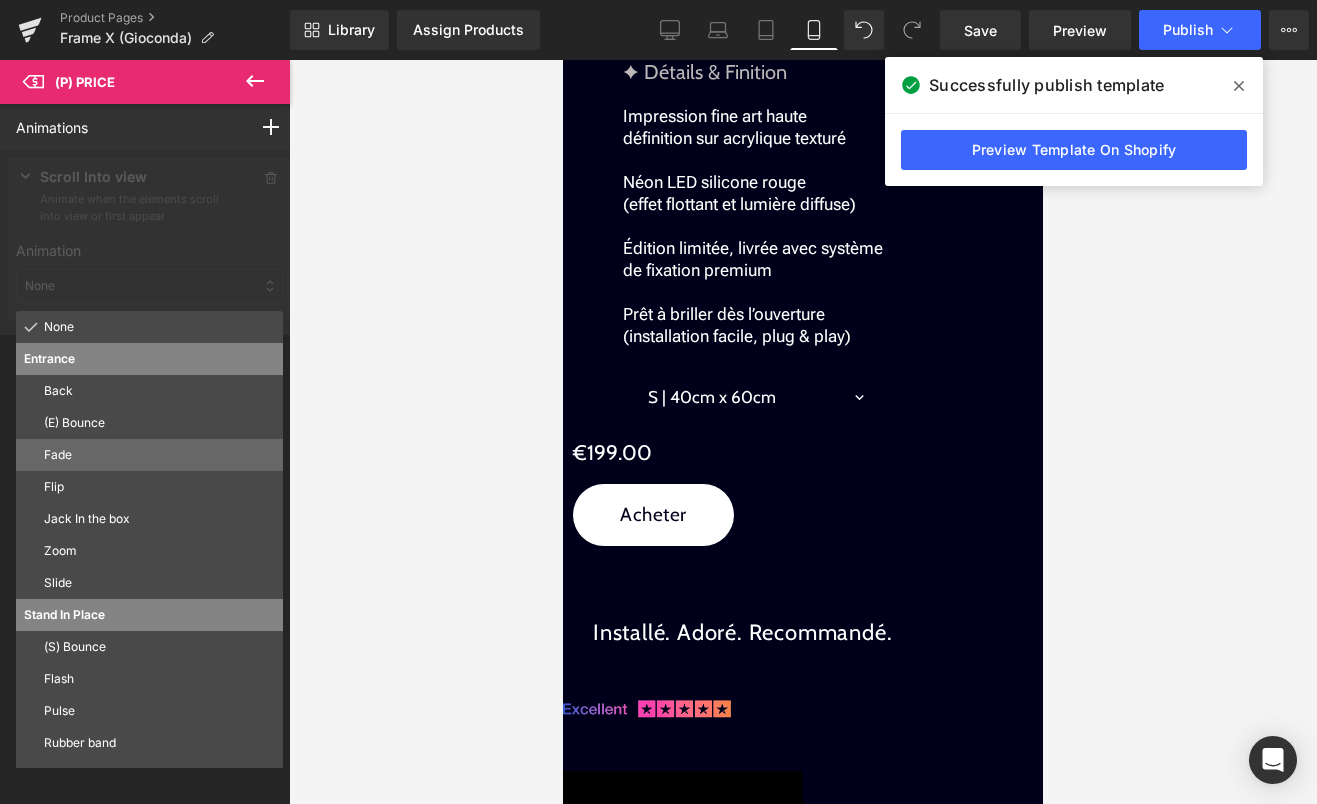drag, startPoint x: 110, startPoint y: 472, endPoint x: 118, endPoint y: 453, distance: 20.615528 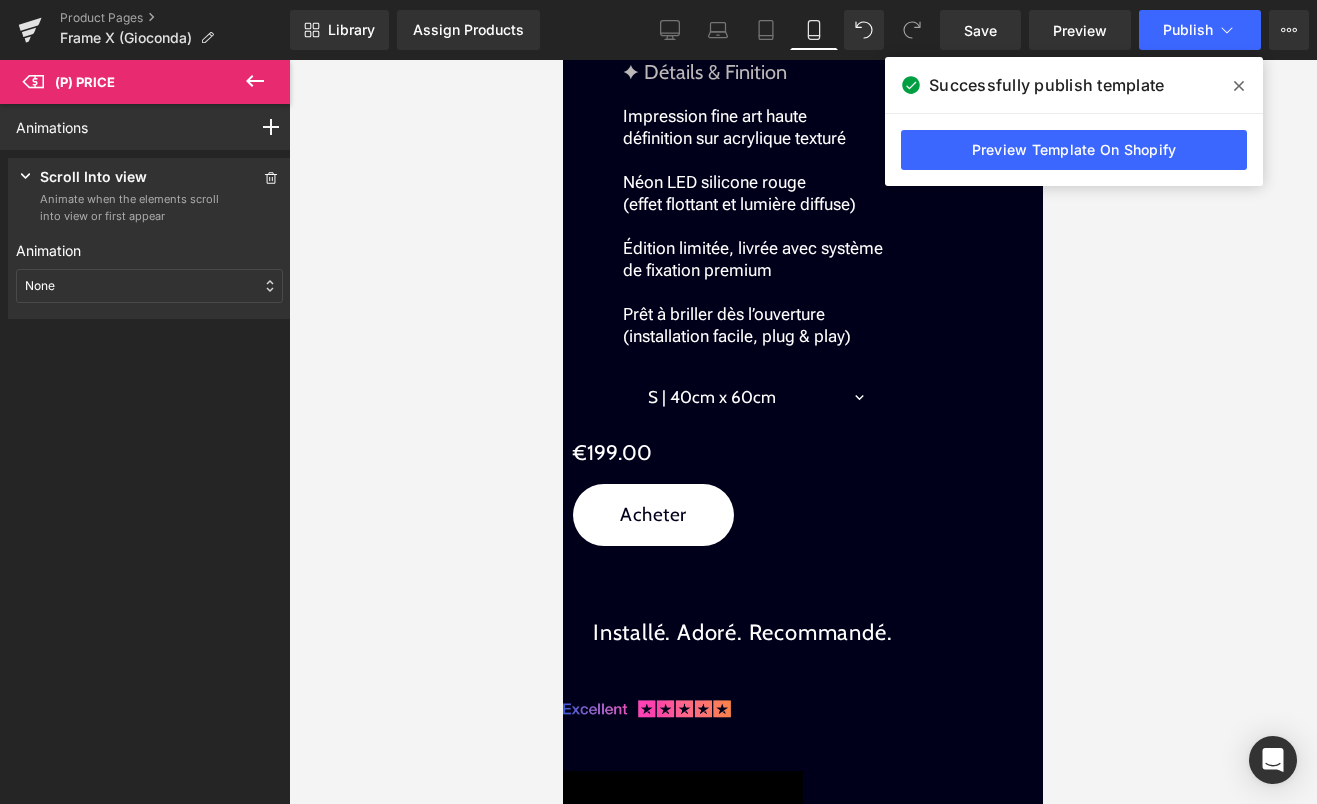 click on "None" at bounding box center (149, 286) 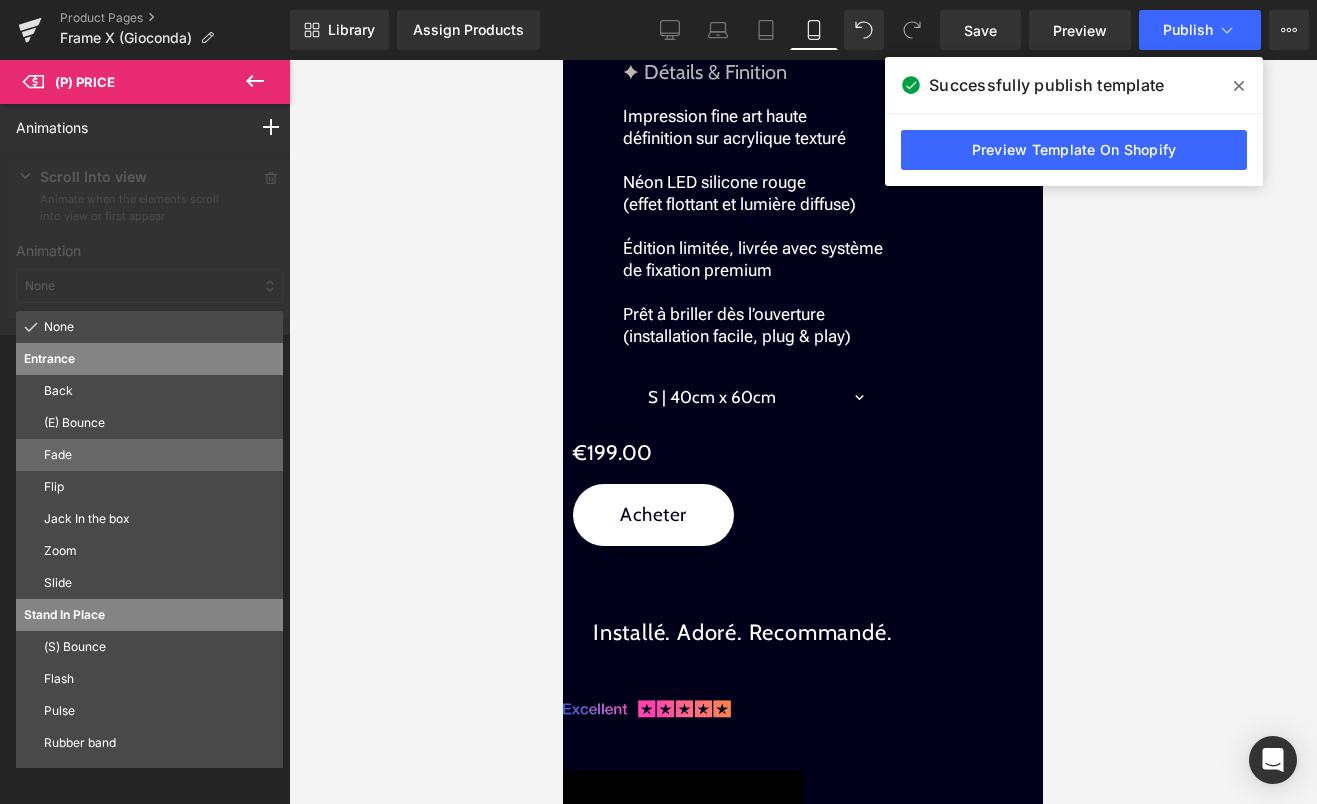 click on "Fade" at bounding box center [159, 455] 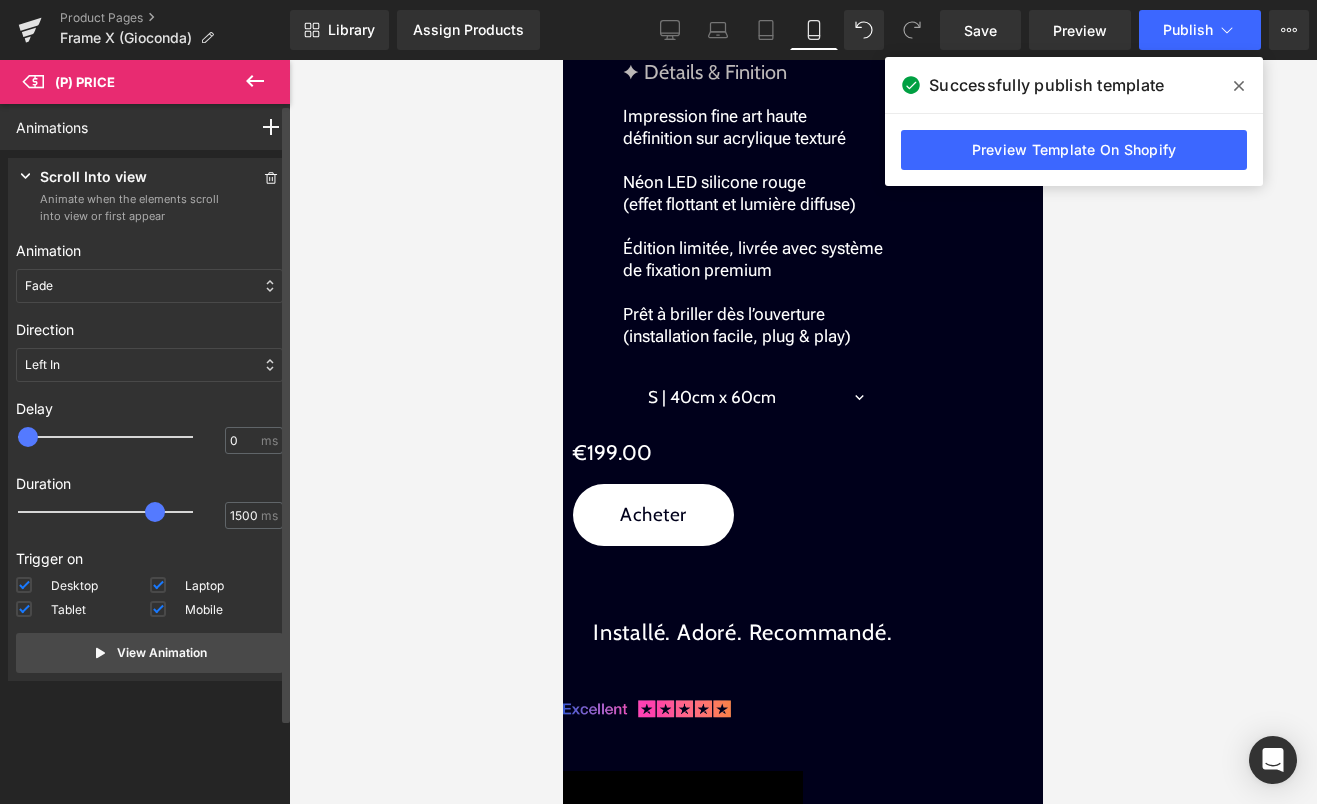 type on "1450" 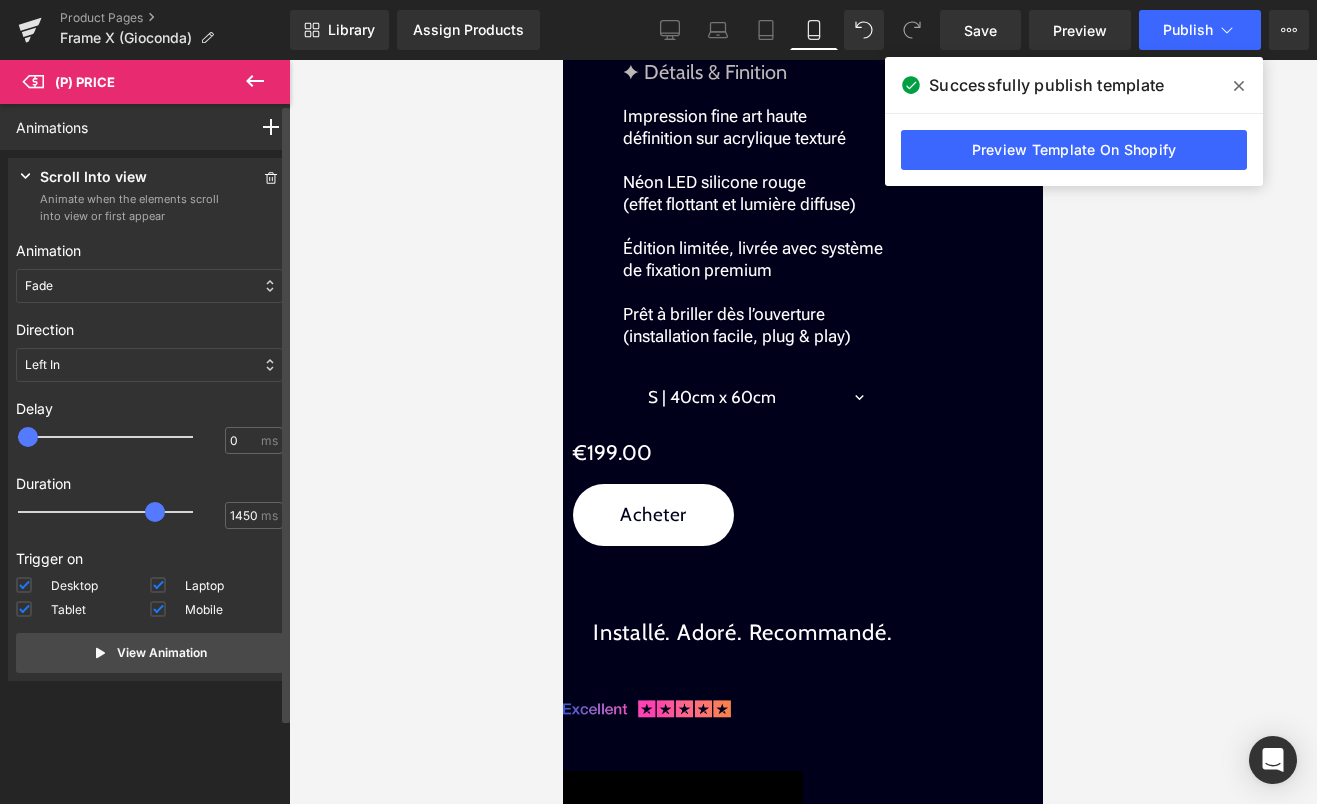 drag, startPoint x: 66, startPoint y: 503, endPoint x: 154, endPoint y: 506, distance: 88.051125 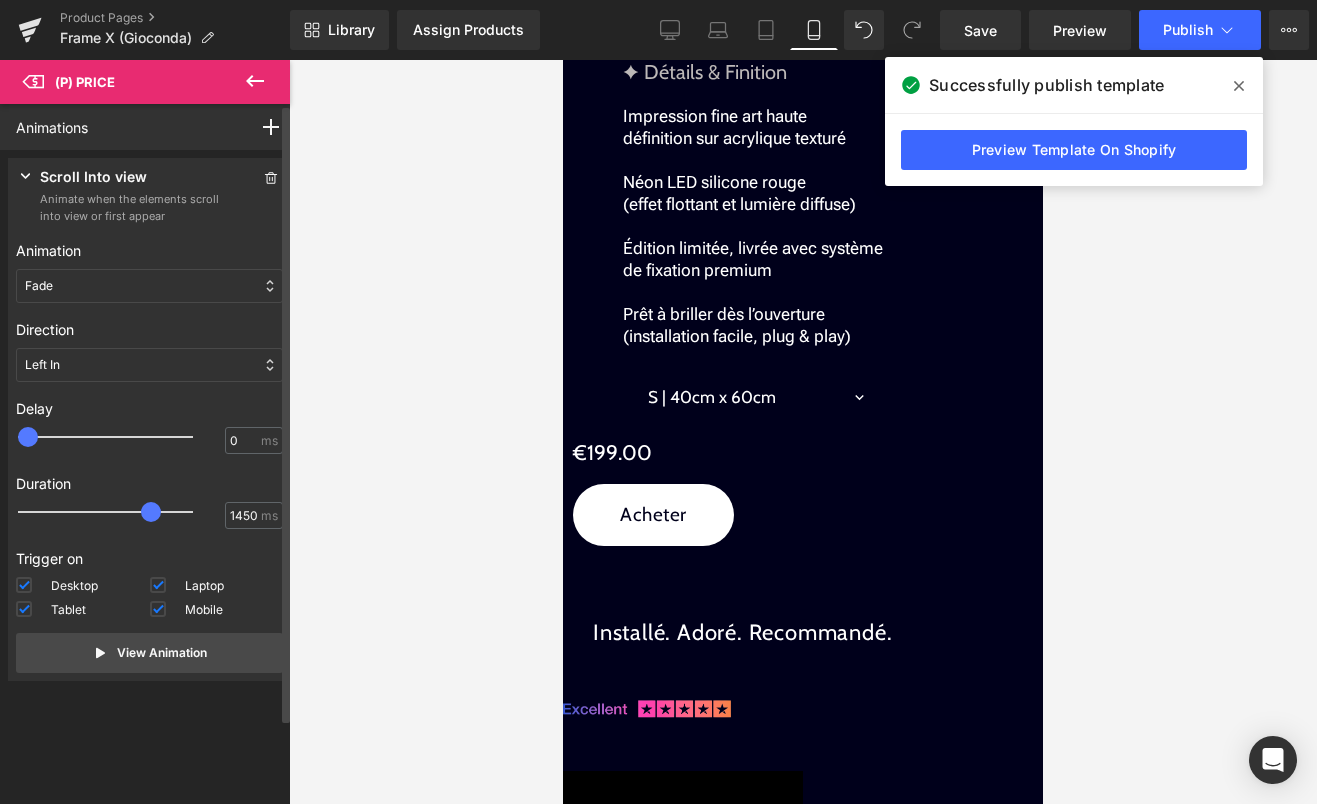 click on "Left In" at bounding box center (149, 365) 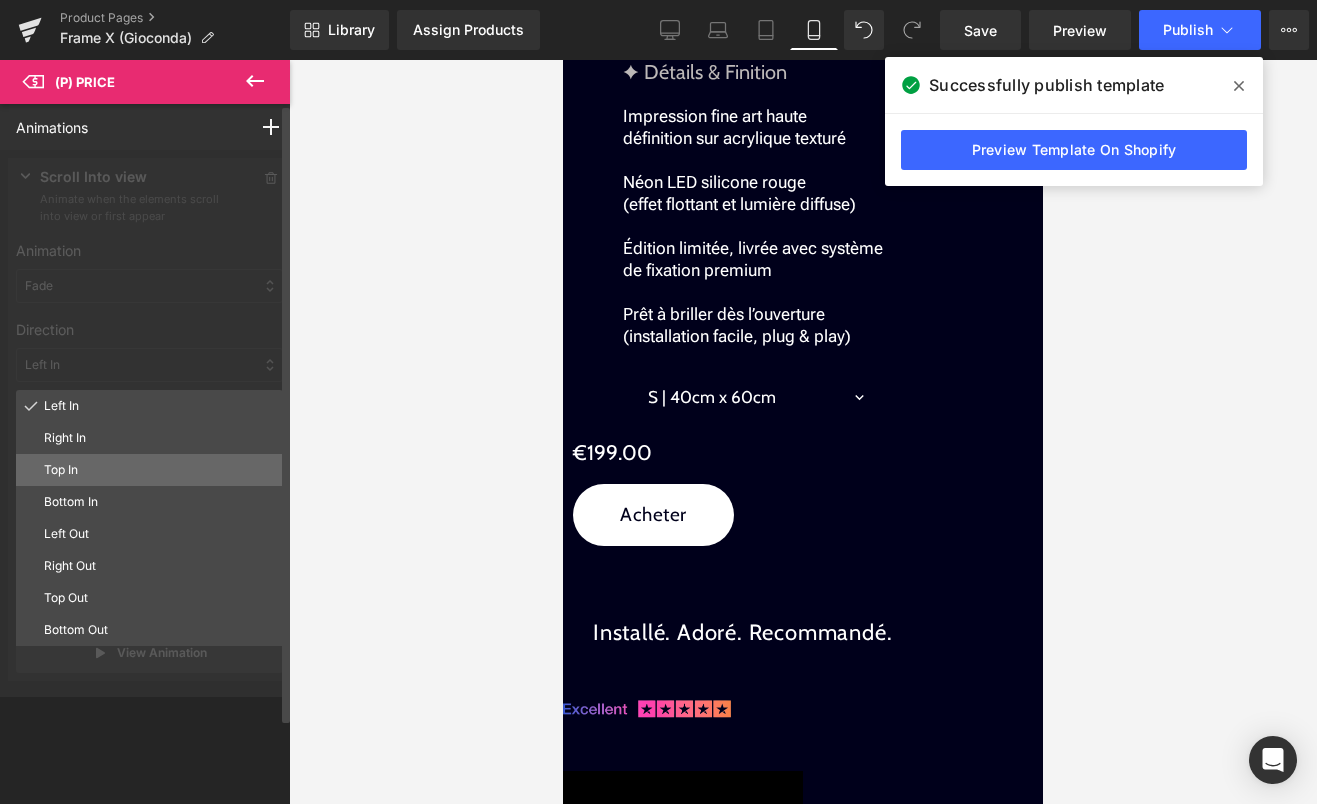 click on "Top In" at bounding box center (149, 470) 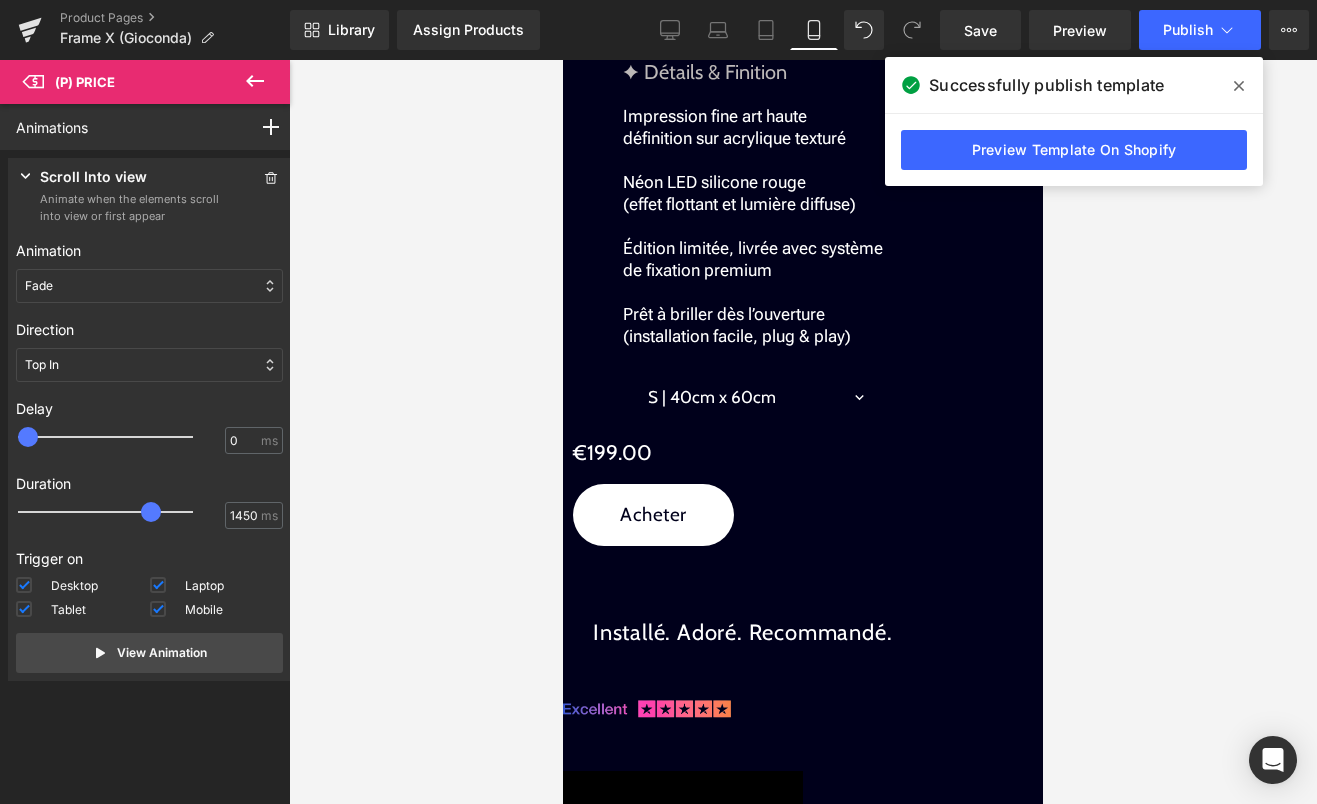 click on "(P) Cart Button" at bounding box center (563, 60) 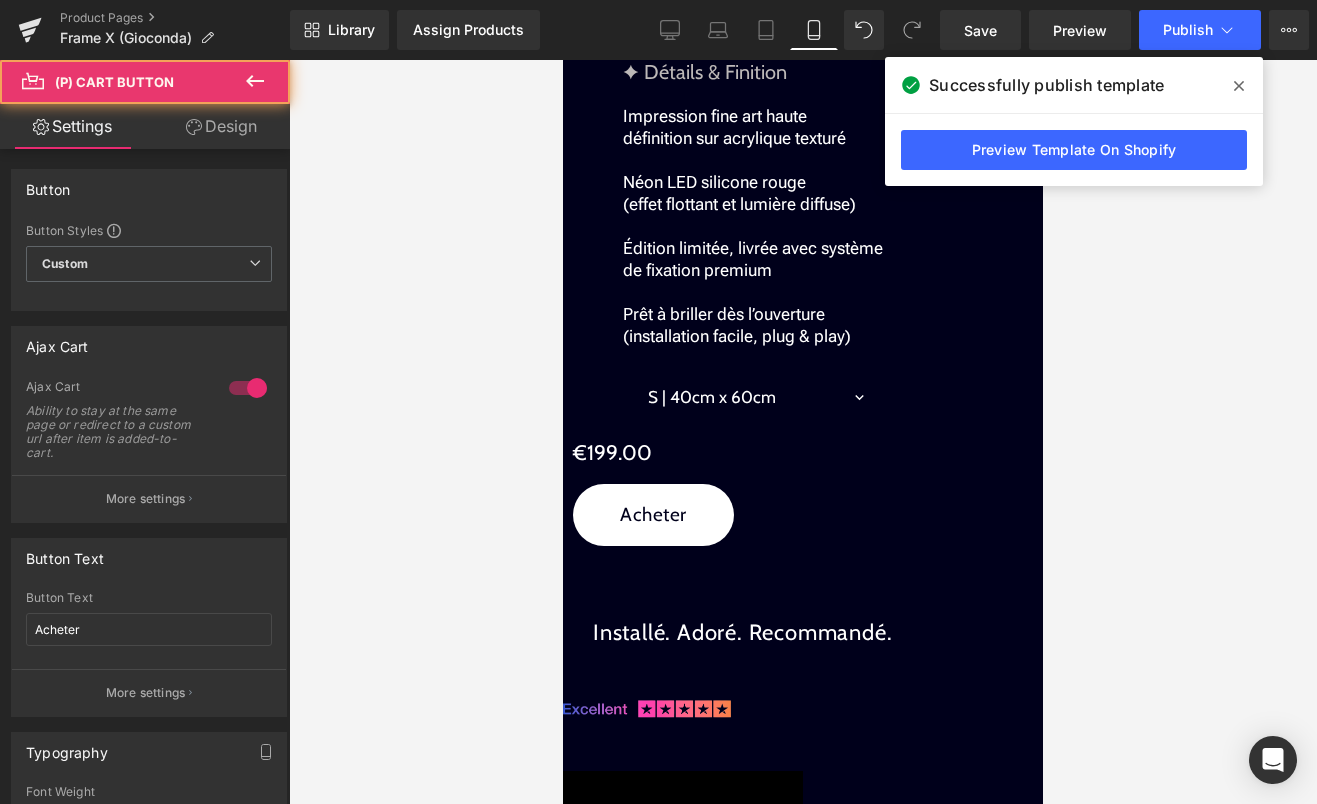 click on "Design" at bounding box center (221, 126) 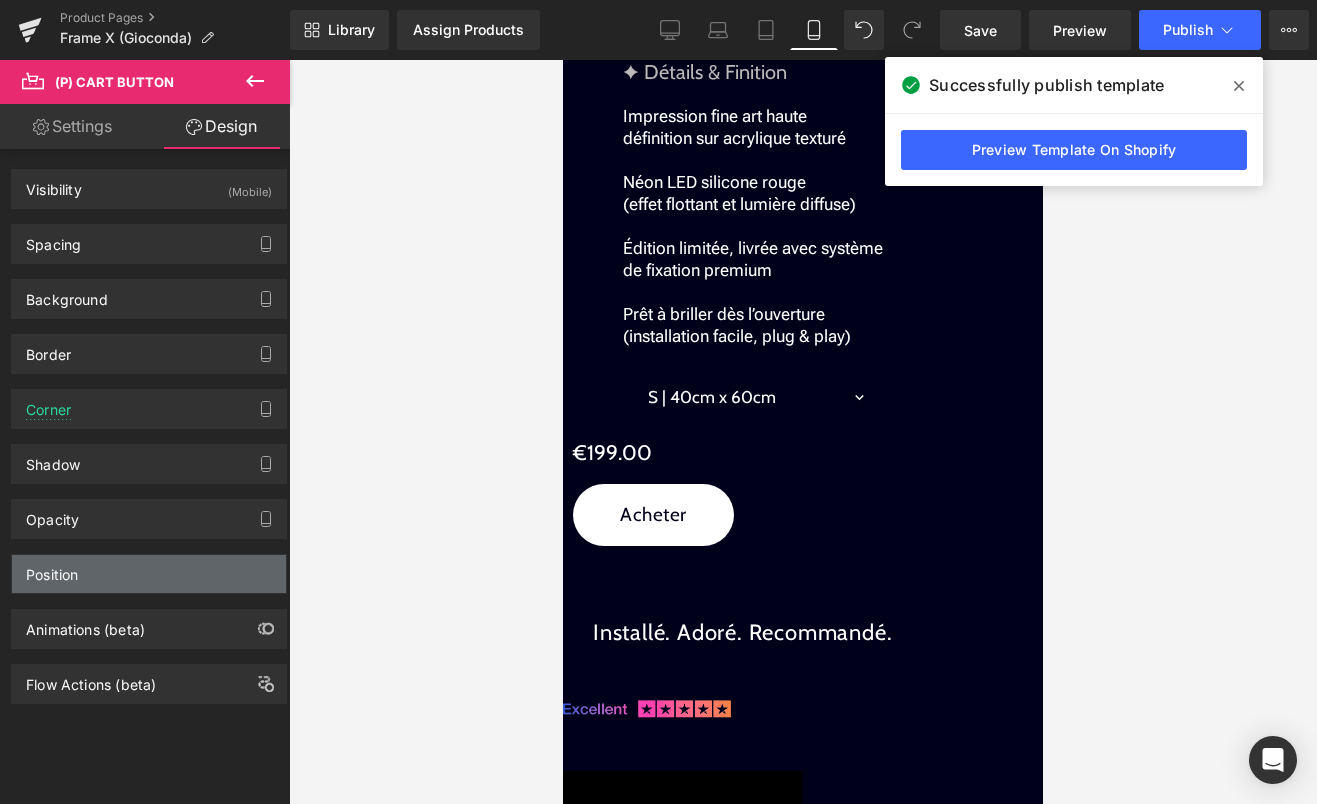 click on "Position" at bounding box center (149, 574) 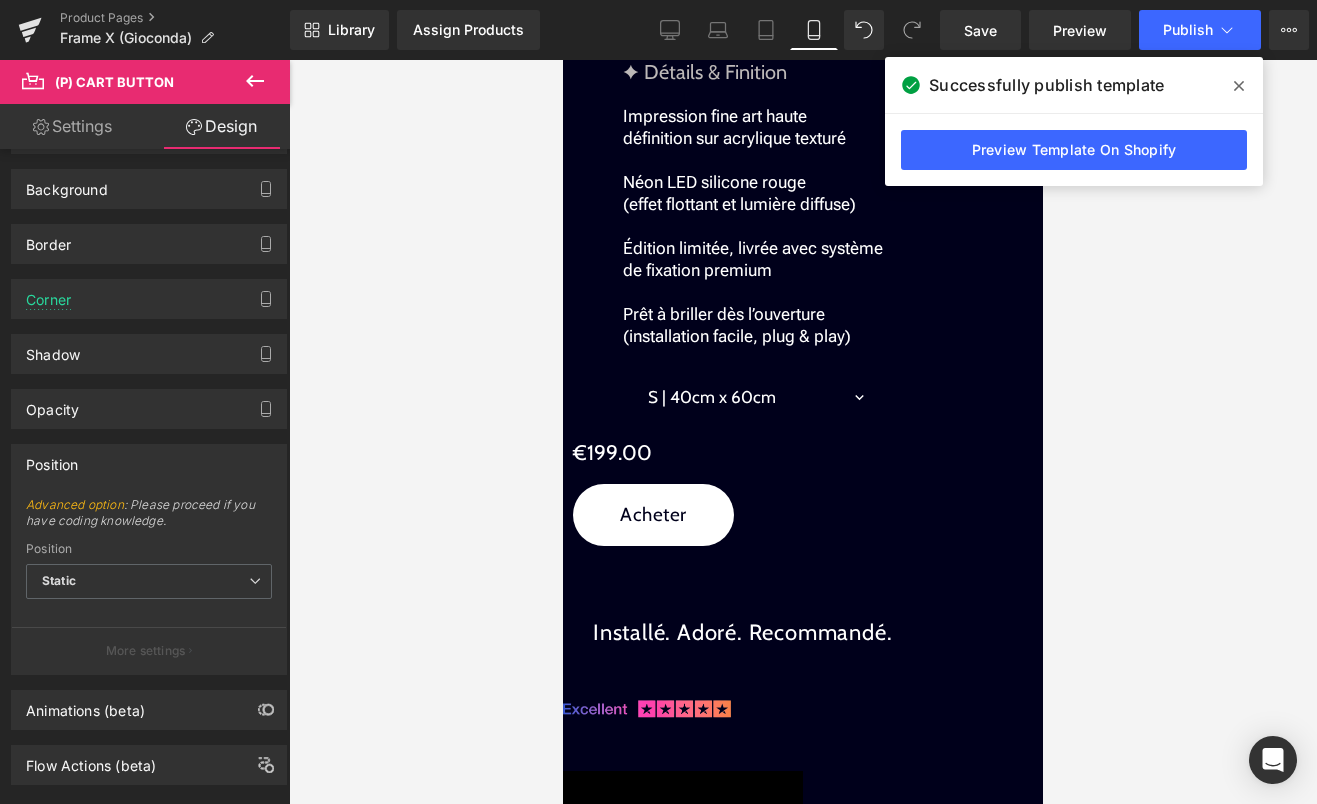 scroll, scrollTop: 148, scrollLeft: 0, axis: vertical 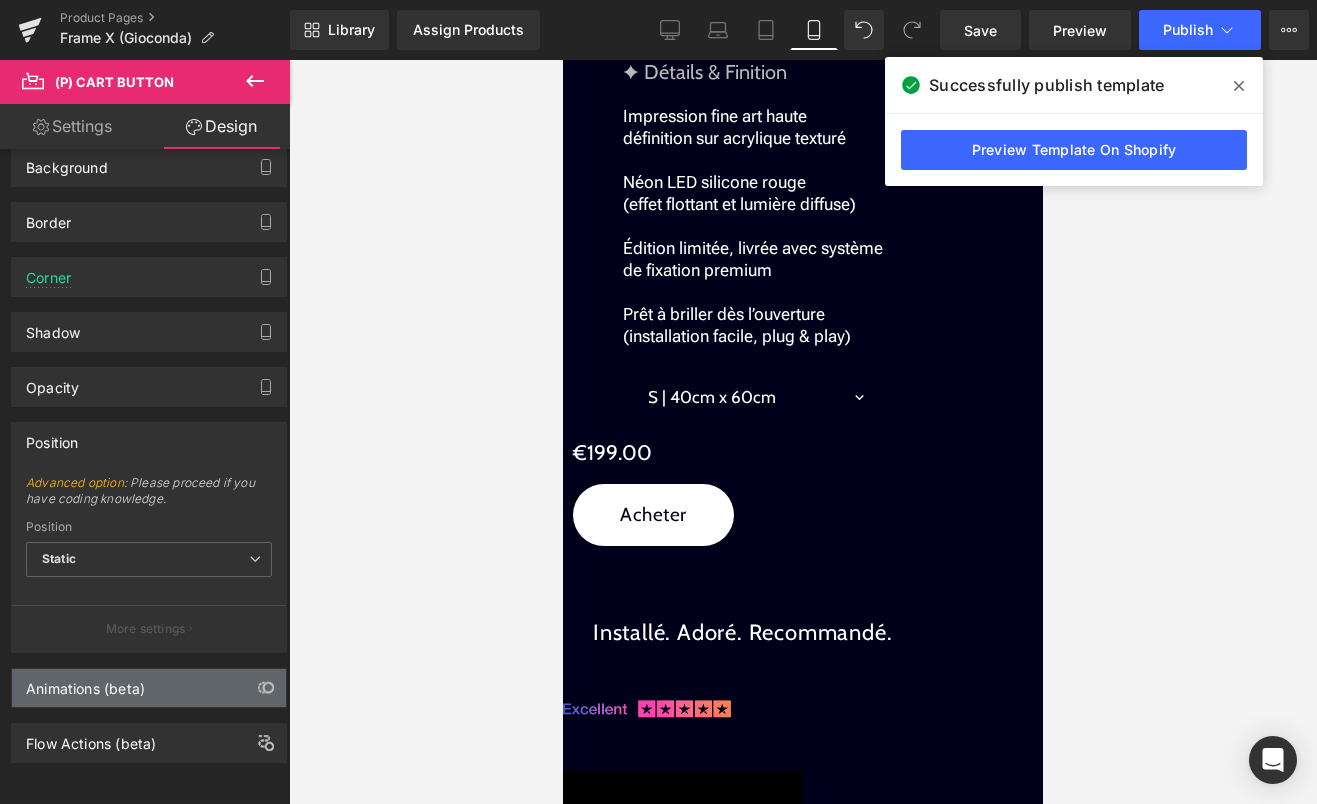 click on "Animations (beta)" at bounding box center [85, 683] 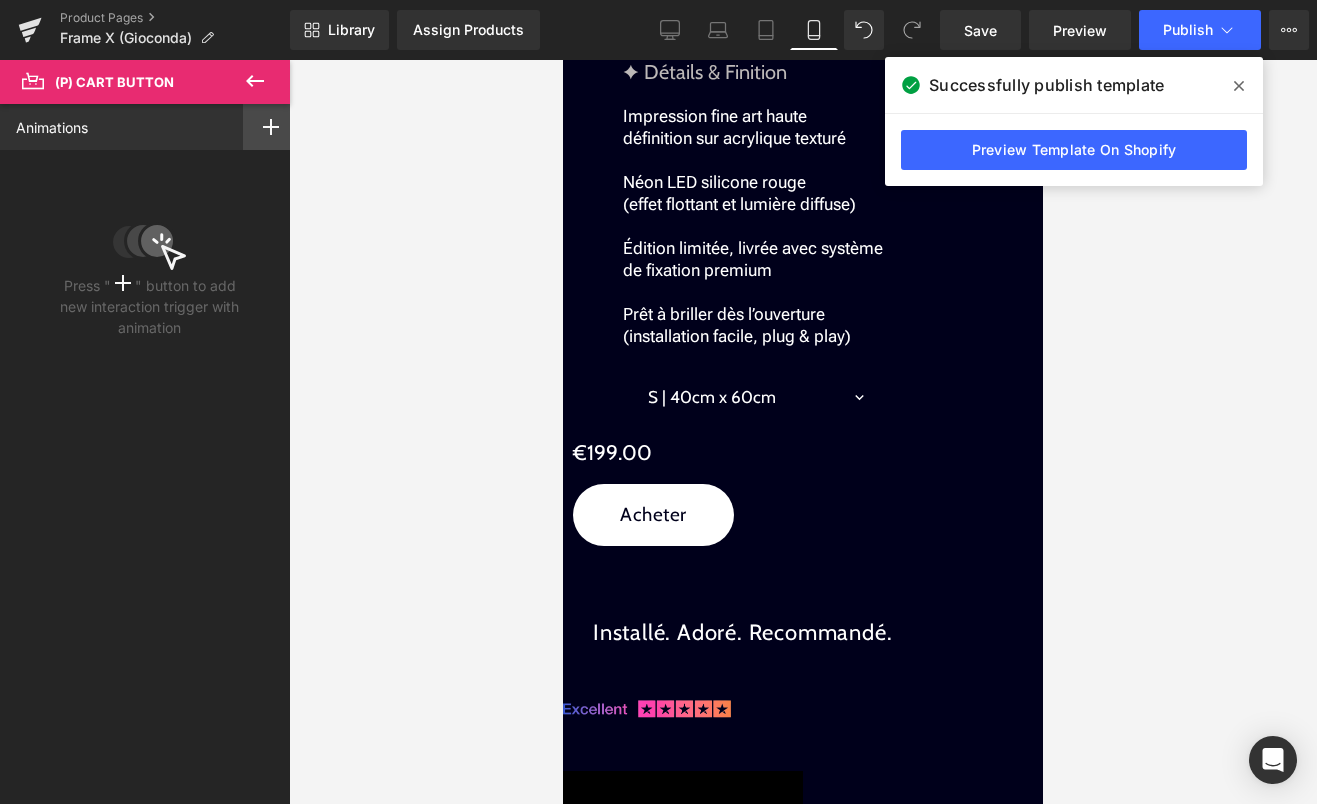 click at bounding box center [271, 127] 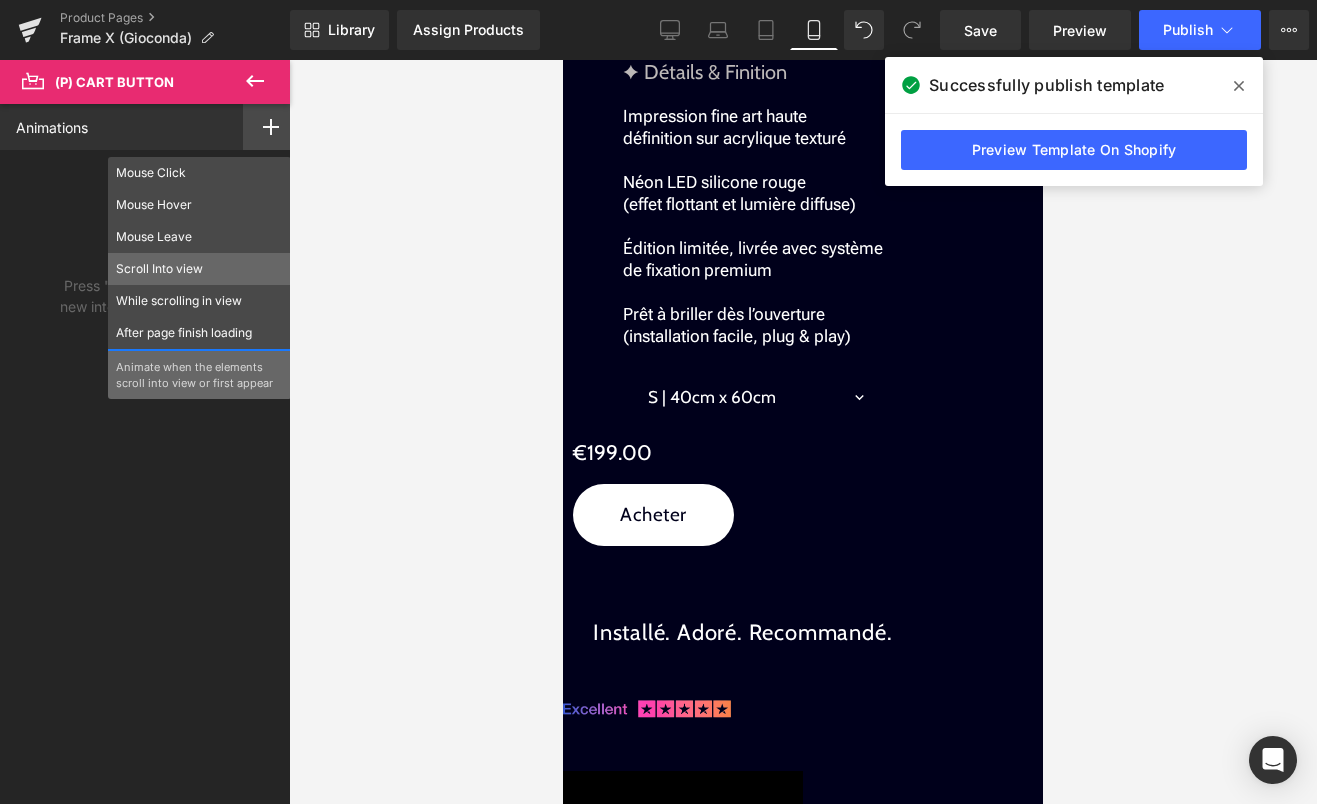 click on "Scroll Into view" at bounding box center (199, 269) 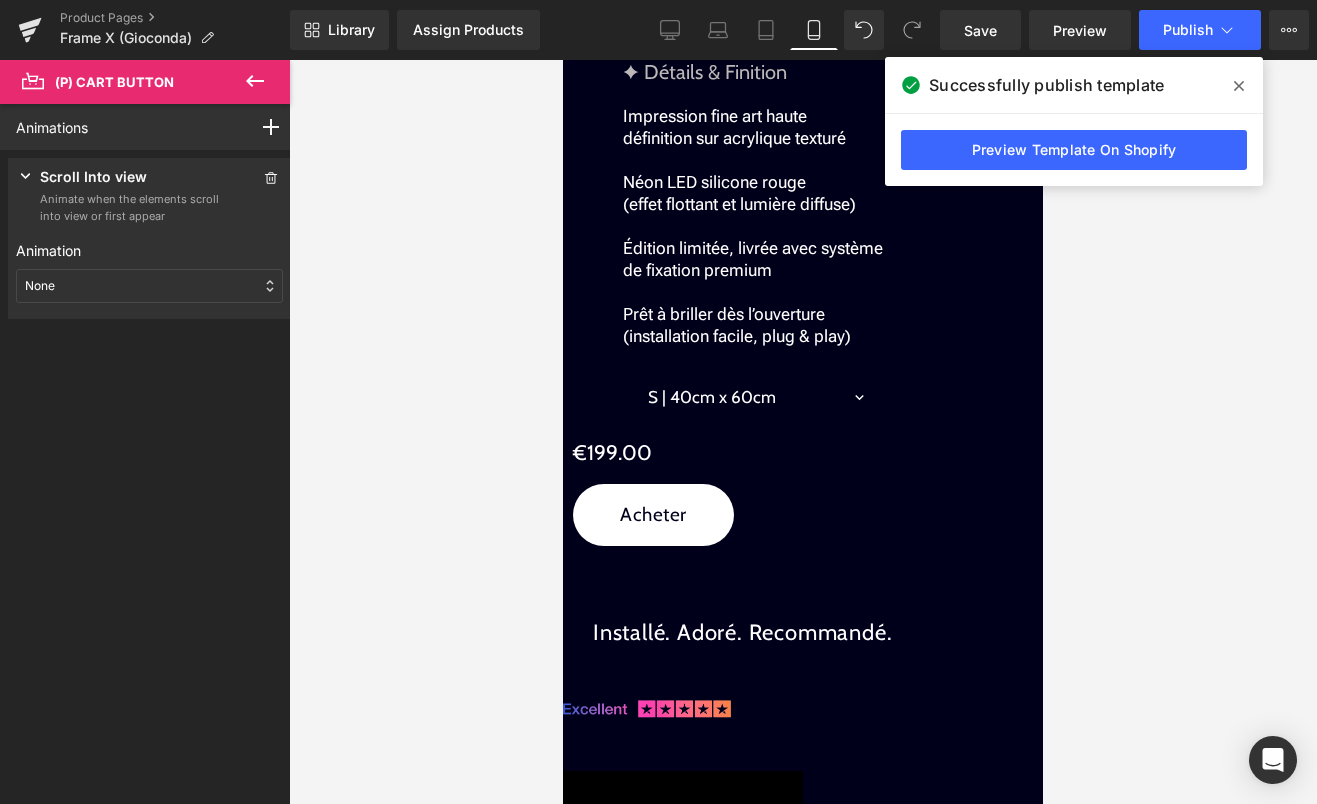 click on "None" at bounding box center (149, 286) 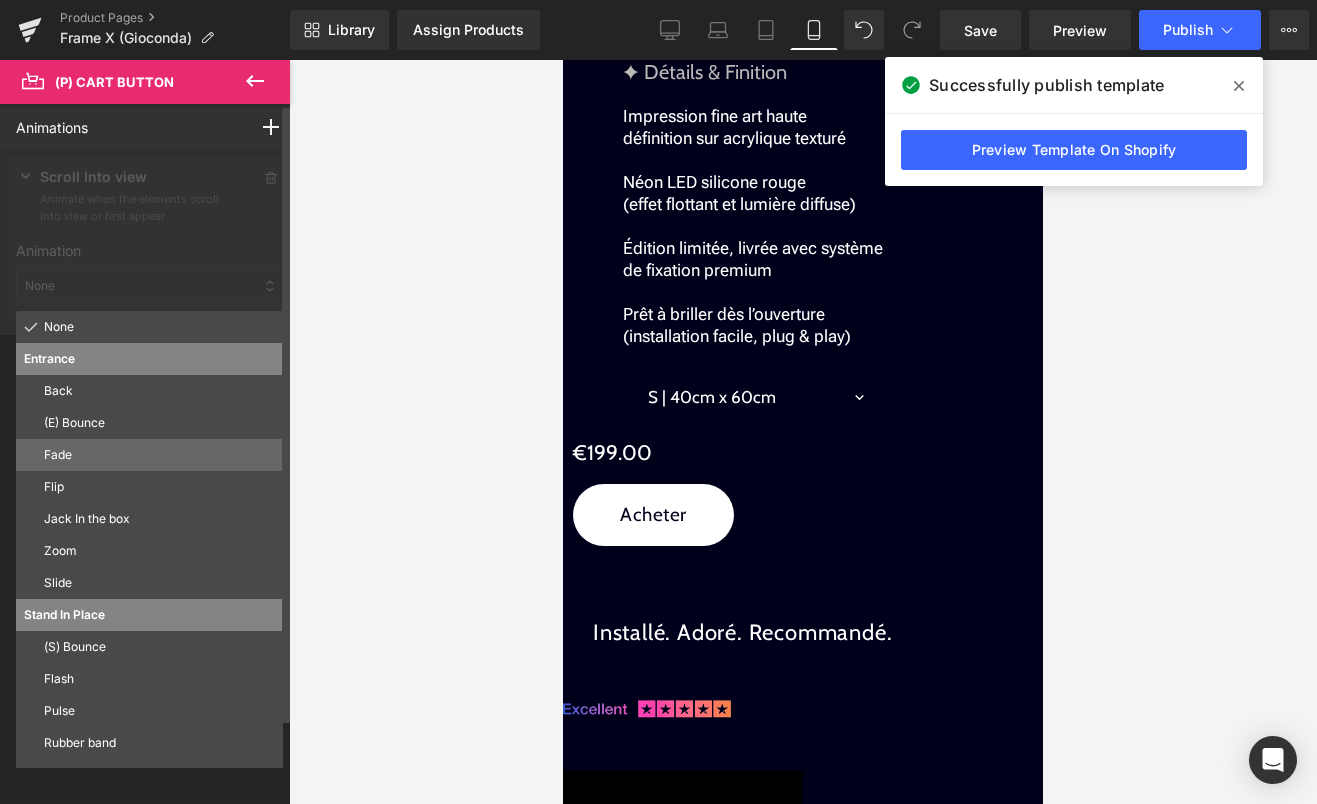 click on "Fade" at bounding box center [159, 455] 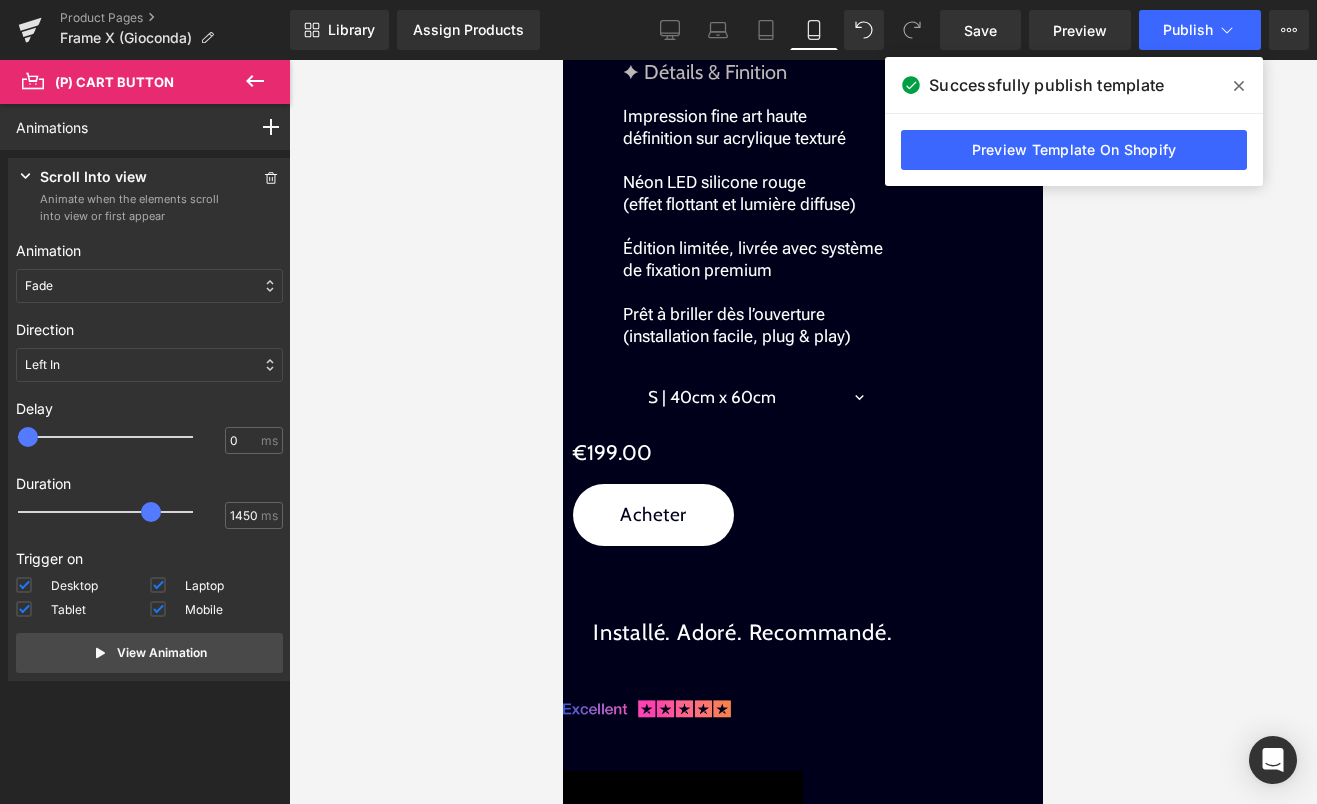 type on "1500" 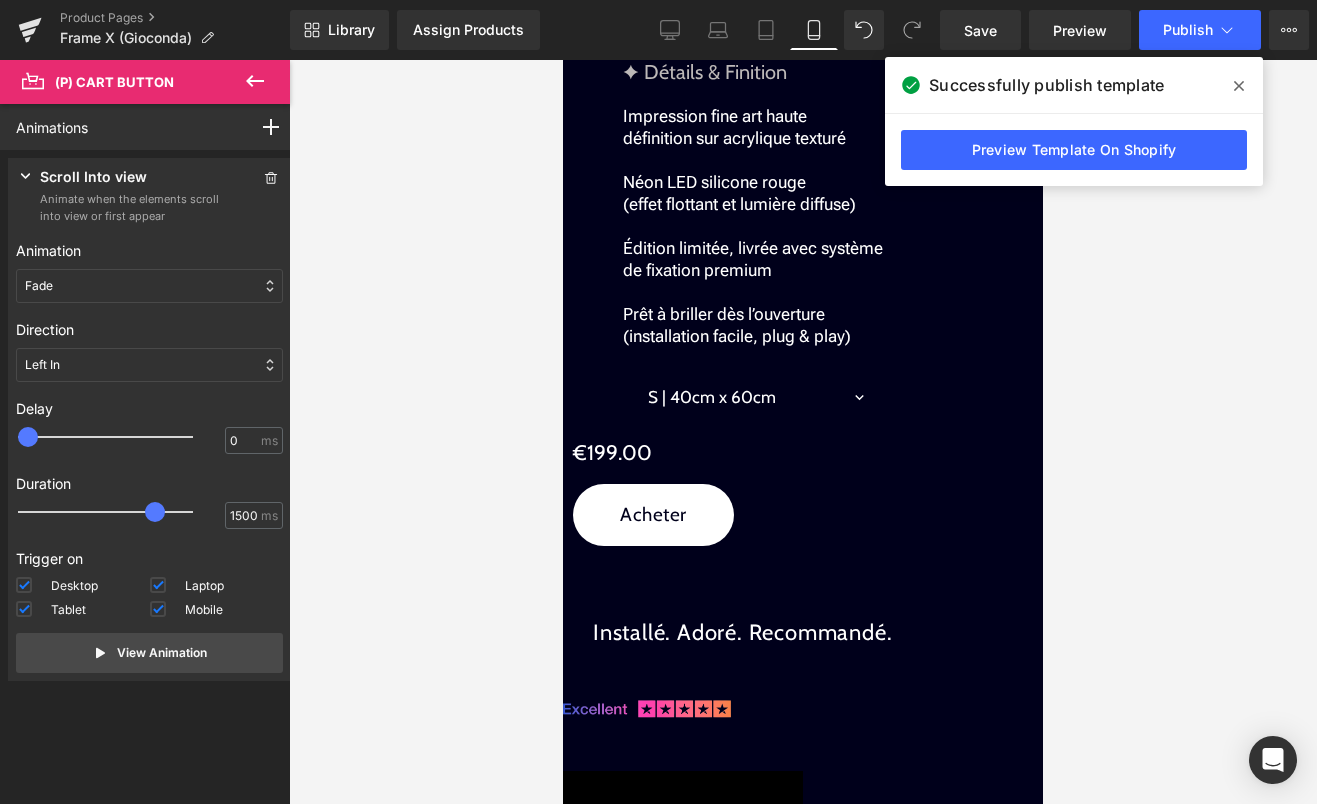 drag, startPoint x: 73, startPoint y: 502, endPoint x: 159, endPoint y: 506, distance: 86.09297 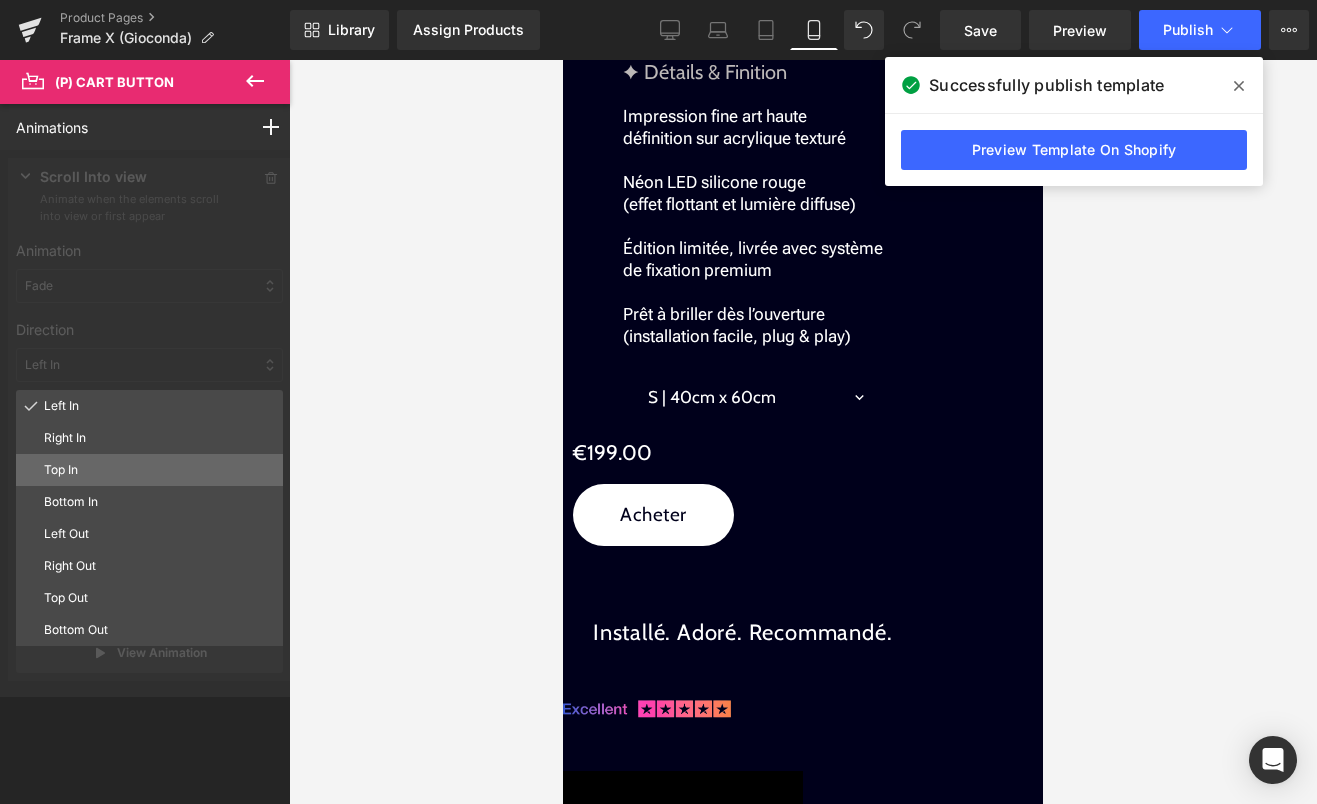 click on "Top In" at bounding box center (159, 470) 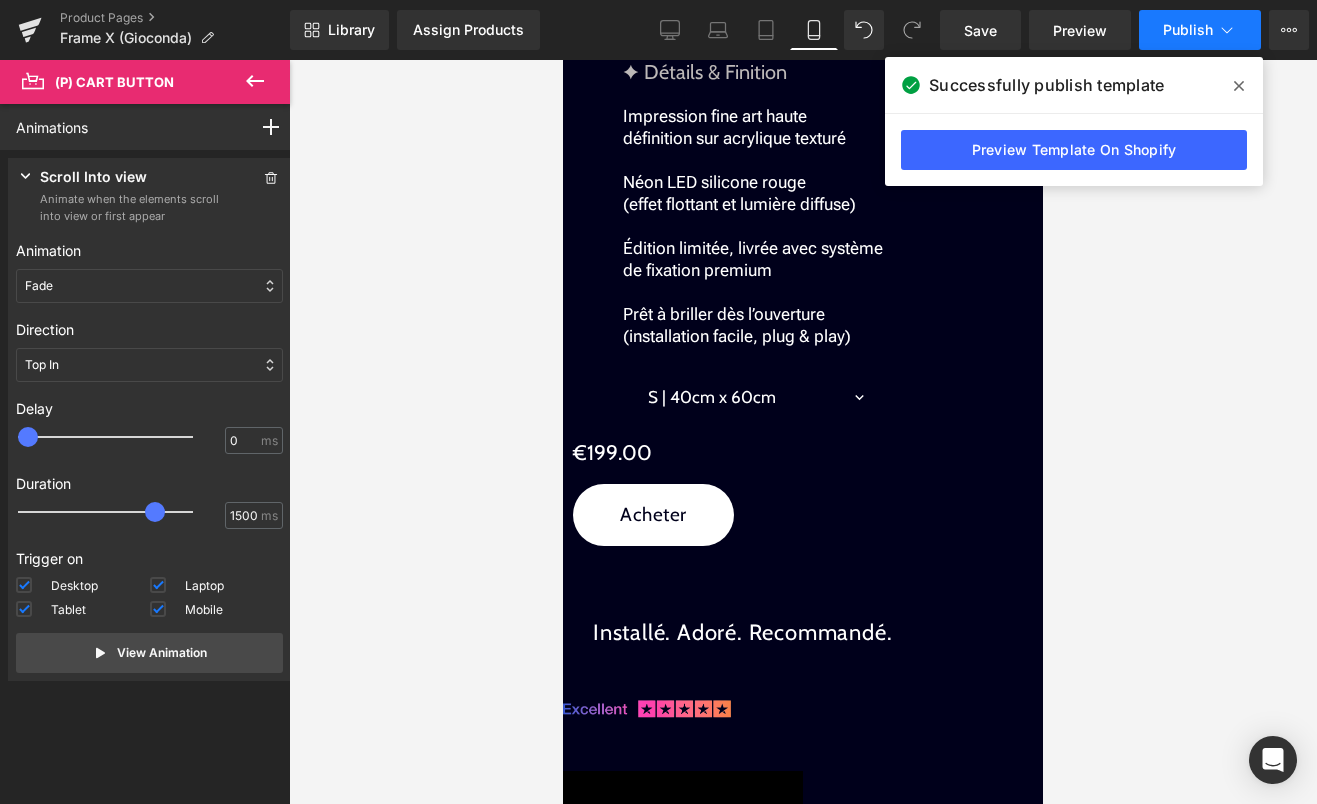 click on "Publish" at bounding box center [1200, 30] 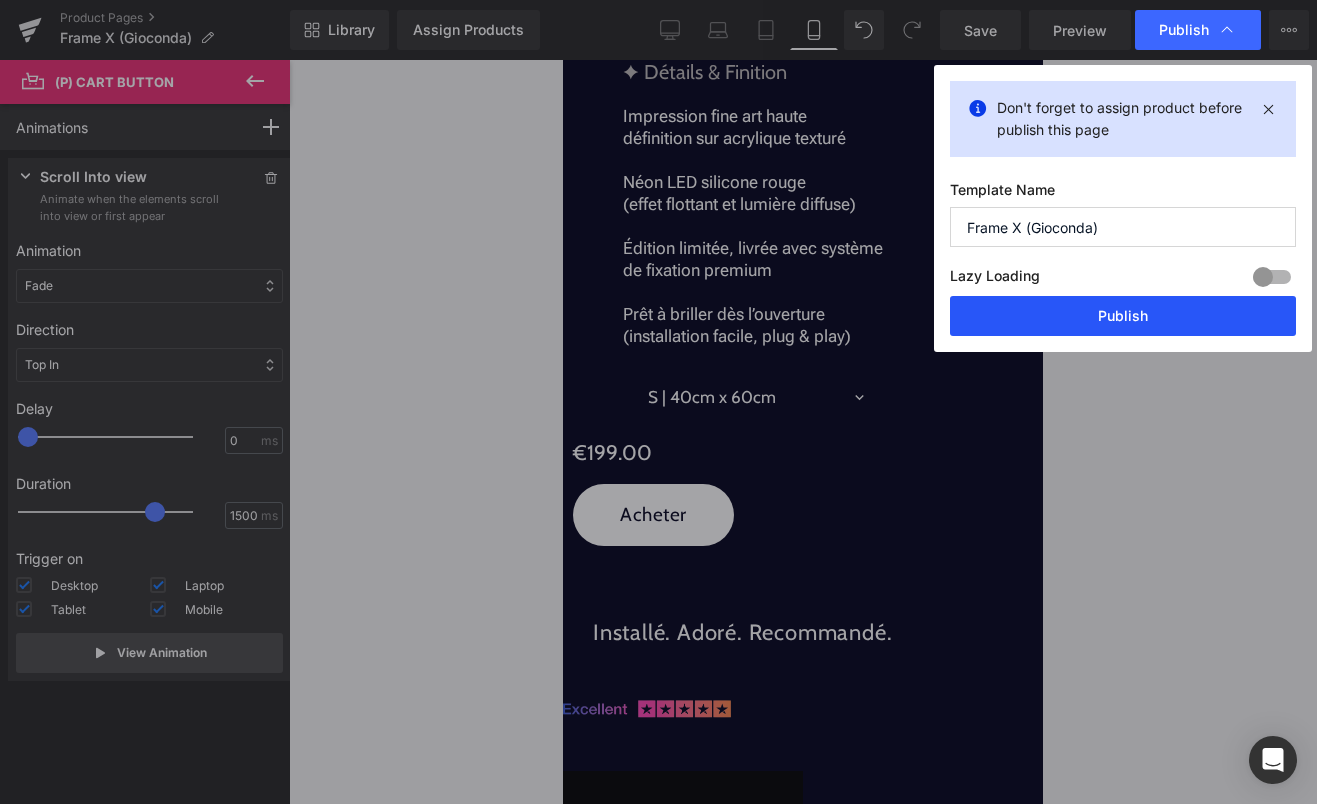 click on "Publish" at bounding box center (1123, 316) 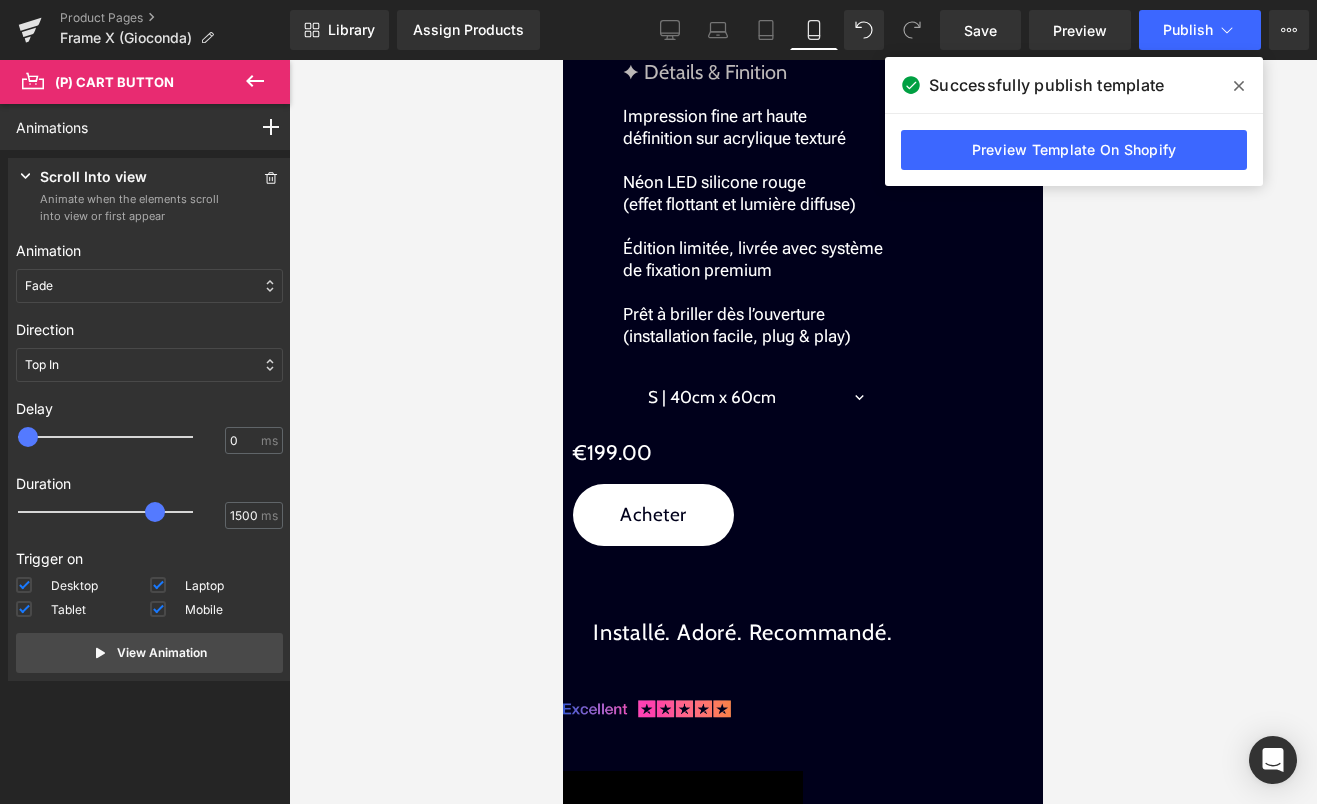 drag, startPoint x: 1106, startPoint y: 319, endPoint x: 1088, endPoint y: 330, distance: 21.095022 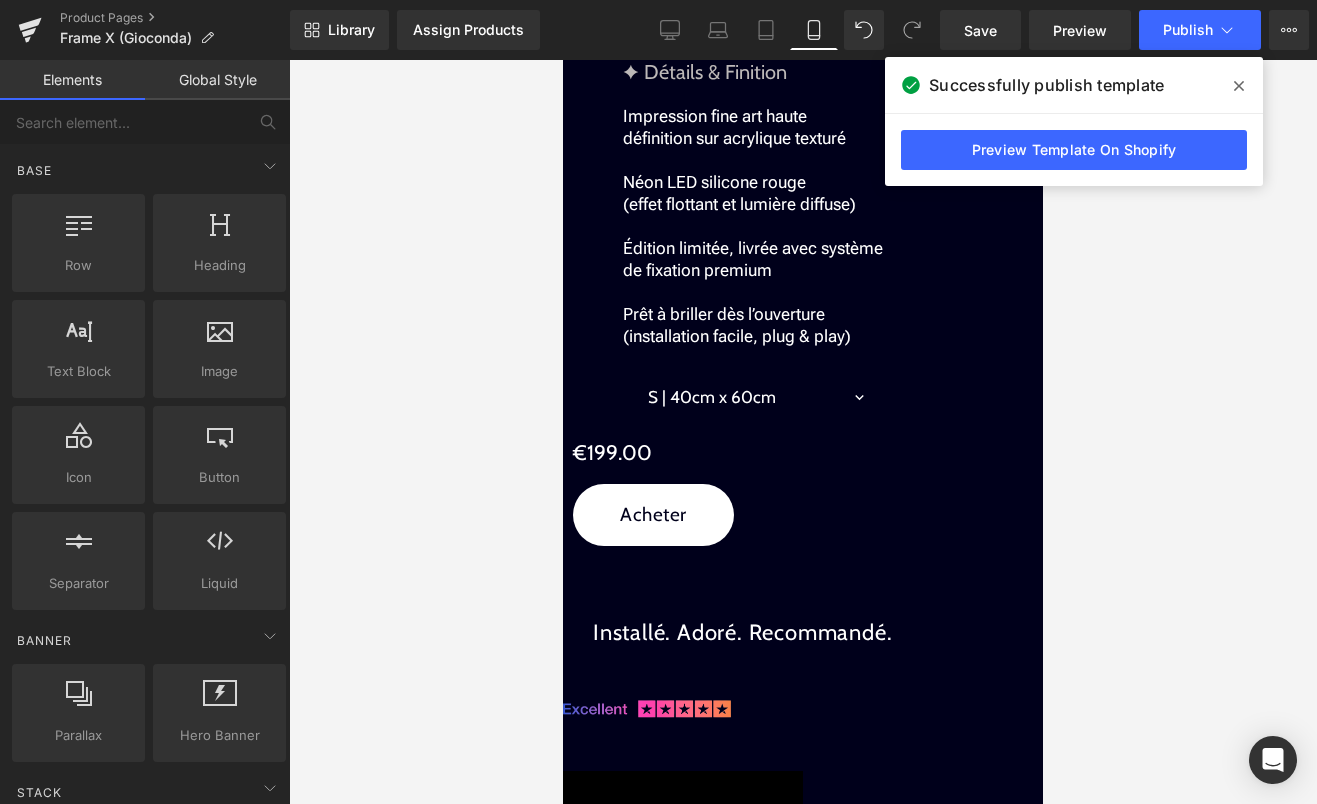 click on "(P) Price" at bounding box center (563, 60) 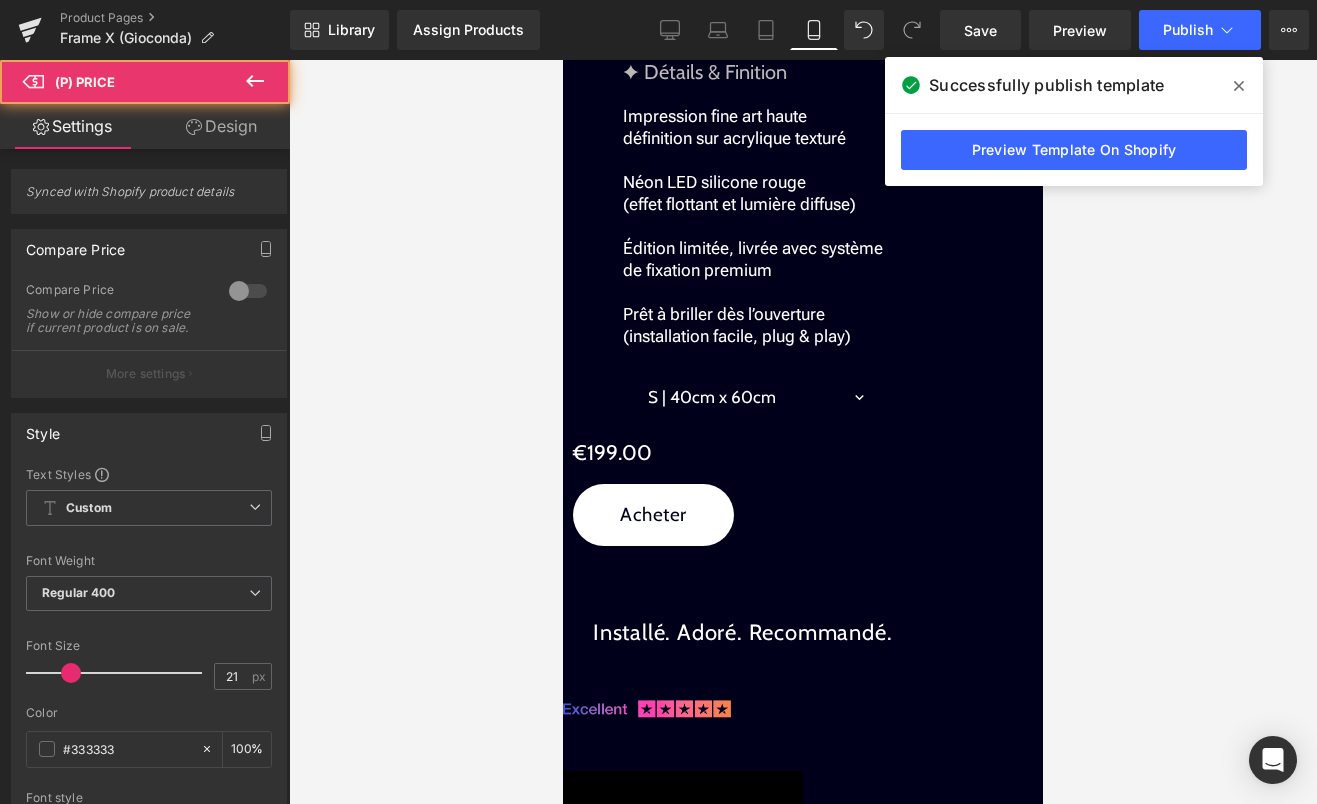 click on "Design" at bounding box center [221, 126] 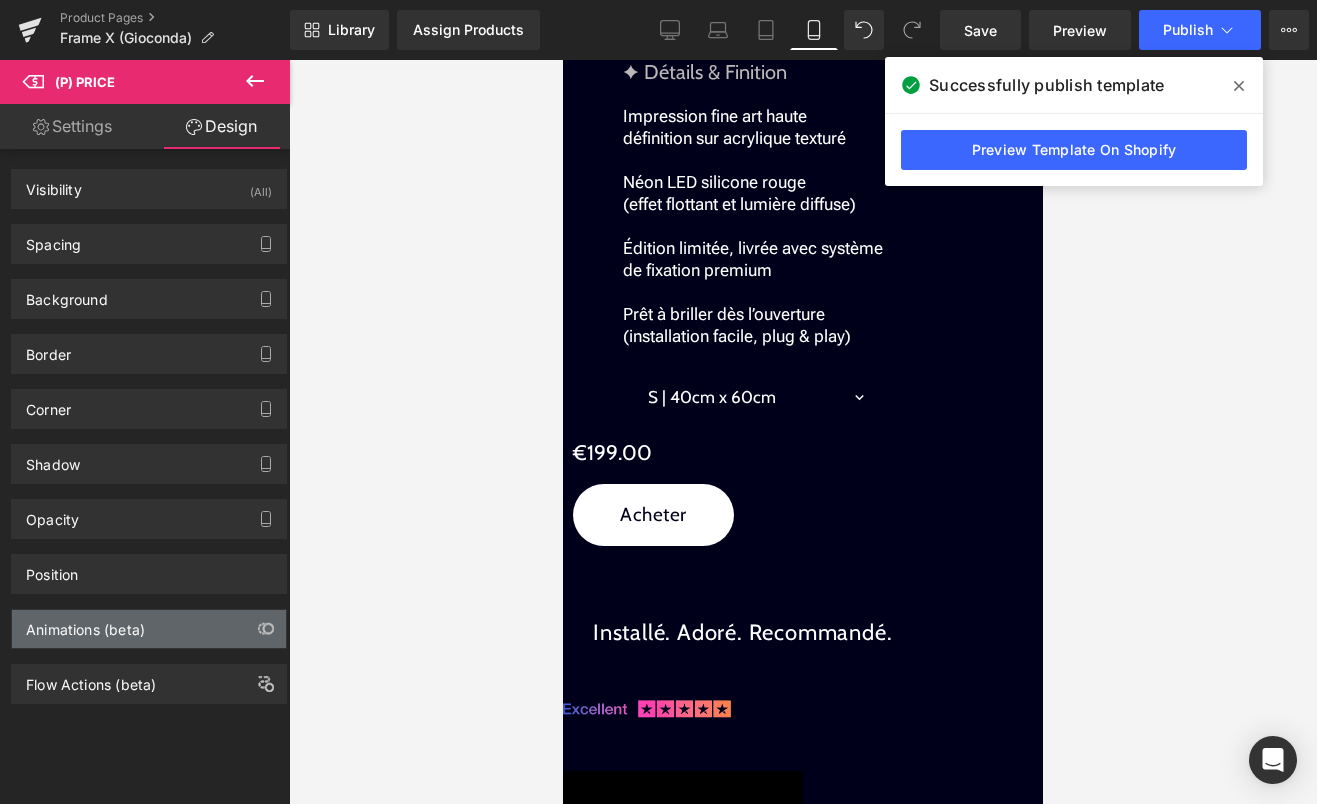 drag, startPoint x: 77, startPoint y: 667, endPoint x: 119, endPoint y: 628, distance: 57.31492 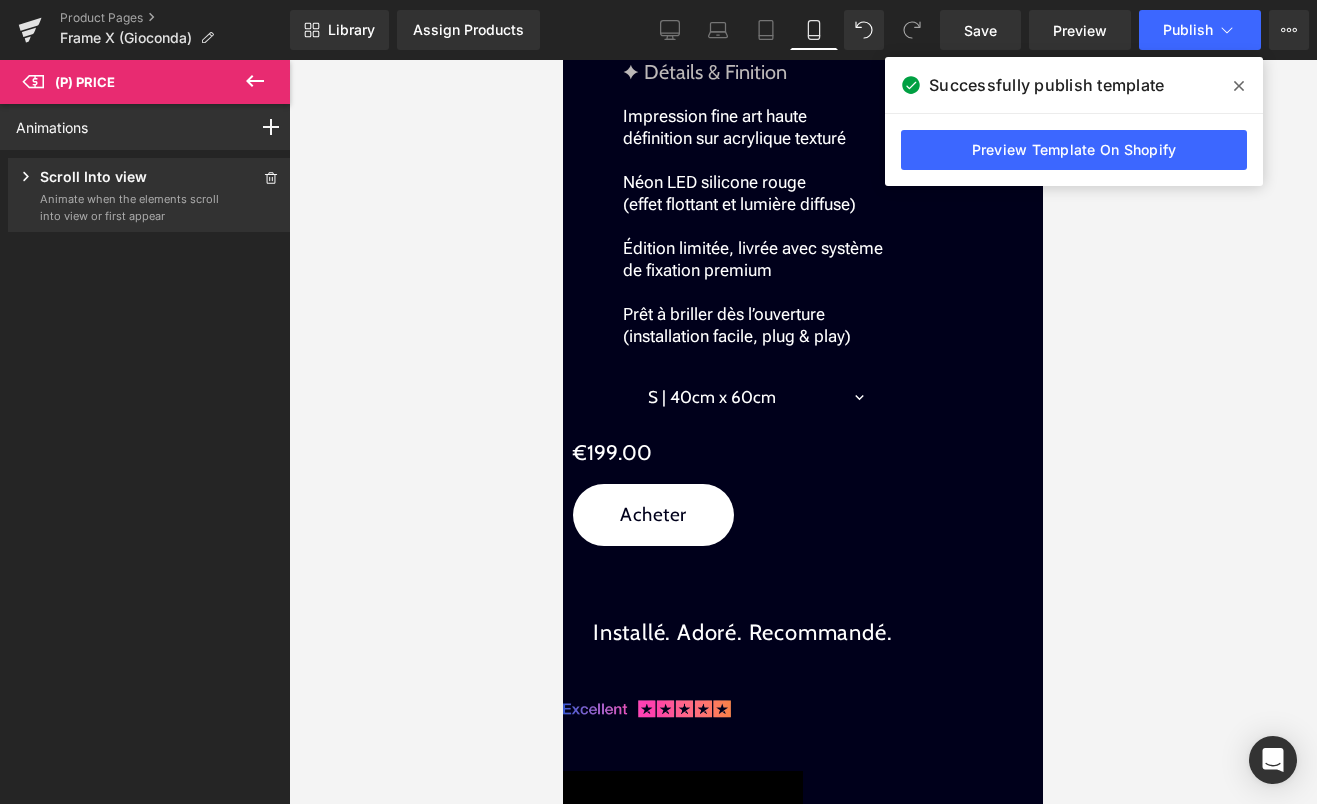 click on "Scroll Into view" at bounding box center [118, 178] 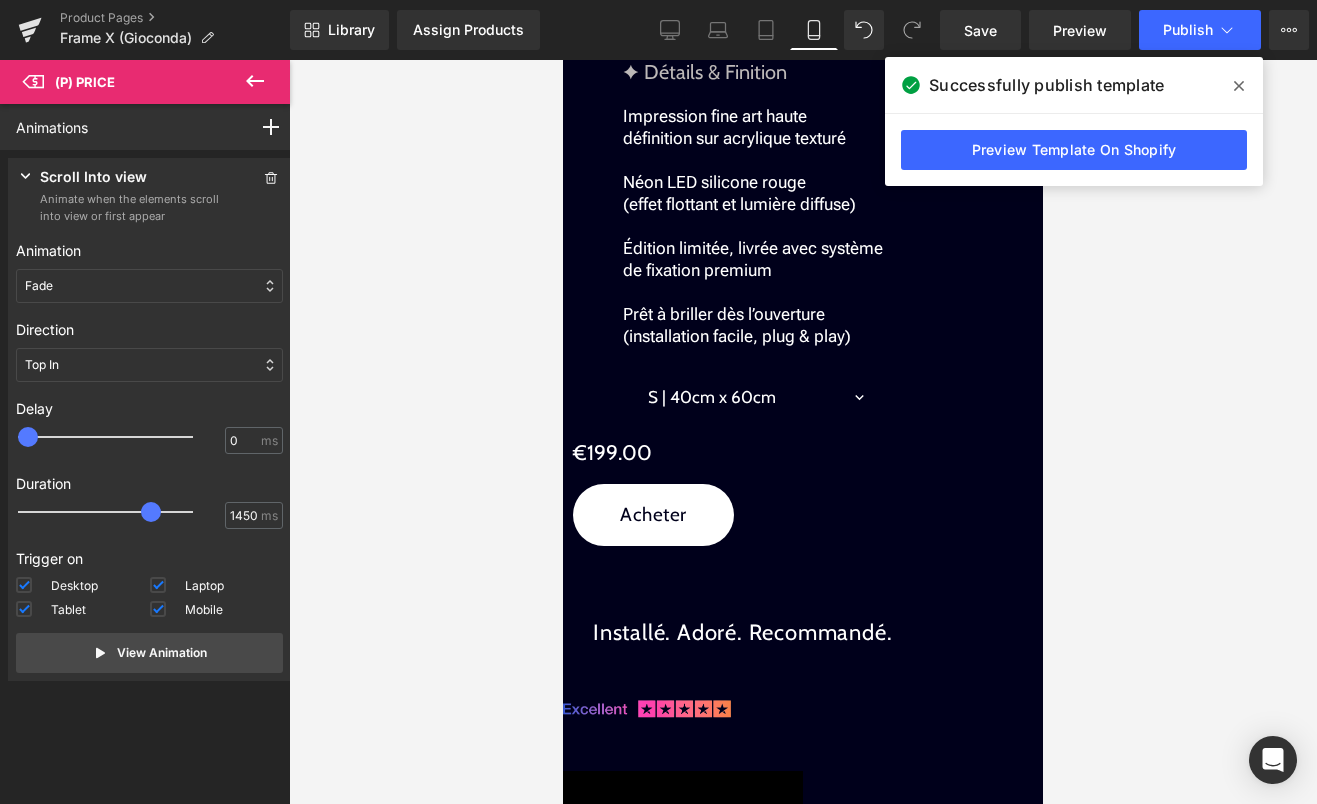 type on "1500" 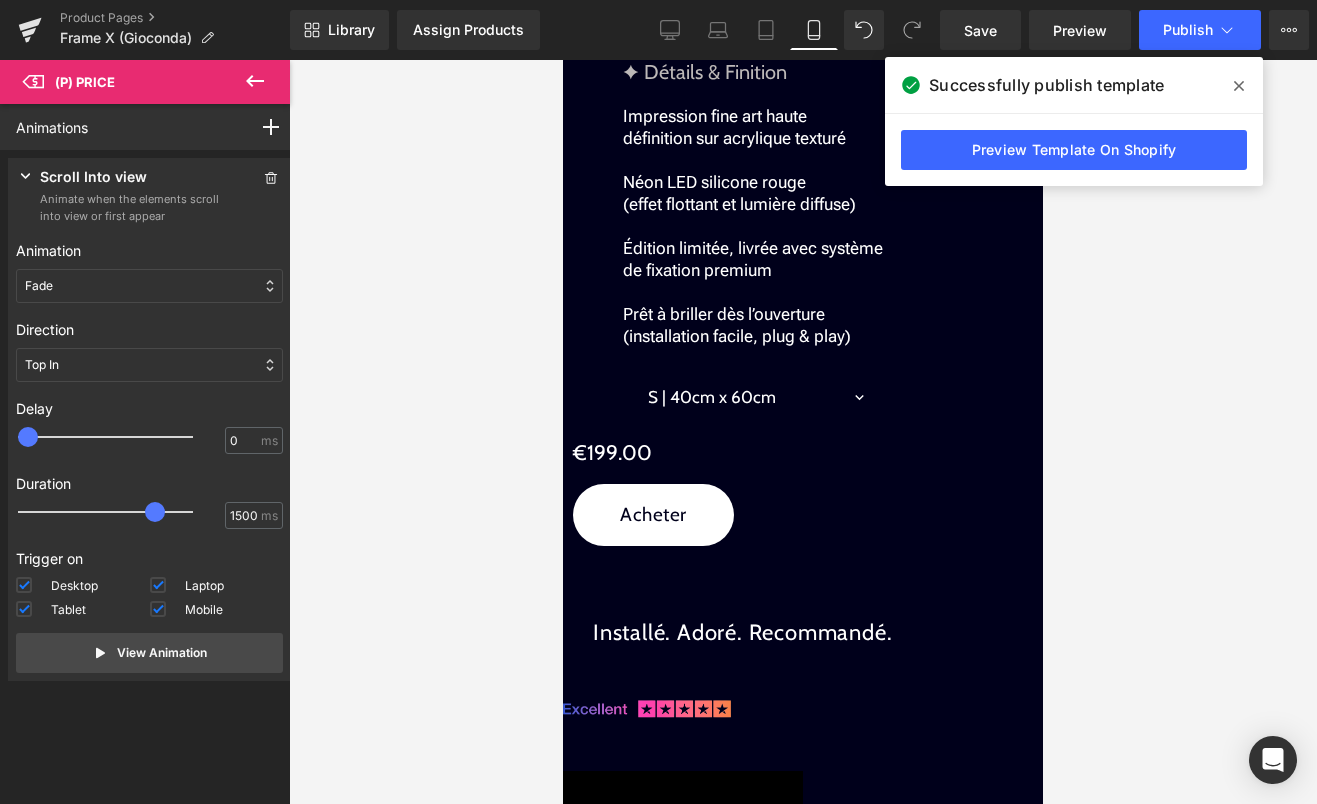 click at bounding box center (155, 512) 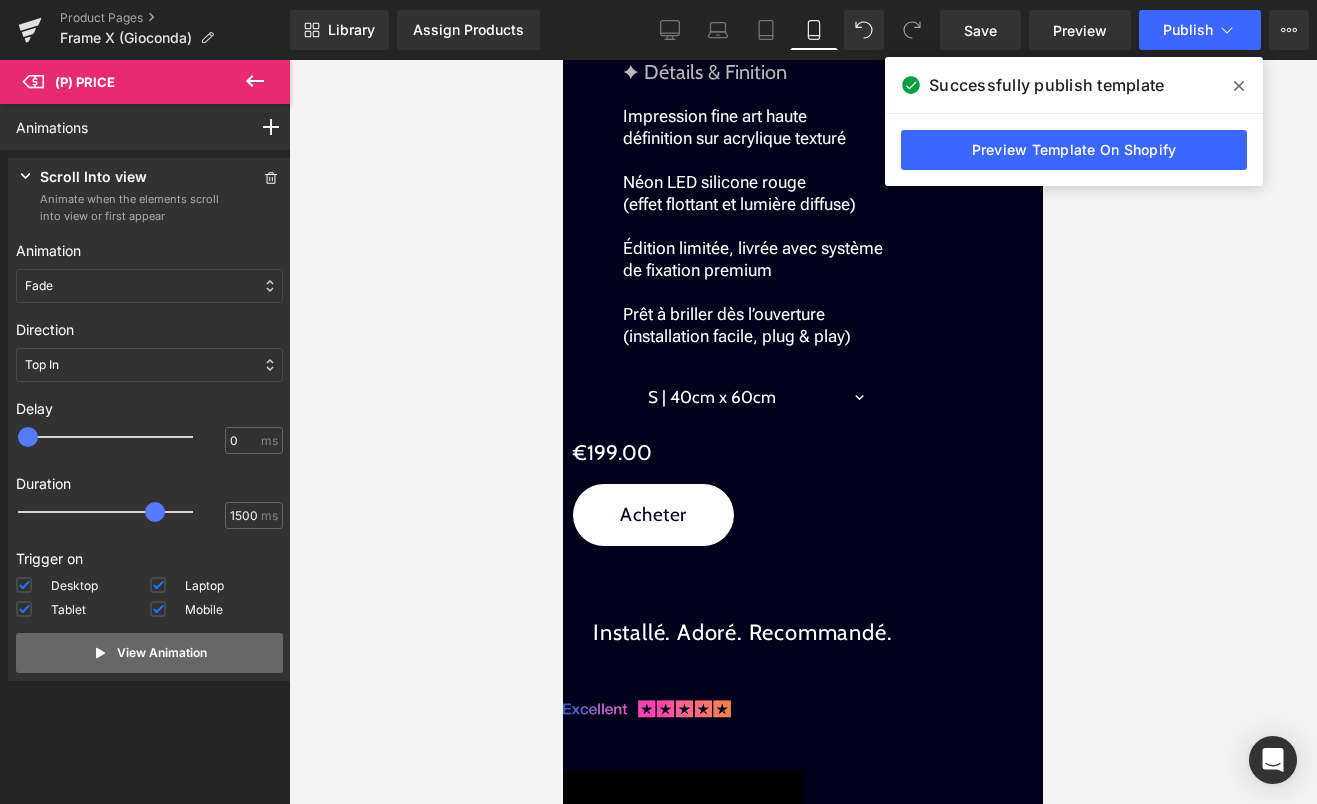 click on "View Animation" at bounding box center (149, 653) 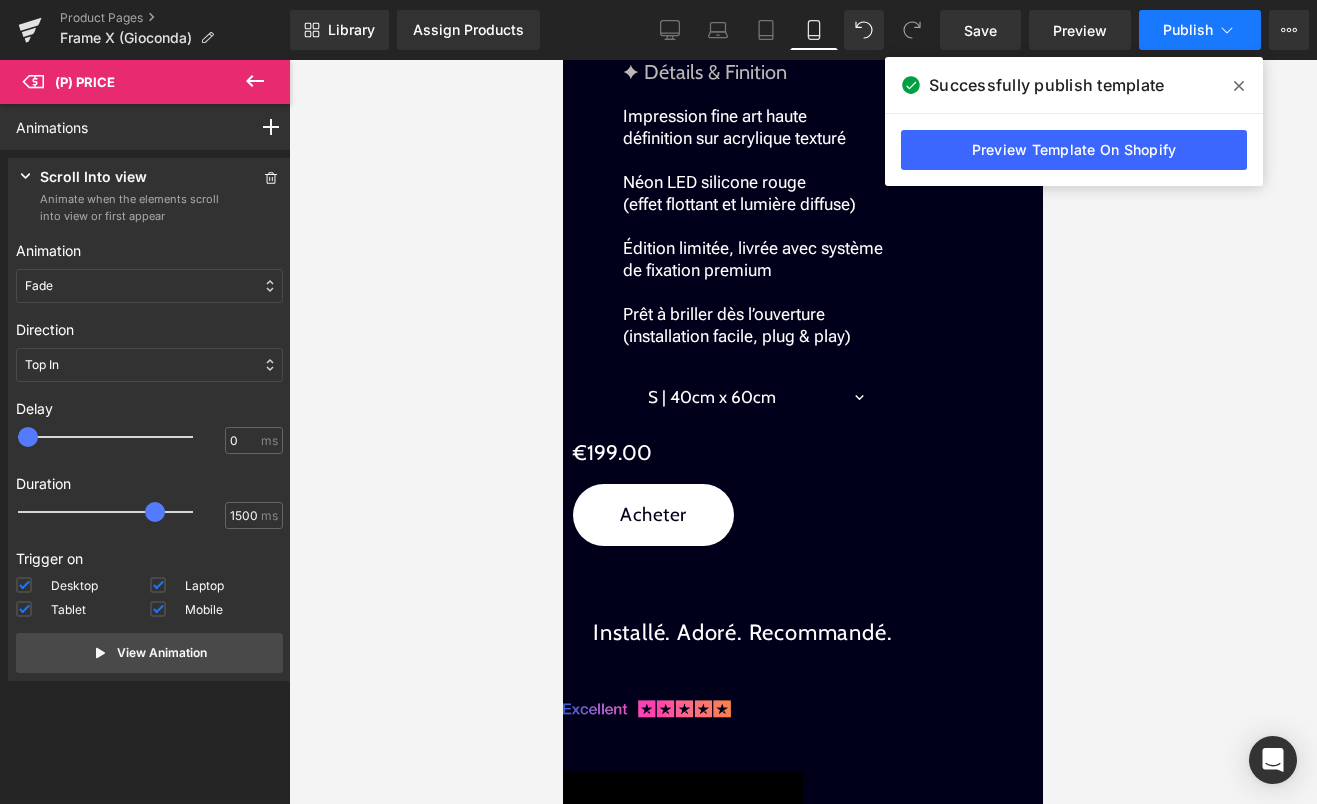 click 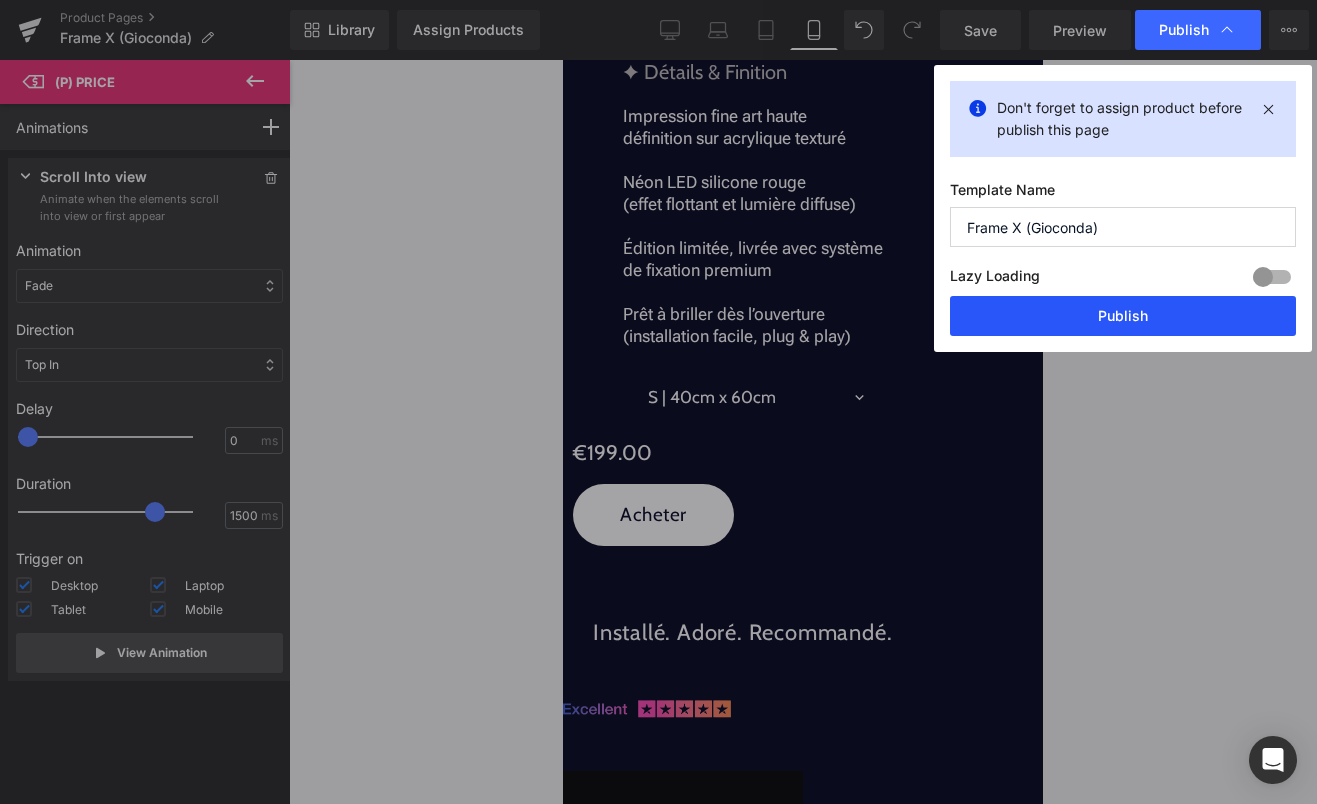 click on "Publish" at bounding box center [1123, 316] 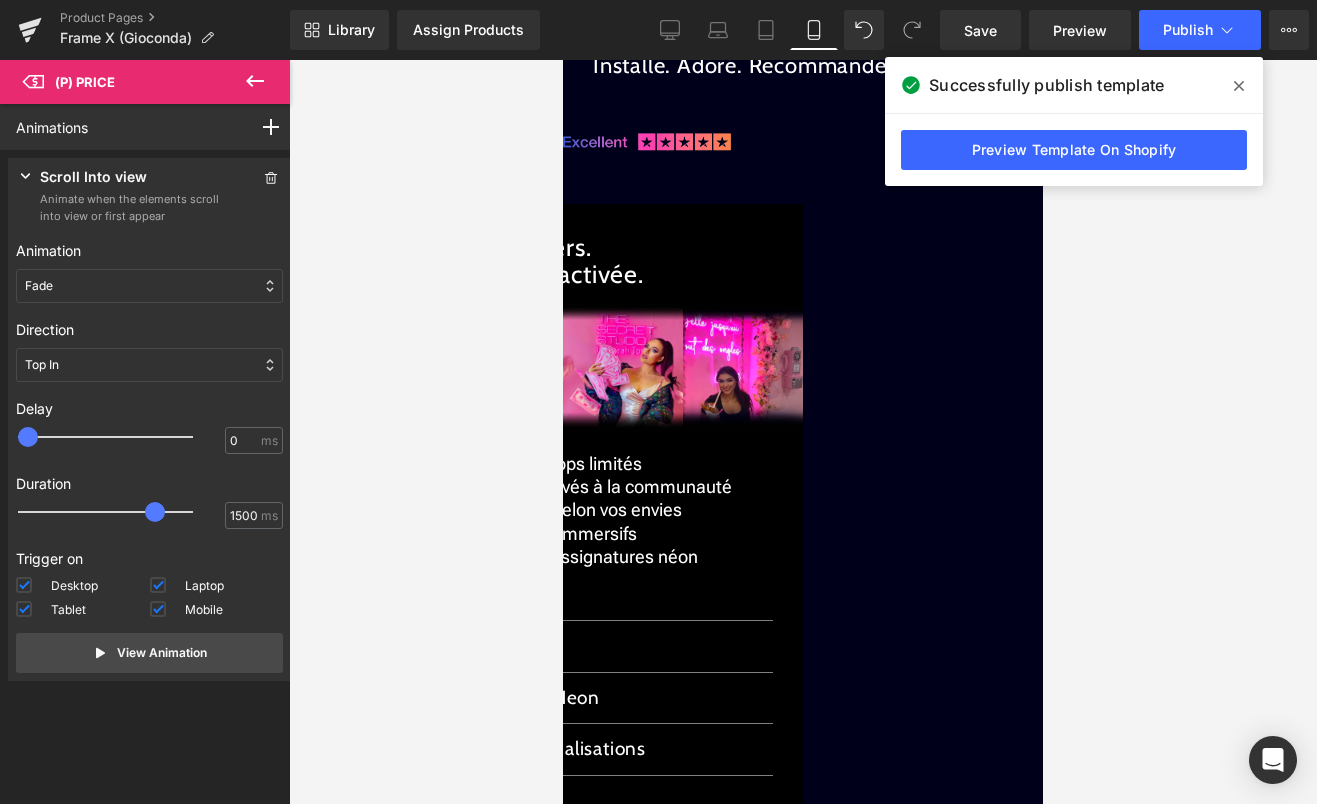 scroll, scrollTop: 2858, scrollLeft: 0, axis: vertical 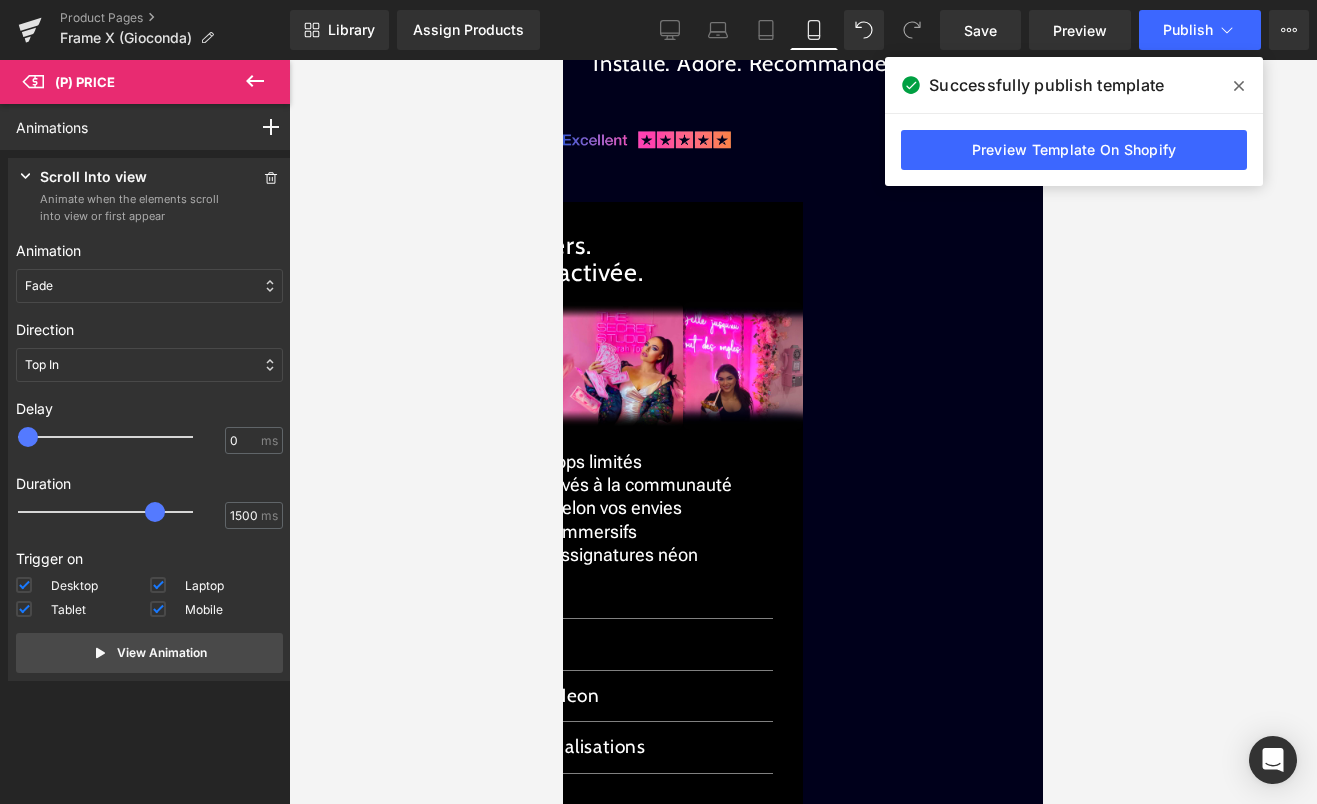 click at bounding box center (623, 366) 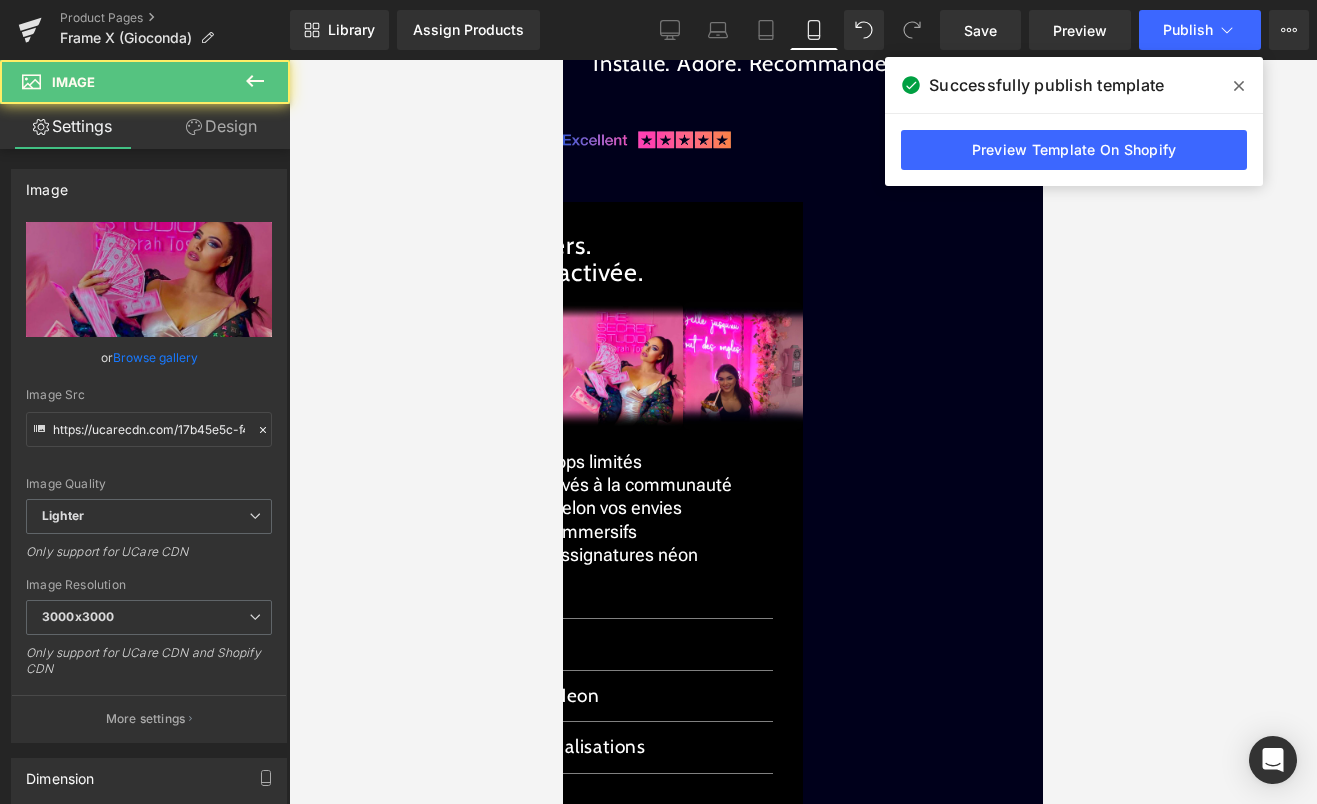 click on "Carousel" at bounding box center (563, 60) 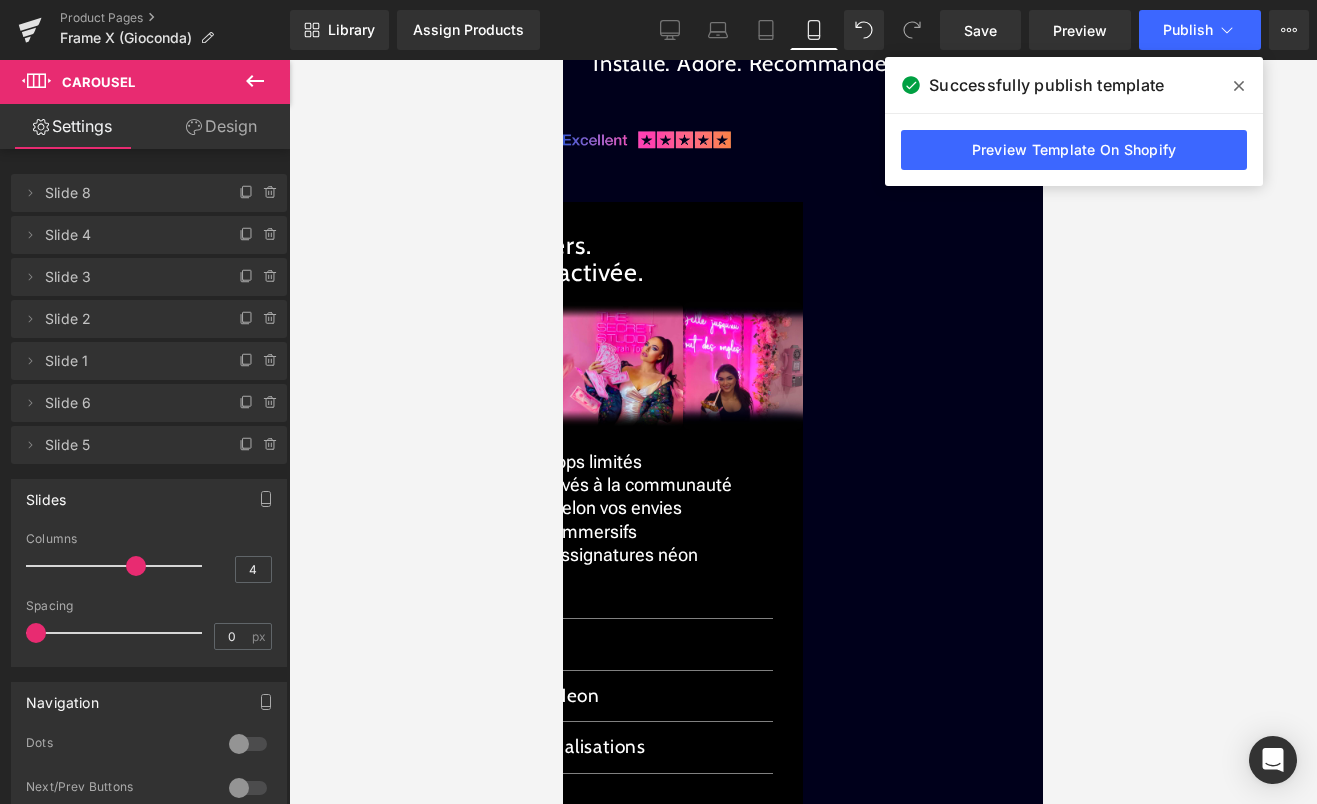 click on "Design" at bounding box center (221, 126) 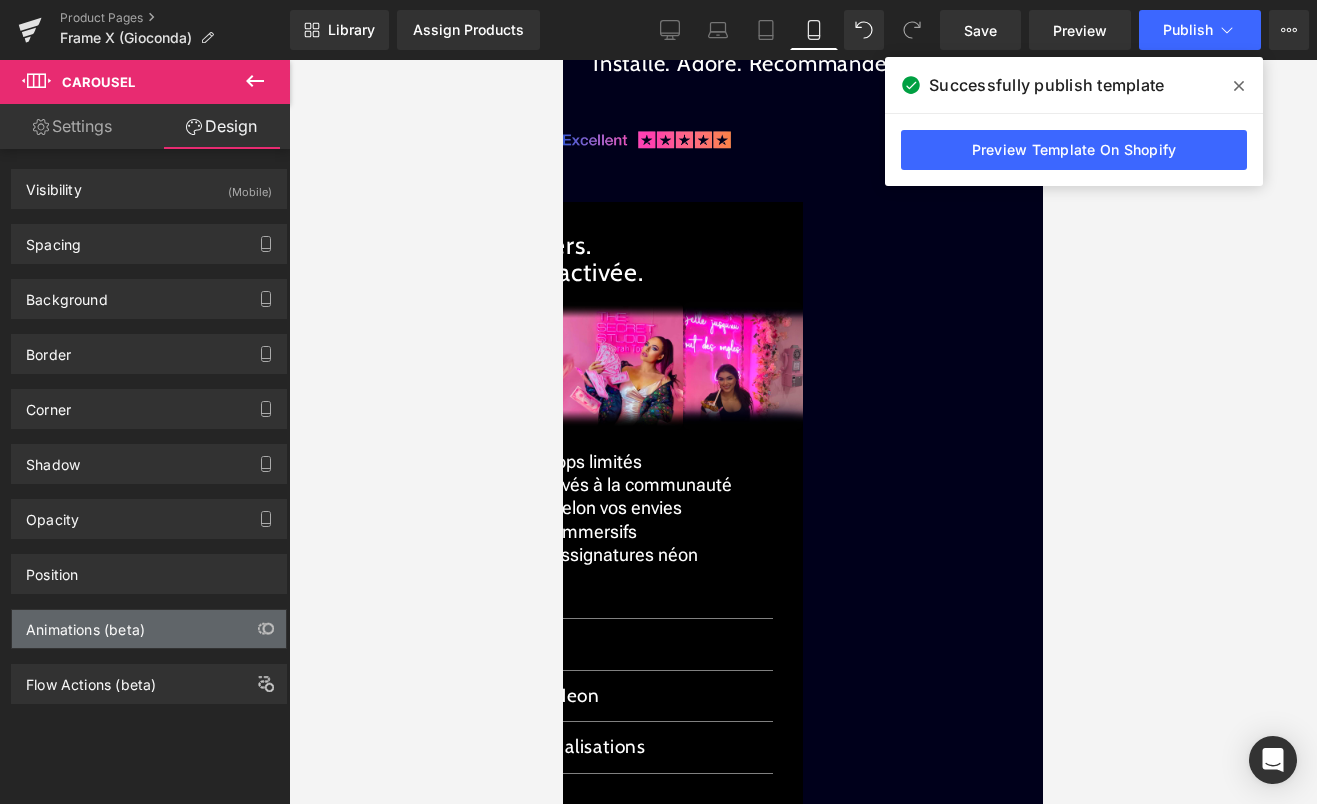 click on "Animations (beta)" at bounding box center [85, 624] 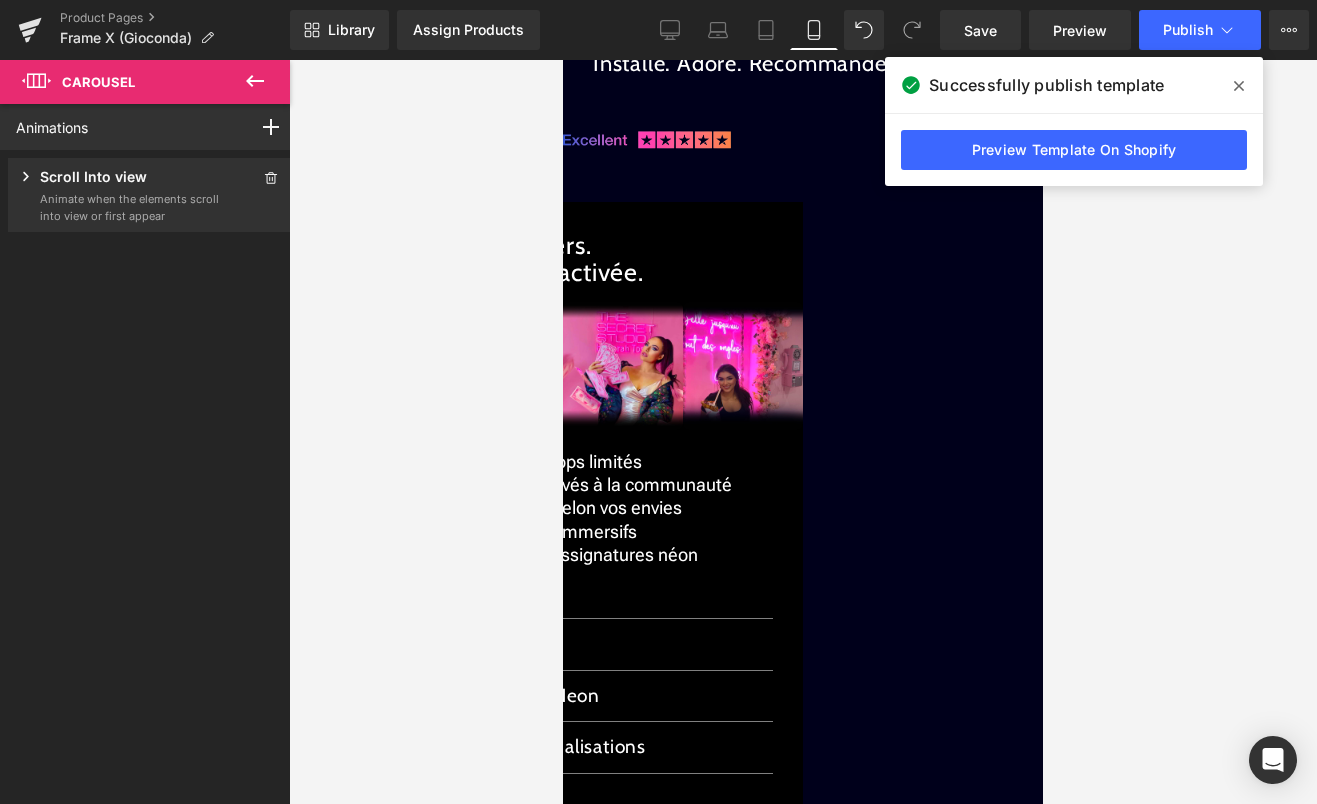 click on "Animate when the elements scroll into view or first appear" at bounding box center [130, 207] 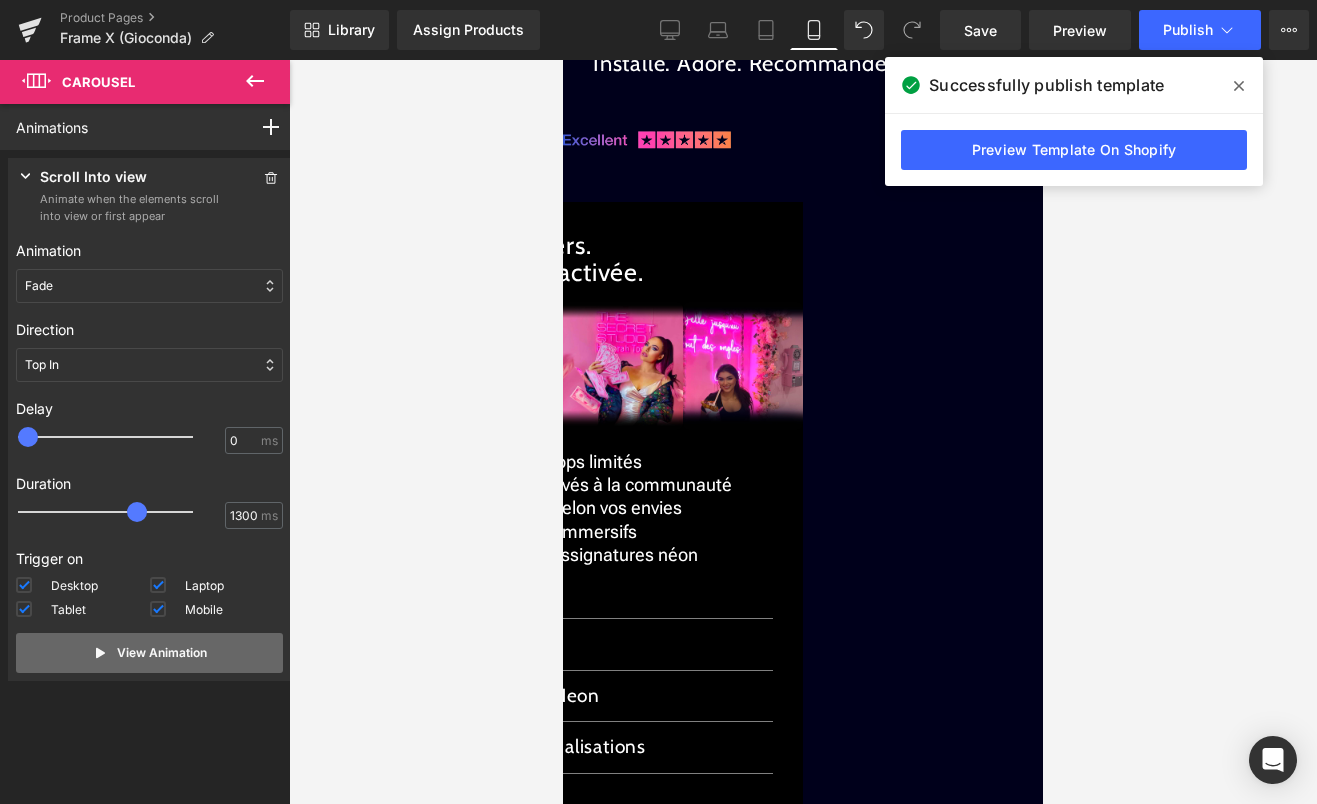 click on "View Animation" at bounding box center (149, 653) 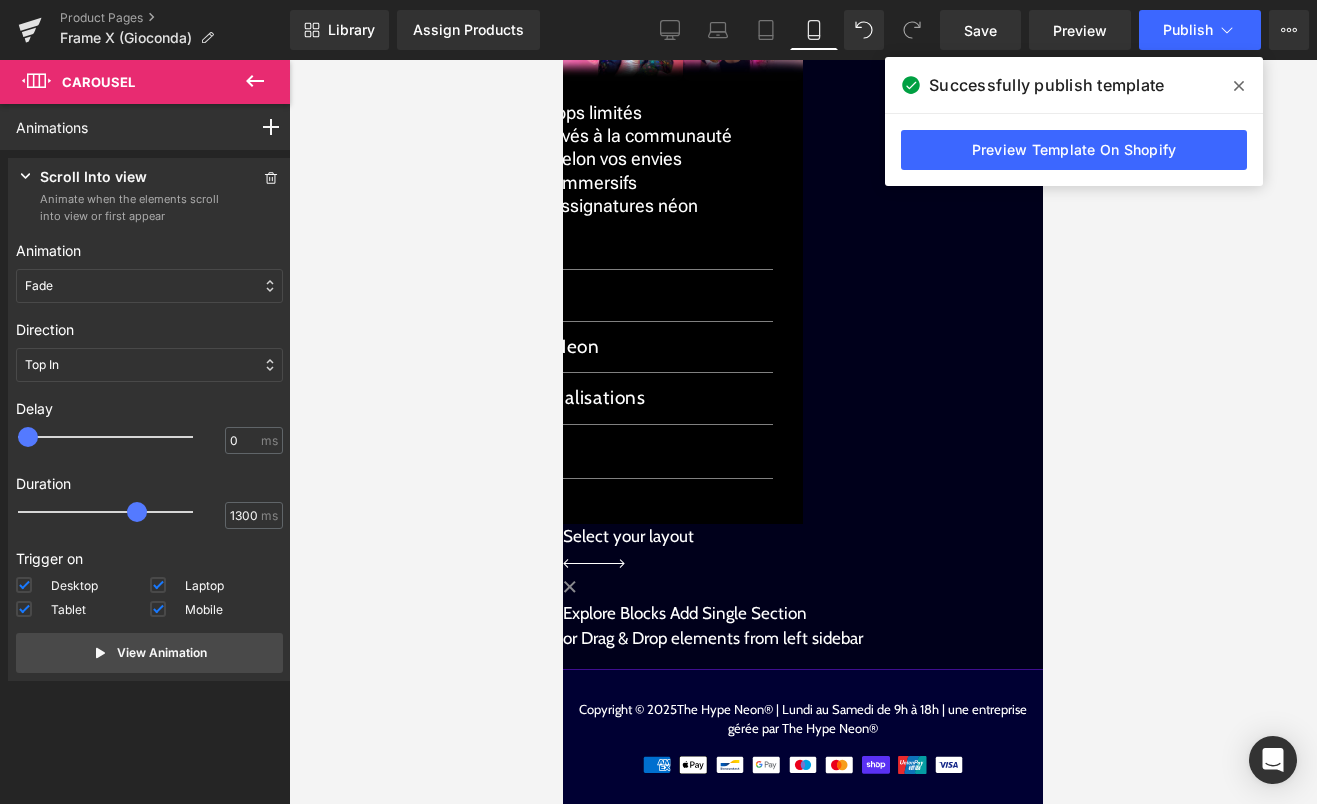 scroll, scrollTop: 3370, scrollLeft: 0, axis: vertical 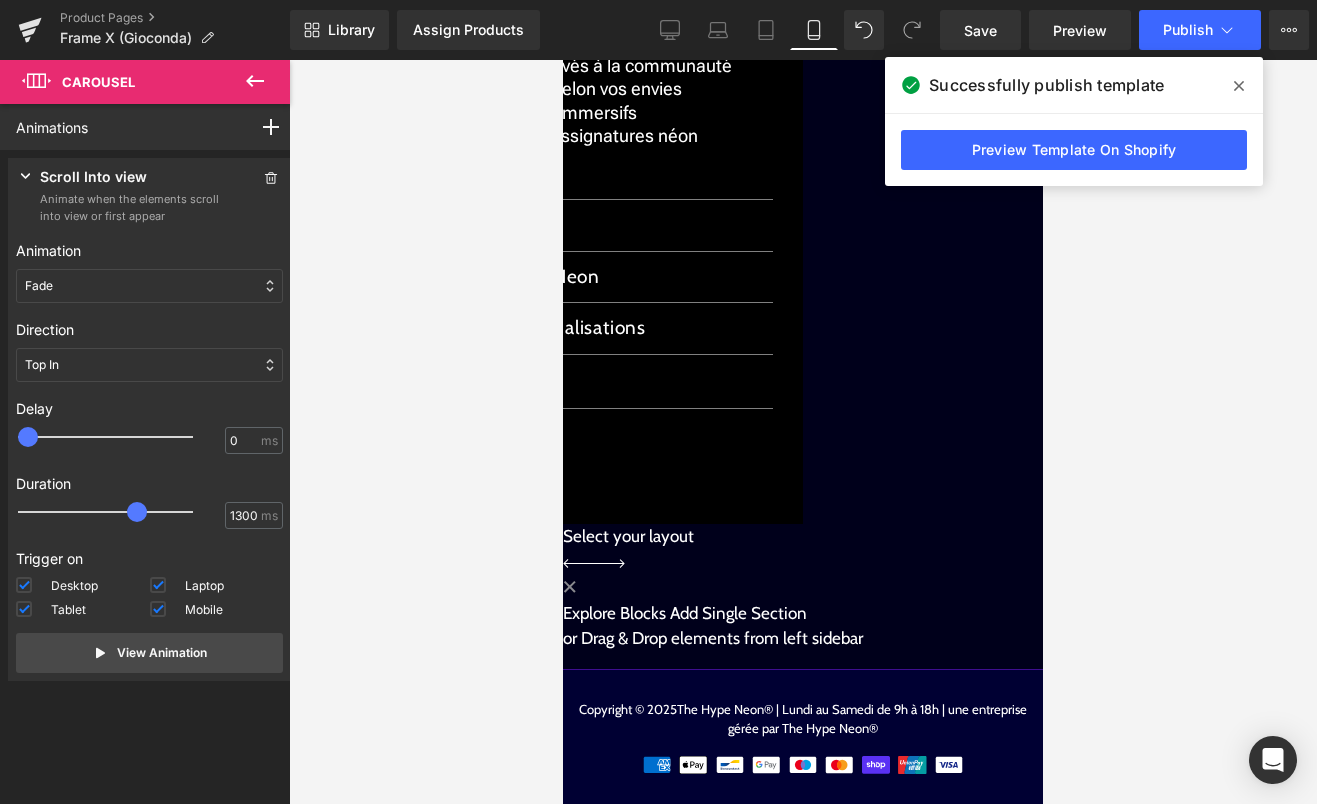 click 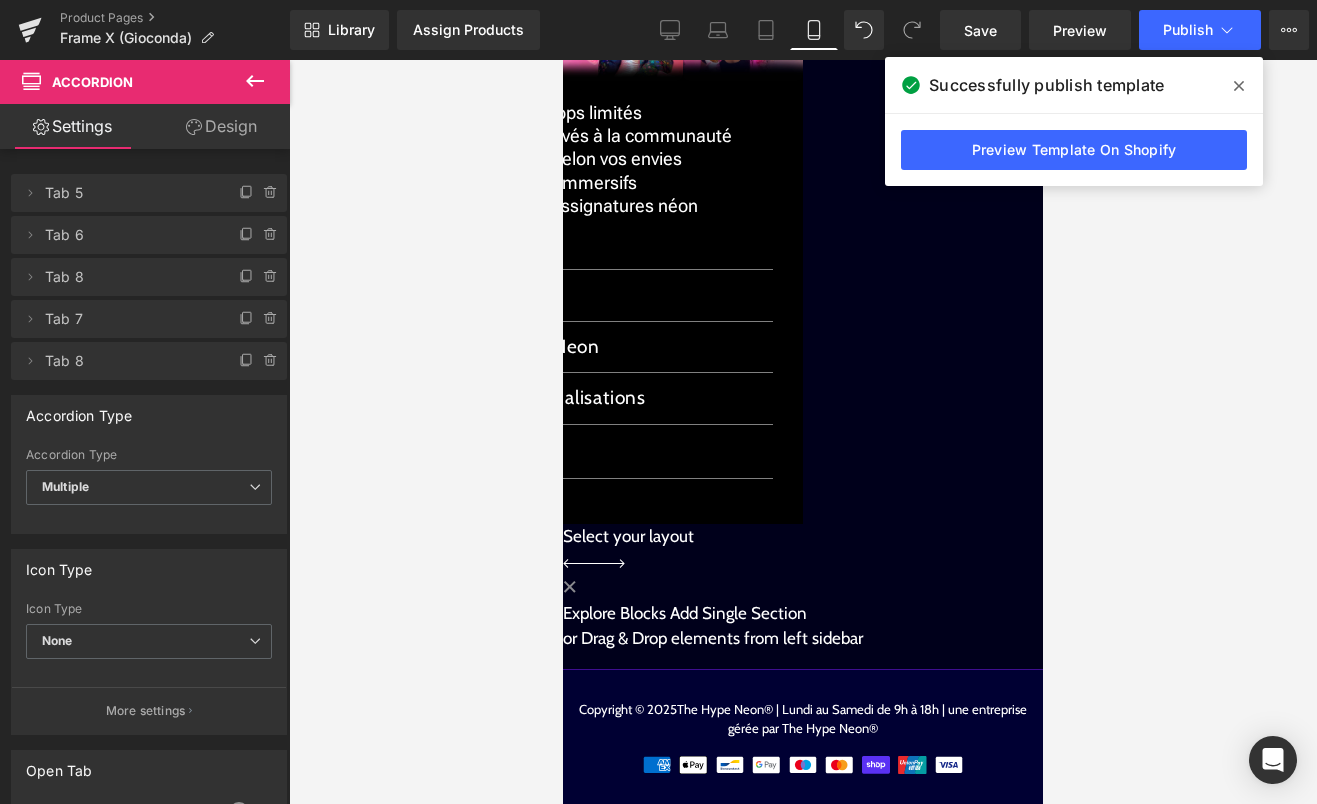 click on "Design" at bounding box center (221, 126) 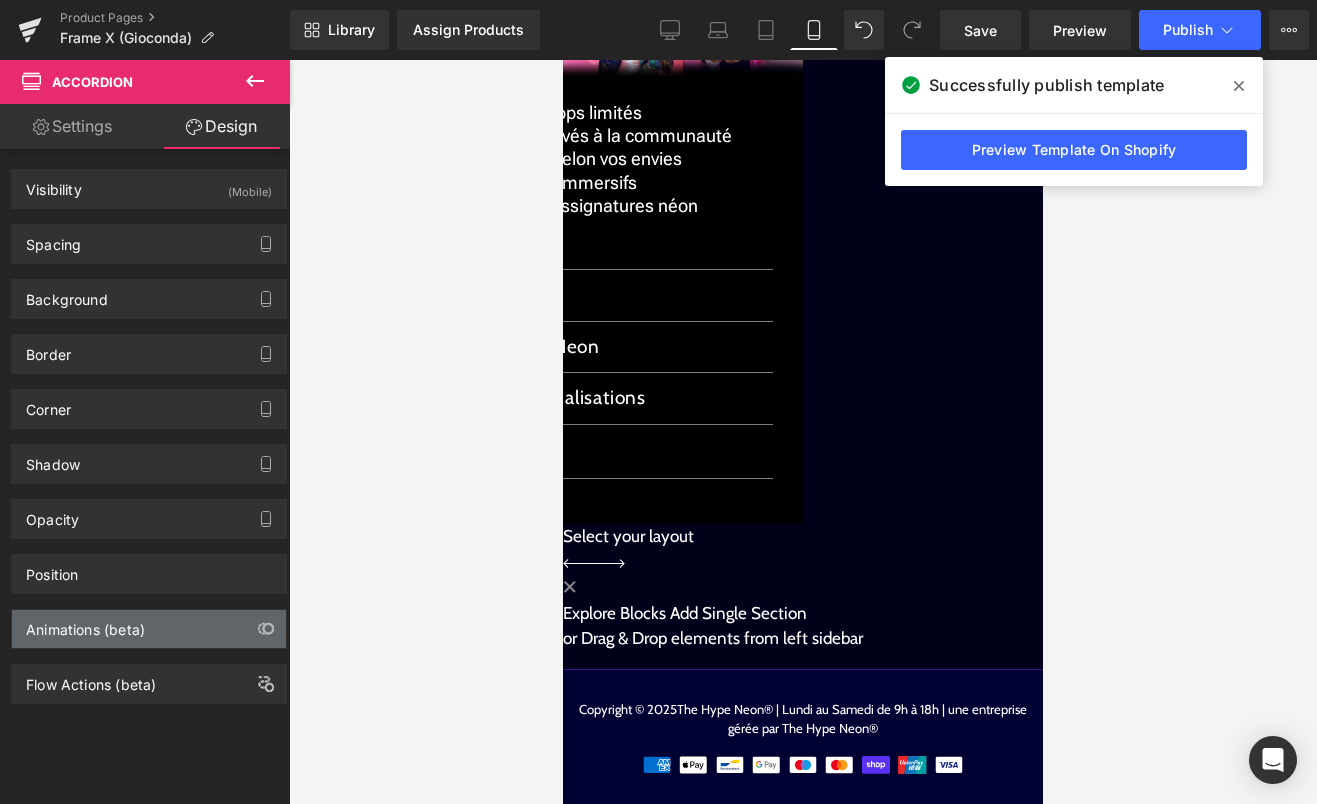 click on "Animations (beta)" at bounding box center (149, 629) 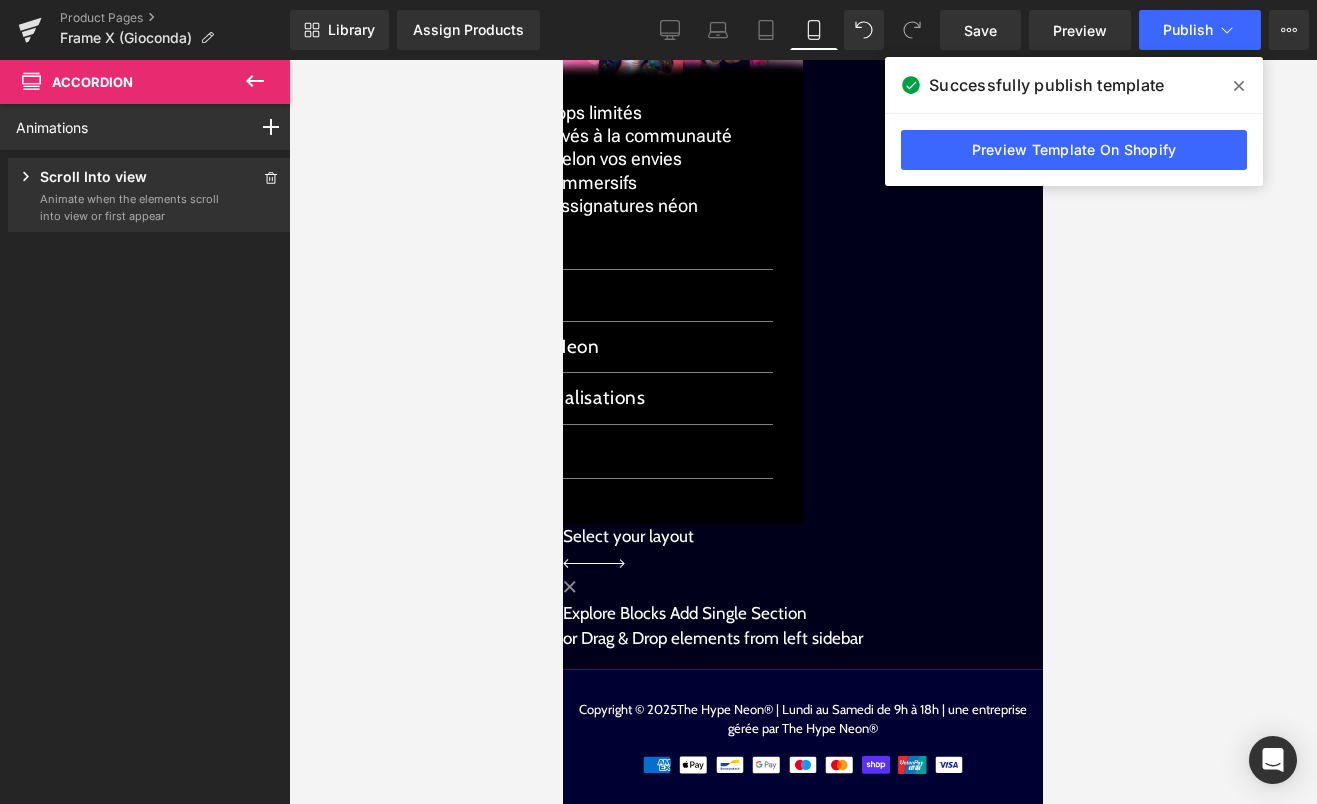 click on "Press "
" button to add new interaction trigger with animation
Scroll Into view
Animate when the elements scroll into view or first appear
Animation
None Entrance Back (E) Bounce Fade Flip Jack In the box Zoom Slide Stand In Place (S) Bounce Flash Pulse Rubber band Shake X Shake Y Swing Jello Heartbeat
Fade
None Entrance Back (E) Bounce Fade Flip Zoom 0" at bounding box center (149, 199) 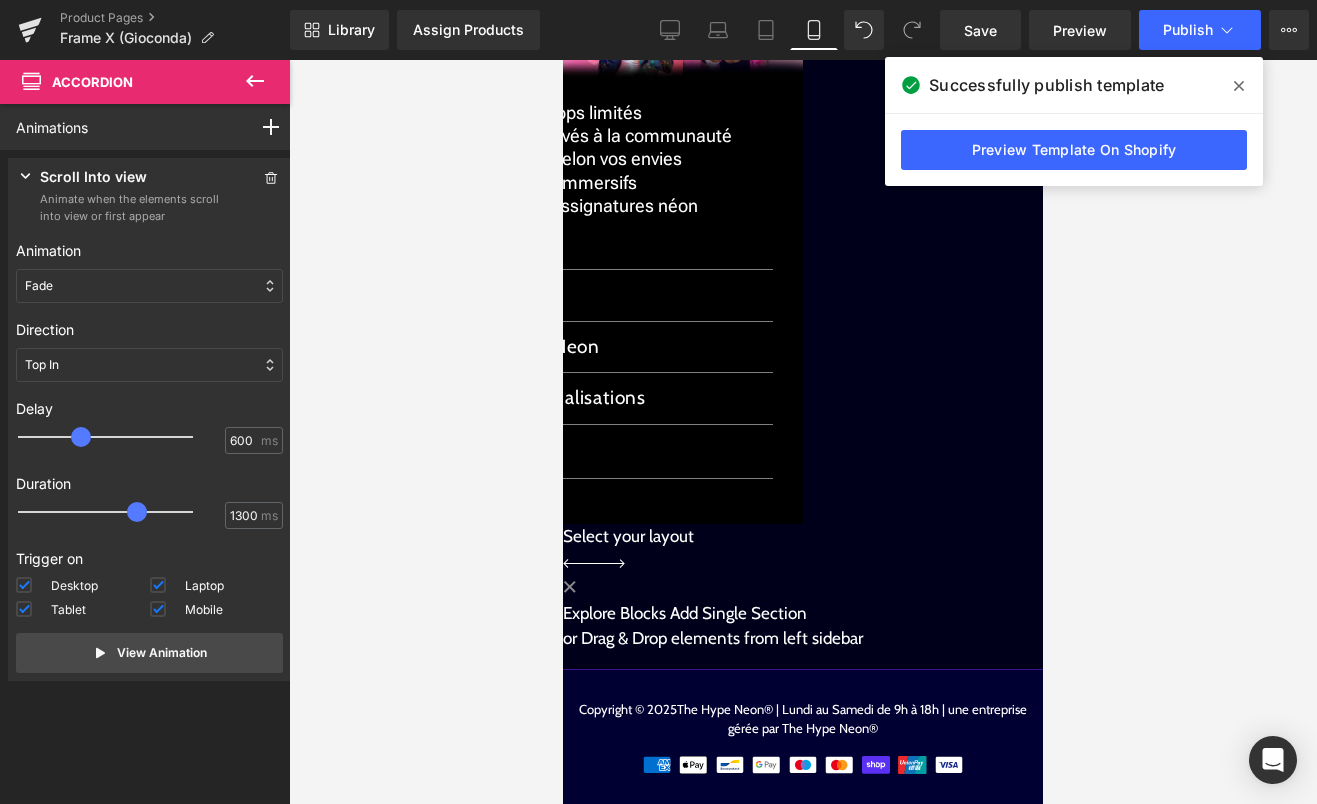 drag, startPoint x: 29, startPoint y: 430, endPoint x: 84, endPoint y: 431, distance: 55.00909 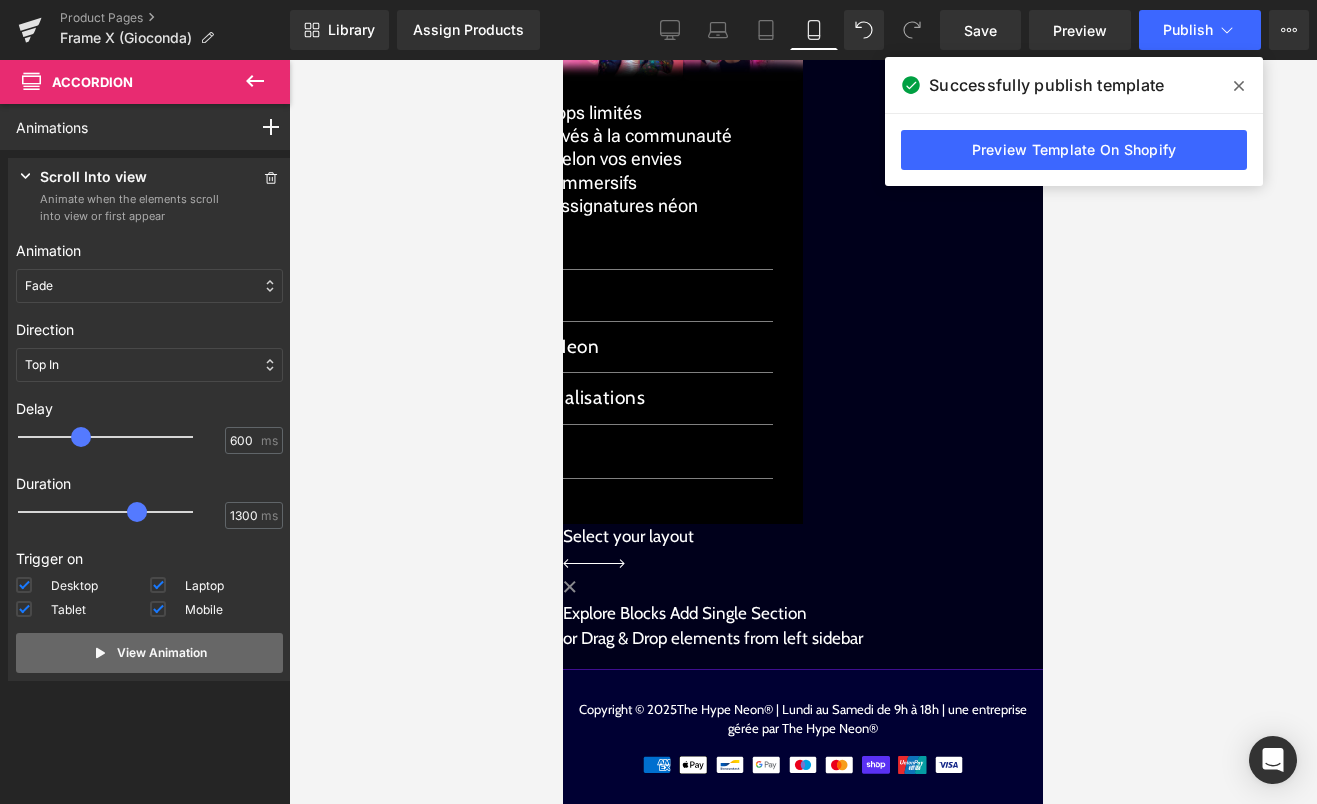 click 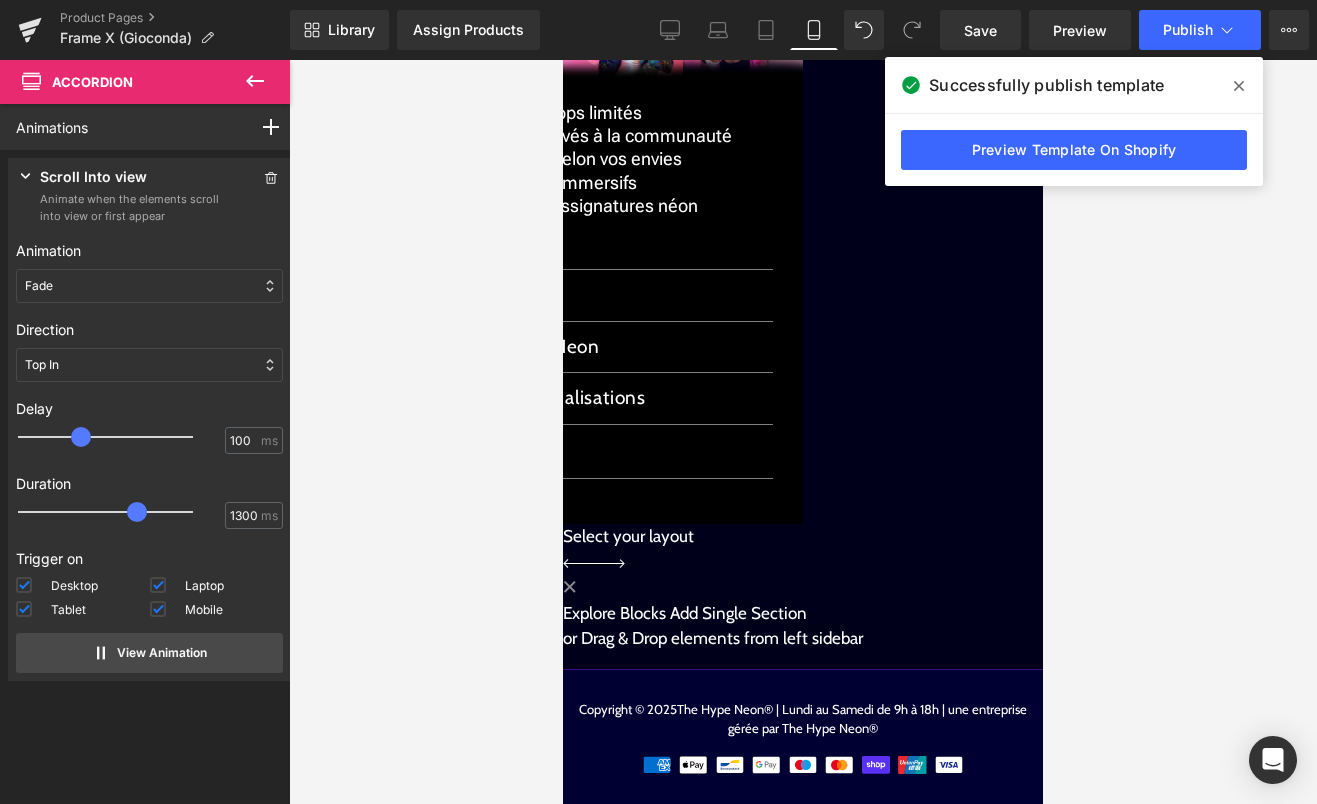 type on "0" 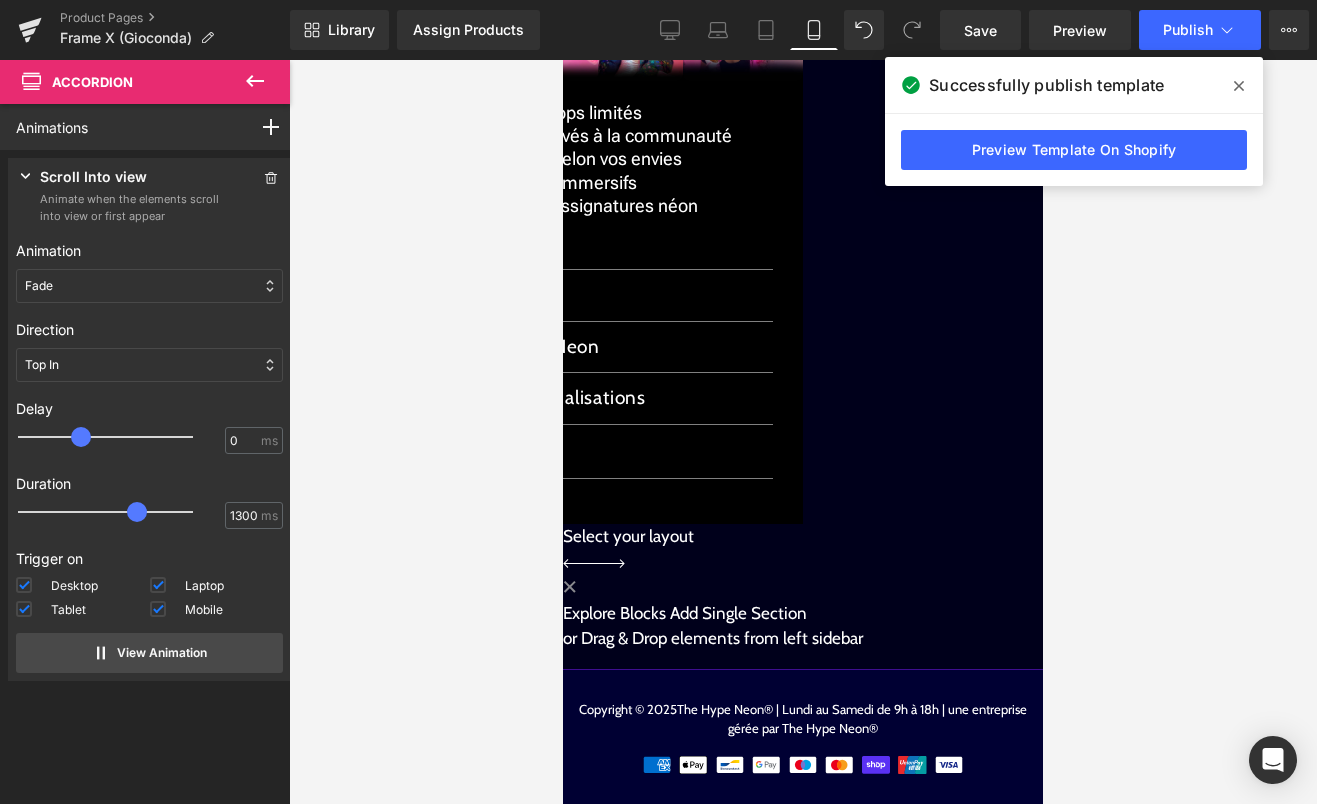 drag, startPoint x: 86, startPoint y: 431, endPoint x: 0, endPoint y: 456, distance: 89.560036 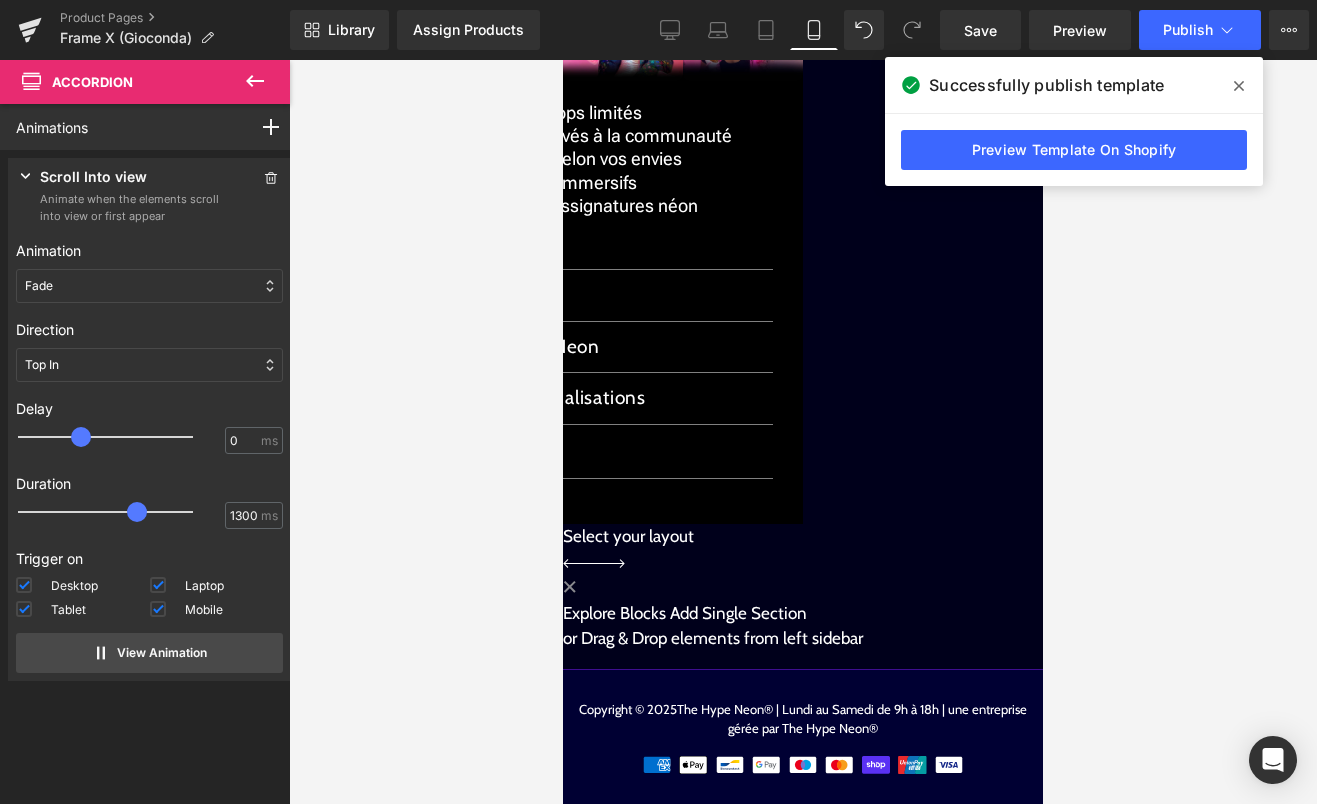 click on "Press "
" button to add new interaction trigger with animation
Scroll Into view
Animate when the elements scroll into view or first appear
Animation
None Entrance Back (E) Bounce Fade Flip Jack In the box Zoom Slide Stand In Place (S) Bounce Flash Pulse Rubber band Shake X Shake Y Swing Jello Heartbeat
Fade
None Entrance Back (E) Bounce Fade Flip Zoom 0" at bounding box center (149, 423) 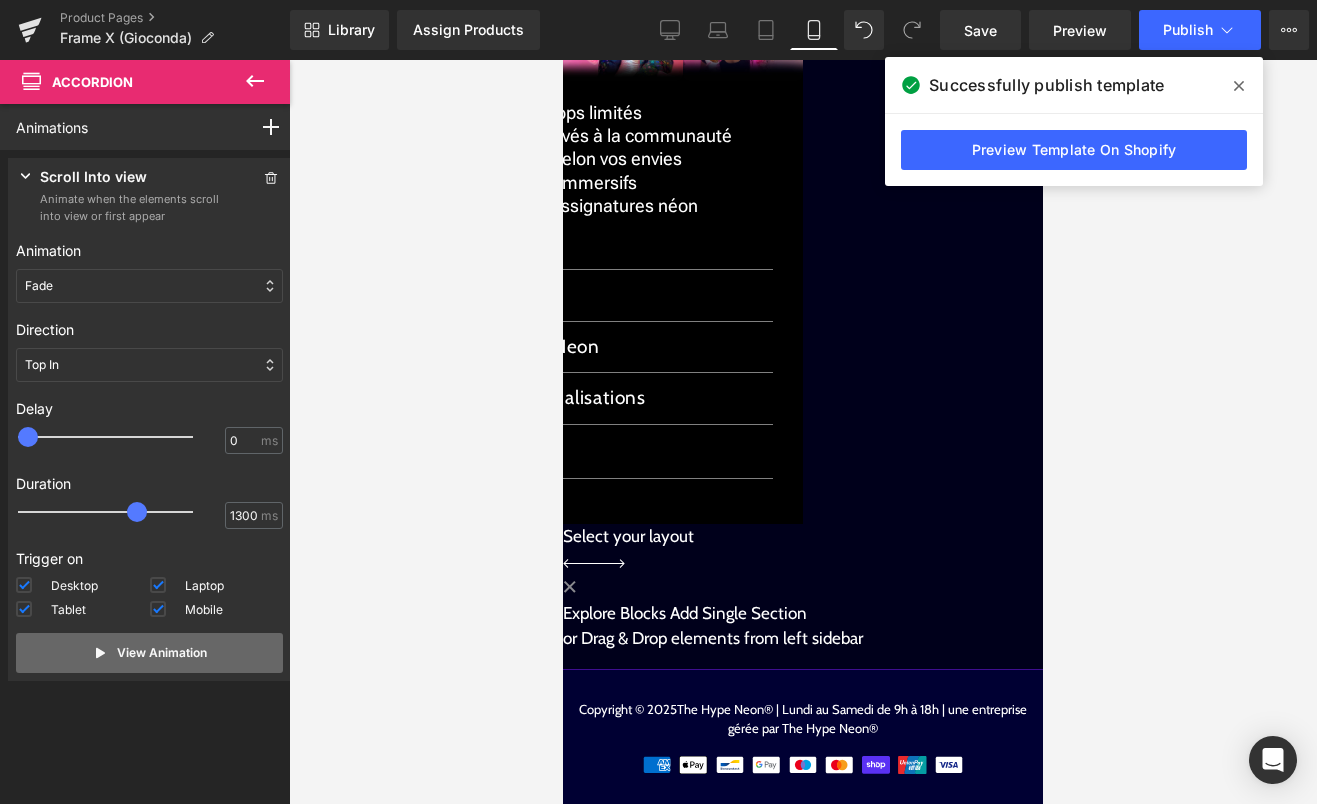 click on "View Animation" at bounding box center (162, 653) 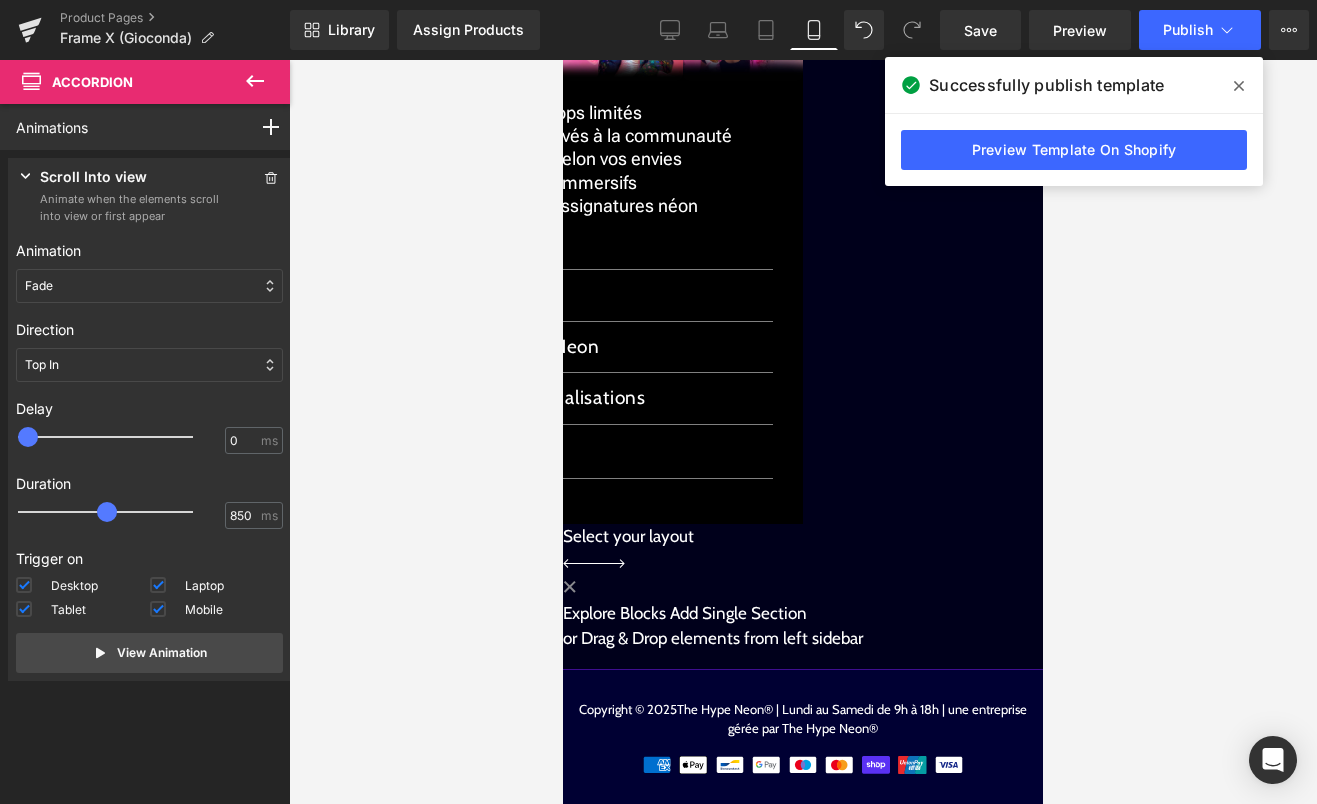drag, startPoint x: 143, startPoint y: 513, endPoint x: 108, endPoint y: 516, distance: 35.128338 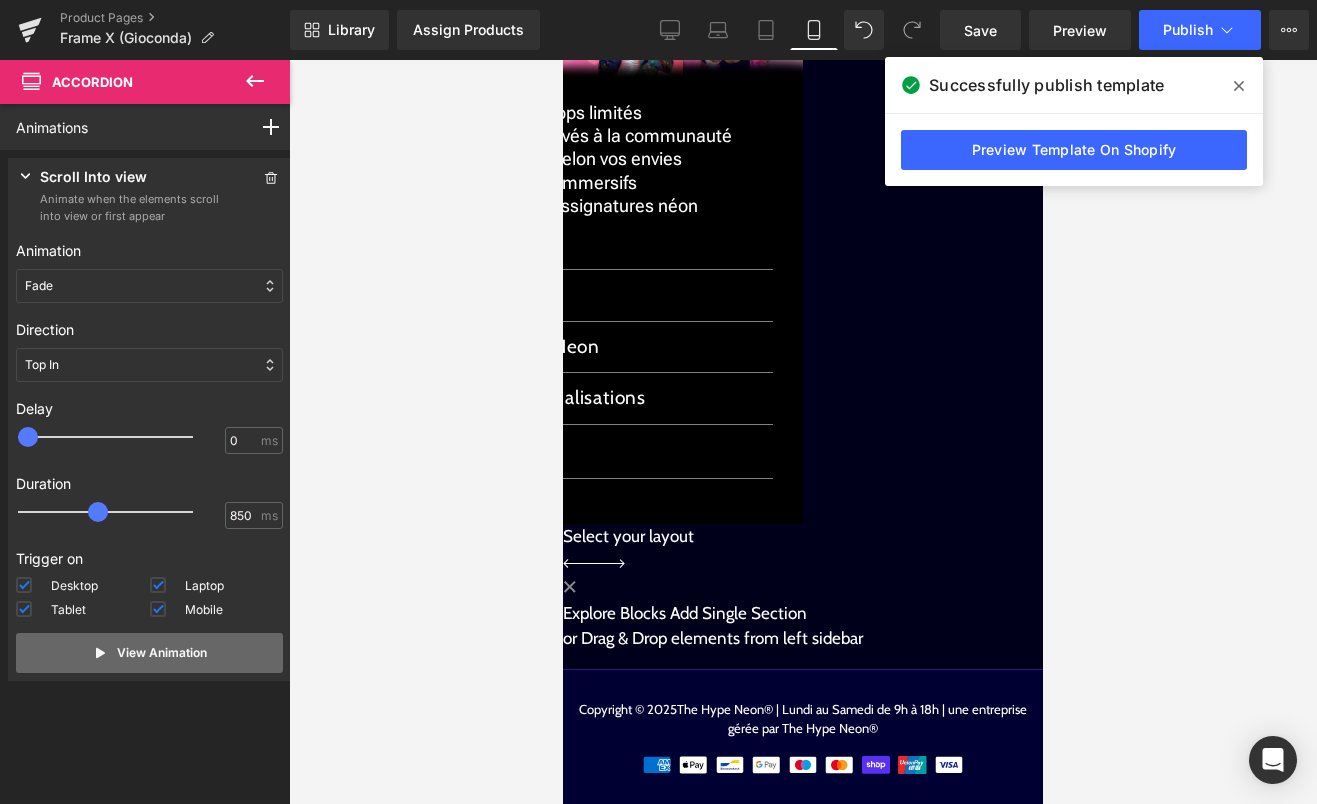 click on "View Animation" at bounding box center [162, 653] 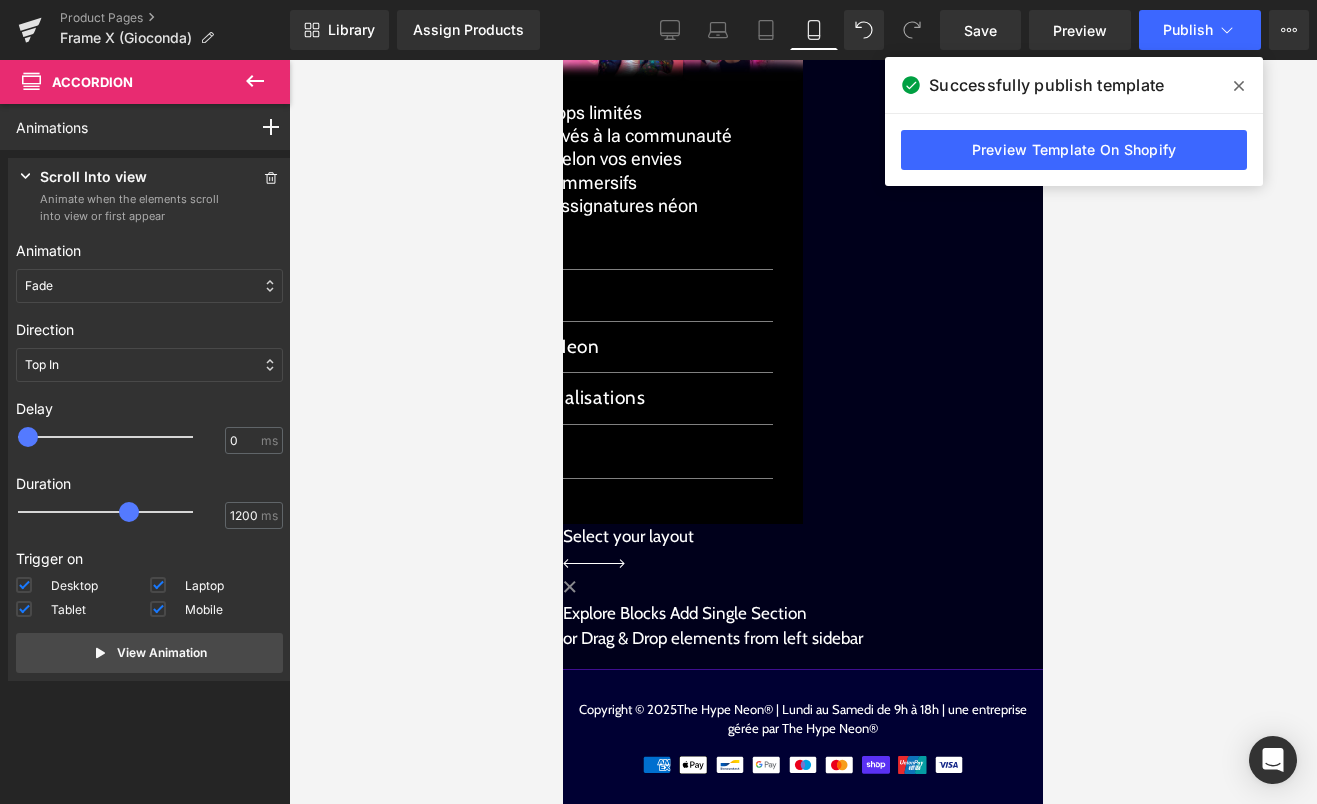 drag, startPoint x: 104, startPoint y: 507, endPoint x: 138, endPoint y: 506, distance: 34.0147 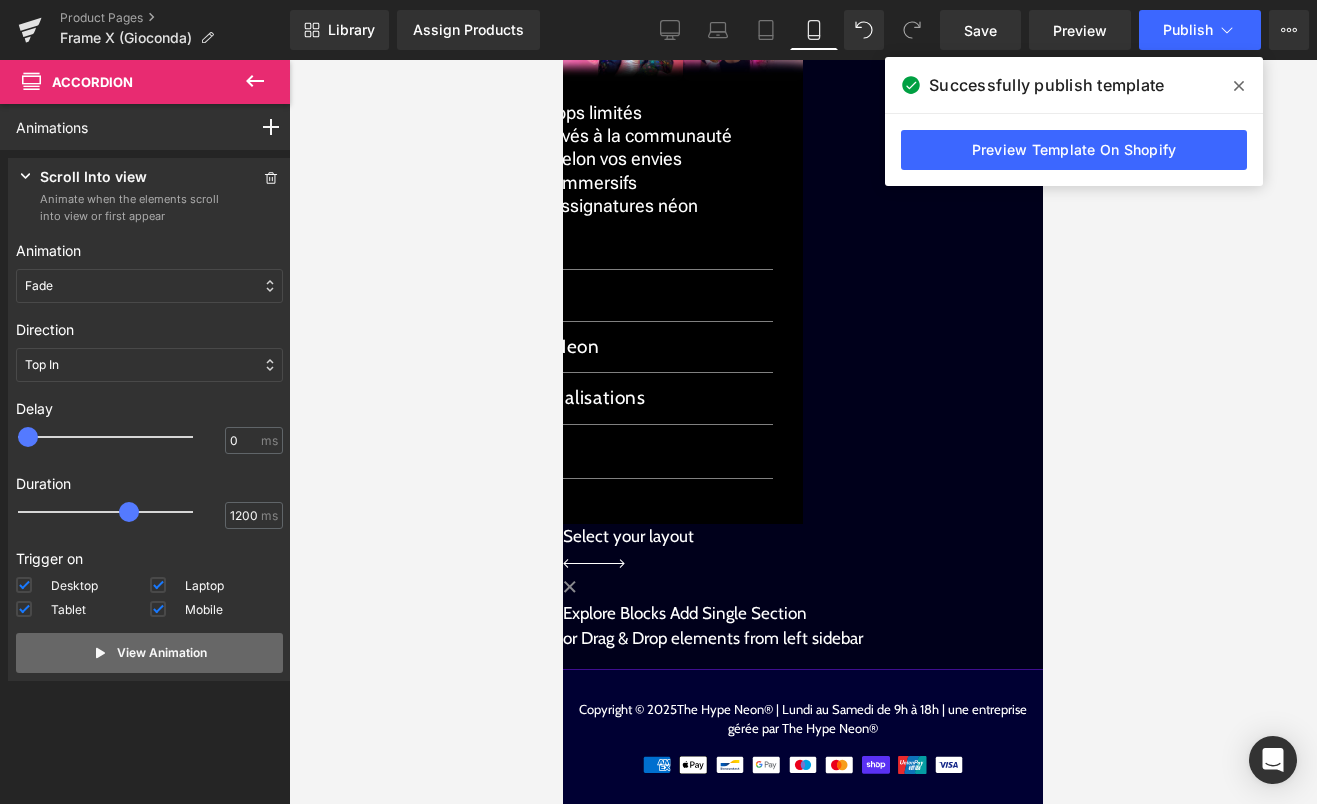 click on "View Animation" at bounding box center (162, 653) 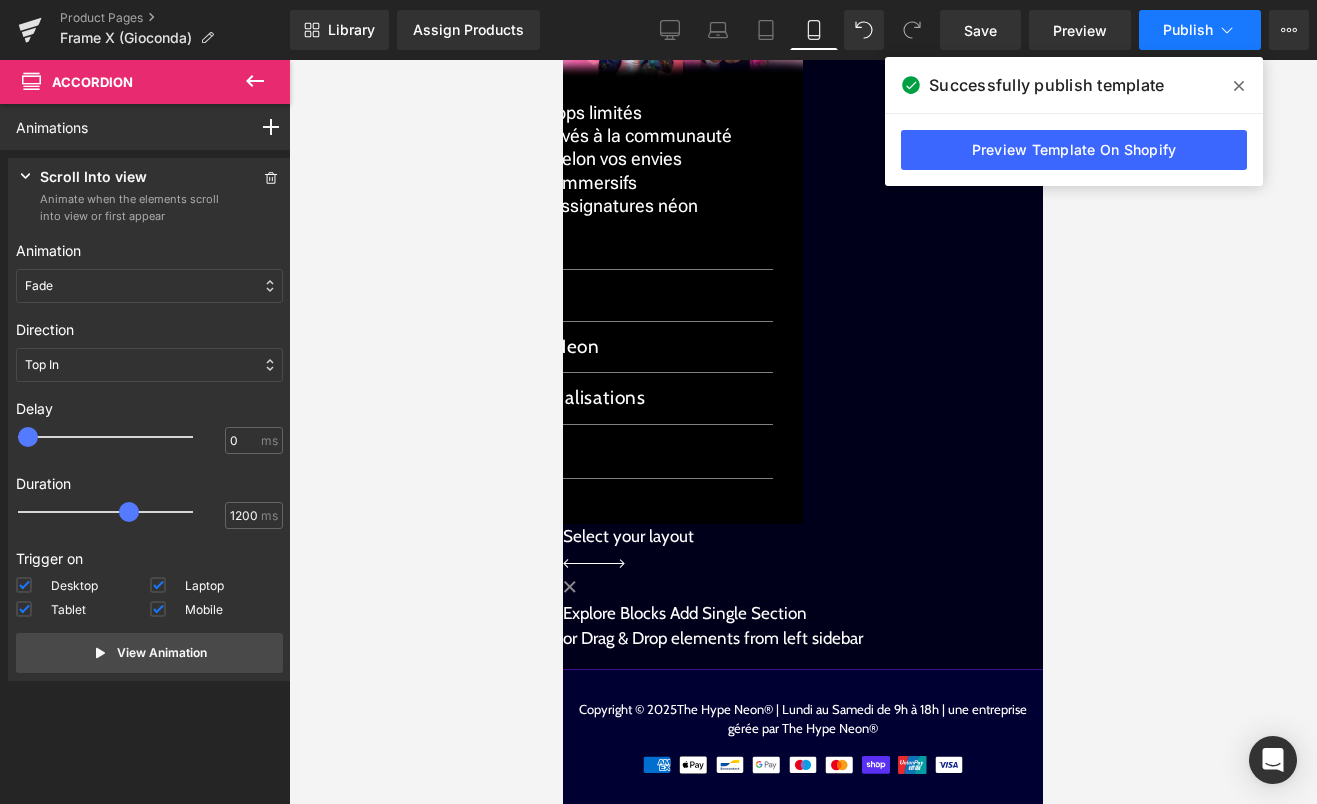 click on "Publish" at bounding box center (1188, 30) 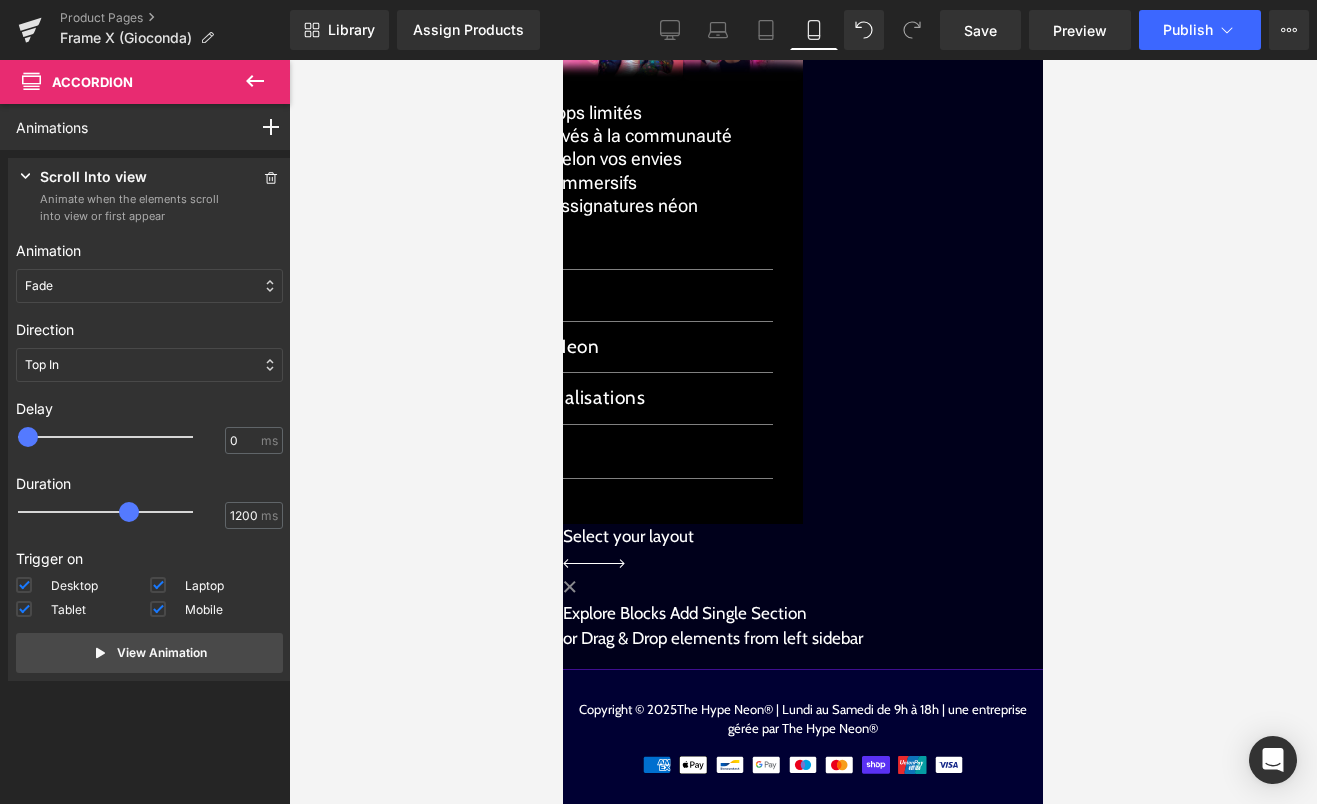 drag, startPoint x: 126, startPoint y: 509, endPoint x: 101, endPoint y: 508, distance: 25.019993 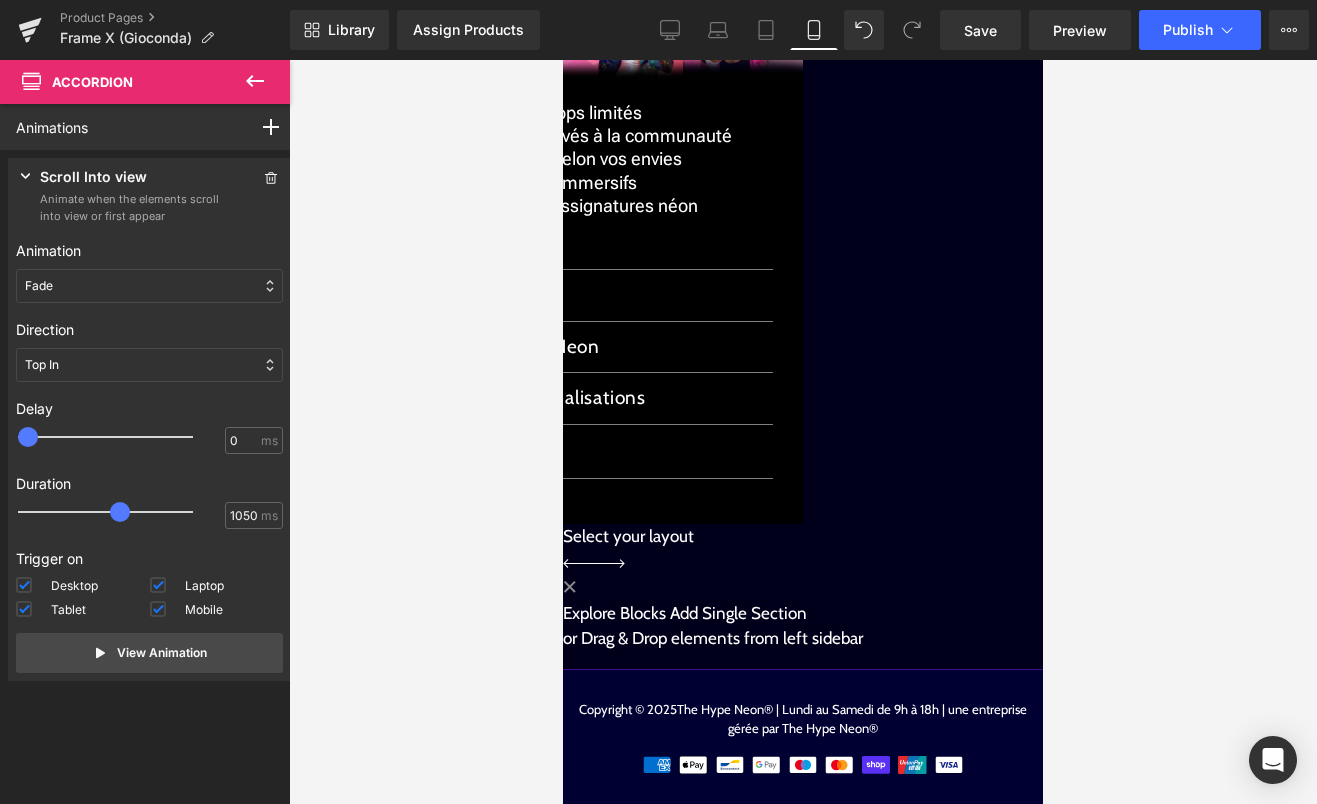 type on "1000" 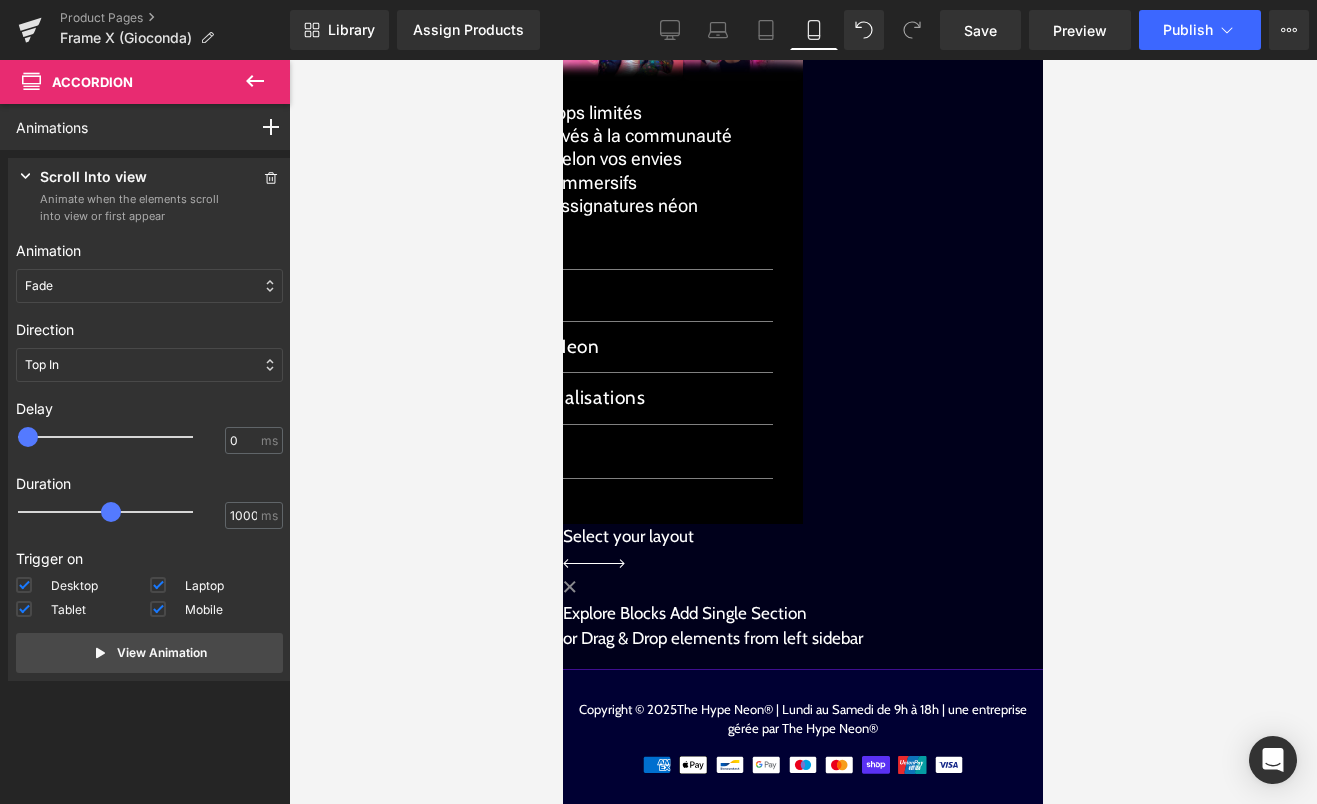 drag, startPoint x: 119, startPoint y: 508, endPoint x: 106, endPoint y: 509, distance: 13.038404 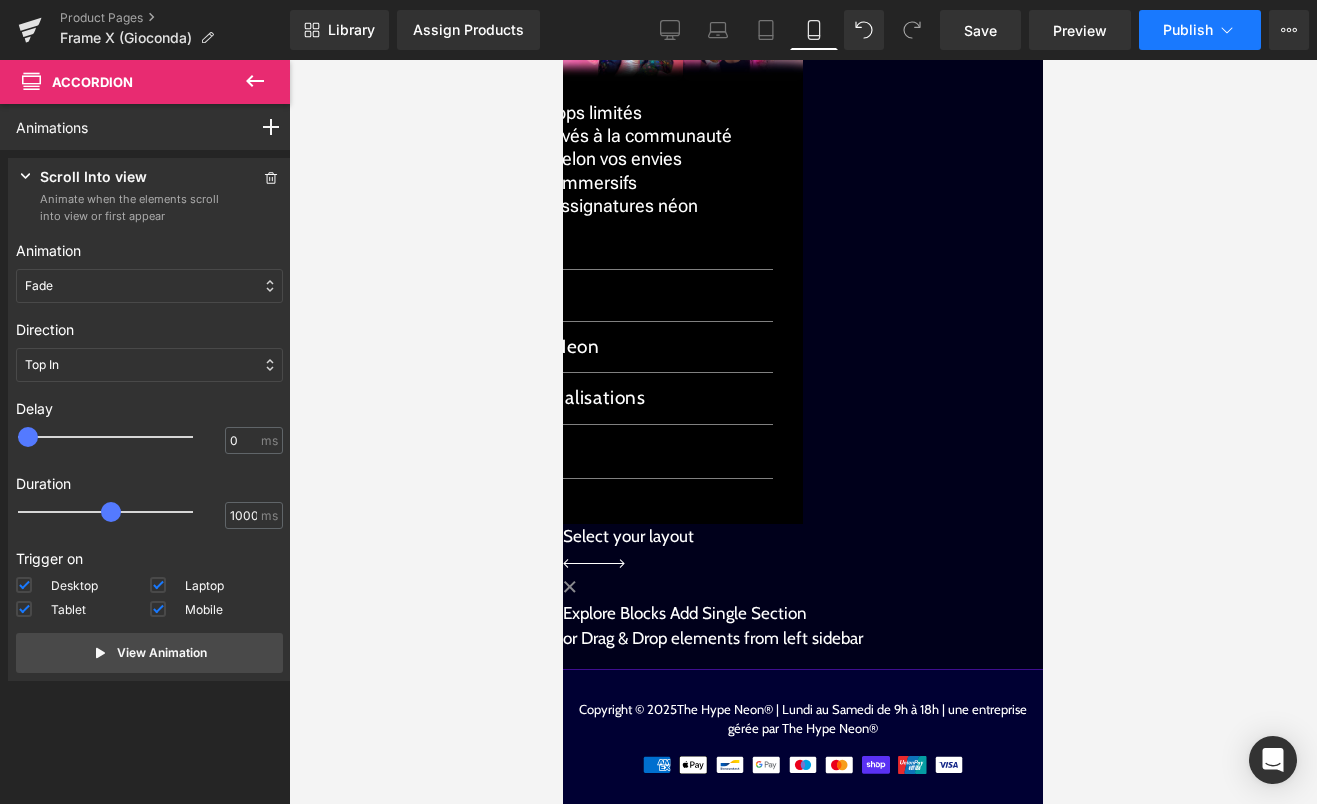 click on "Publish" at bounding box center (1188, 30) 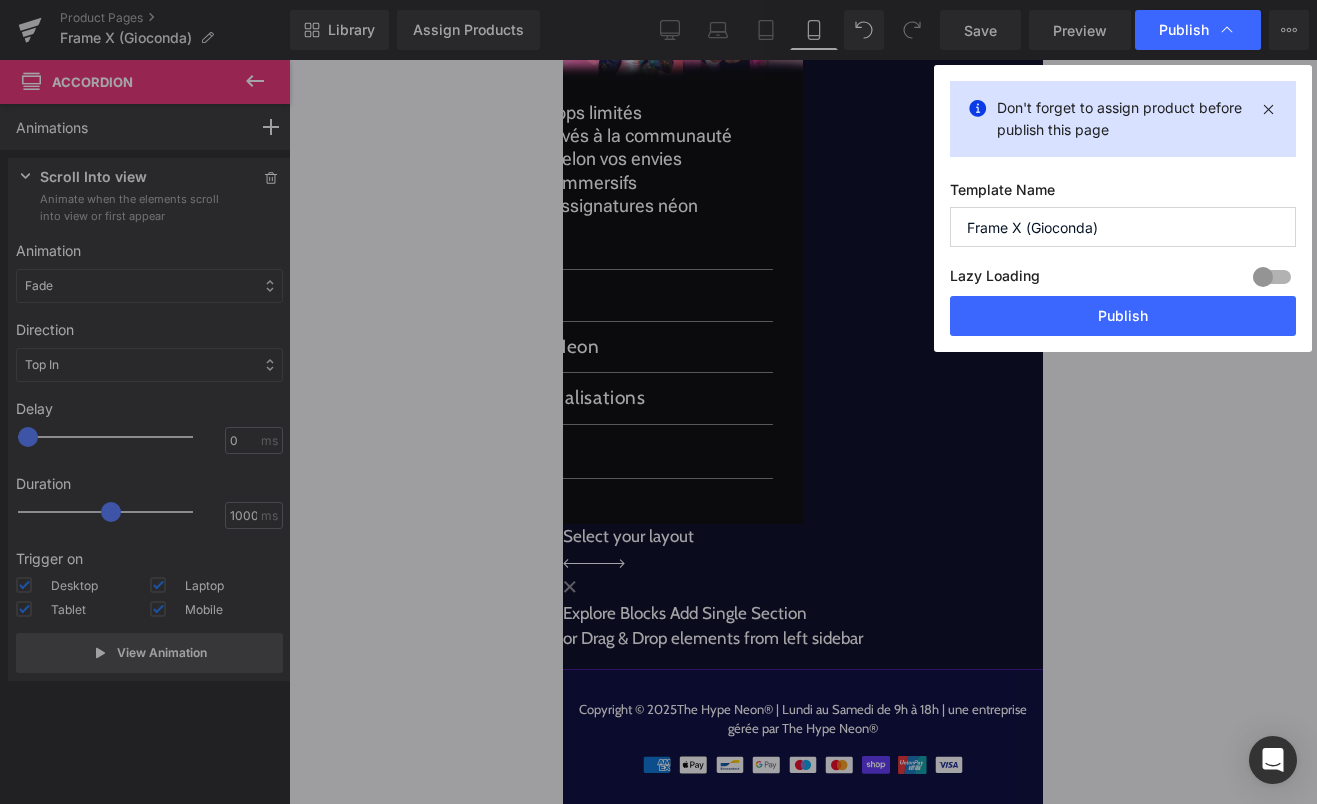 click on "Don't forget to assign product before publish this page Template Name Frame X (Gioconda)
Lazy Loading
Build
Upgrade plan to unlock
Lazy loading helps you improve page loading time, enhance user experience & increase your SEO results.
Lazy loading is available on  Build, Optimize & Enterprise.
You’ve reached the maximum published page number of your plan  (4/999999) .
Upgrade plan to unlock more pages
Publish" at bounding box center [1123, 208] 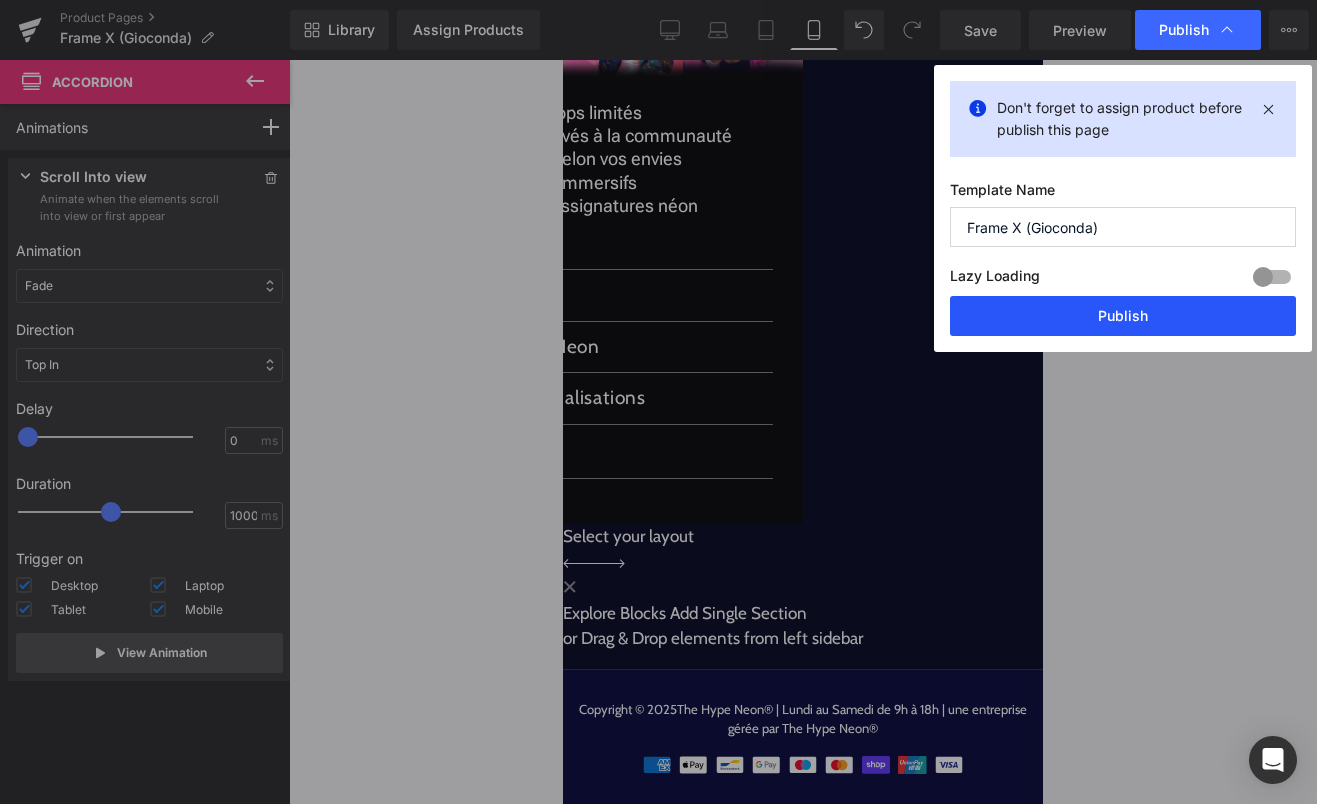 click on "Publish" at bounding box center [1123, 316] 